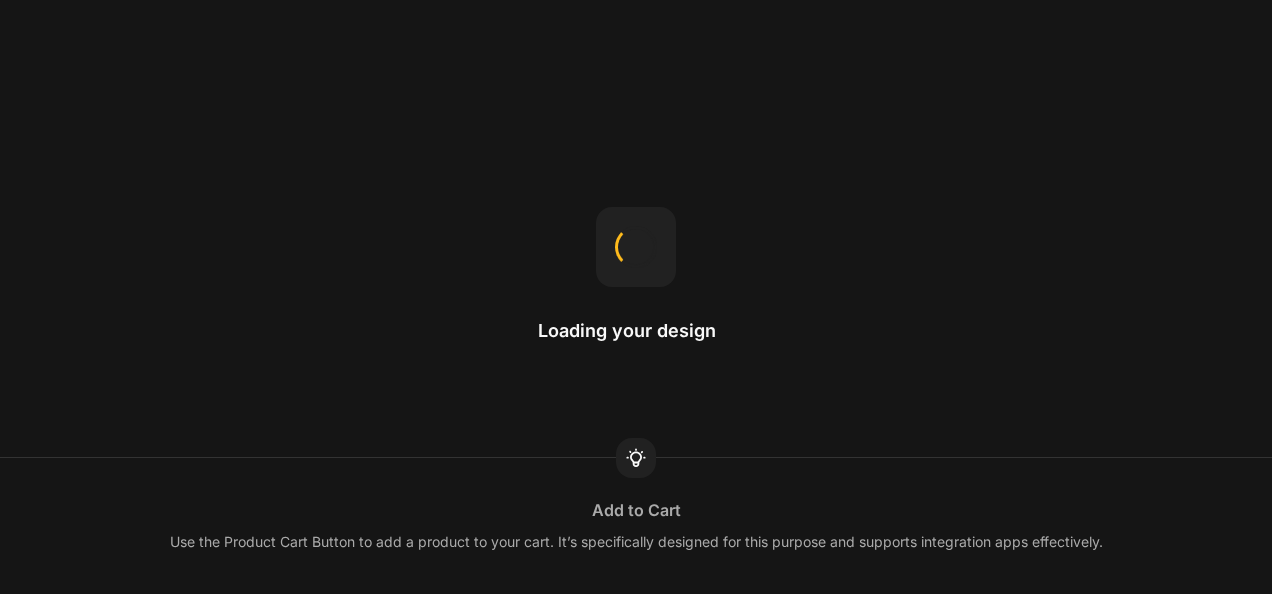 scroll, scrollTop: 0, scrollLeft: 0, axis: both 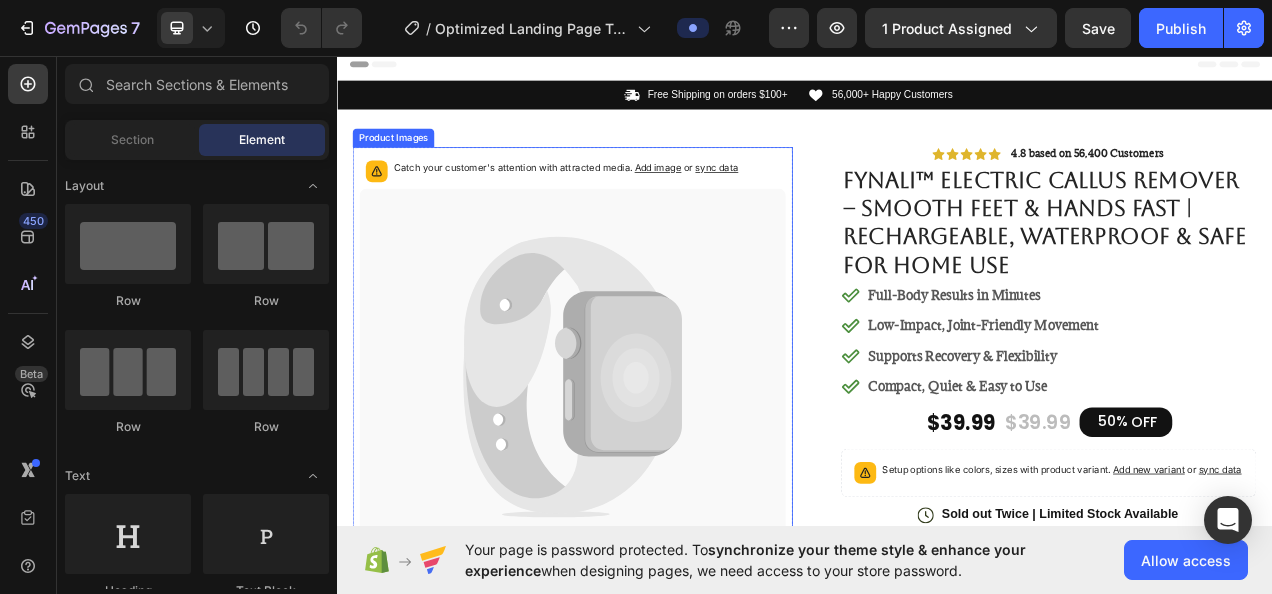 click 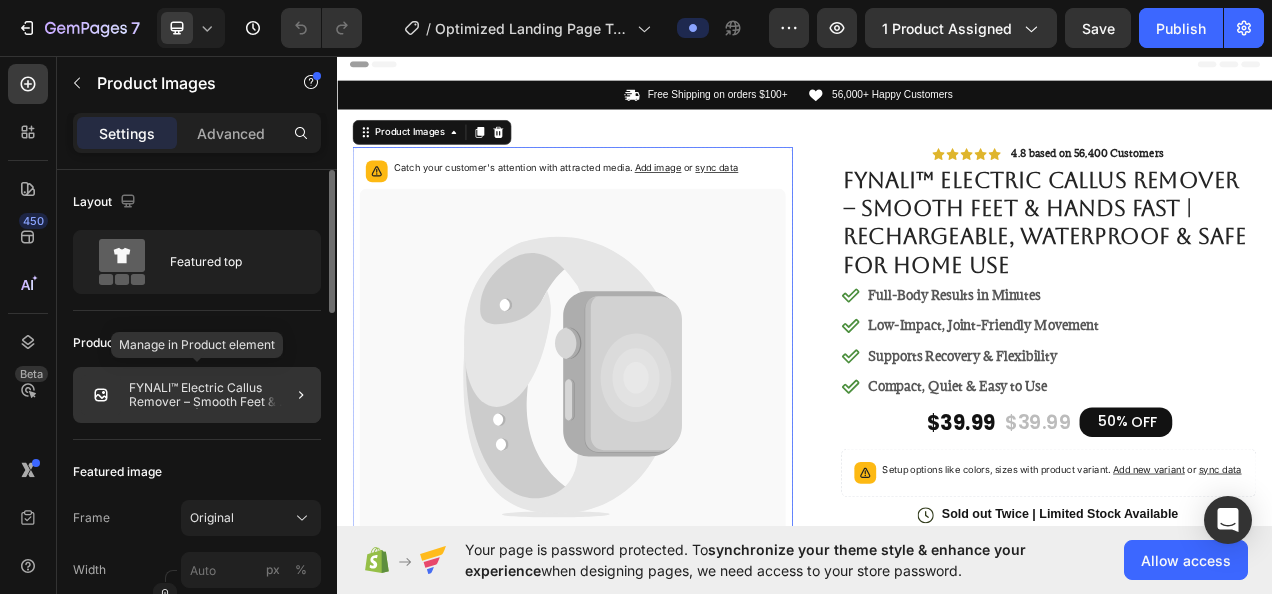 scroll, scrollTop: 100, scrollLeft: 0, axis: vertical 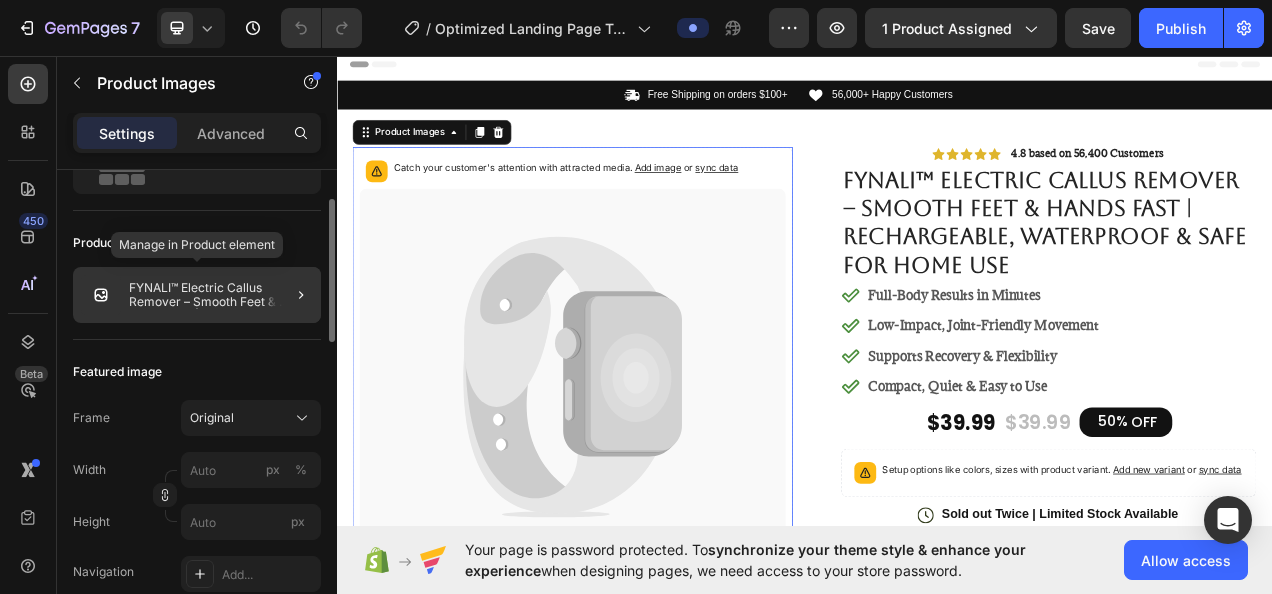 click on "FYNALI™ Electric Callus Remover – Smooth Feet & Hands Fast | Rechargeable, Waterproof & Safe for Home Use" at bounding box center (221, 295) 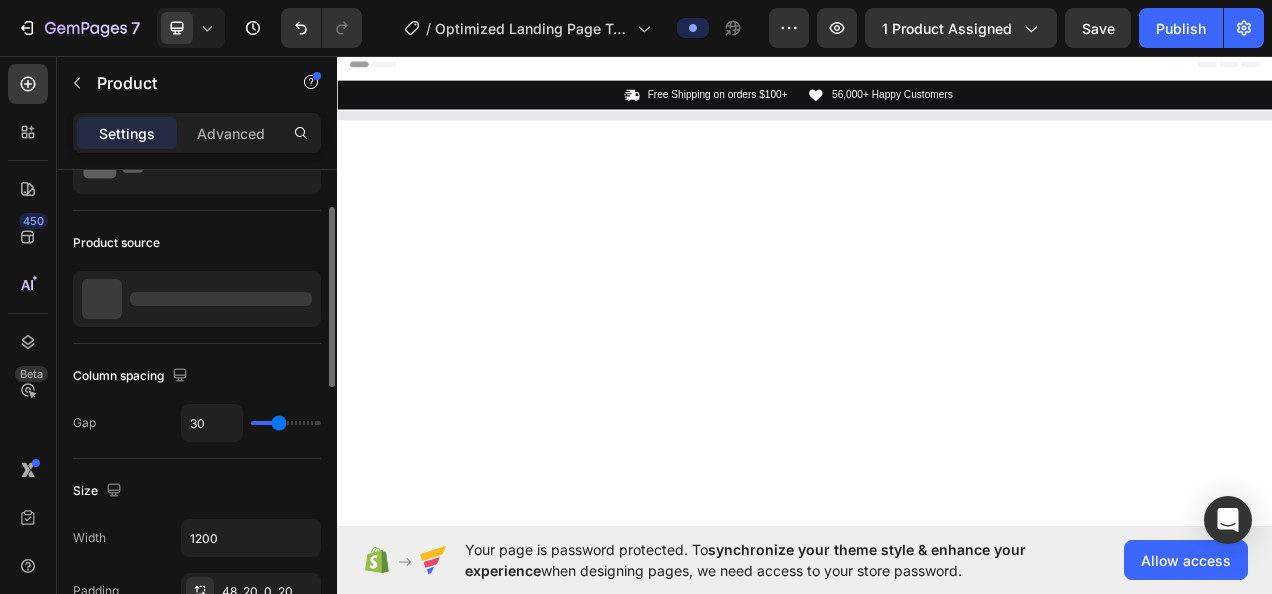 scroll, scrollTop: 0, scrollLeft: 0, axis: both 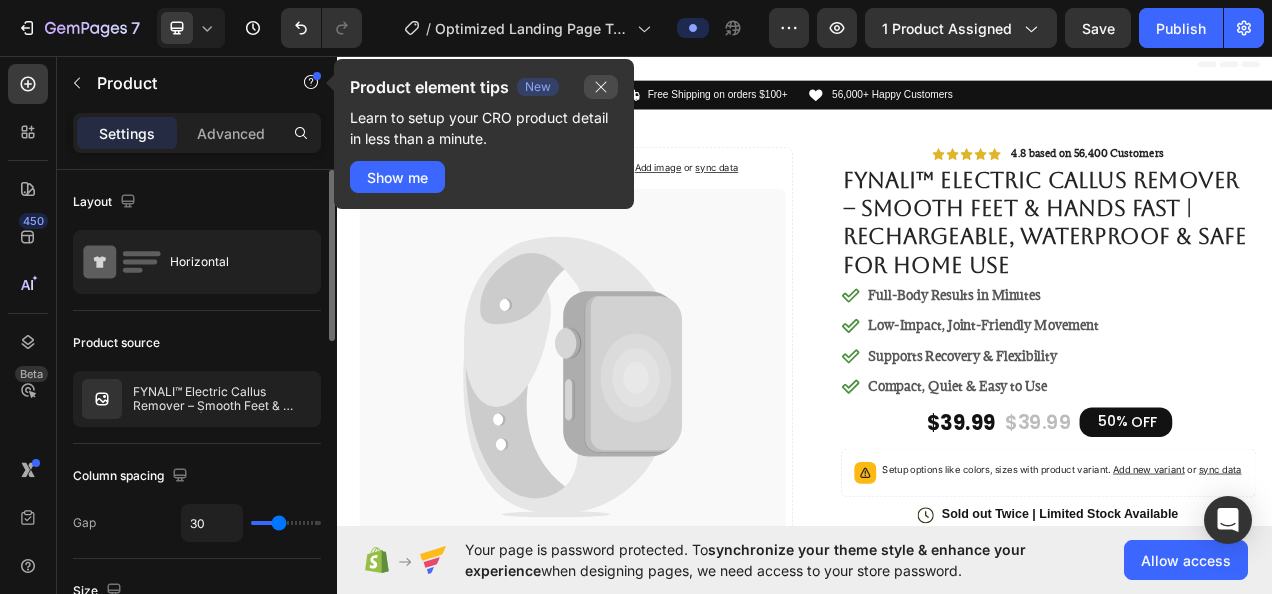 click 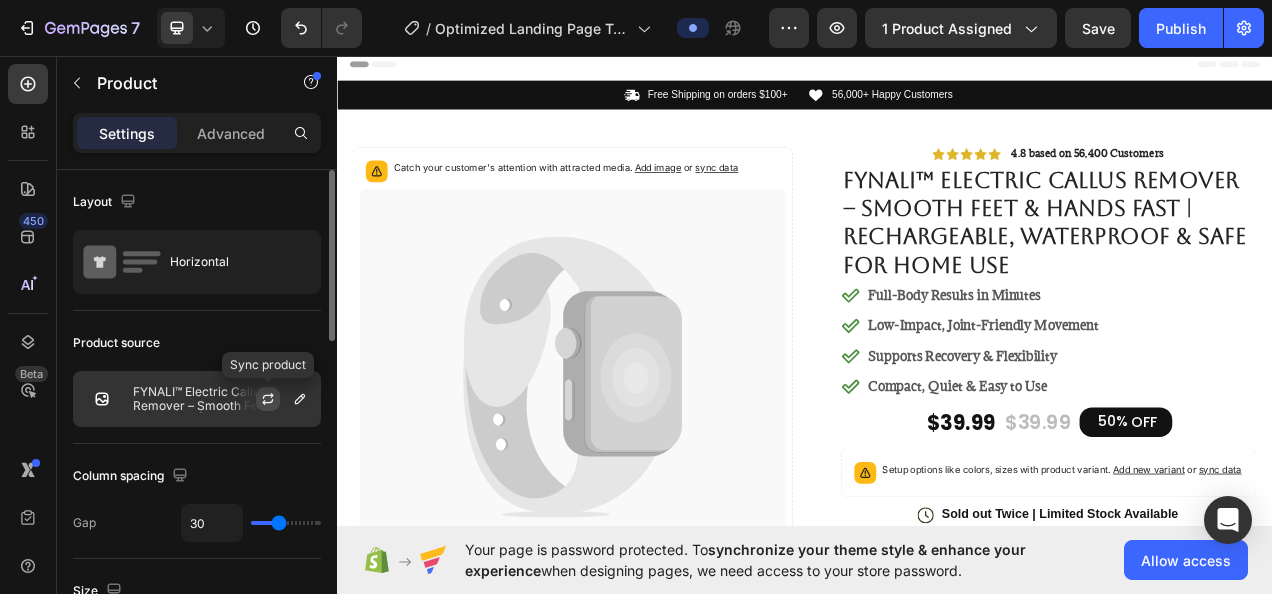 click 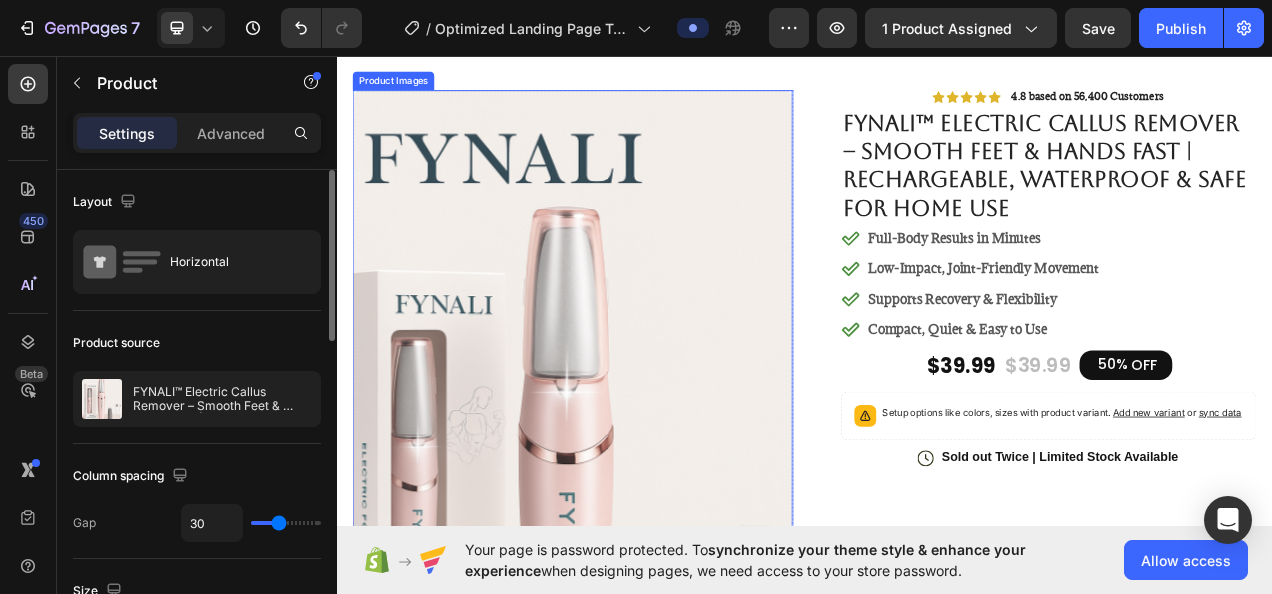 scroll, scrollTop: 100, scrollLeft: 0, axis: vertical 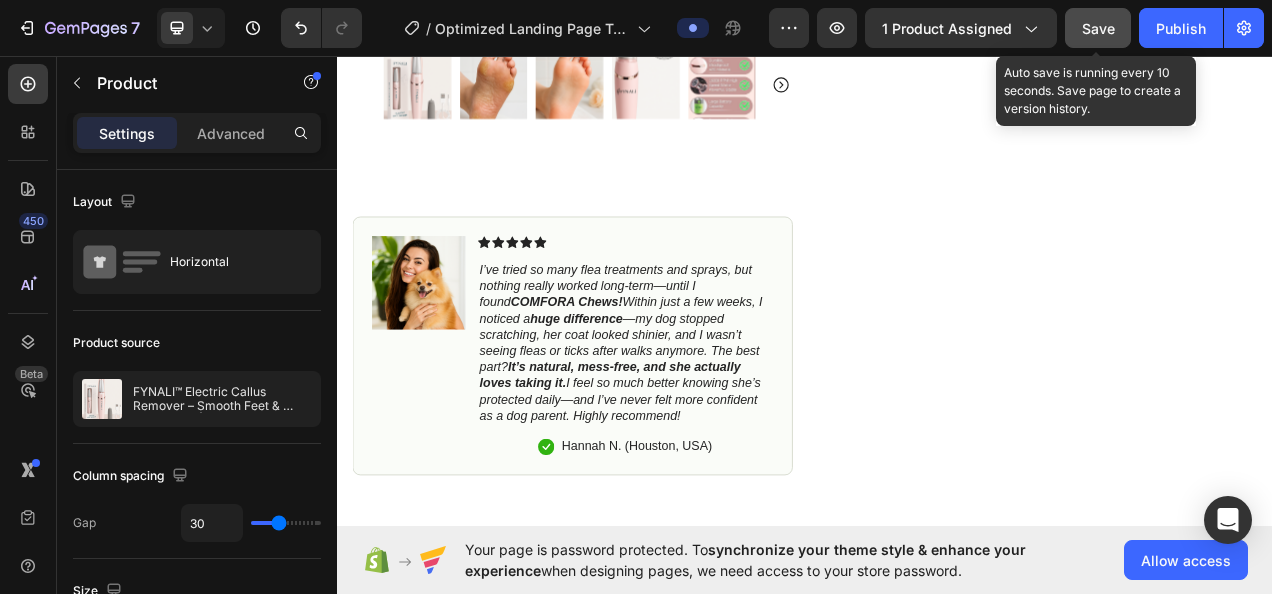 click on "Save" at bounding box center (1098, 28) 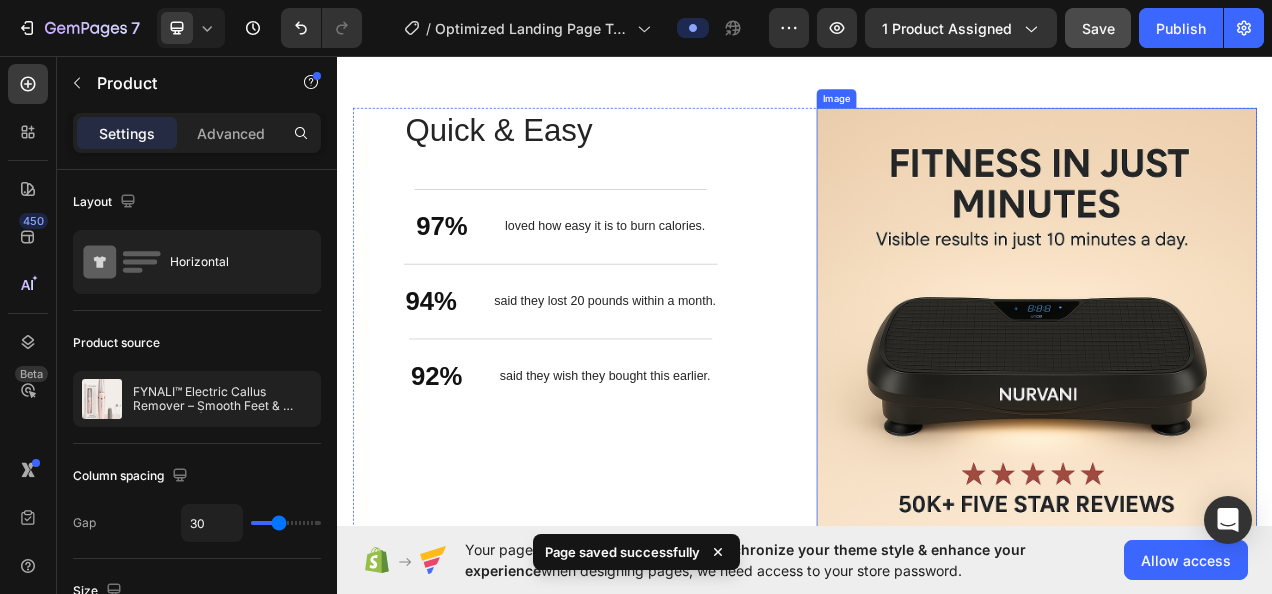 scroll, scrollTop: 3300, scrollLeft: 0, axis: vertical 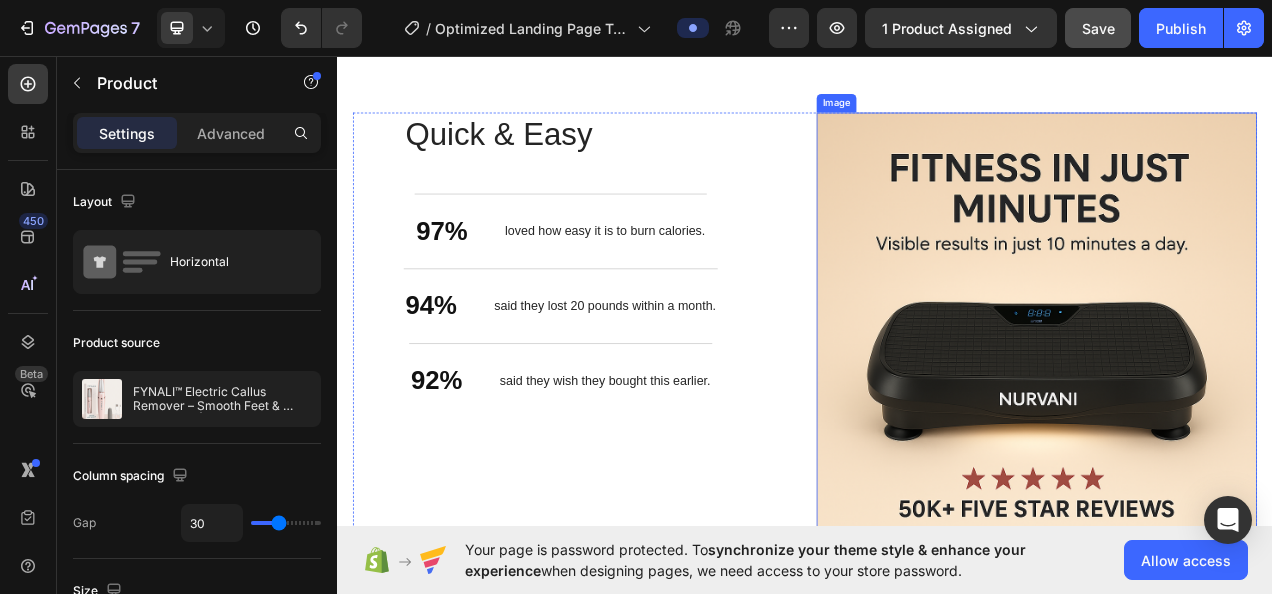 click at bounding box center (1234, 412) 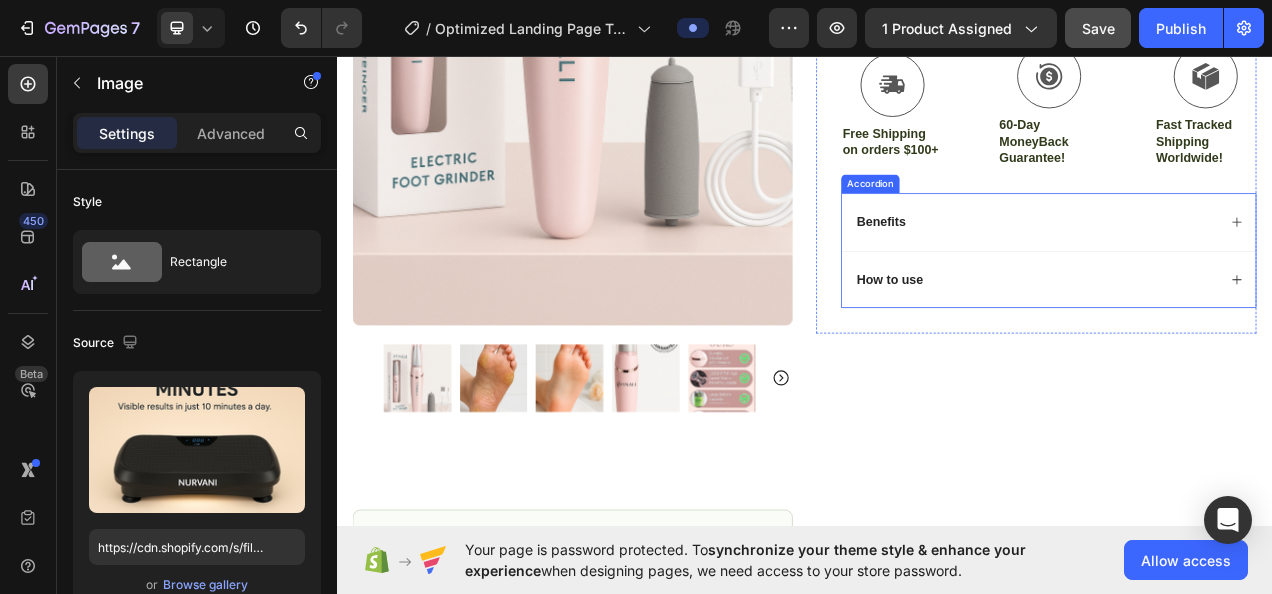 scroll, scrollTop: 600, scrollLeft: 0, axis: vertical 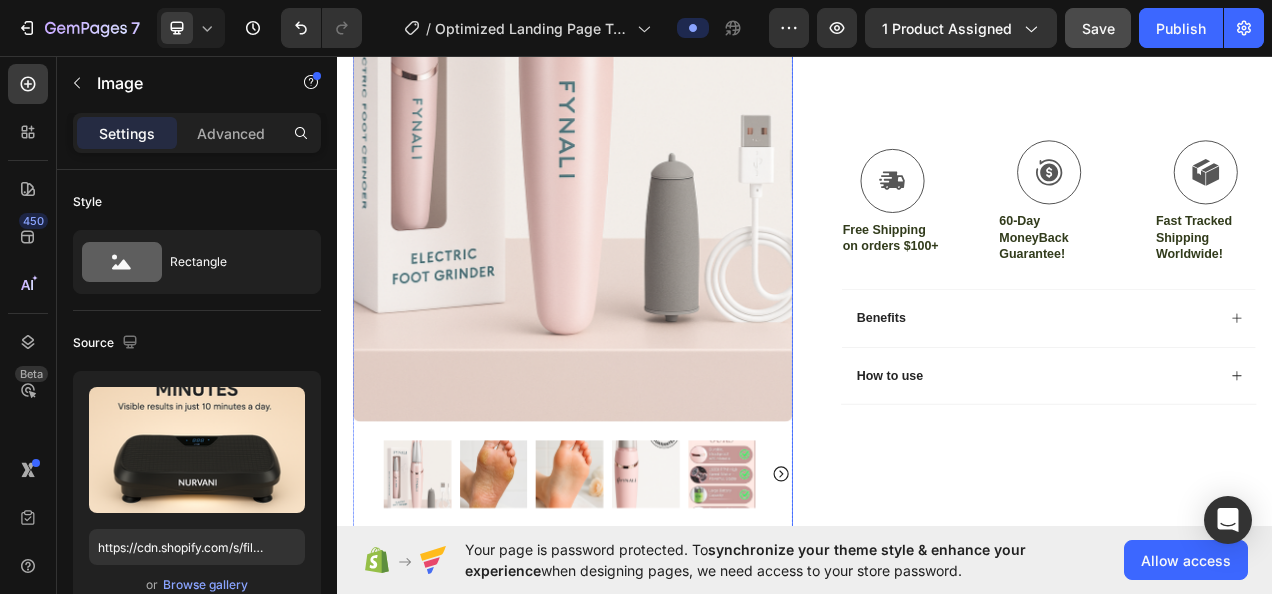 click at bounding box center [440, 594] 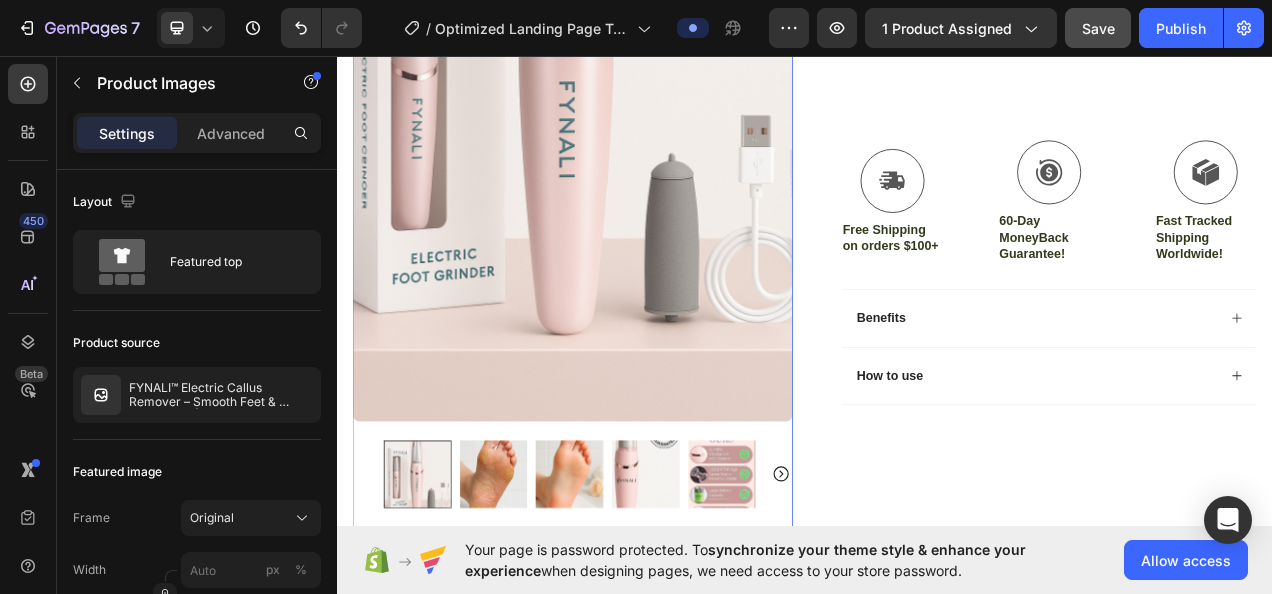 click at bounding box center [538, 594] 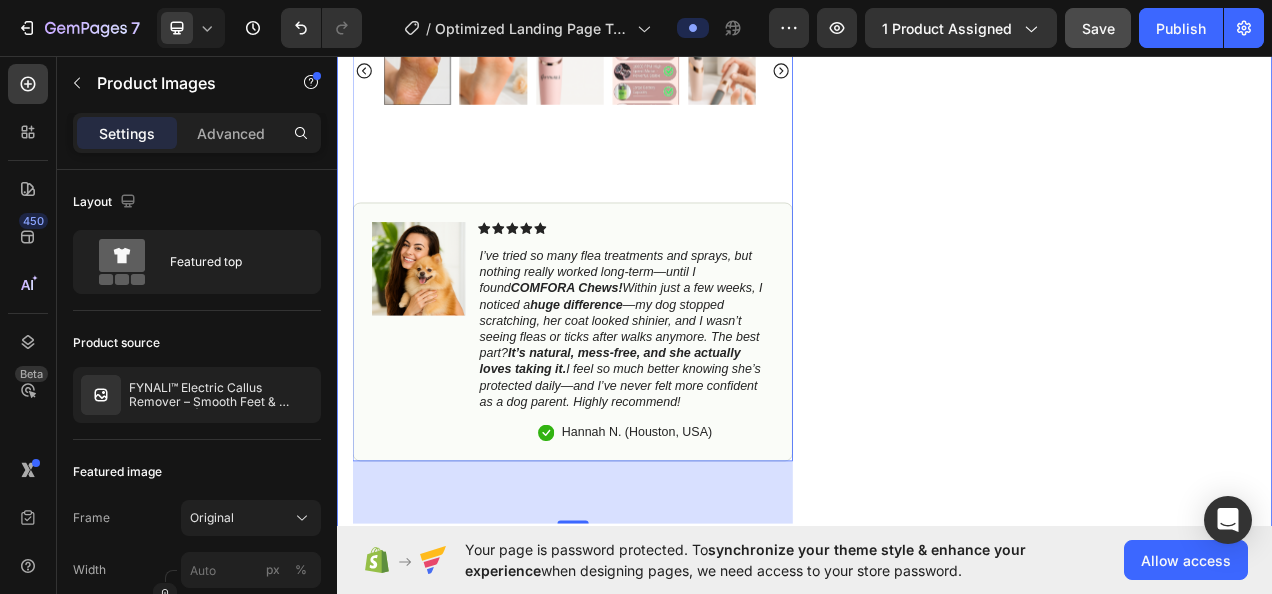 scroll, scrollTop: 1100, scrollLeft: 0, axis: vertical 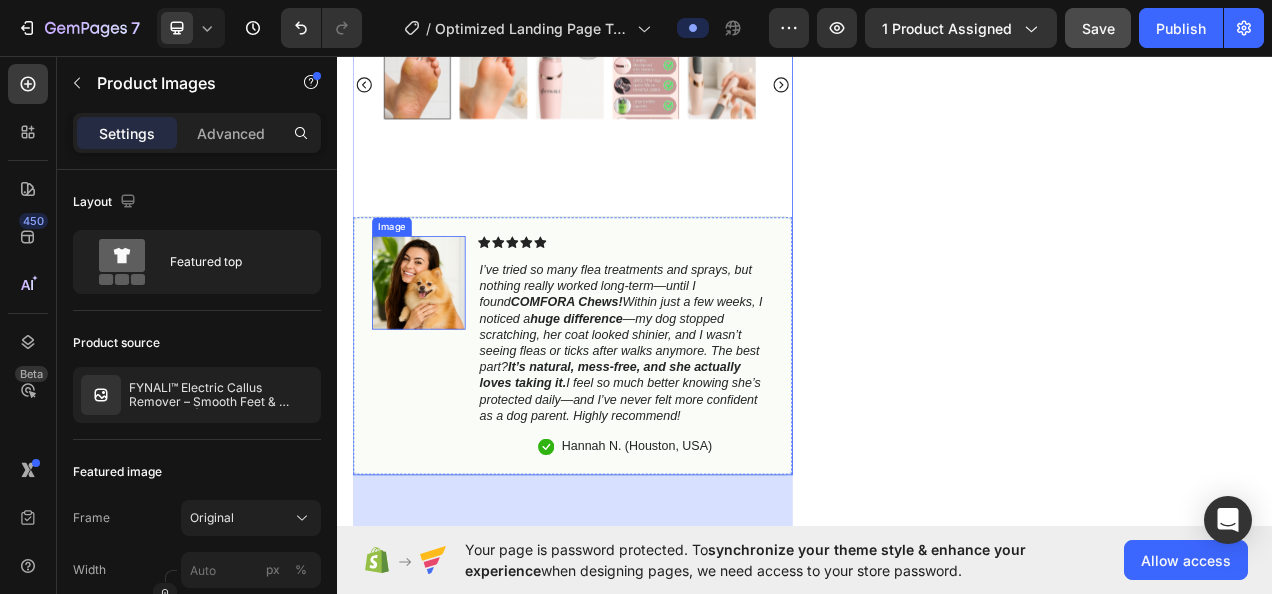 click at bounding box center (442, 348) 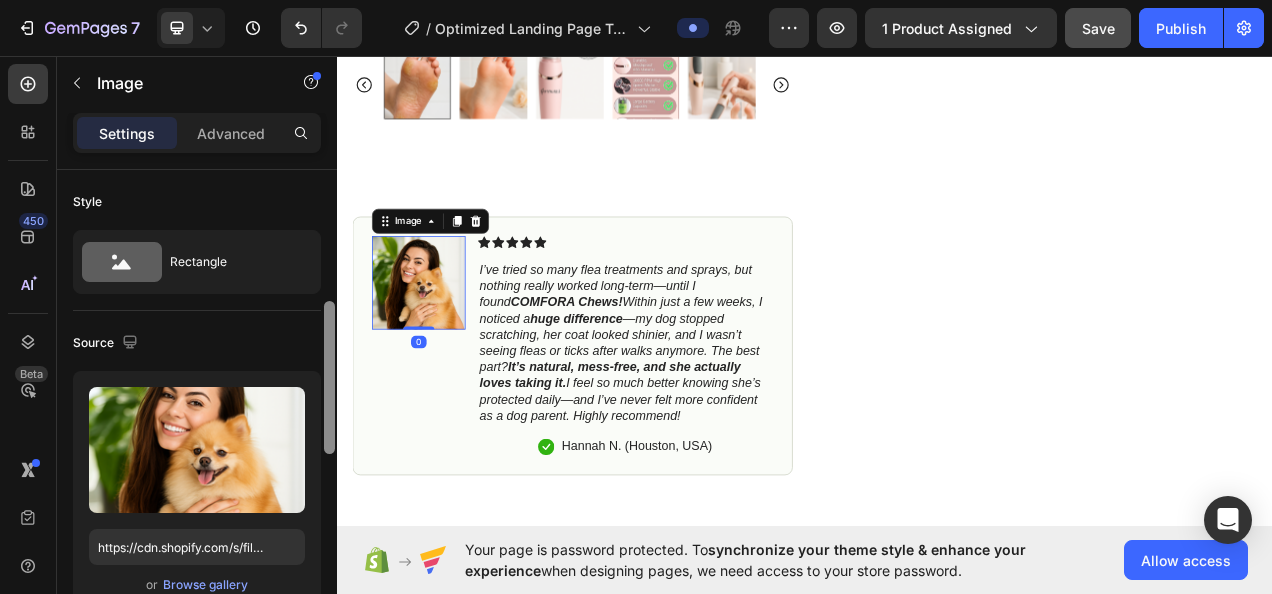 scroll, scrollTop: 100, scrollLeft: 0, axis: vertical 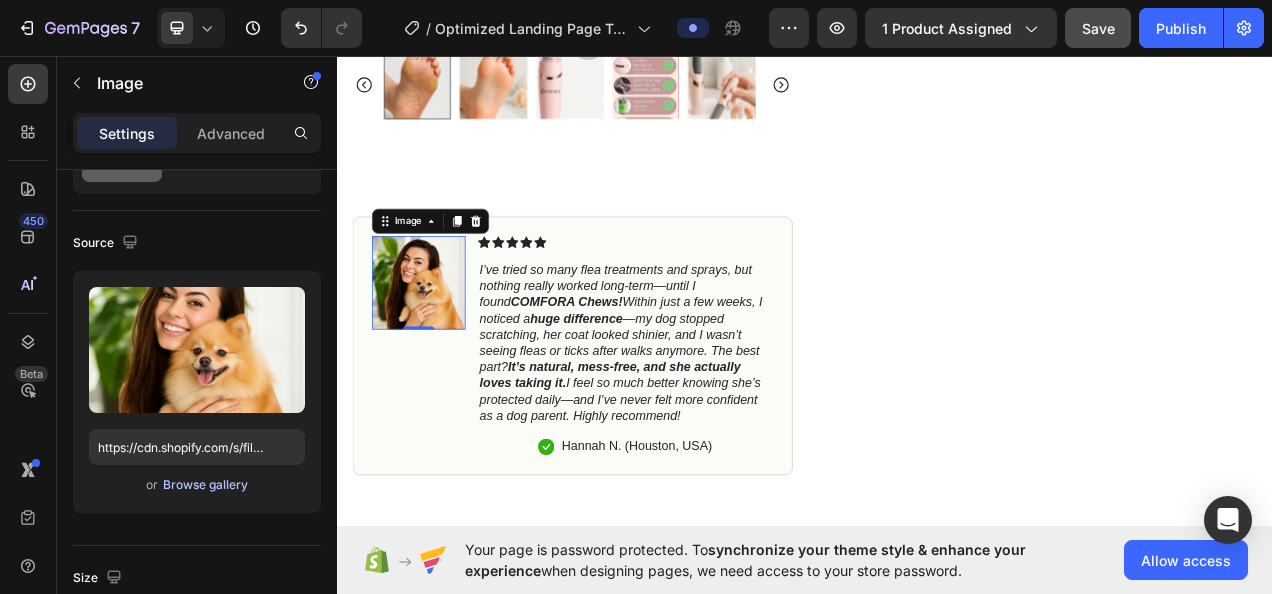 click on "Browse gallery" at bounding box center [205, 485] 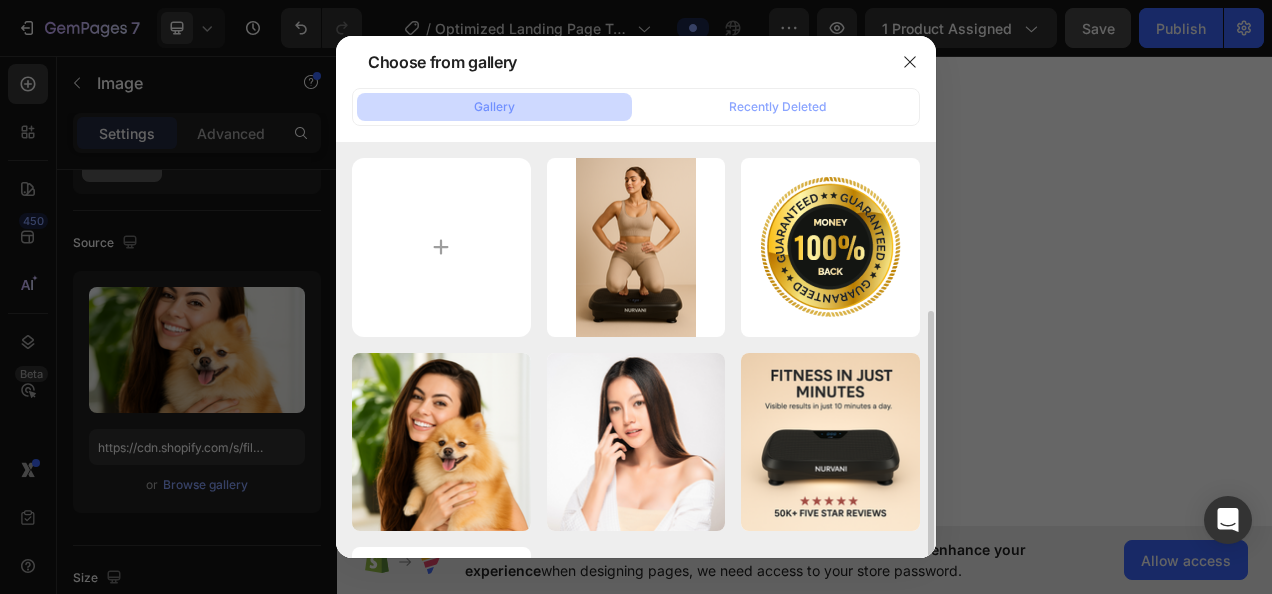 scroll, scrollTop: 184, scrollLeft: 0, axis: vertical 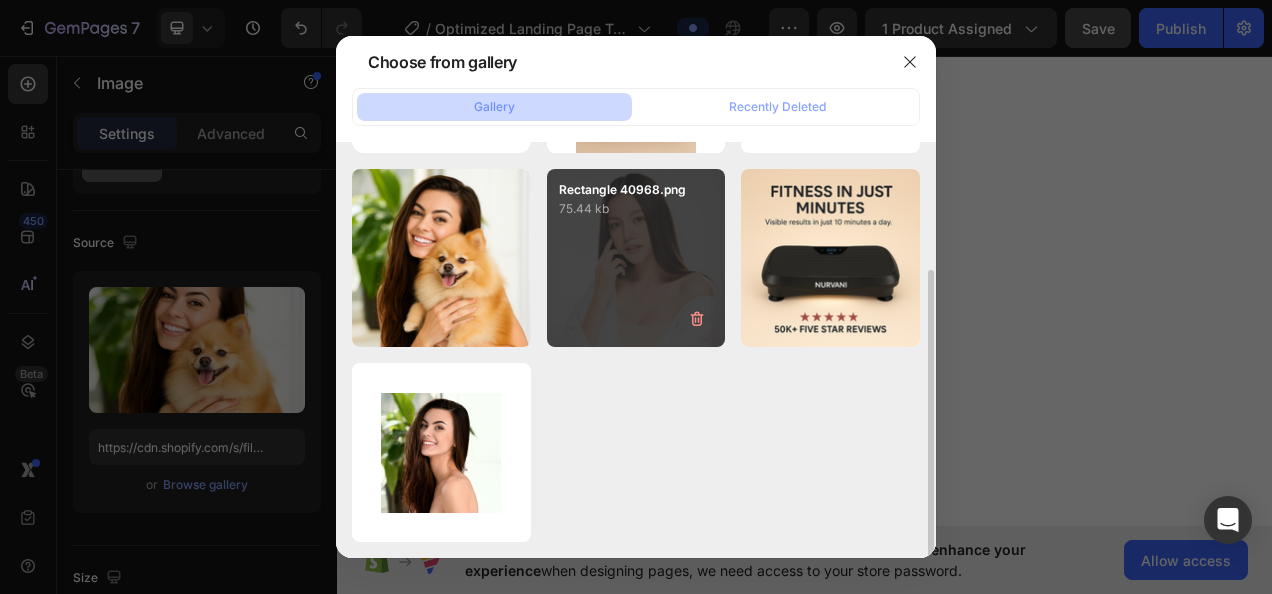 click on "Rectangle 40968.png 75.44 kb" at bounding box center [636, 258] 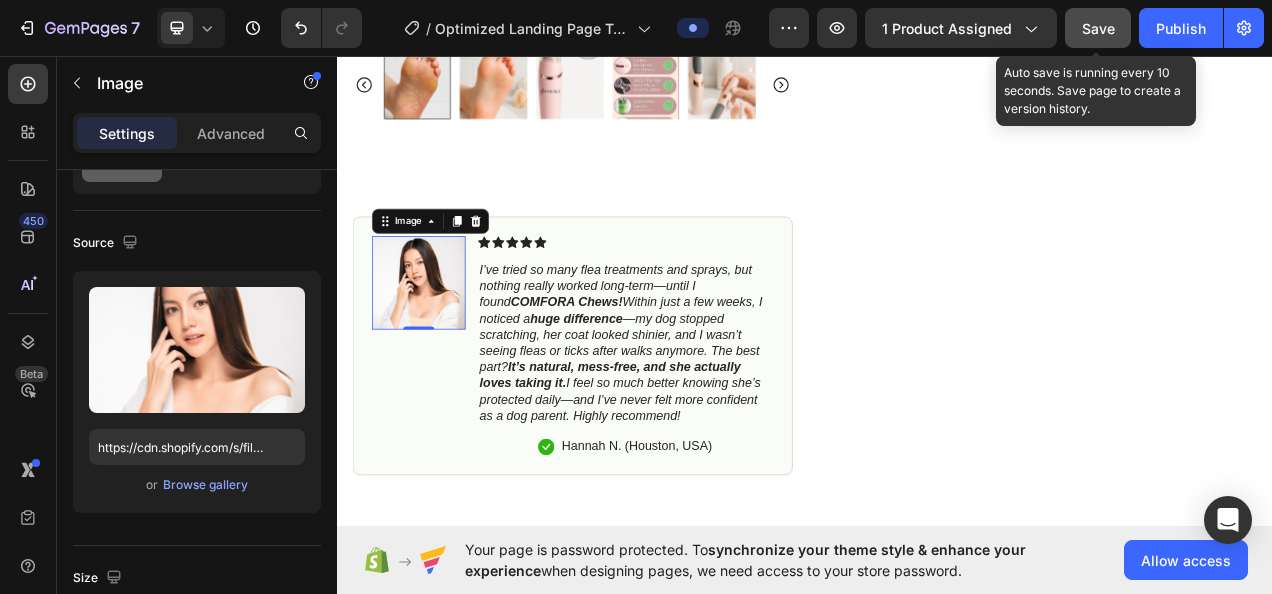click on "Save" at bounding box center [1098, 28] 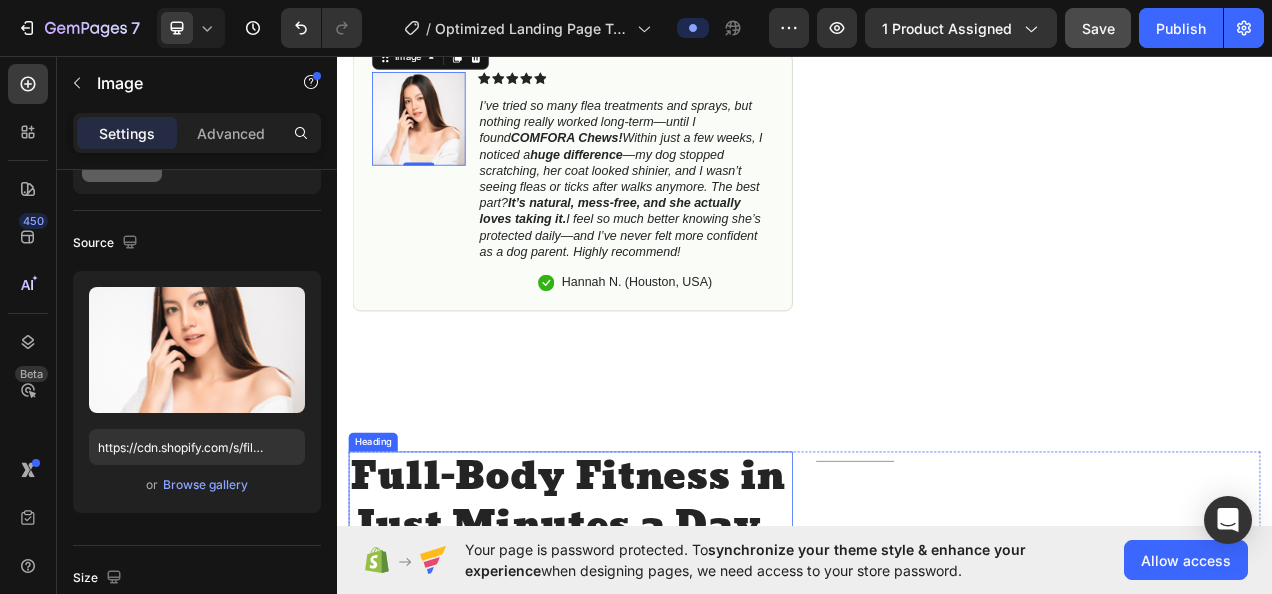 scroll, scrollTop: 1300, scrollLeft: 0, axis: vertical 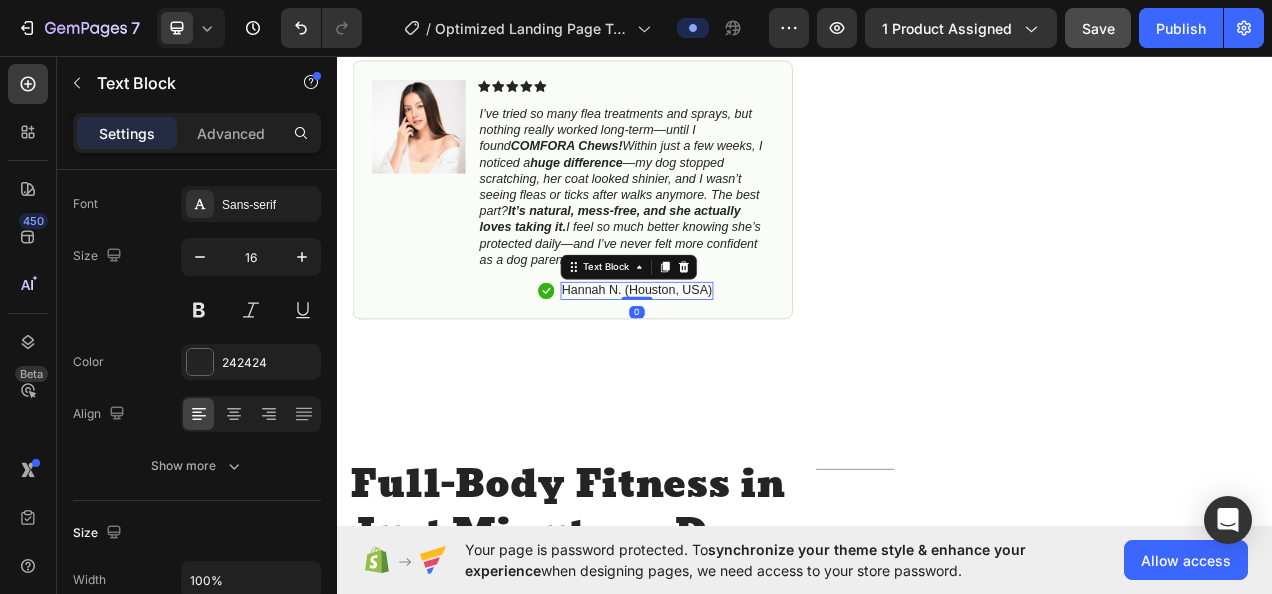 click on "Hannah N. (Houston, USA)" at bounding box center [722, 357] 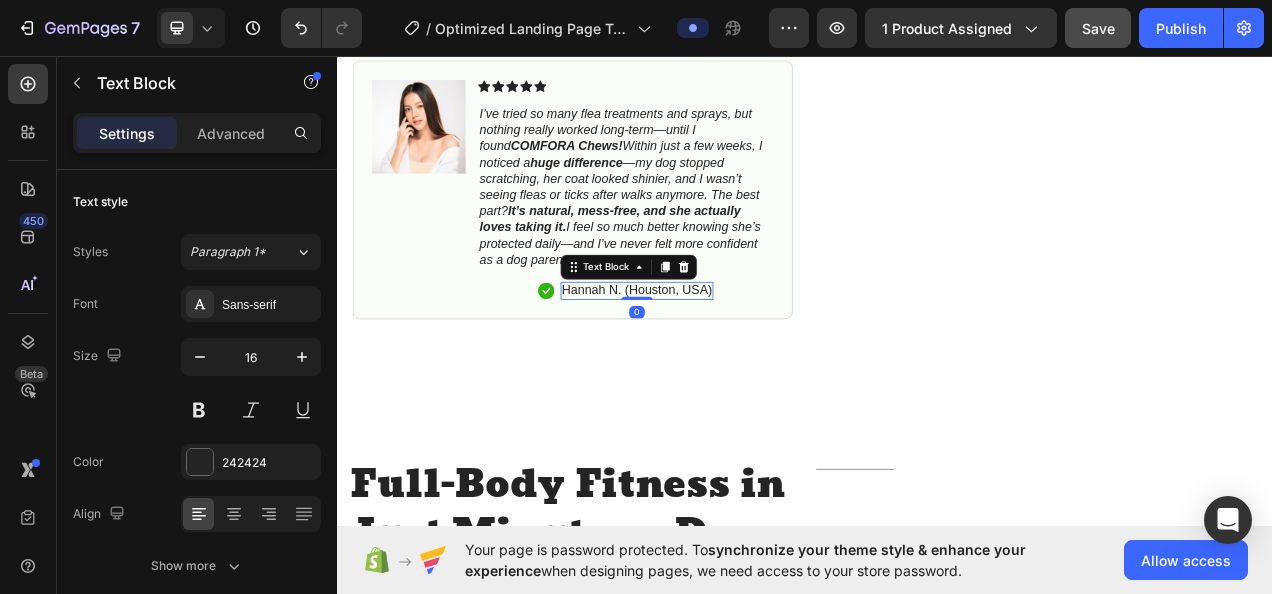 click on "Hannah N. (Houston, USA)" at bounding box center [722, 357] 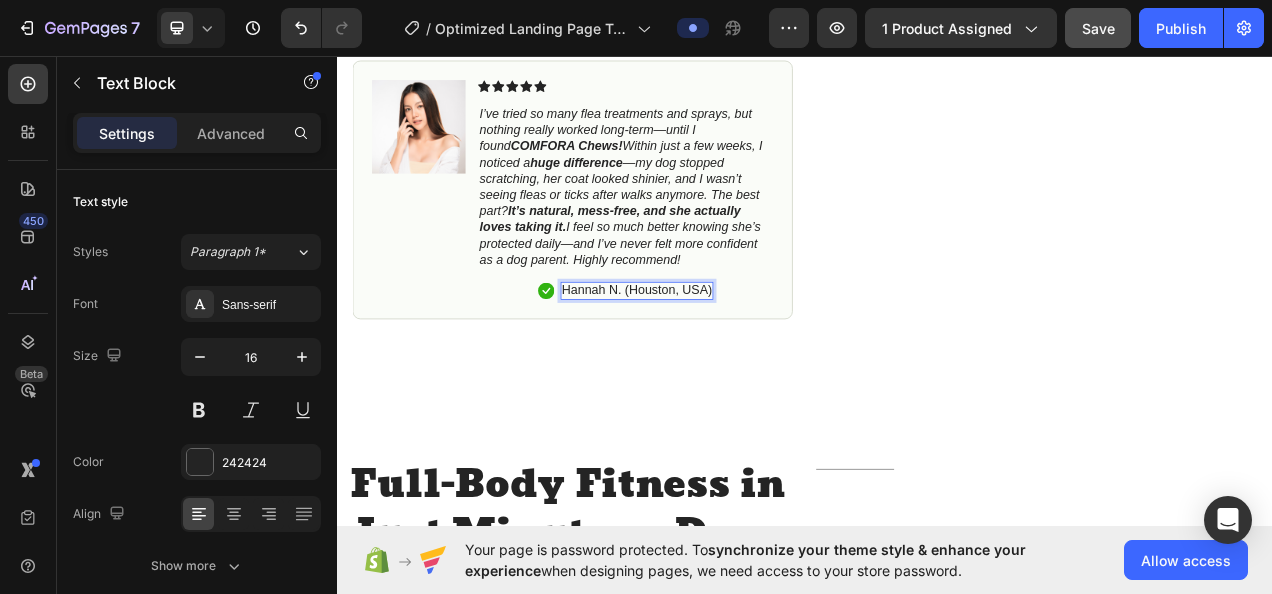 click on "Hannah N. (Houston, USA)" at bounding box center (722, 357) 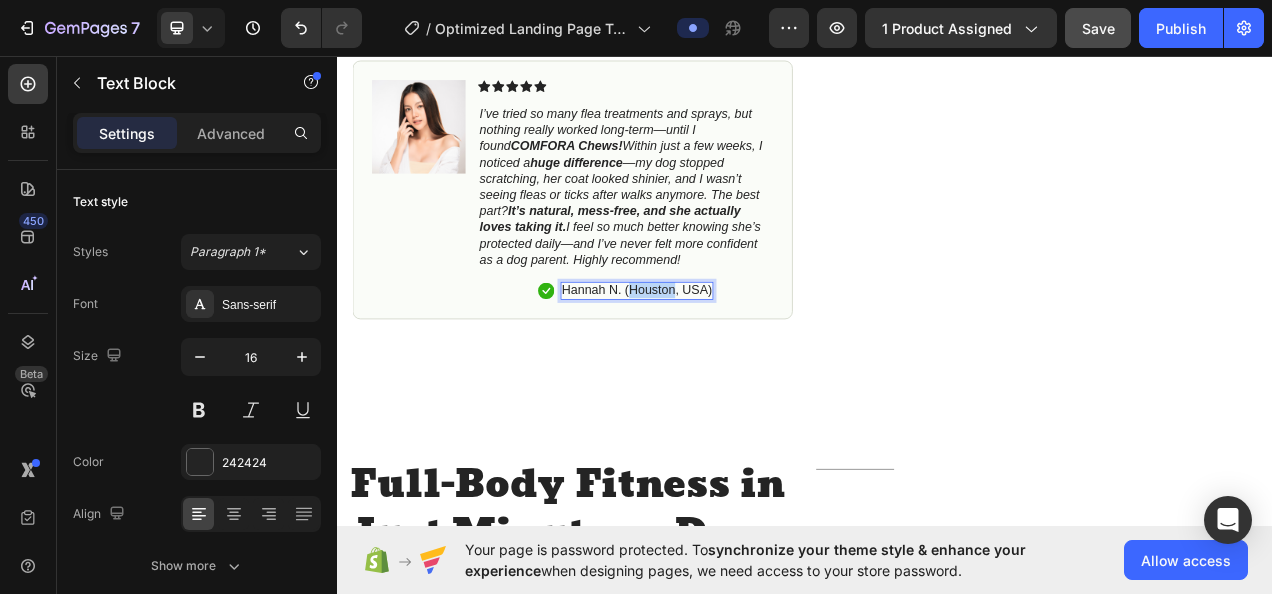 click on "Hannah N. (Houston, USA)" at bounding box center [722, 357] 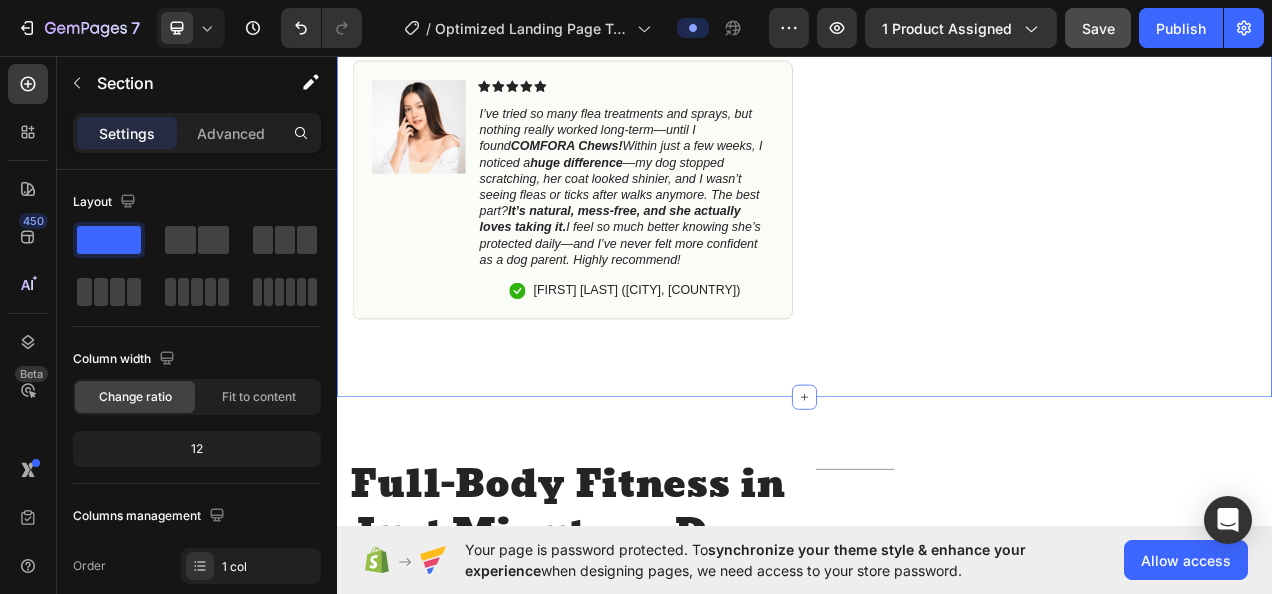 click on "I’ve tried so many flea treatments and sprays, but nothing really worked long-term—until I found COMFORA Chews! Within just a few weeks, I noticed a huge difference —my dog stopped scratching, her coat looked shinier, and I wasn’t seeing fleas or ticks after walks anymore. The best part? It’s natural, mess-free, and she actually loves taking it. I feel so much better knowing she’s protected daily—and I’ve never felt more confident as a dog parent. Highly recommend! Text Block
Icon [FIRST] [LAST] Text Block Row Row Row Icon Icon Icon Icon Icon Icon List 4.8 based on 56,400 Customers Text Block Row FYNALI™ Electric Callus Remover – Smooth Feet & Hands Fast | Rechargeable, Waterproof & Safe for Home Use Product Title Item List 50%" at bounding box center (937, -358) 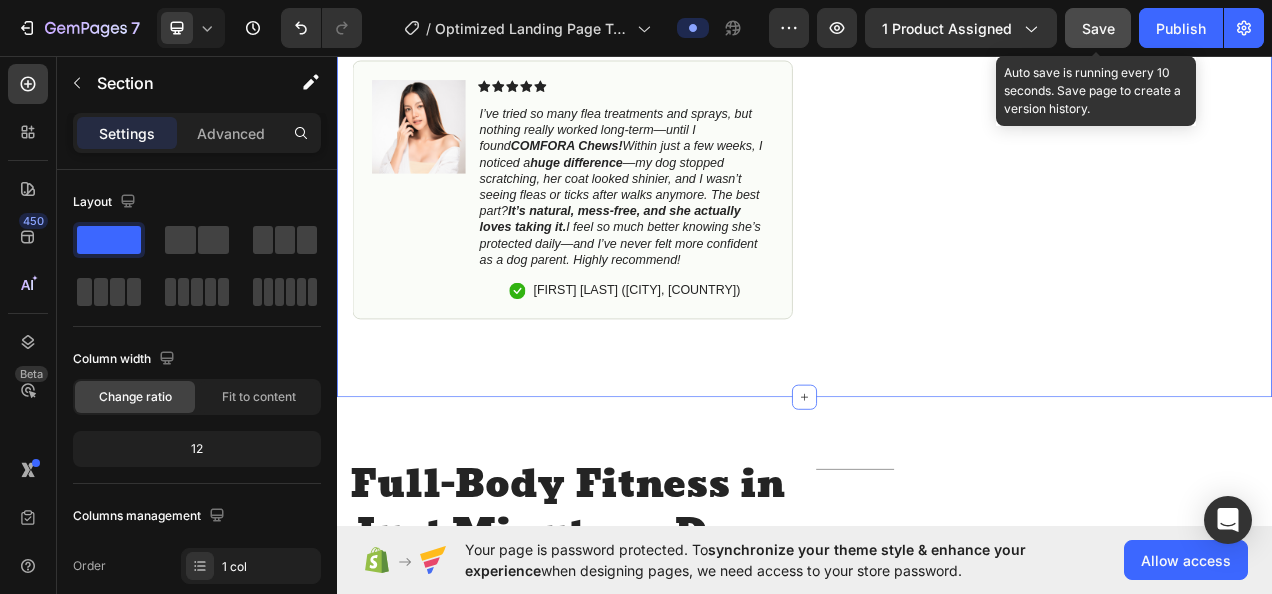 click on "Save" 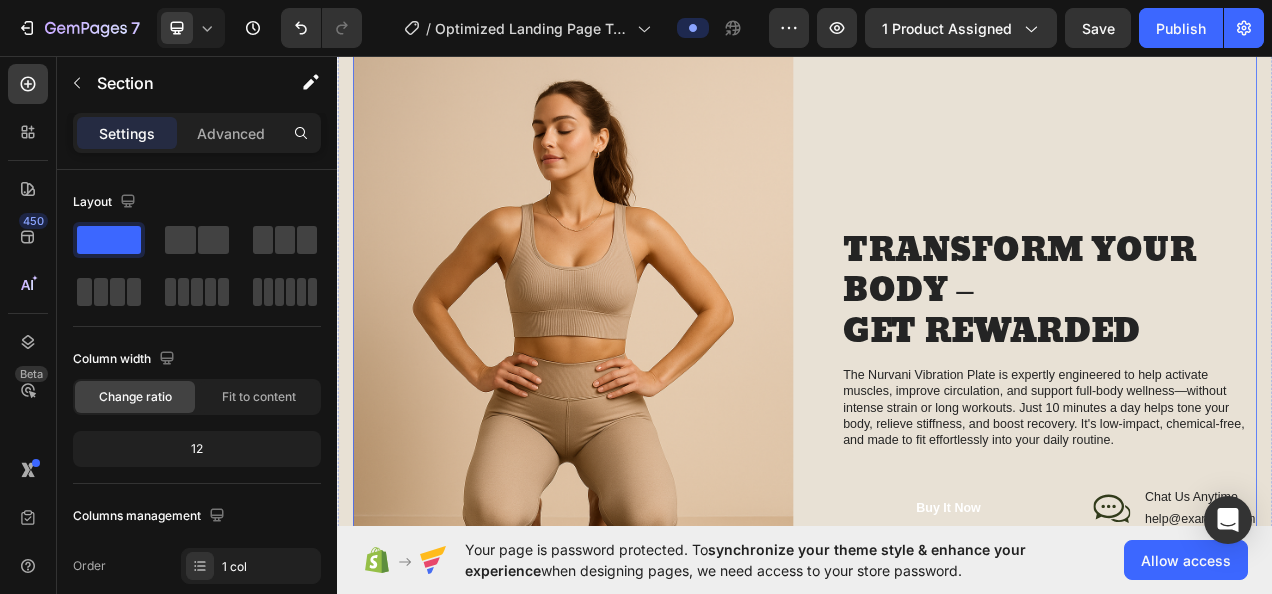 scroll, scrollTop: 2500, scrollLeft: 0, axis: vertical 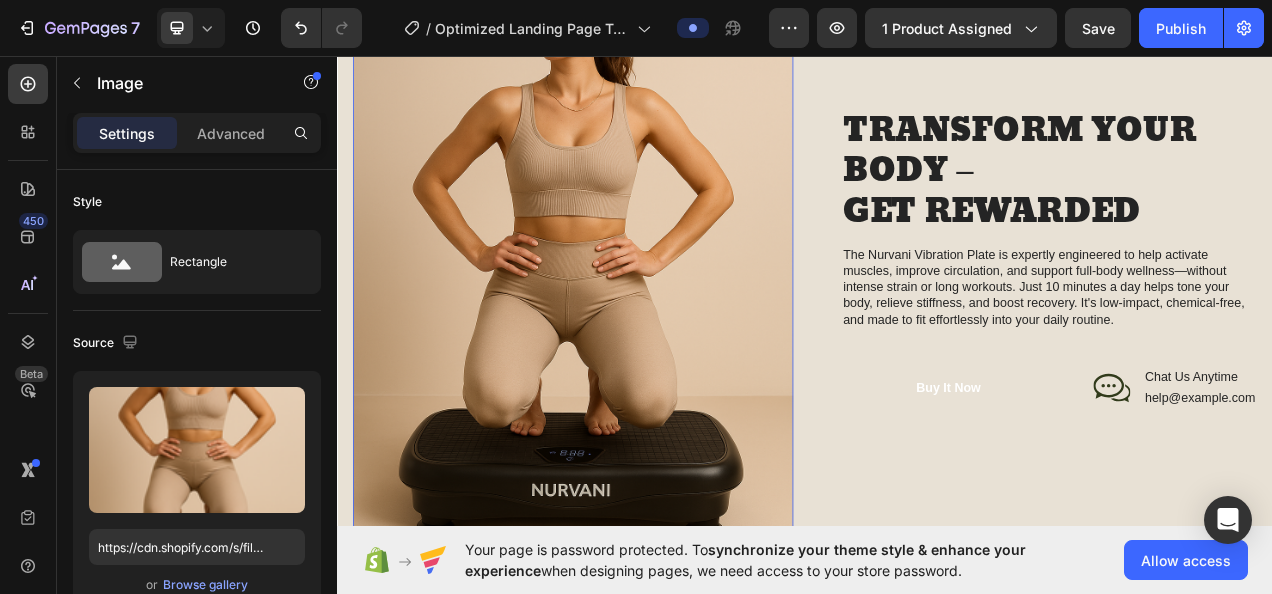 click at bounding box center [639, 318] 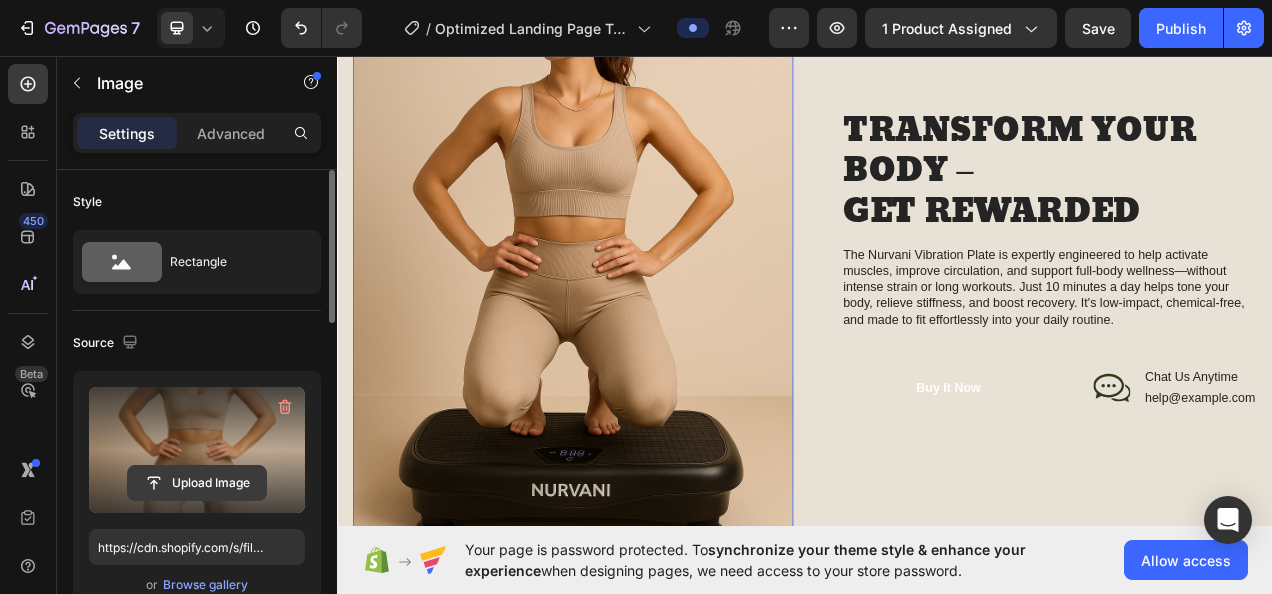click 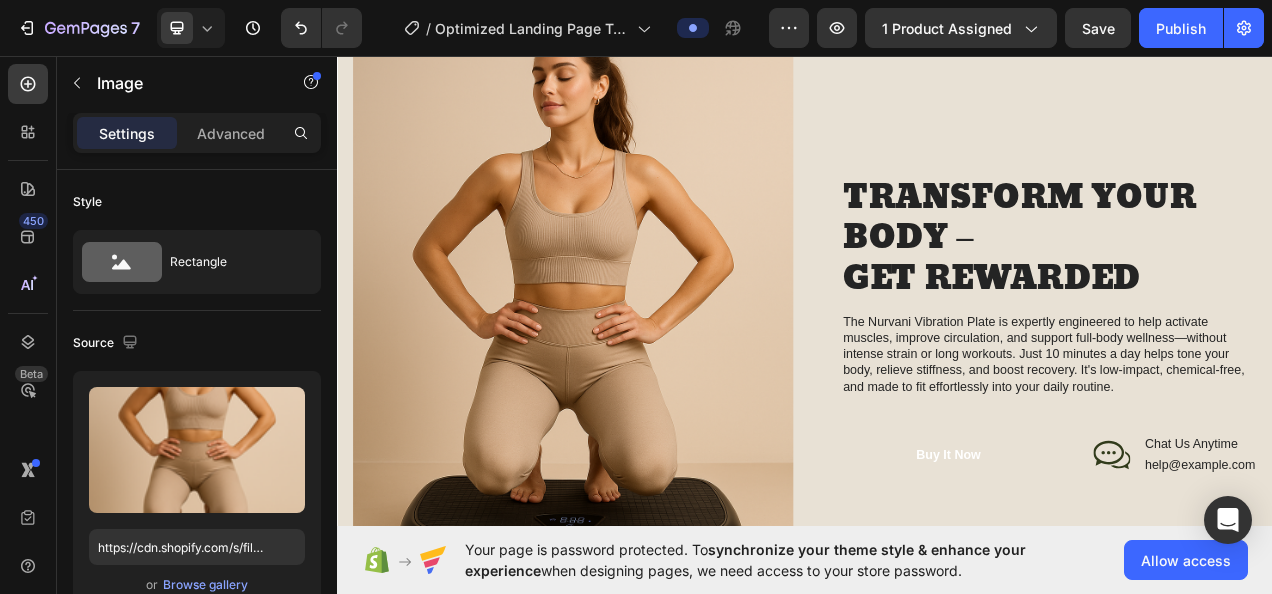 scroll, scrollTop: 2400, scrollLeft: 0, axis: vertical 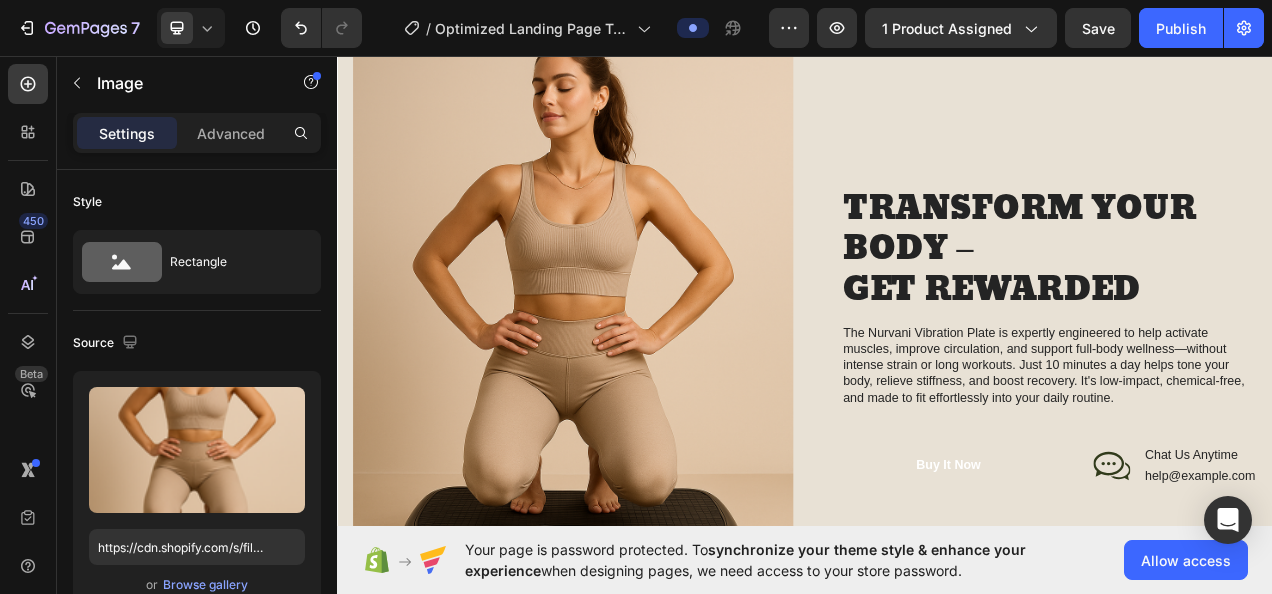 click at bounding box center [639, 418] 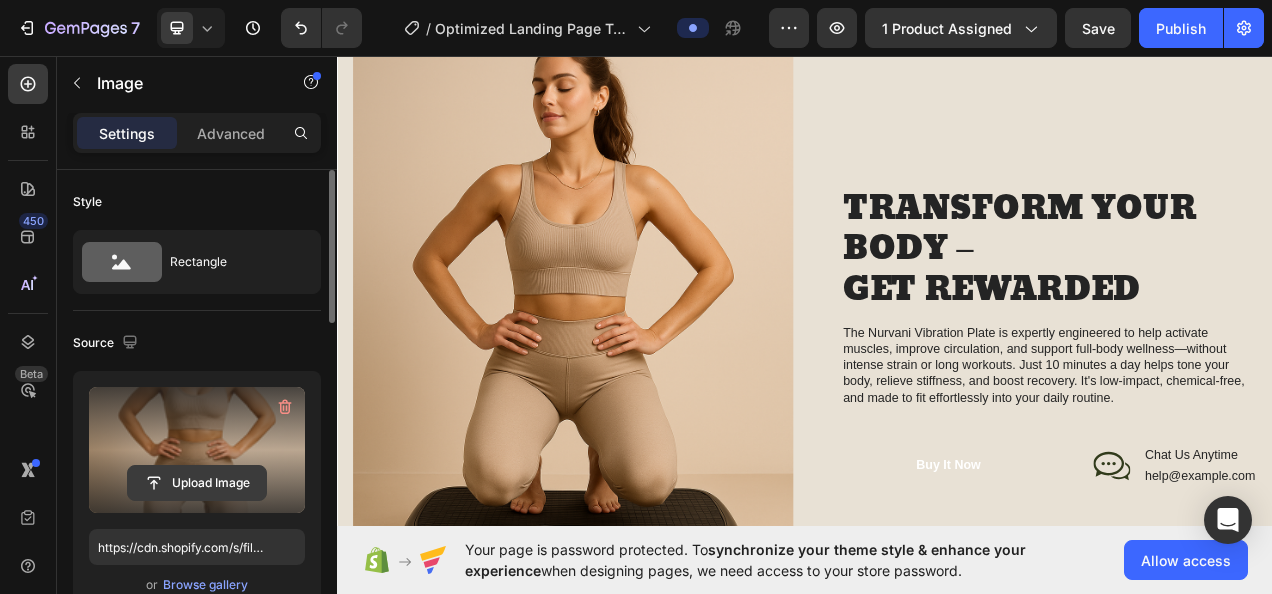 click 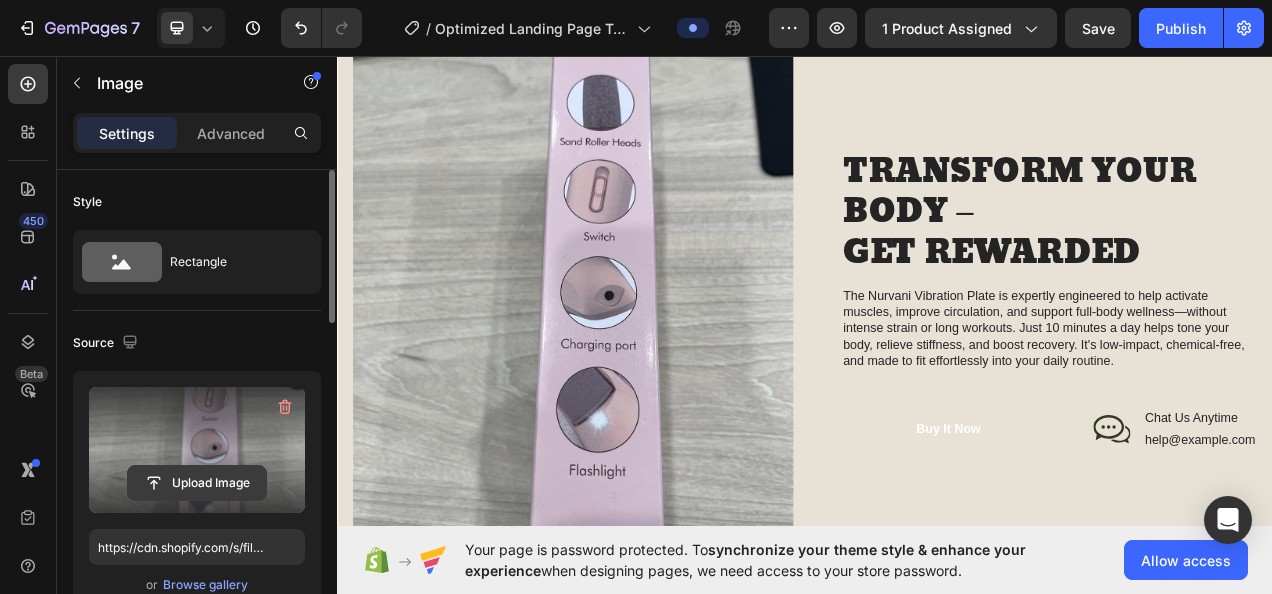 click 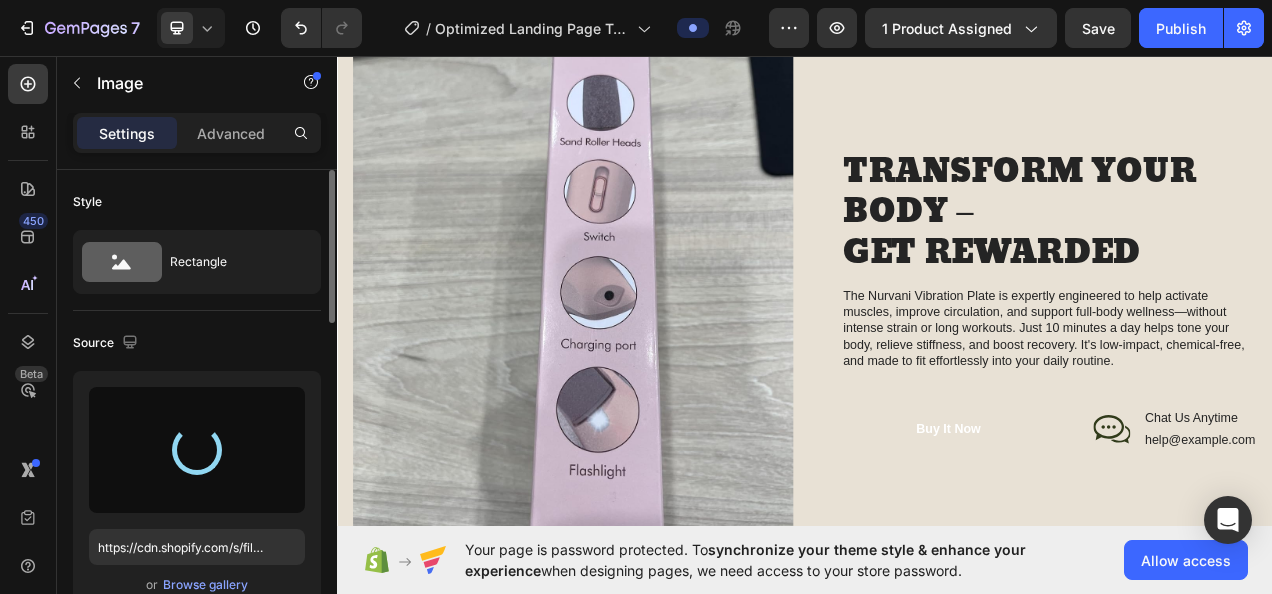 type on "https://cdn.shopify.com/s/files/1/0936/9799/9213/files/gempages_578077604855153340-d71acde0-9142-4e5d-aaef-7c99179a3f2b.png" 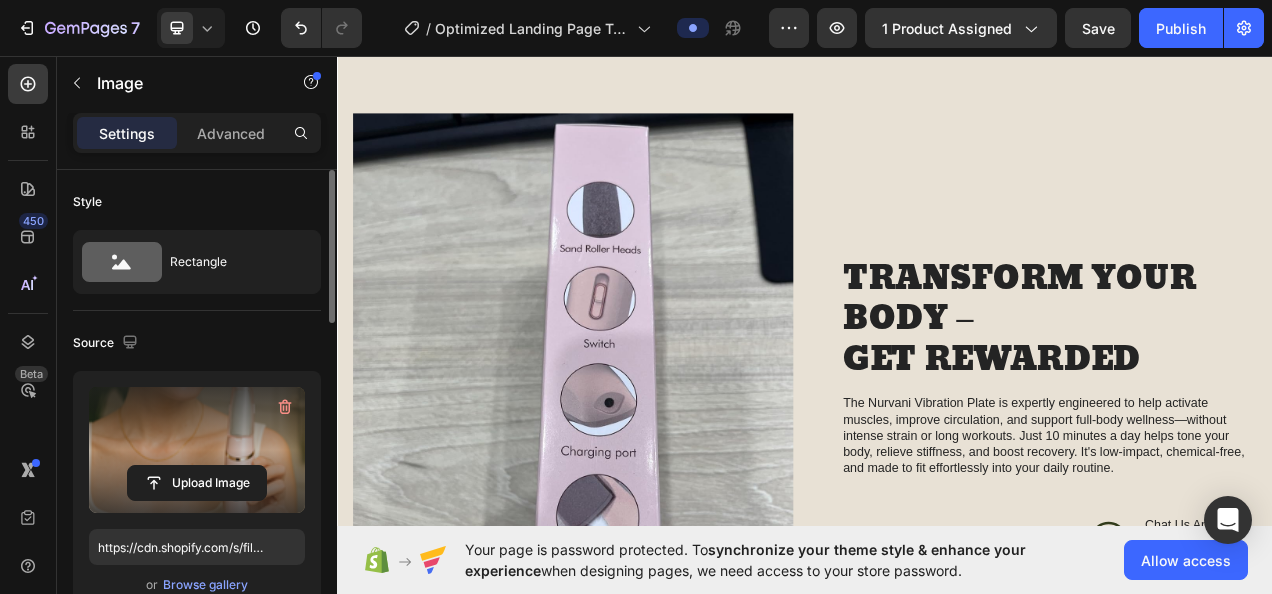 scroll, scrollTop: 2000, scrollLeft: 0, axis: vertical 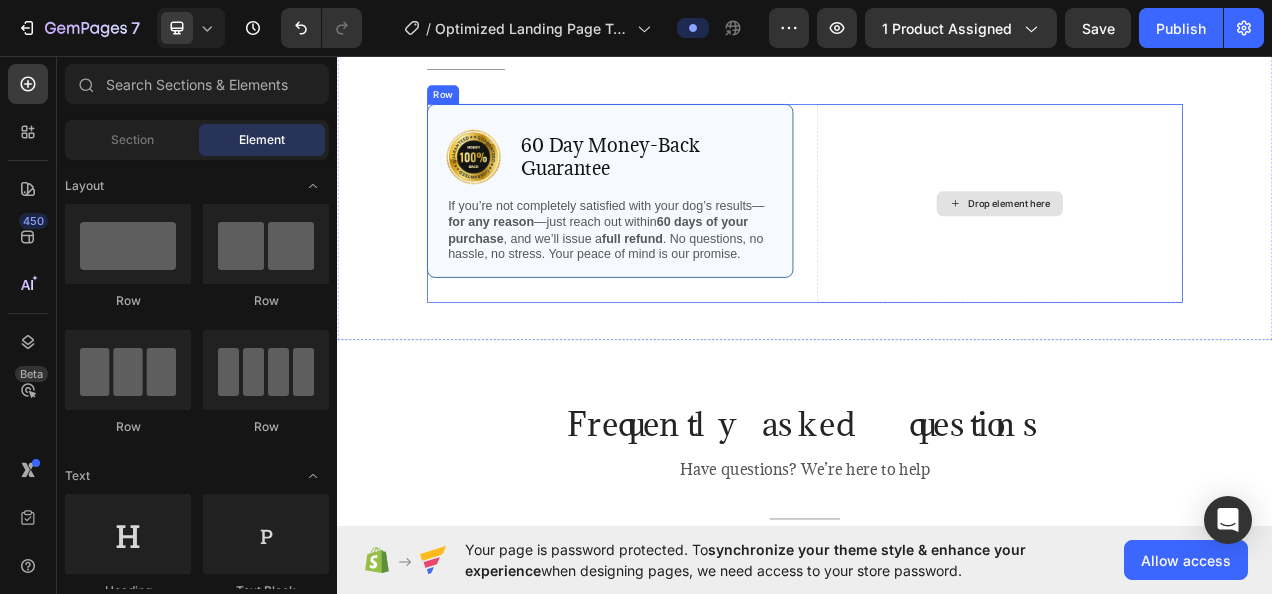 click on "Drop element here" at bounding box center (1187, 247) 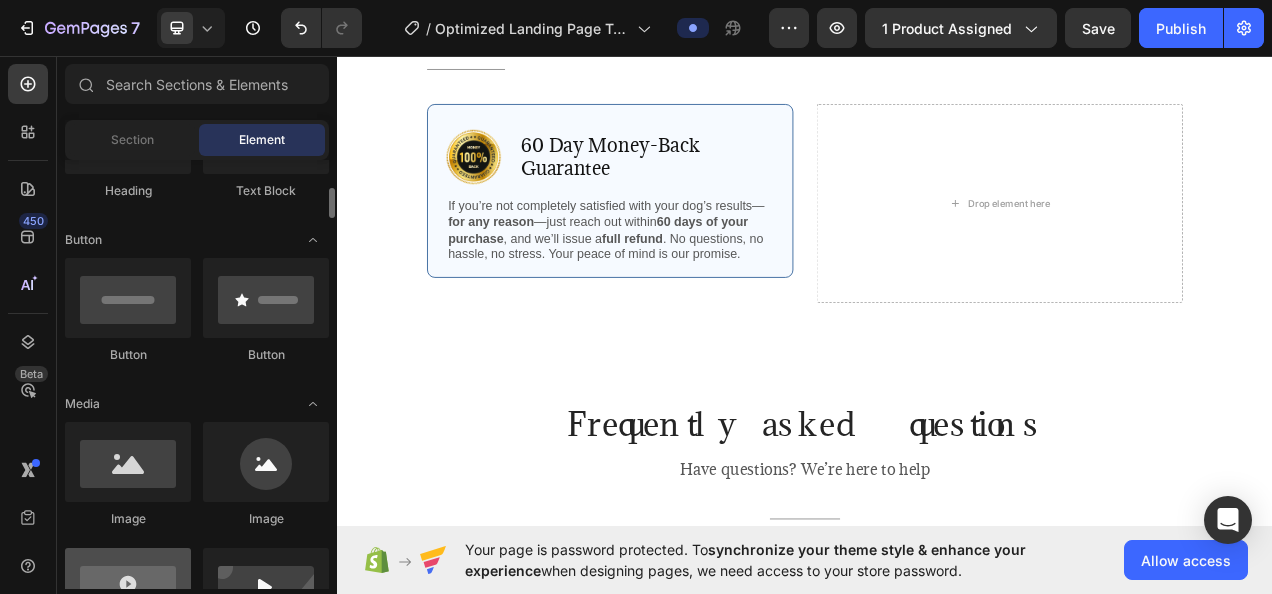 scroll, scrollTop: 600, scrollLeft: 0, axis: vertical 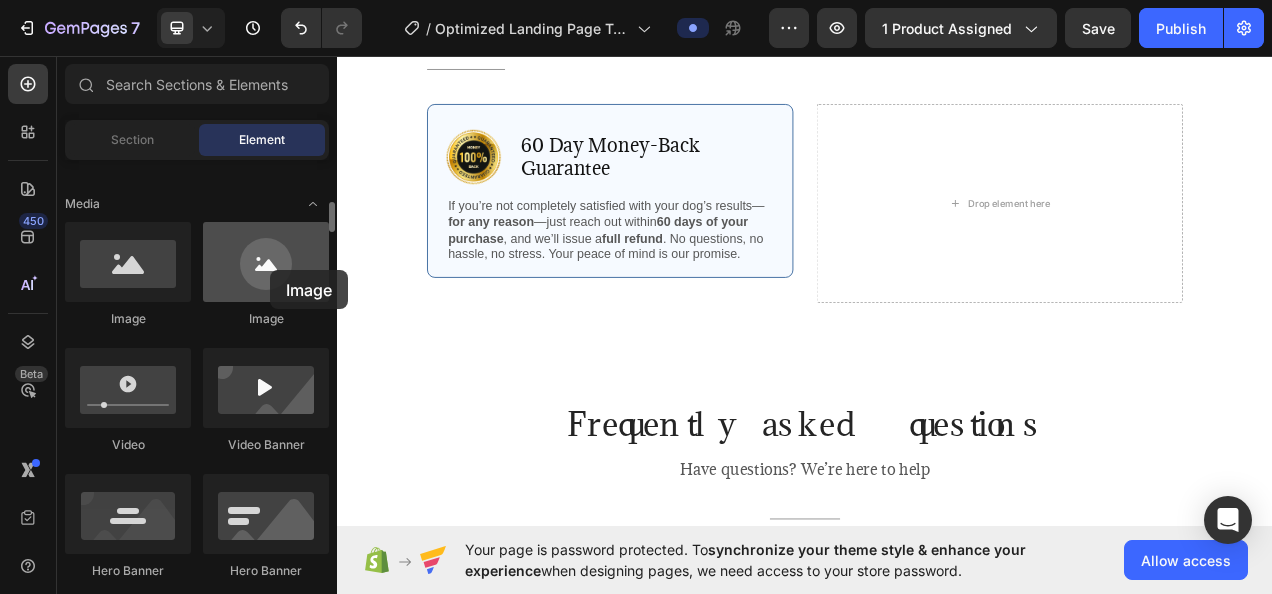 click at bounding box center (266, 262) 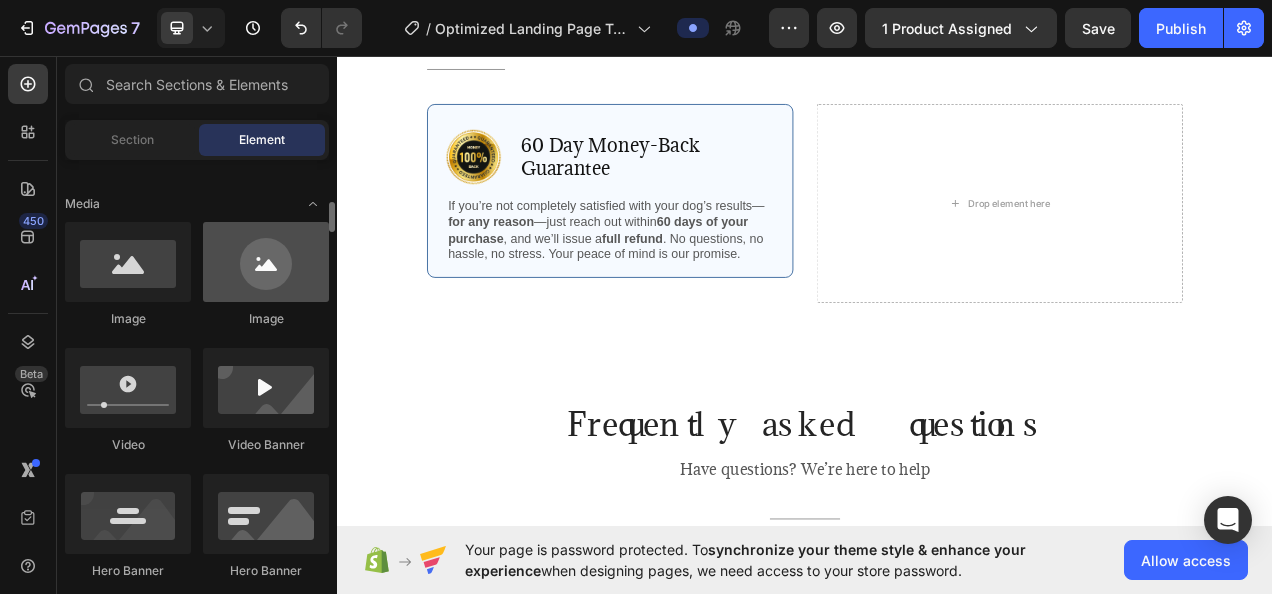 click at bounding box center (266, 262) 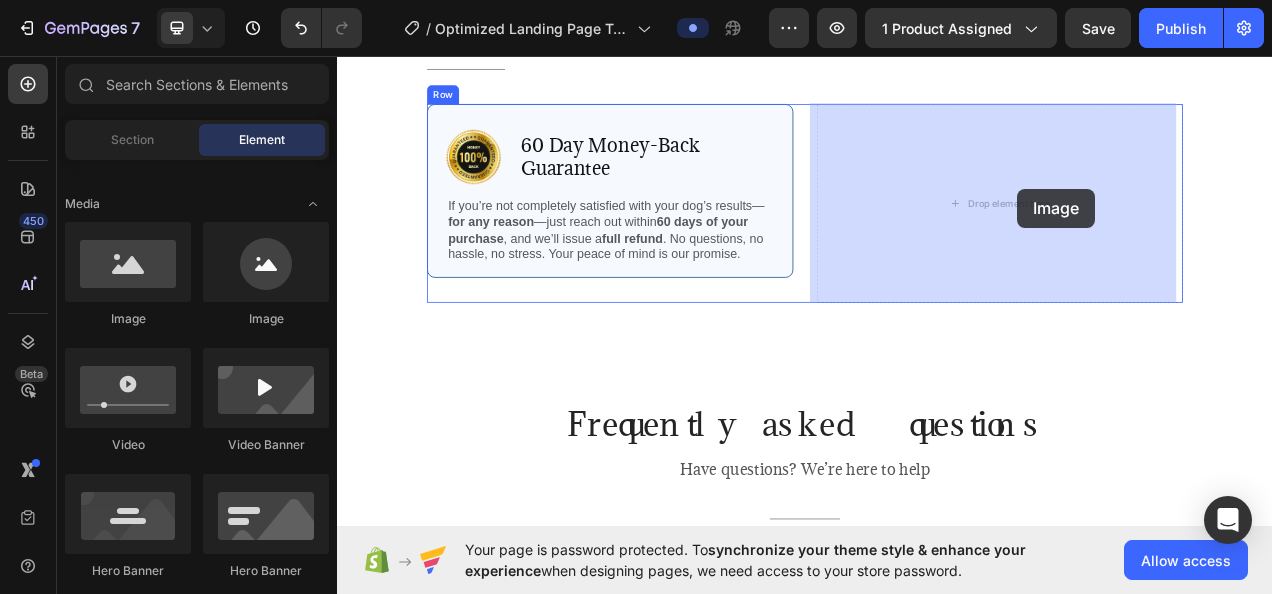 drag, startPoint x: 603, startPoint y: 320, endPoint x: 1210, endPoint y: 228, distance: 613.93243 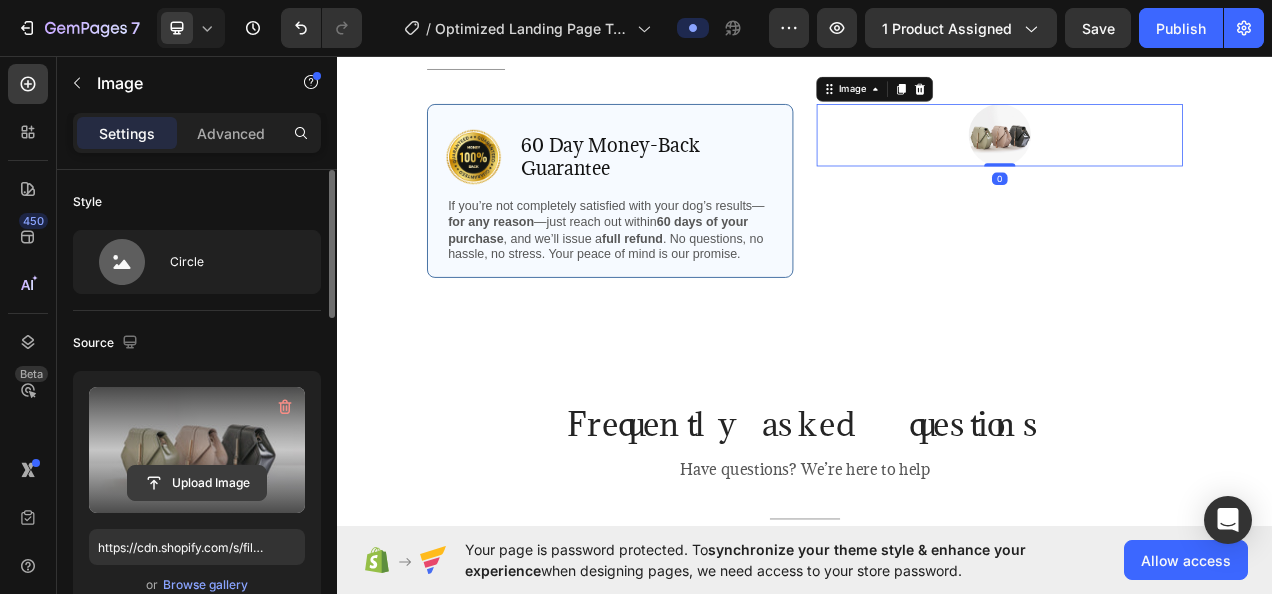 click 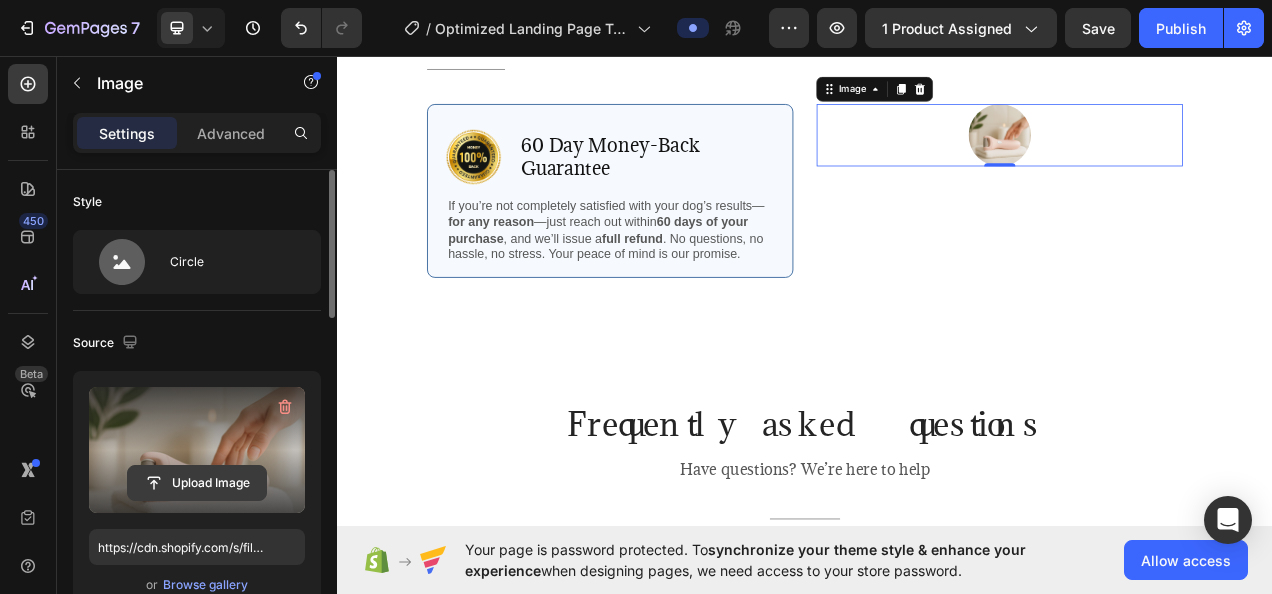 click 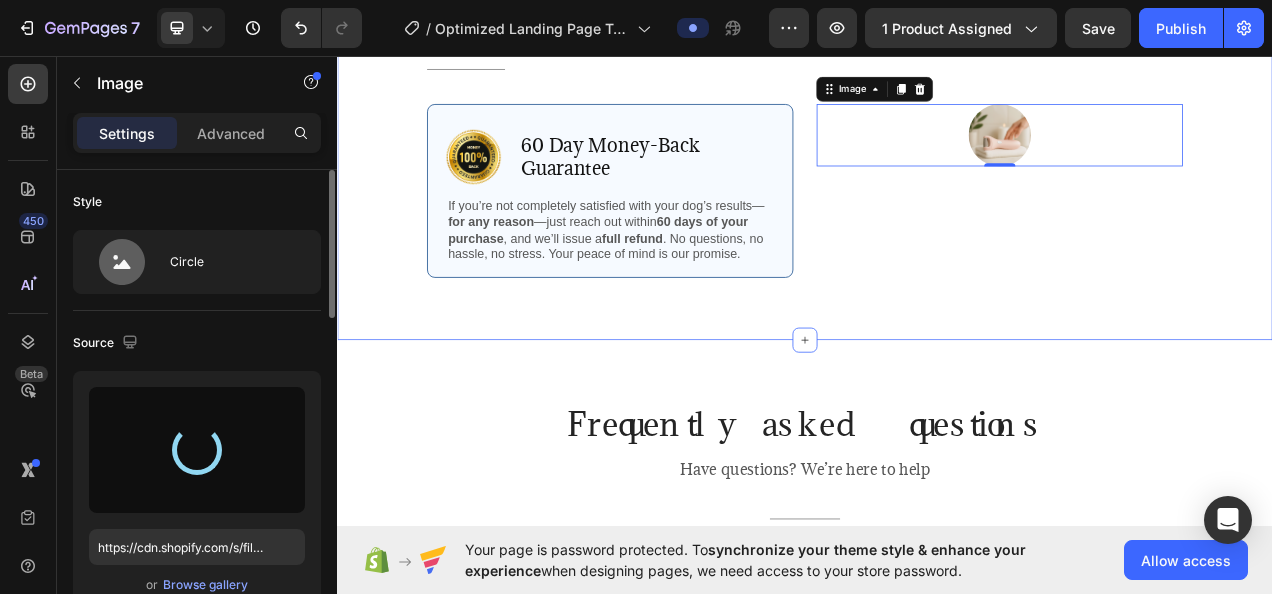 type on "https://cdn.shopify.com/s/files/1/0936/9799/9213/files/gempages_578077604855153340-9af884c7-22cd-42ce-9489-e77b7d4b0893.jpg" 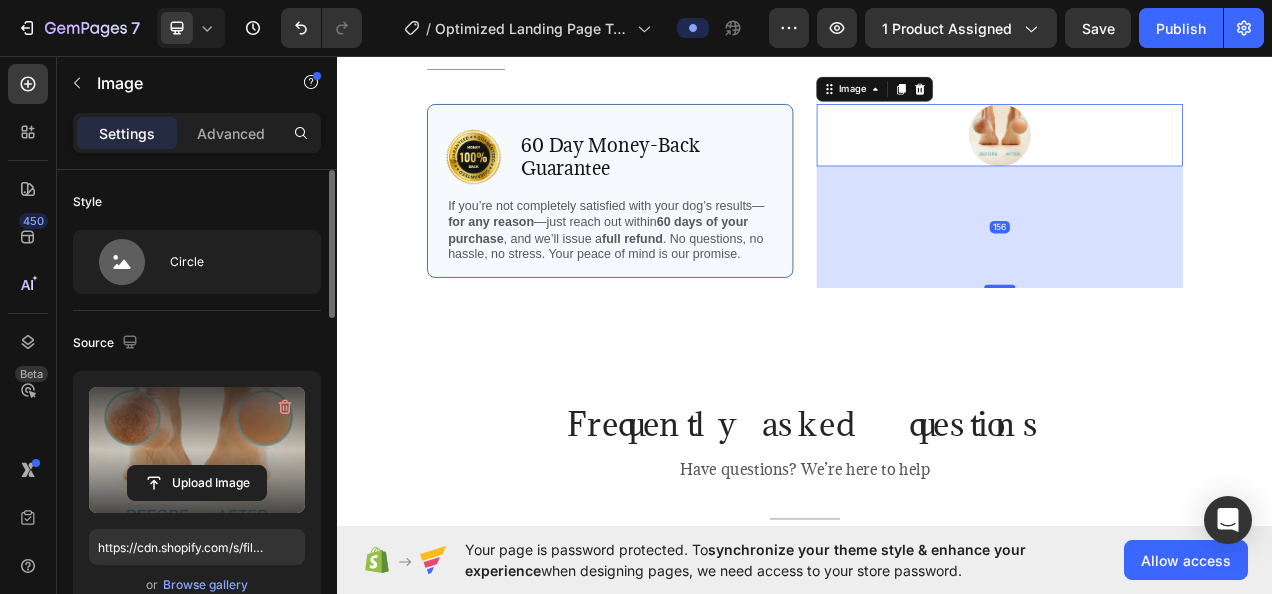 drag, startPoint x: 1177, startPoint y: 197, endPoint x: 1159, endPoint y: 353, distance: 157.03503 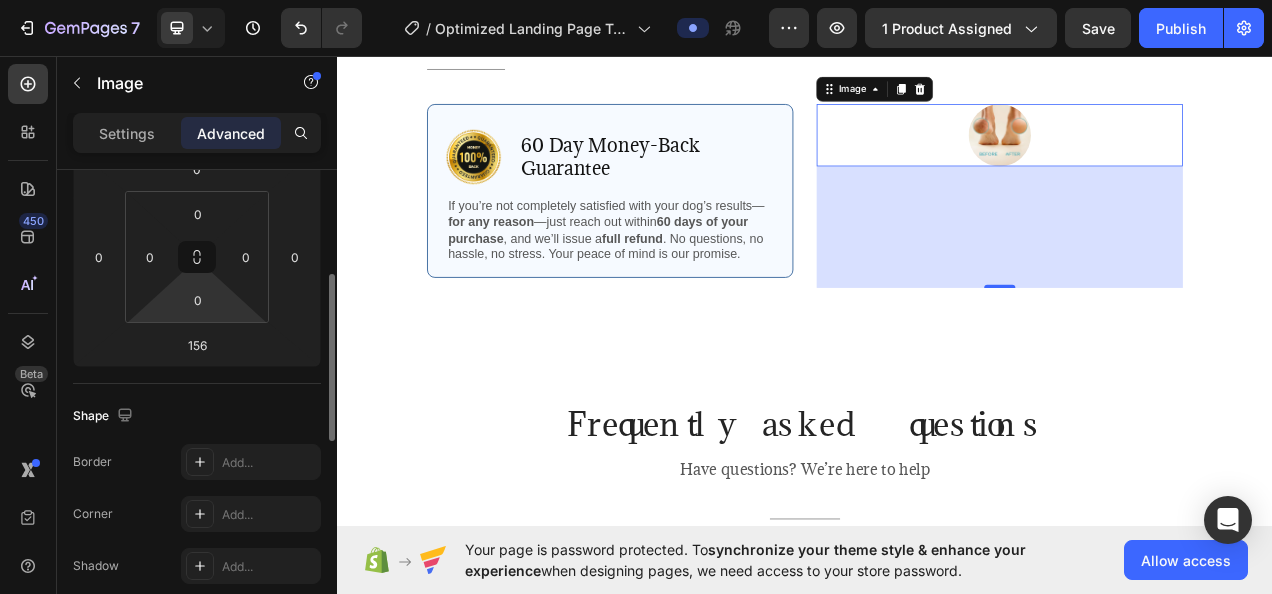 scroll, scrollTop: 200, scrollLeft: 0, axis: vertical 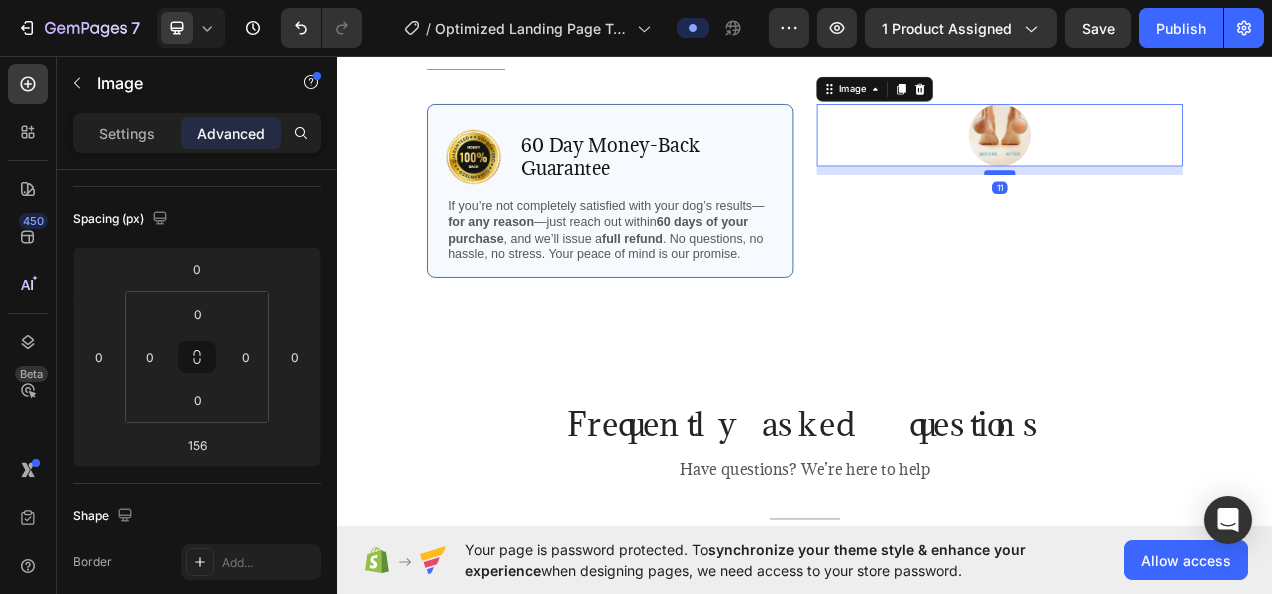 drag, startPoint x: 1179, startPoint y: 353, endPoint x: 1167, endPoint y: 206, distance: 147.48898 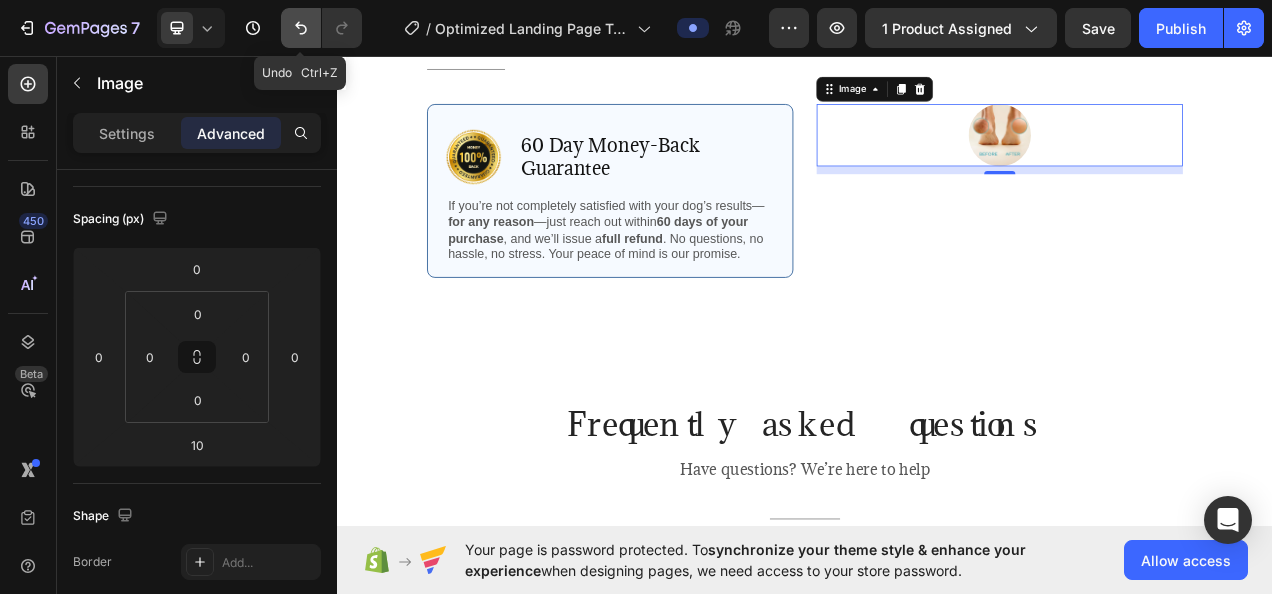 click 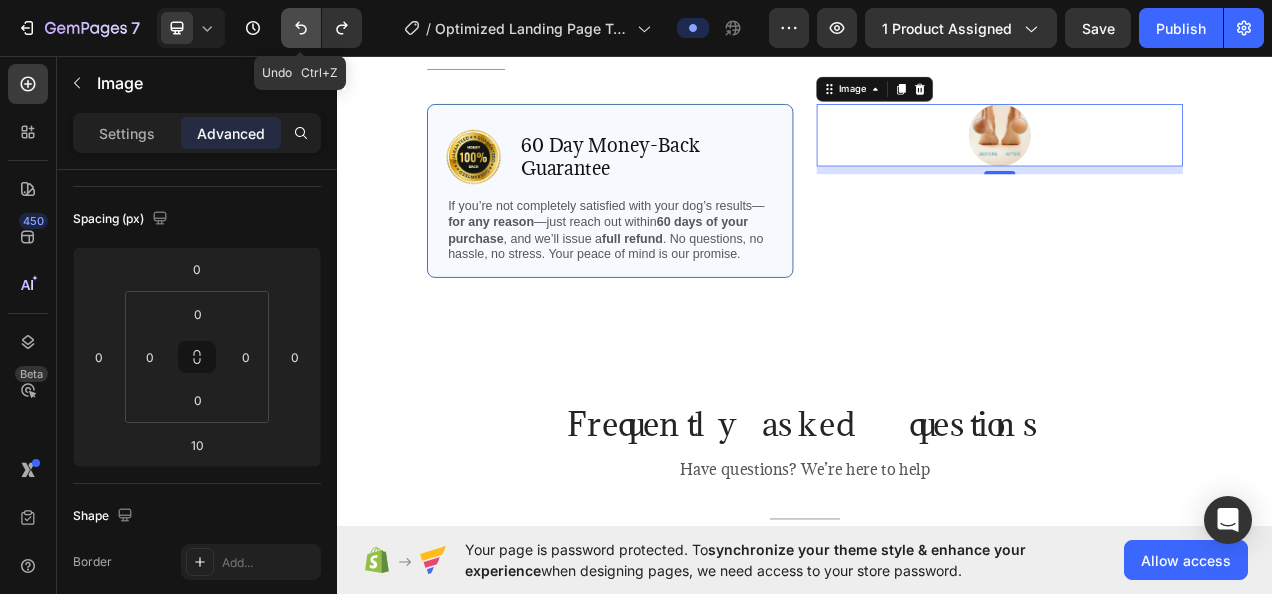 click 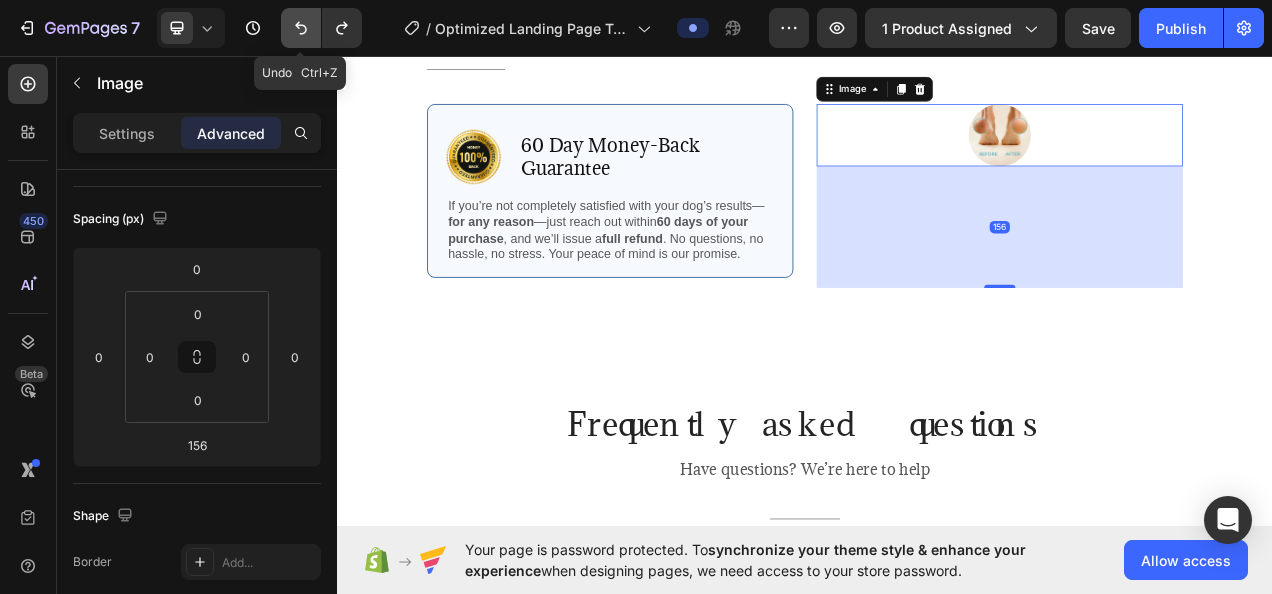 click 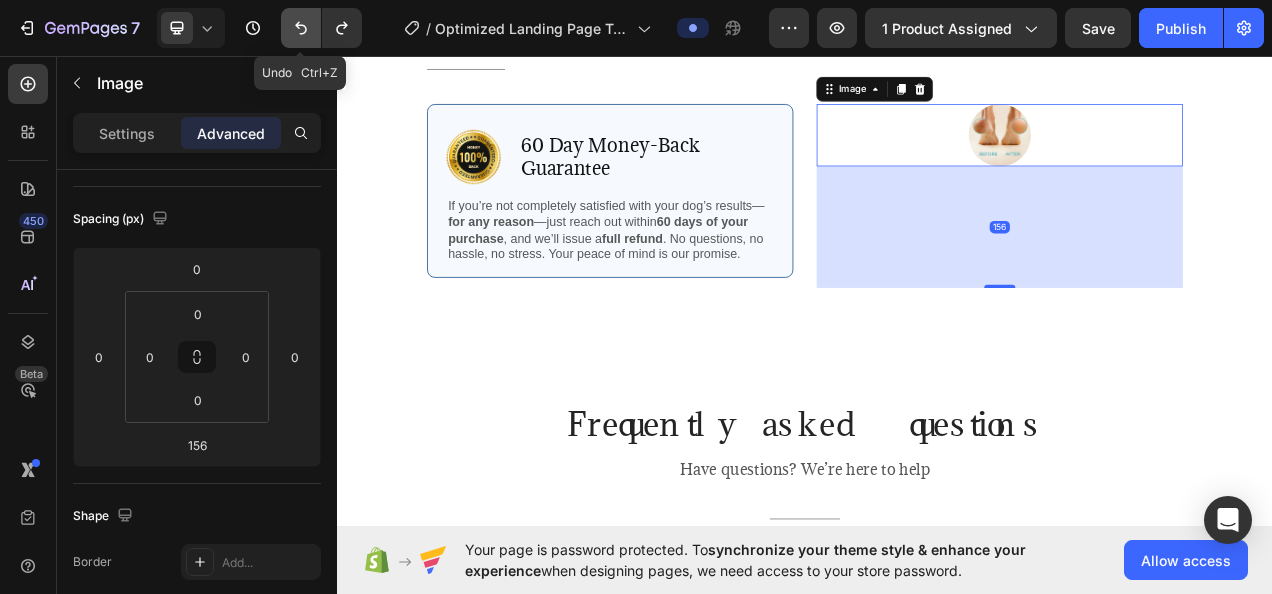 click 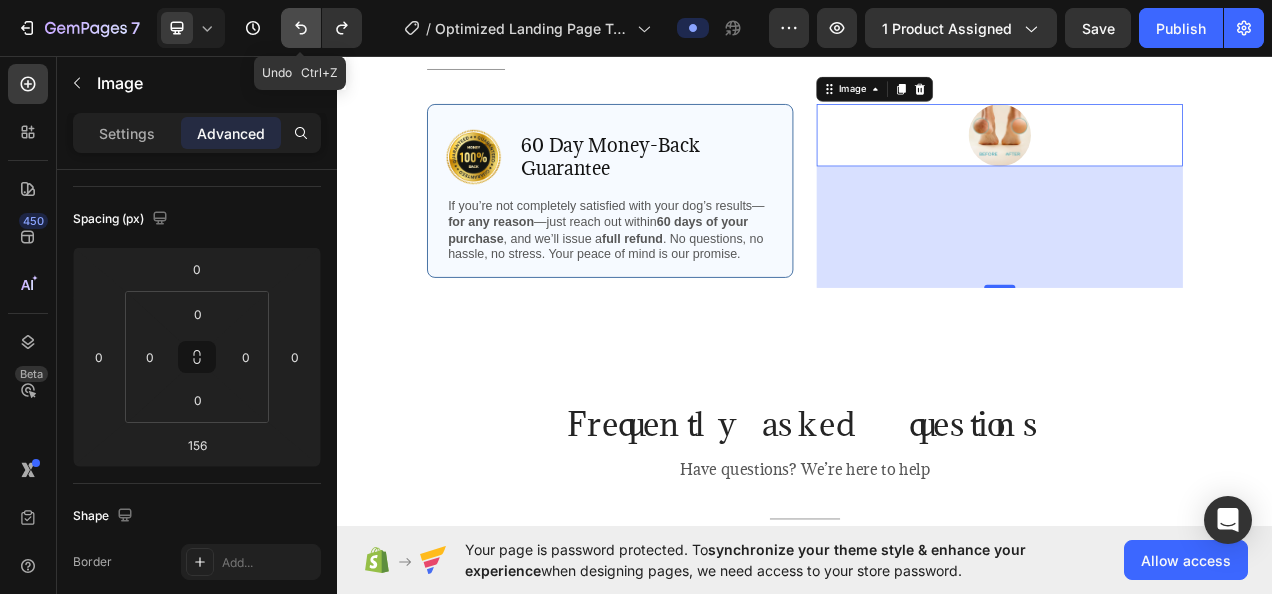 click 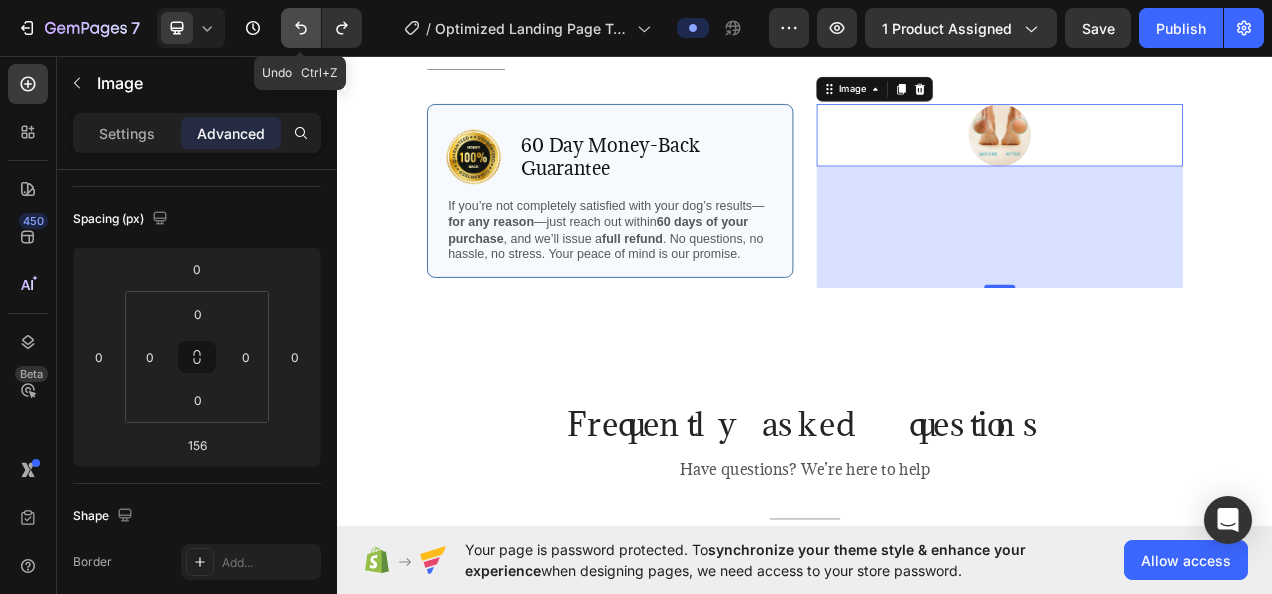 click 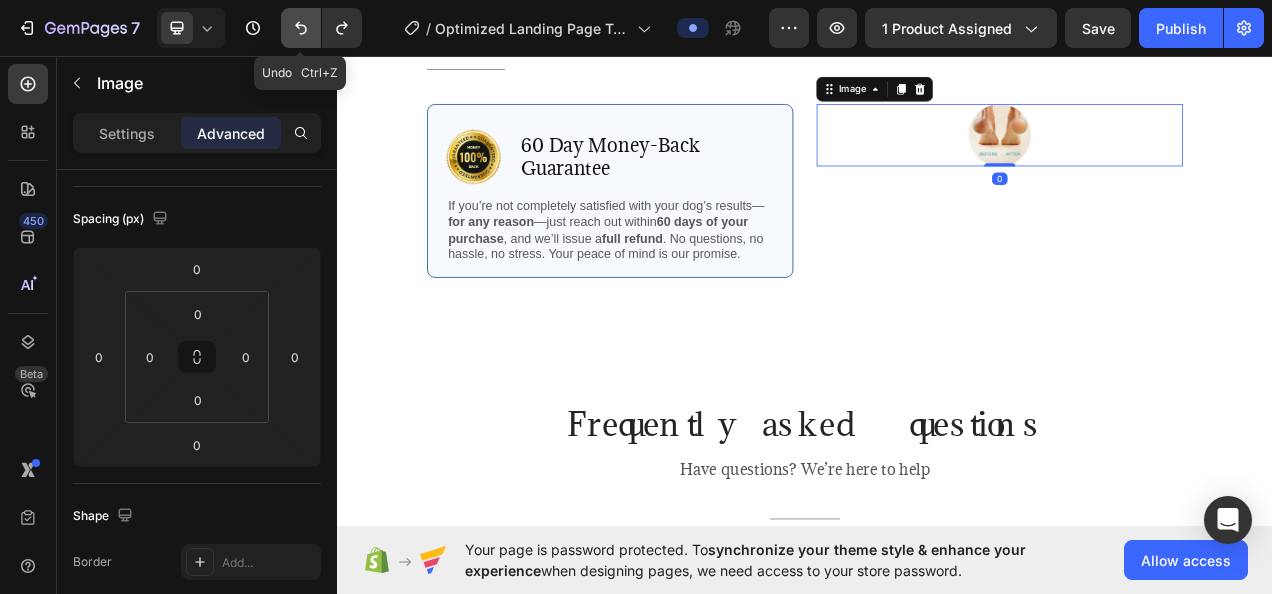 click 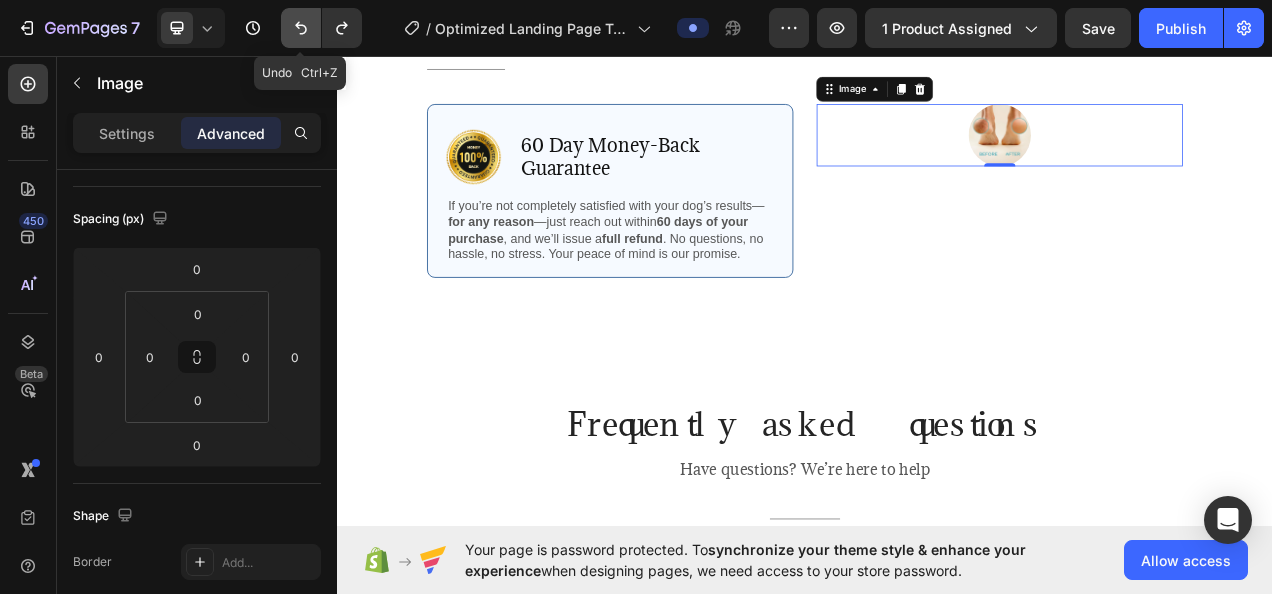 click 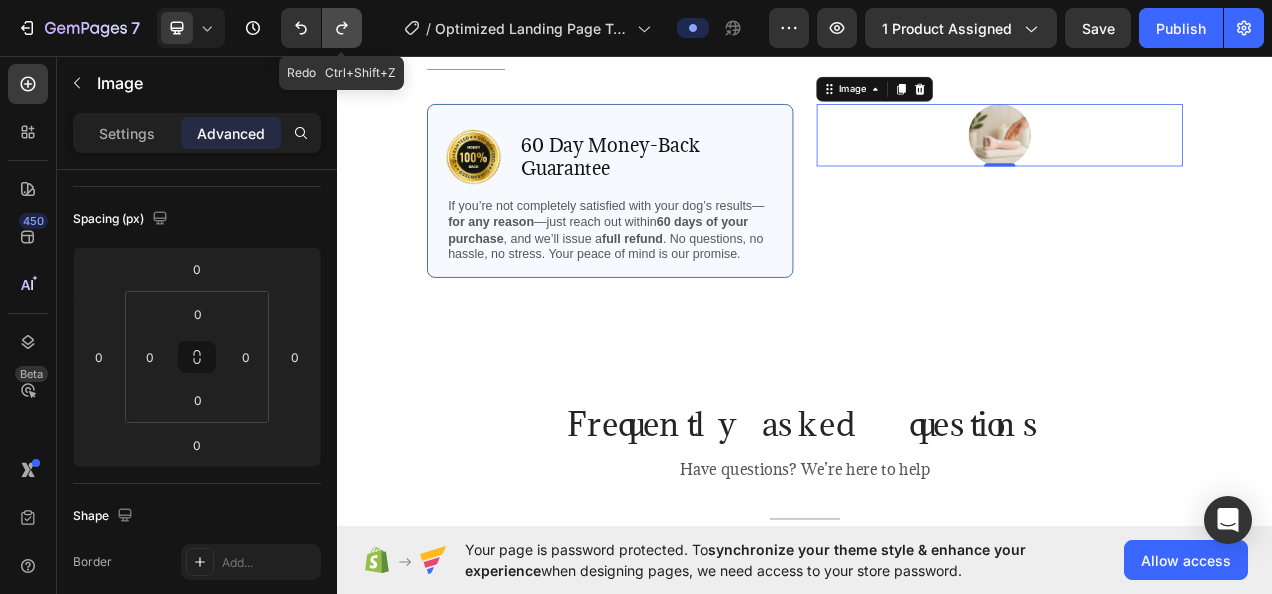 click 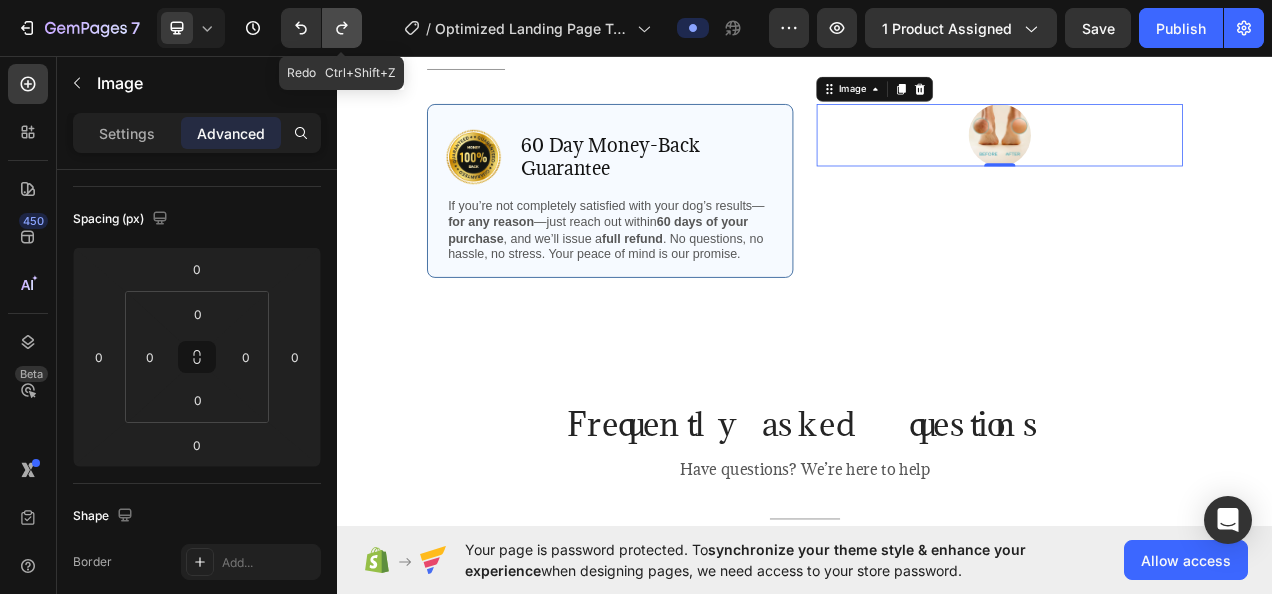 click 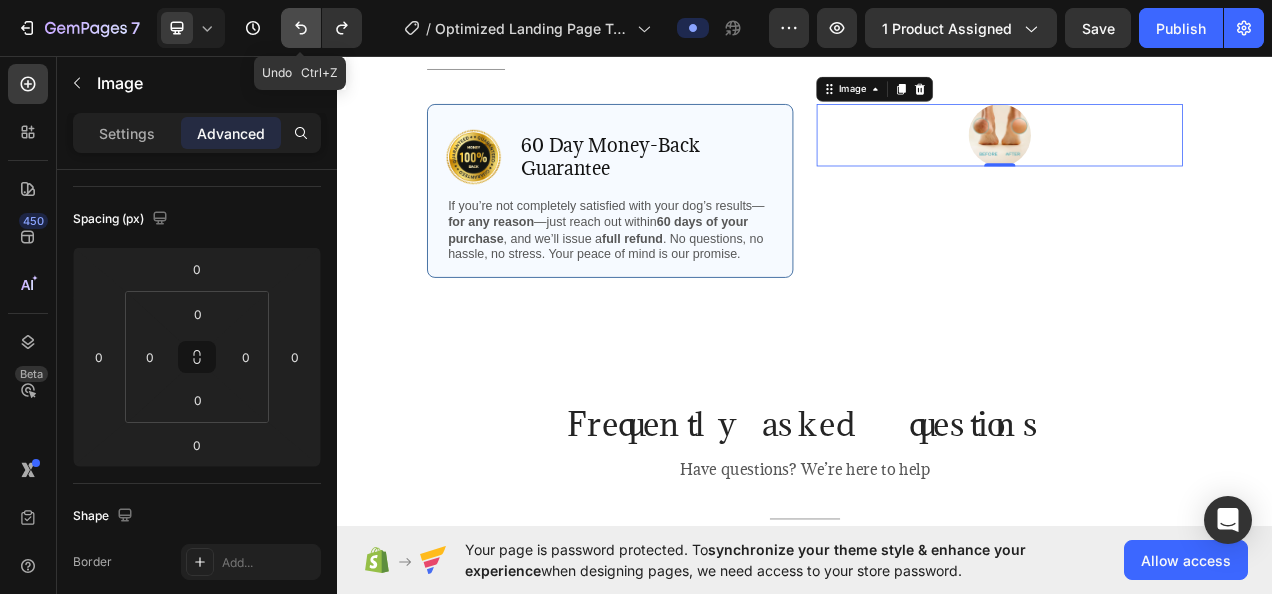 click 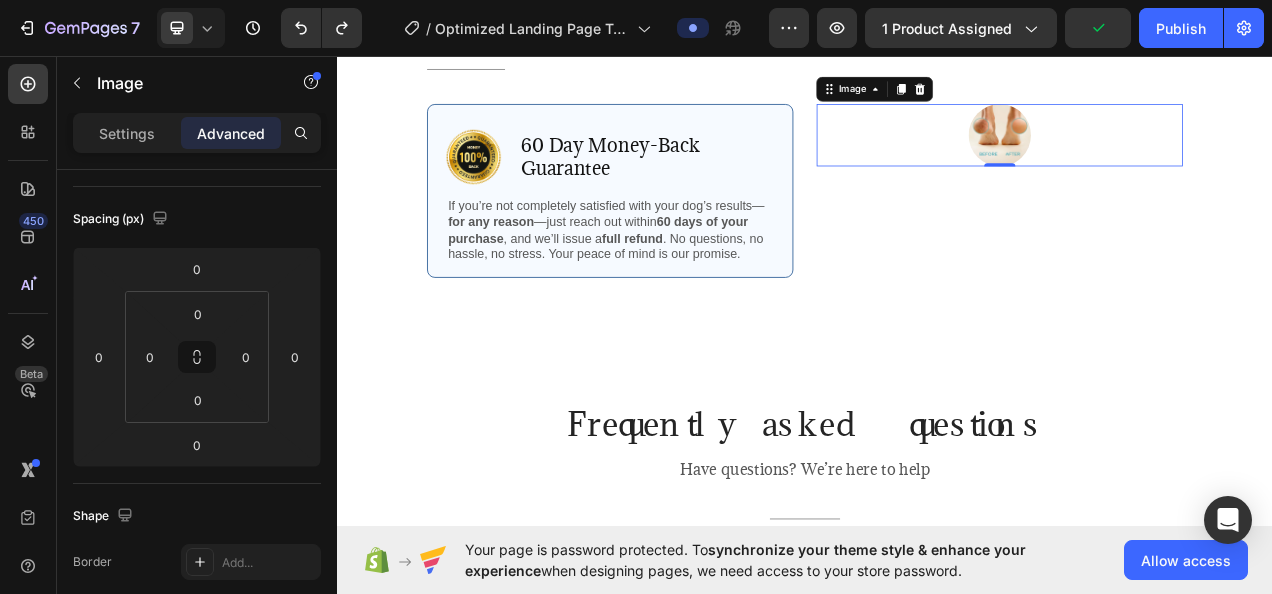 click at bounding box center (1187, 159) 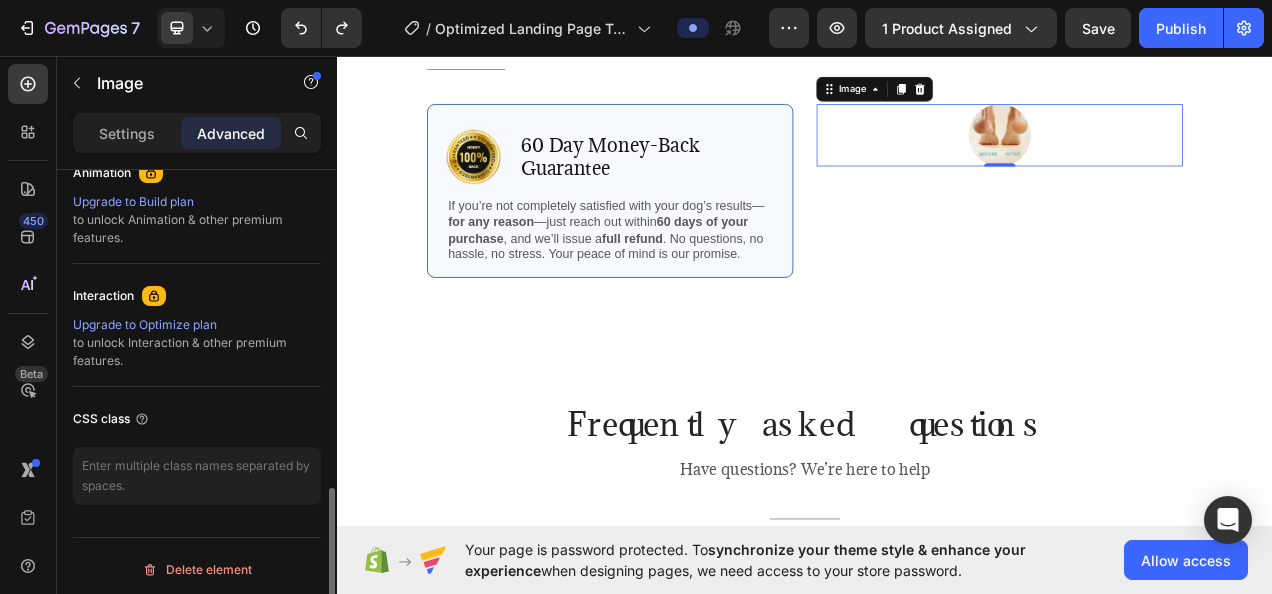 scroll, scrollTop: 904, scrollLeft: 0, axis: vertical 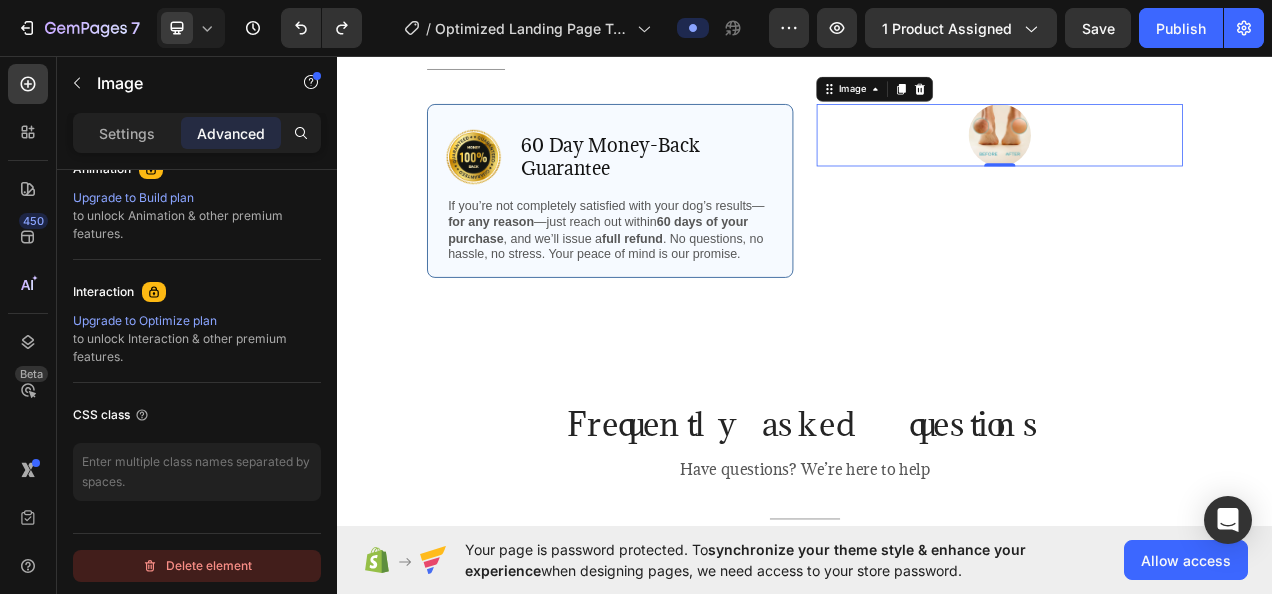 click on "Delete element" at bounding box center [197, 566] 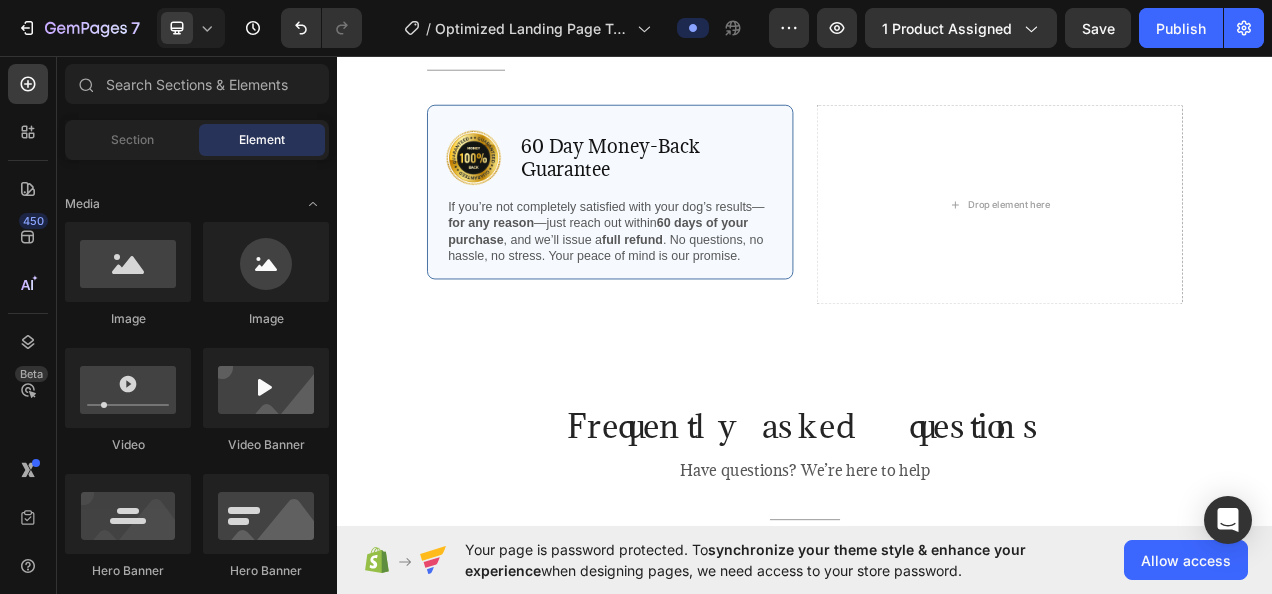 scroll, scrollTop: 5100, scrollLeft: 0, axis: vertical 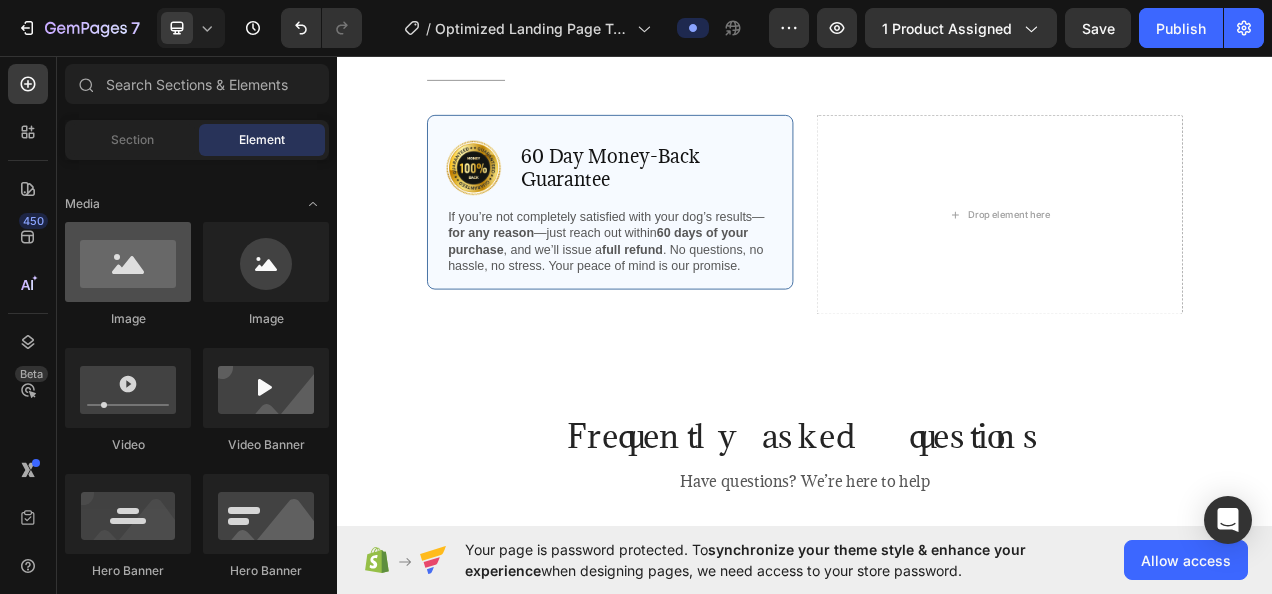 click at bounding box center (128, 262) 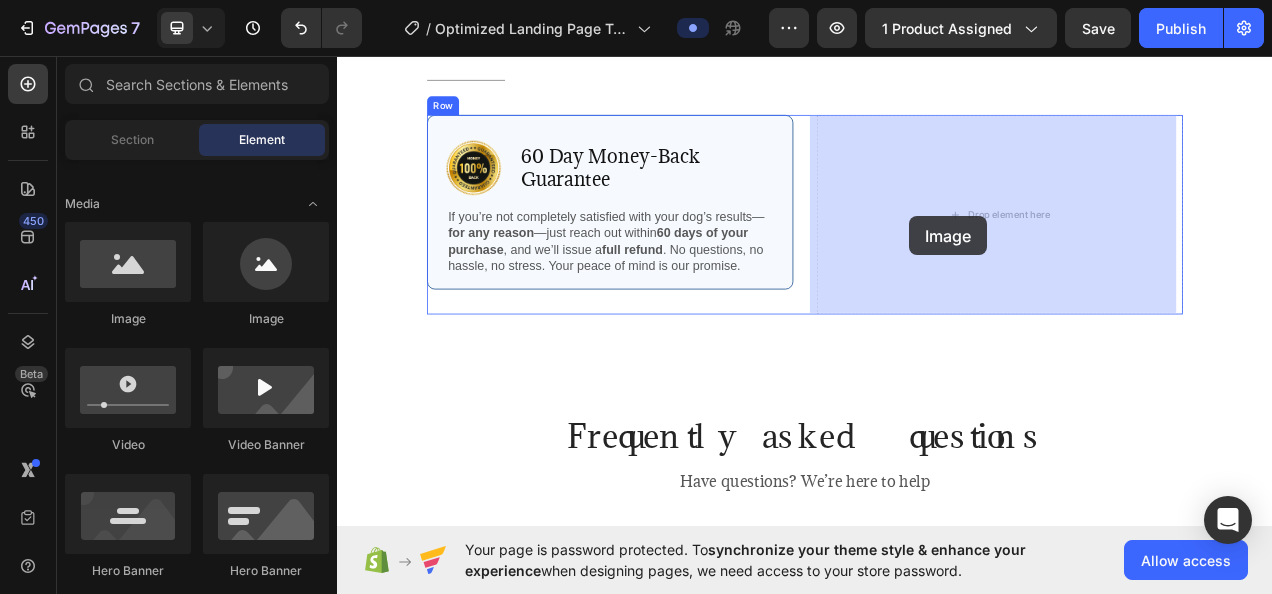drag, startPoint x: 473, startPoint y: 322, endPoint x: 1071, endPoint y: 263, distance: 600.9035 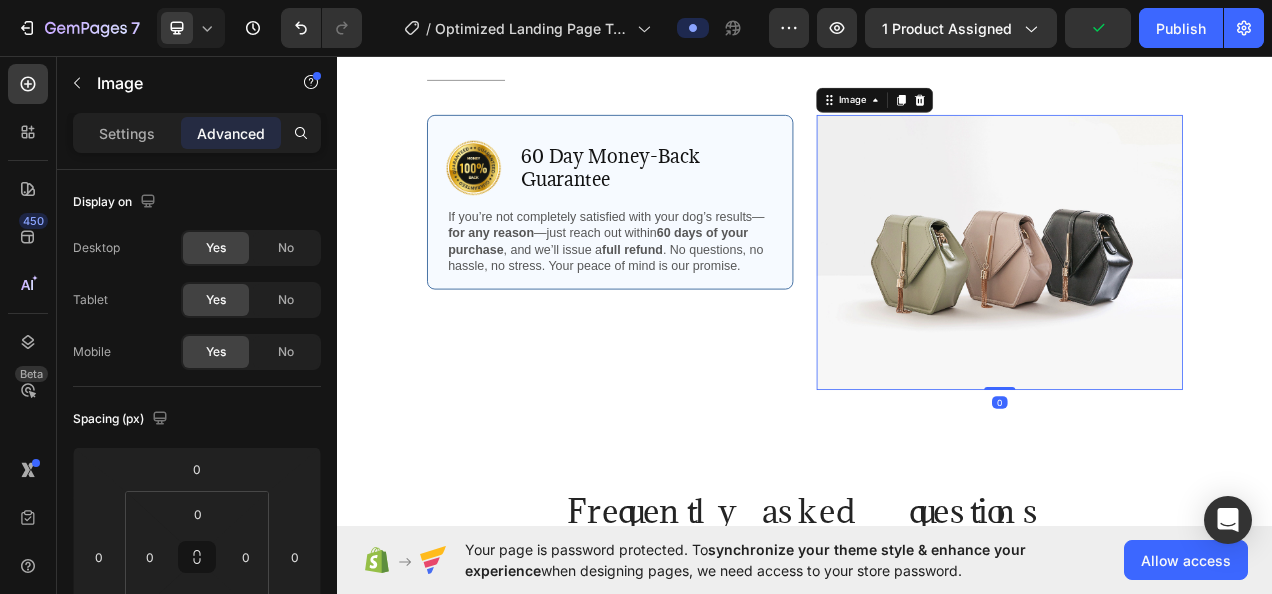 drag, startPoint x: 1167, startPoint y: 484, endPoint x: 1157, endPoint y: 356, distance: 128.39003 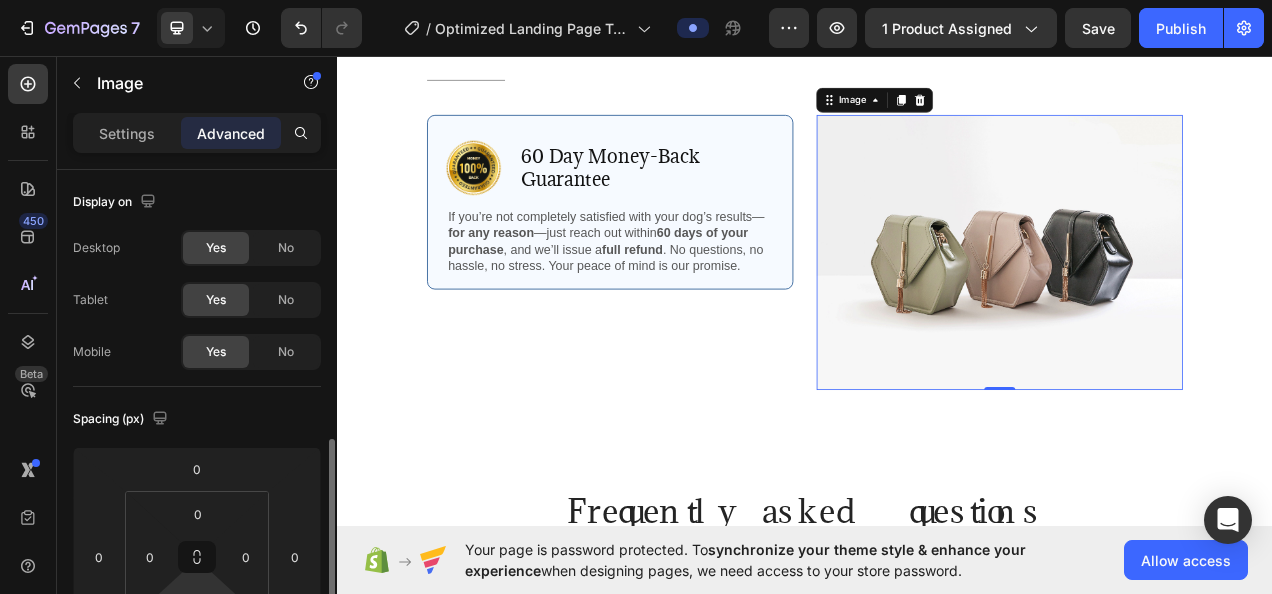 scroll, scrollTop: 300, scrollLeft: 0, axis: vertical 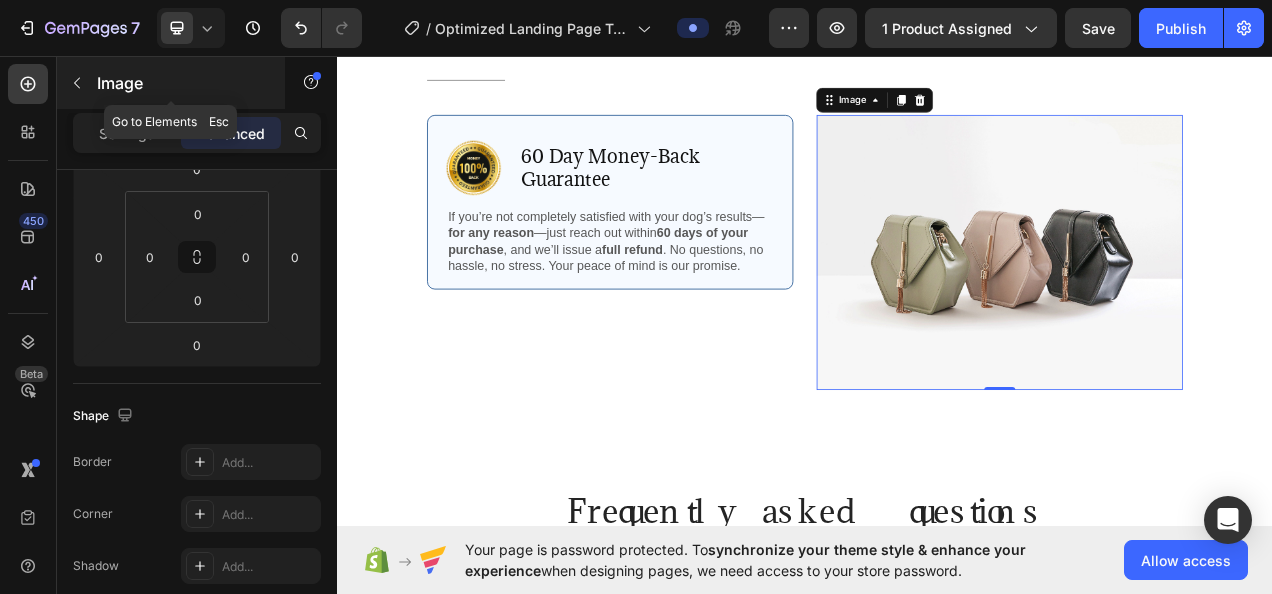 click 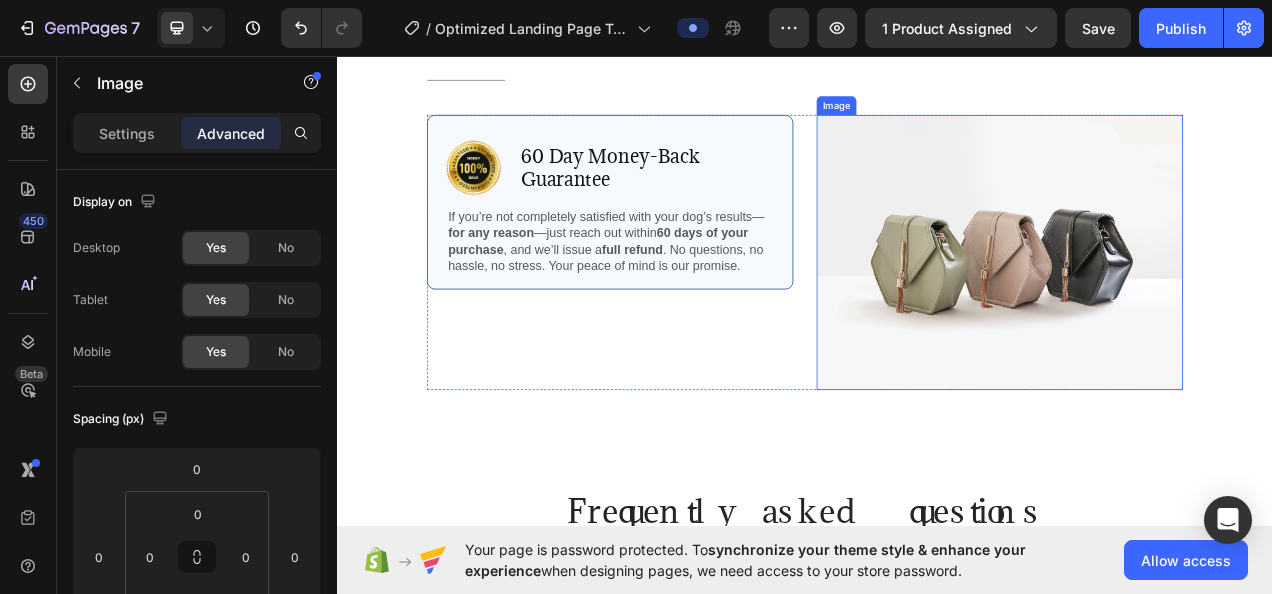 click at bounding box center (1187, 309) 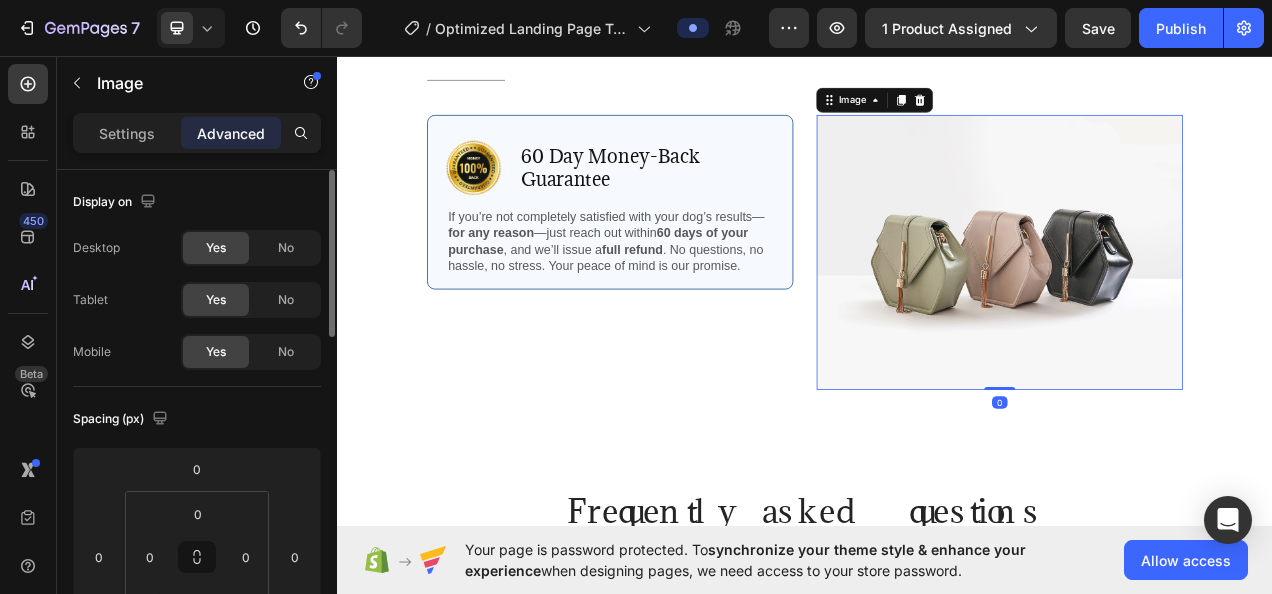 scroll, scrollTop: 100, scrollLeft: 0, axis: vertical 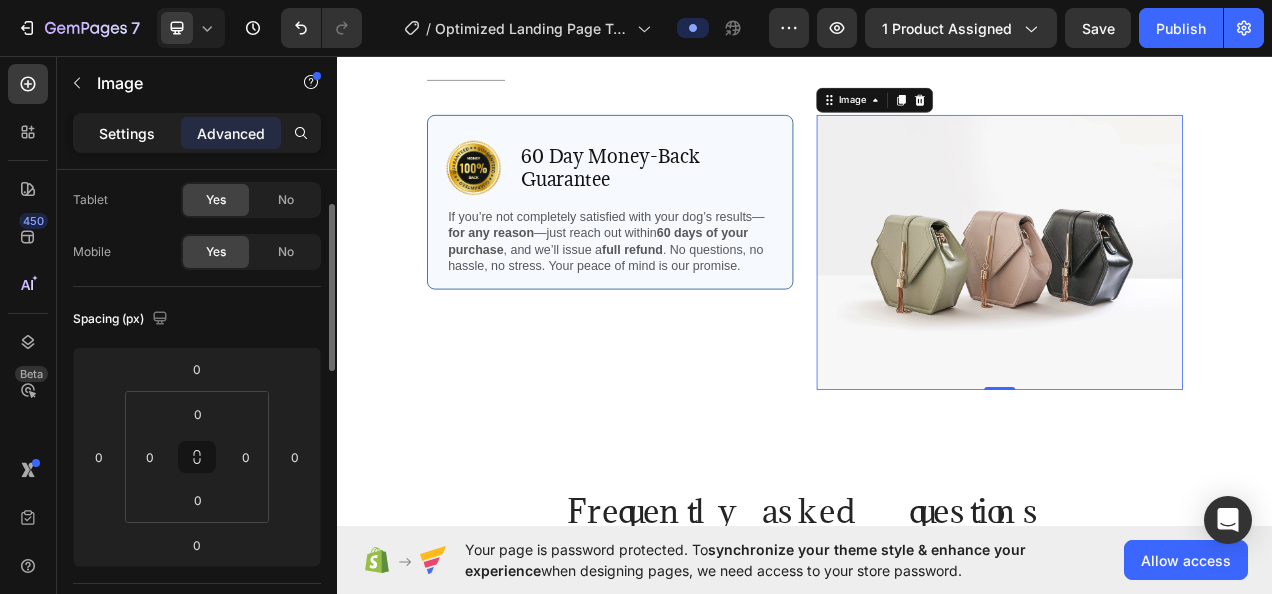 click on "Settings" 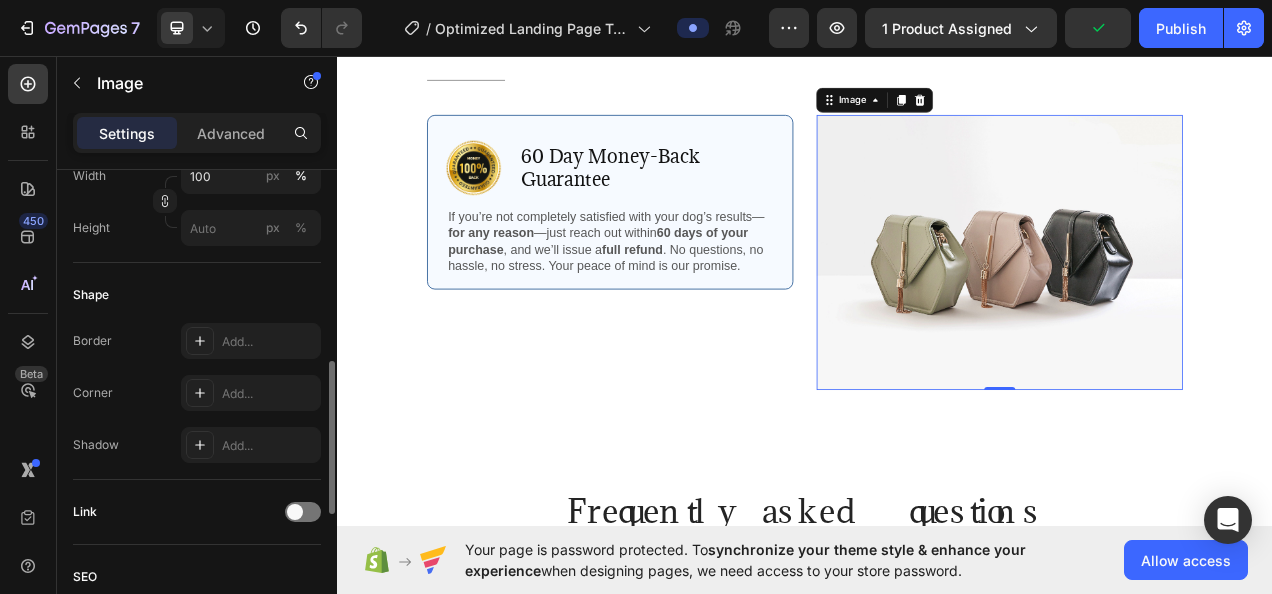 scroll, scrollTop: 300, scrollLeft: 0, axis: vertical 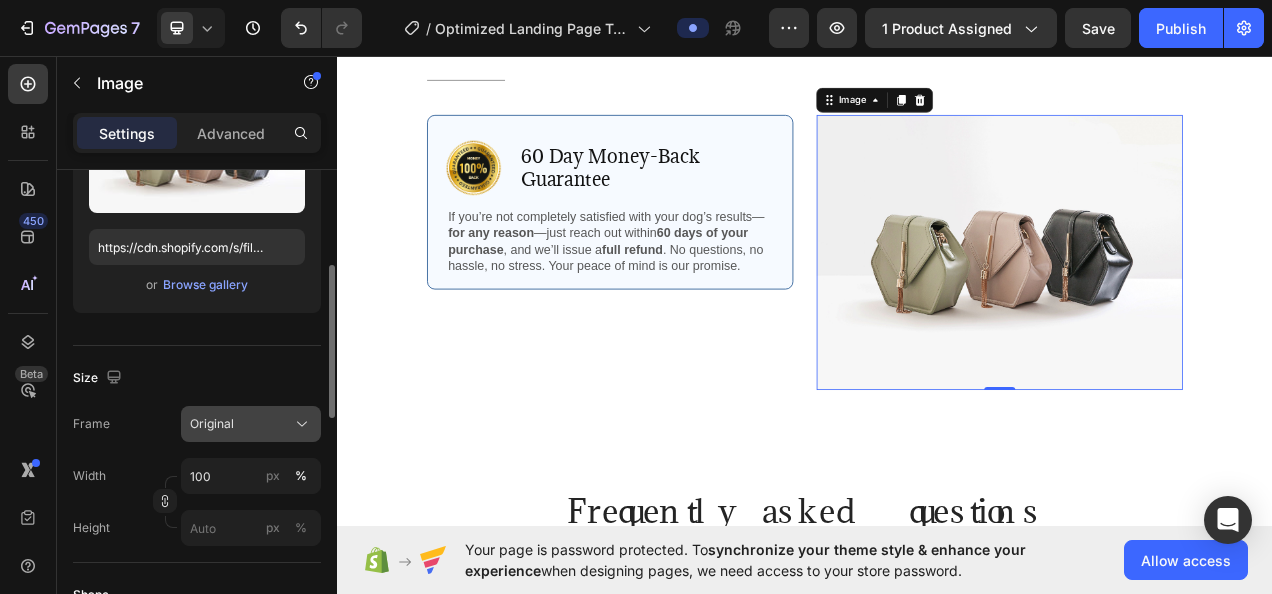 click on "Original" at bounding box center (212, 424) 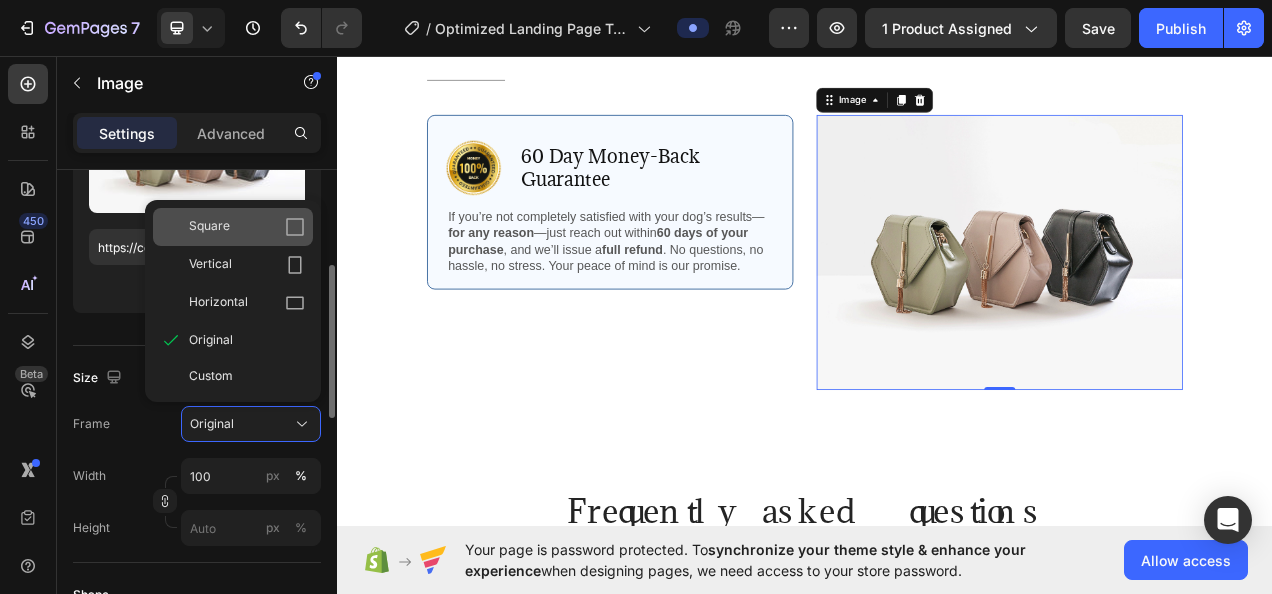 click on "Square" at bounding box center [247, 227] 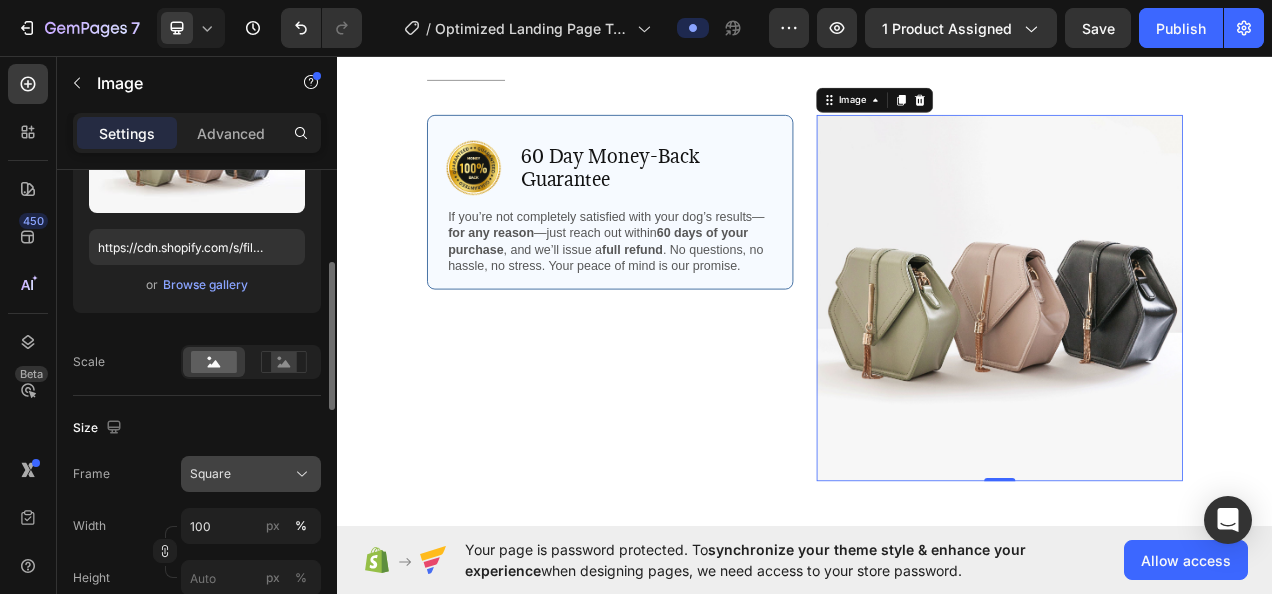 click on "Square" at bounding box center (251, 474) 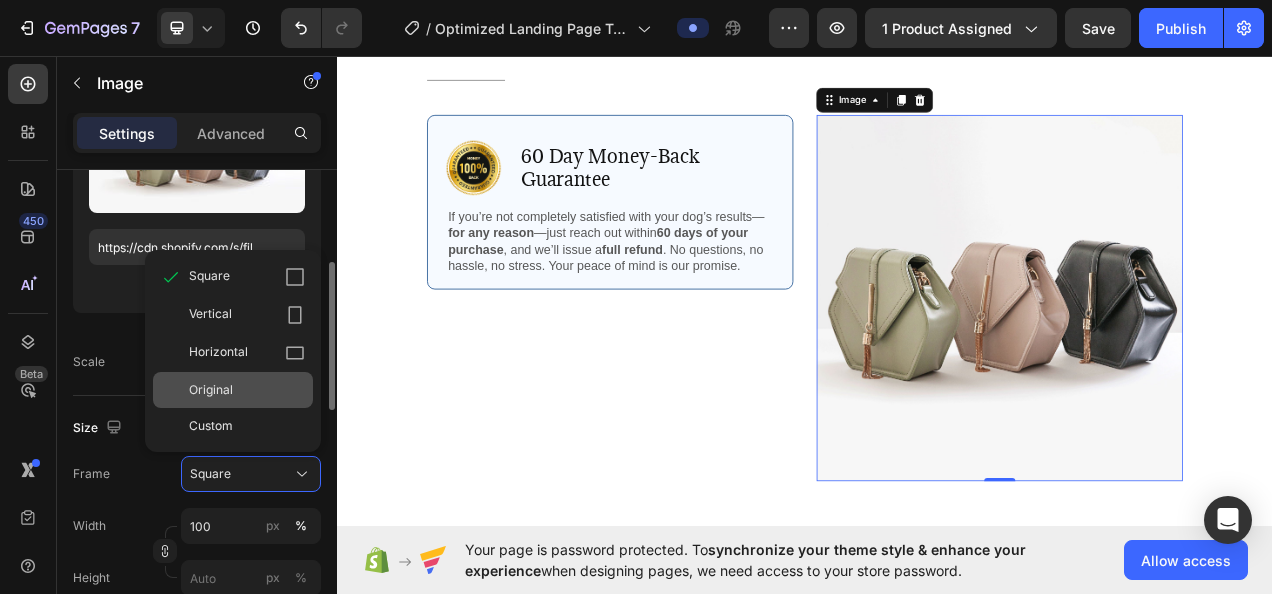 click on "Original" 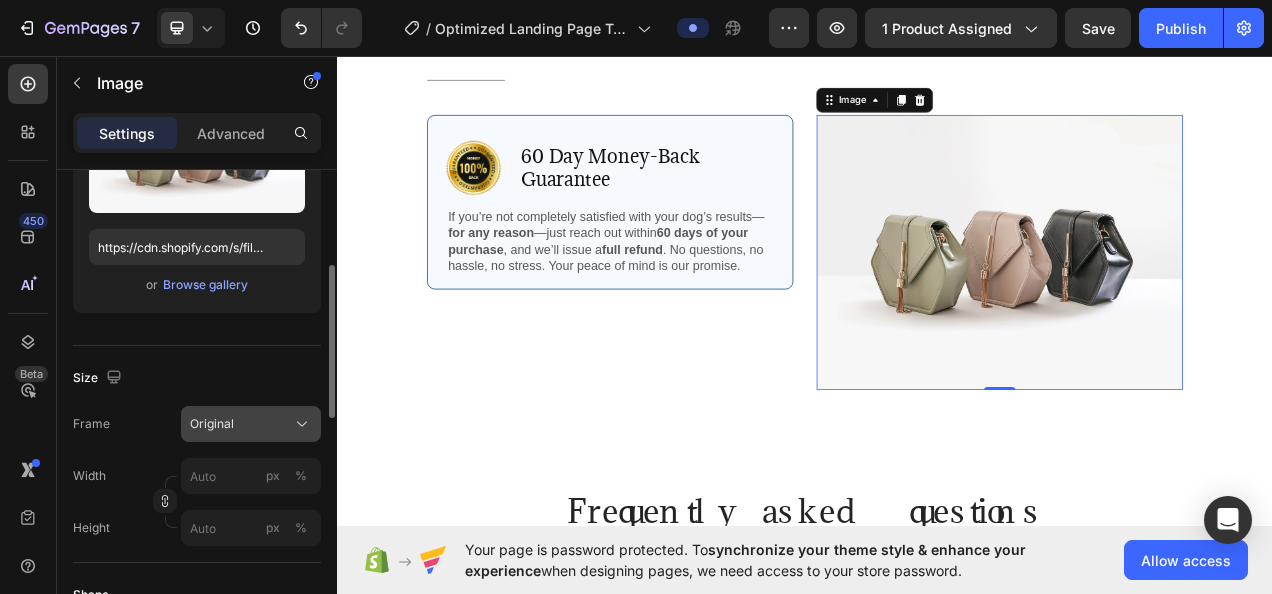 drag, startPoint x: 250, startPoint y: 444, endPoint x: 253, endPoint y: 428, distance: 16.27882 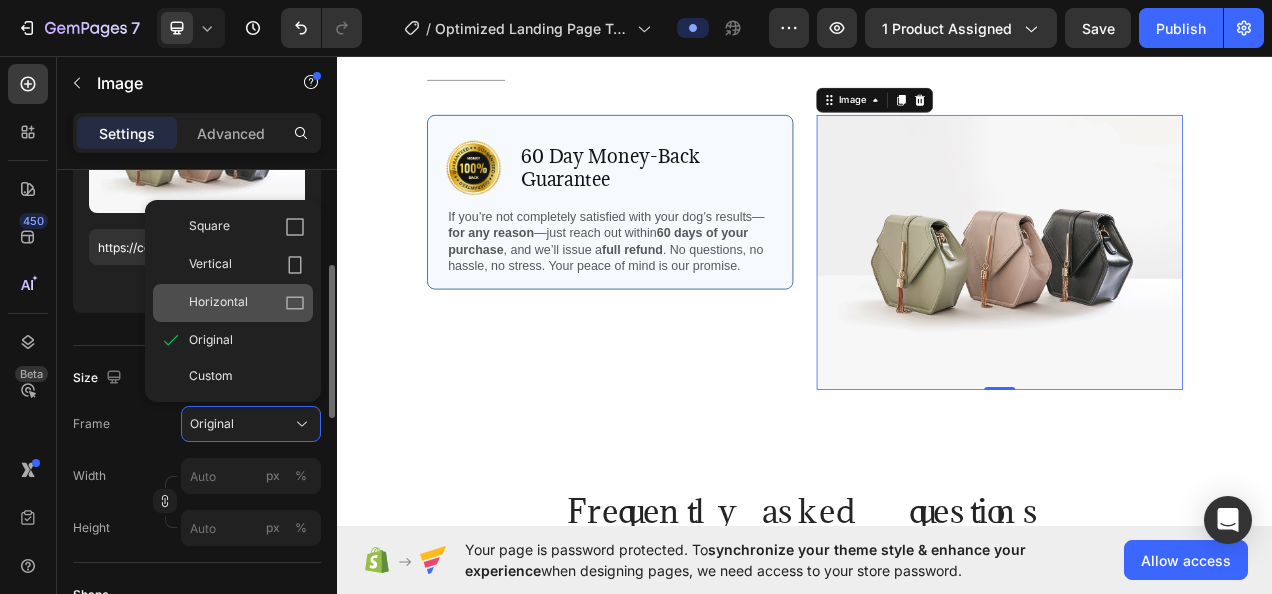 click on "Horizontal" at bounding box center [247, 303] 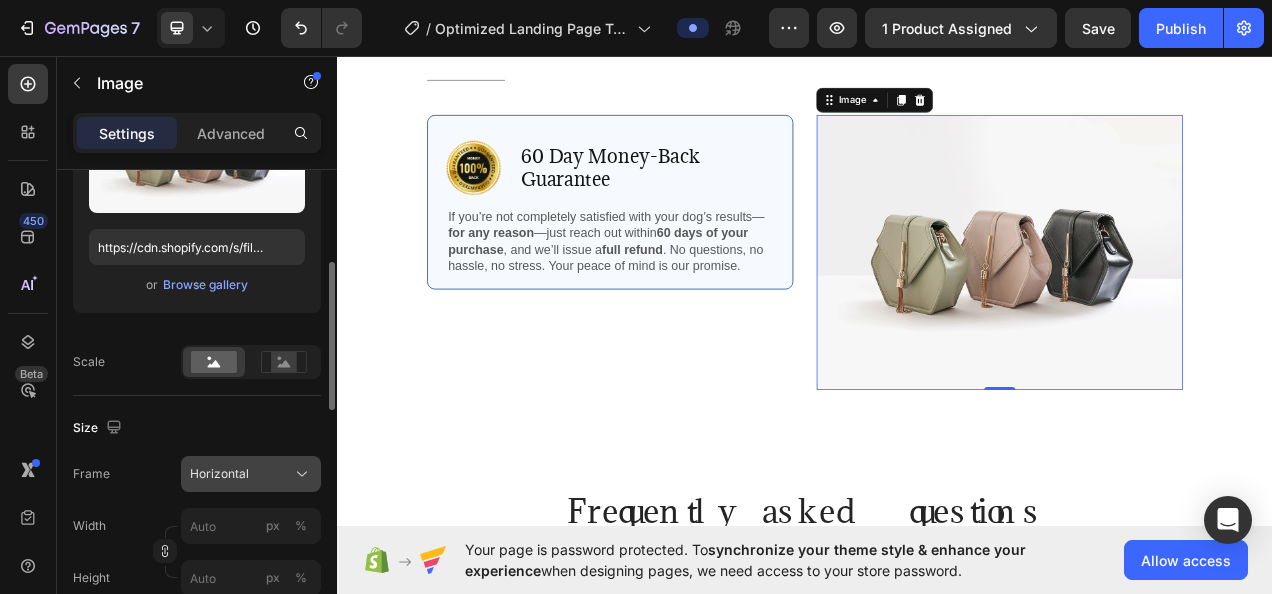 click on "Horizontal" 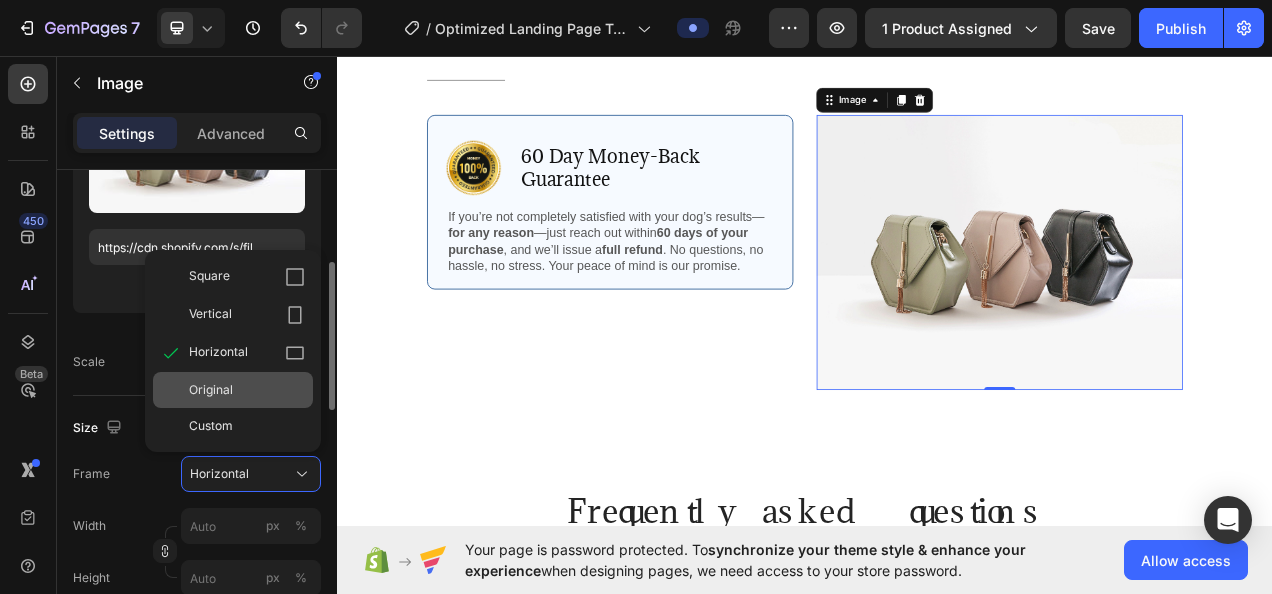 click on "Original" at bounding box center [247, 390] 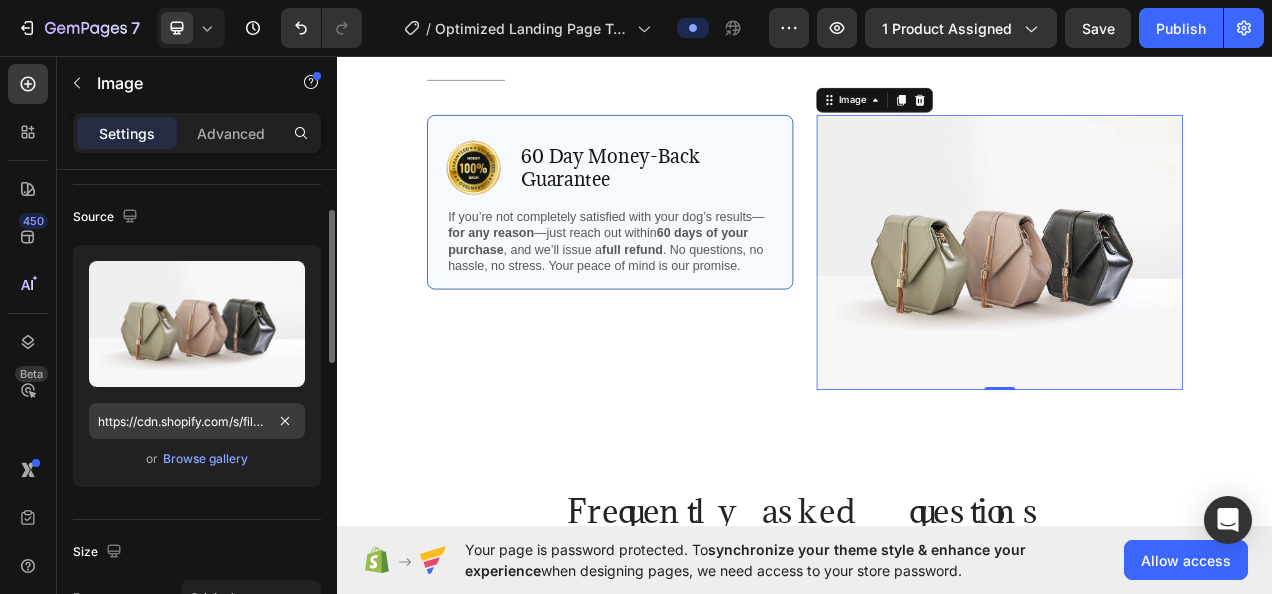 scroll, scrollTop: 0, scrollLeft: 0, axis: both 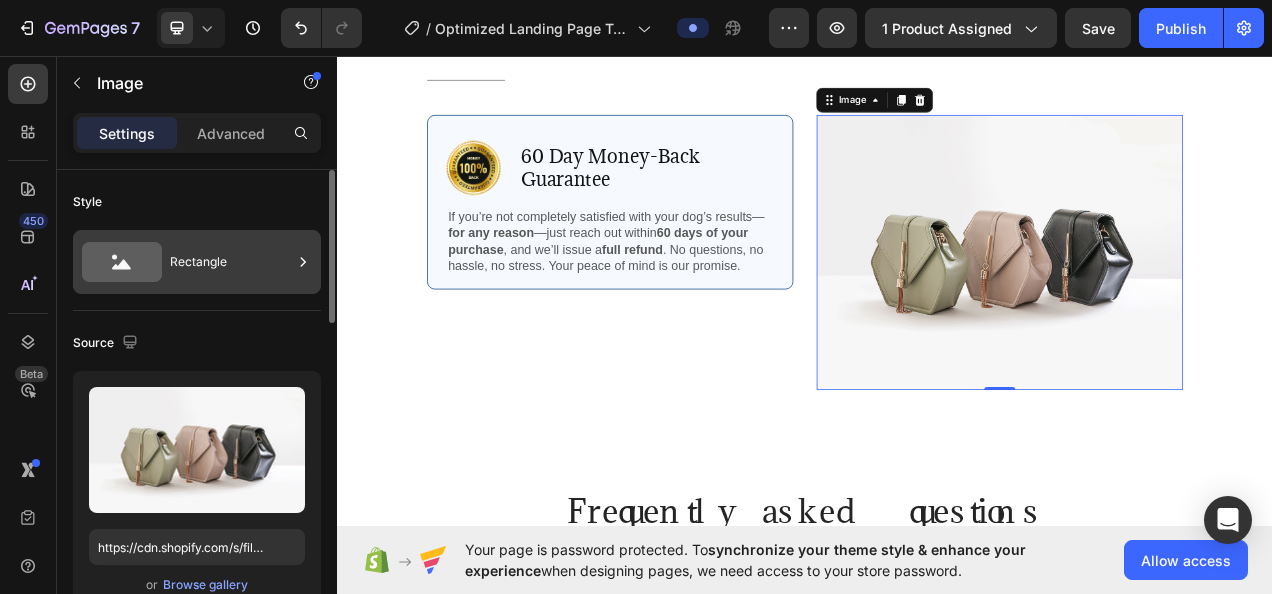 click on "Rectangle" at bounding box center [231, 262] 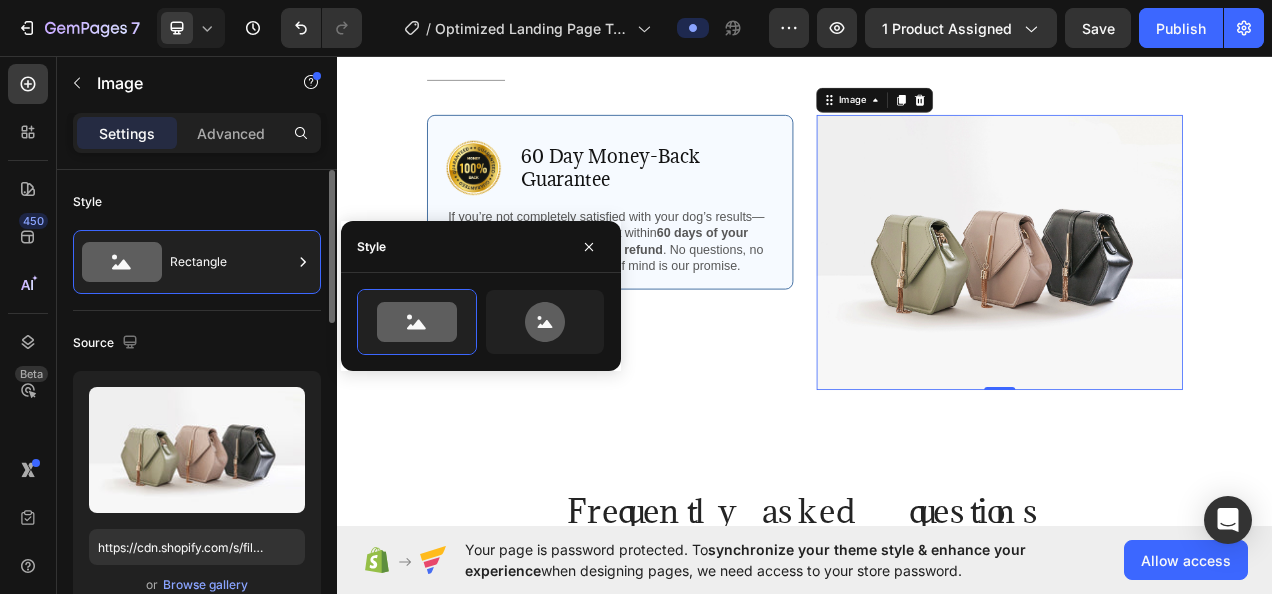 click on "Source" at bounding box center [197, 343] 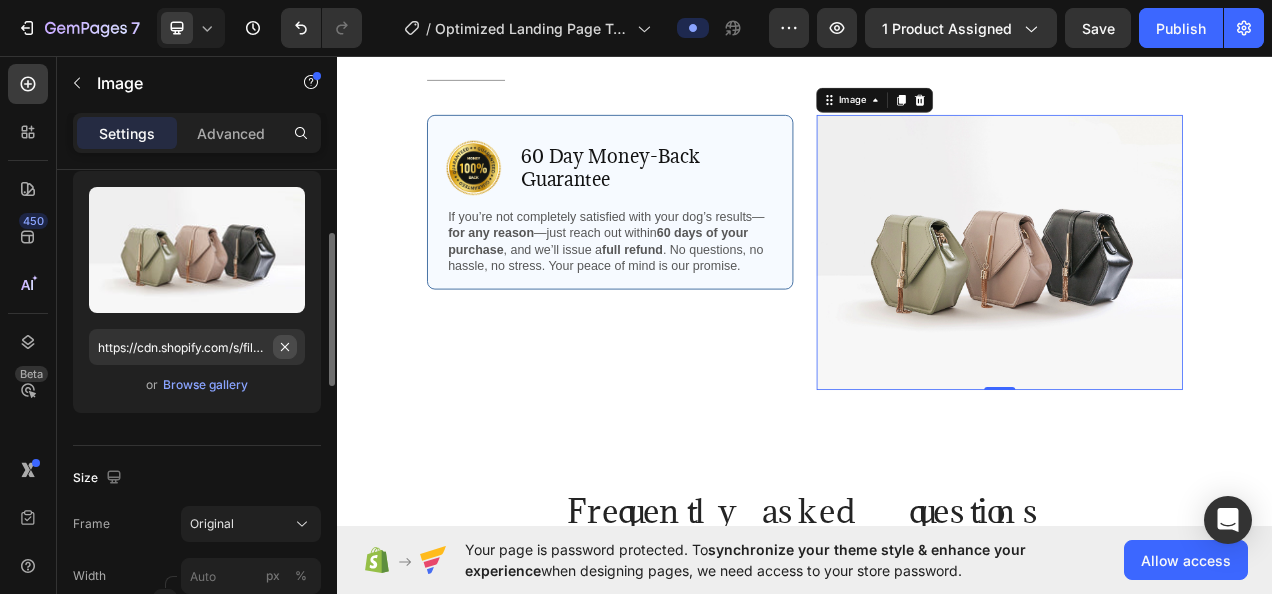 scroll, scrollTop: 300, scrollLeft: 0, axis: vertical 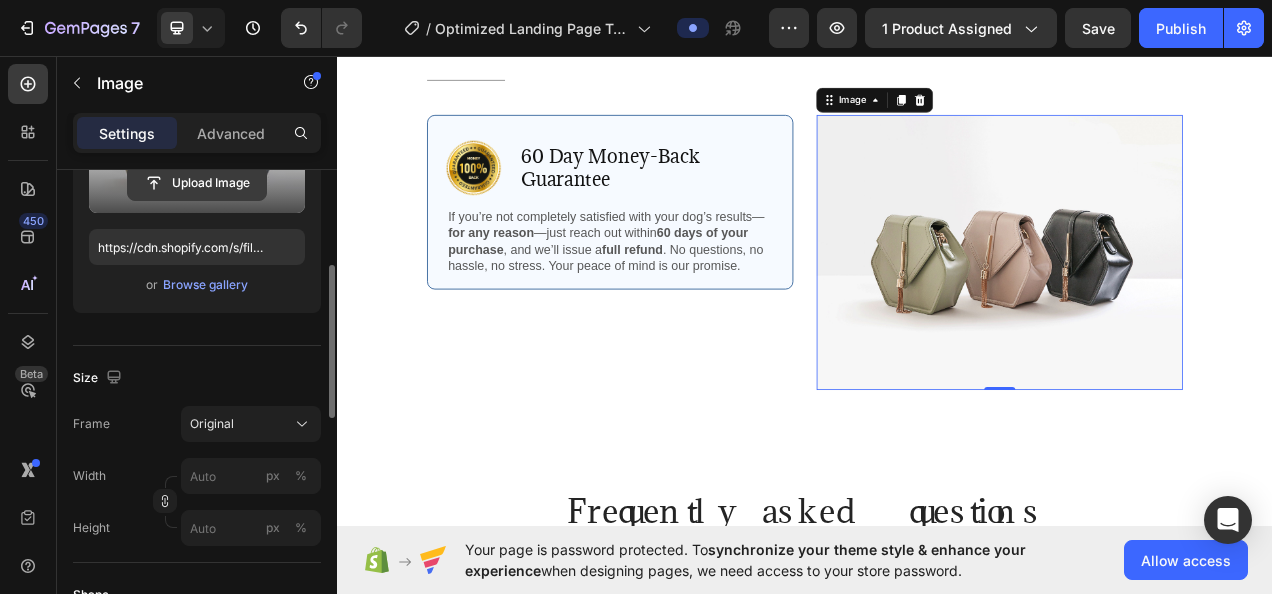 click 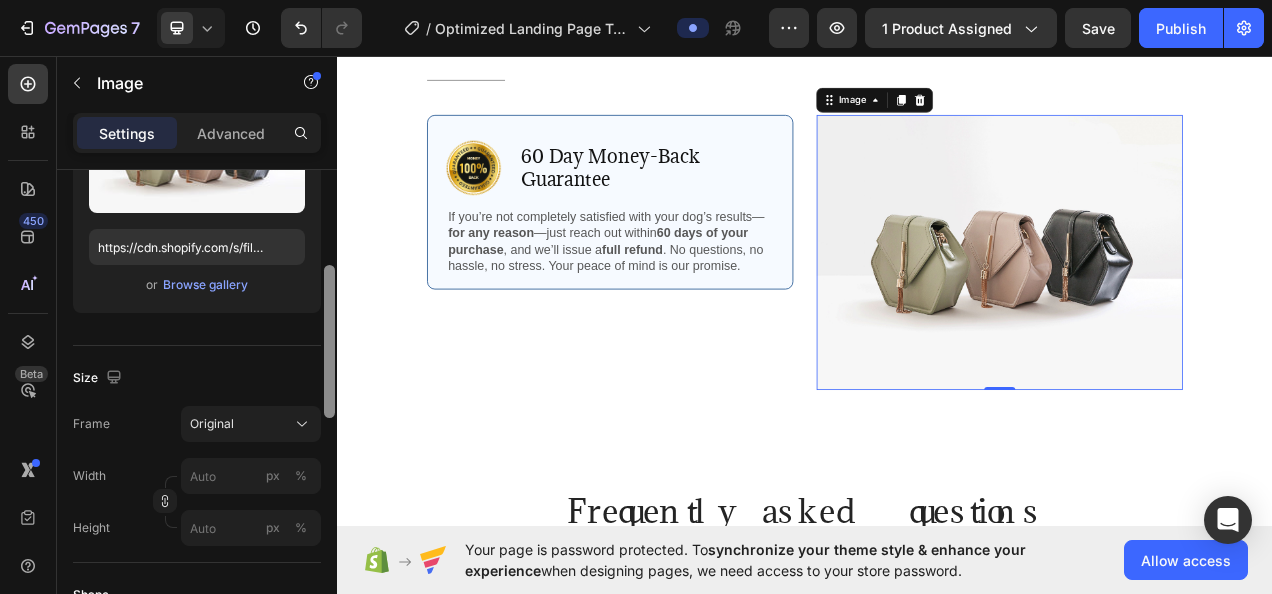 type on "https://cdn.shopify.com/s/files/1/0936/9799/9213/files/gempages_578077604855153340-9af884c7-22cd-42ce-9489-e77b7d4b0893.jpg" 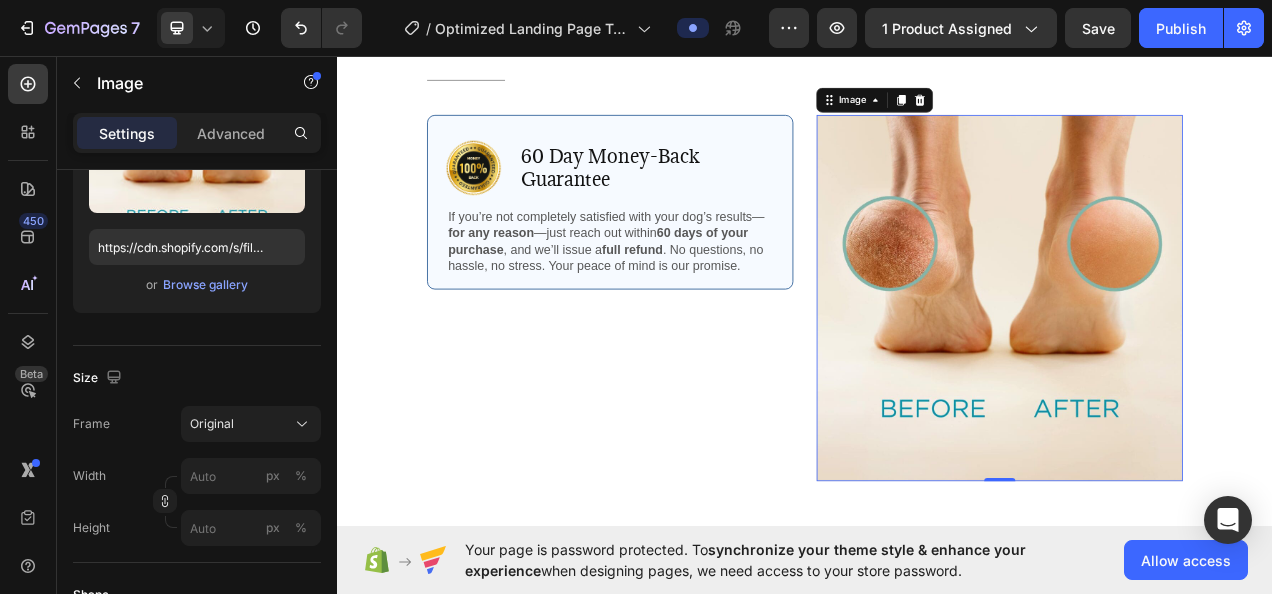 scroll, scrollTop: 600, scrollLeft: 0, axis: vertical 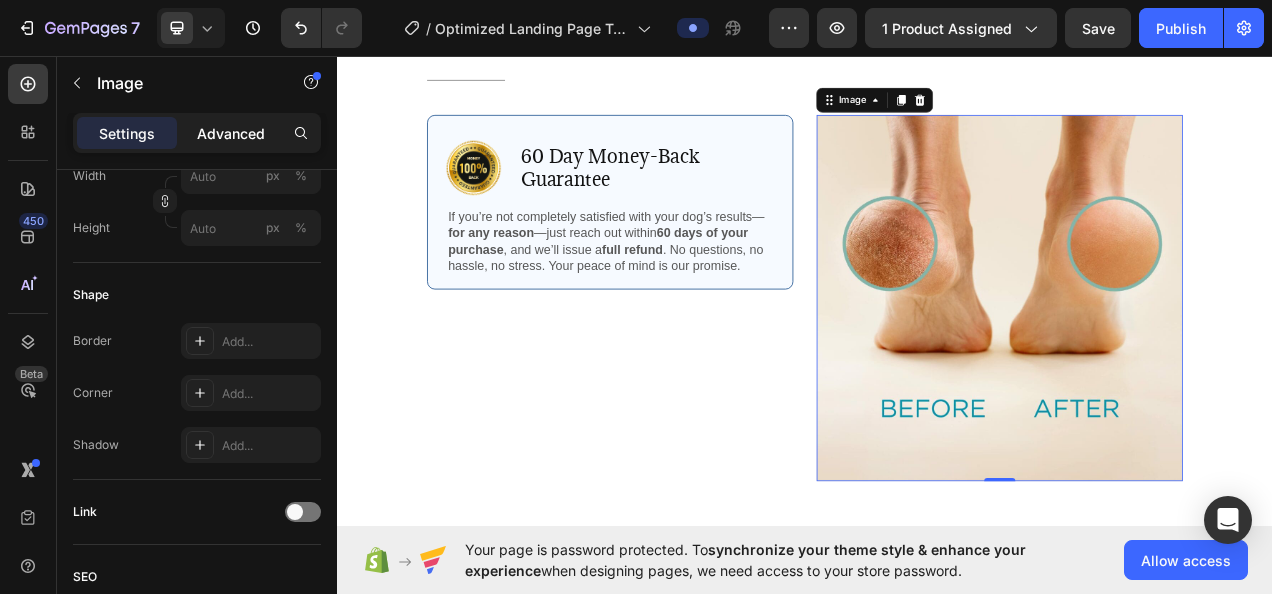 click on "Advanced" at bounding box center [231, 133] 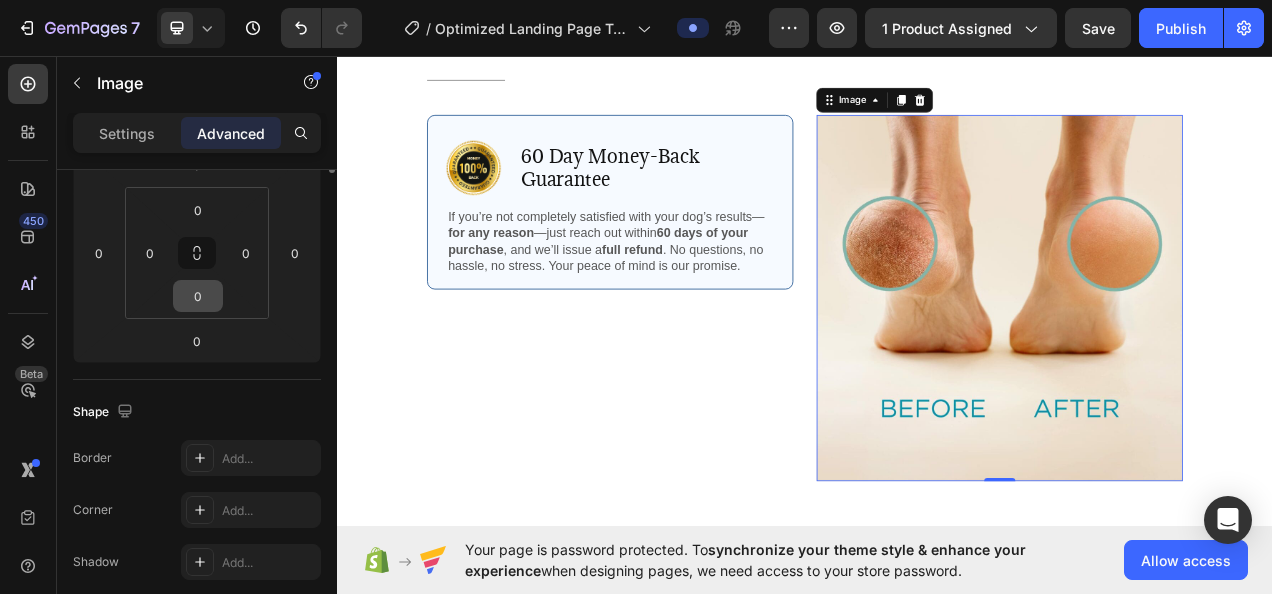 scroll, scrollTop: 4, scrollLeft: 0, axis: vertical 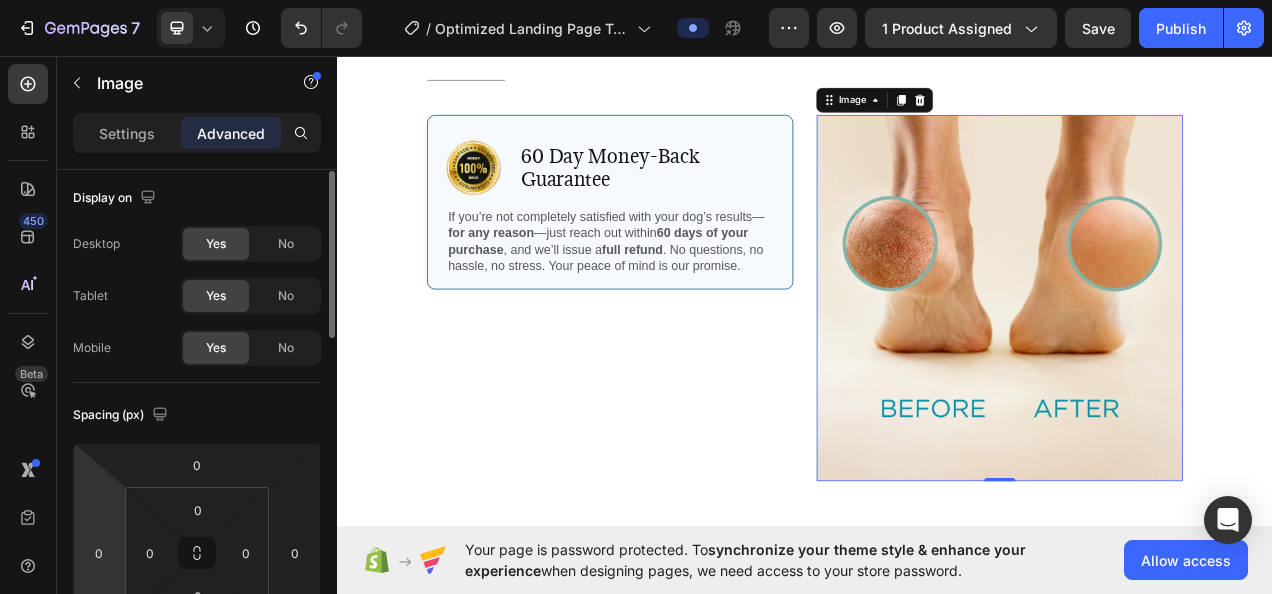 click on "7   /  Optimized Landing Page Template Preview 1 product assigned  Save   Publish  450 Beta Sections(18) Elements(84) Section Element Hero Section Product Detail Brands Trusted Badges Guarantee Product Breakdown How to use Testimonials Compare Bundle FAQs Social Proof Brand Story Product List Collection Blog List Contact Sticky Add to Cart Custom Footer Browse Library 450 Layout
Row
Row
Row
Row Text
Heading
Text Block Button
Button
Button Media
Image
Image" at bounding box center (636, 0) 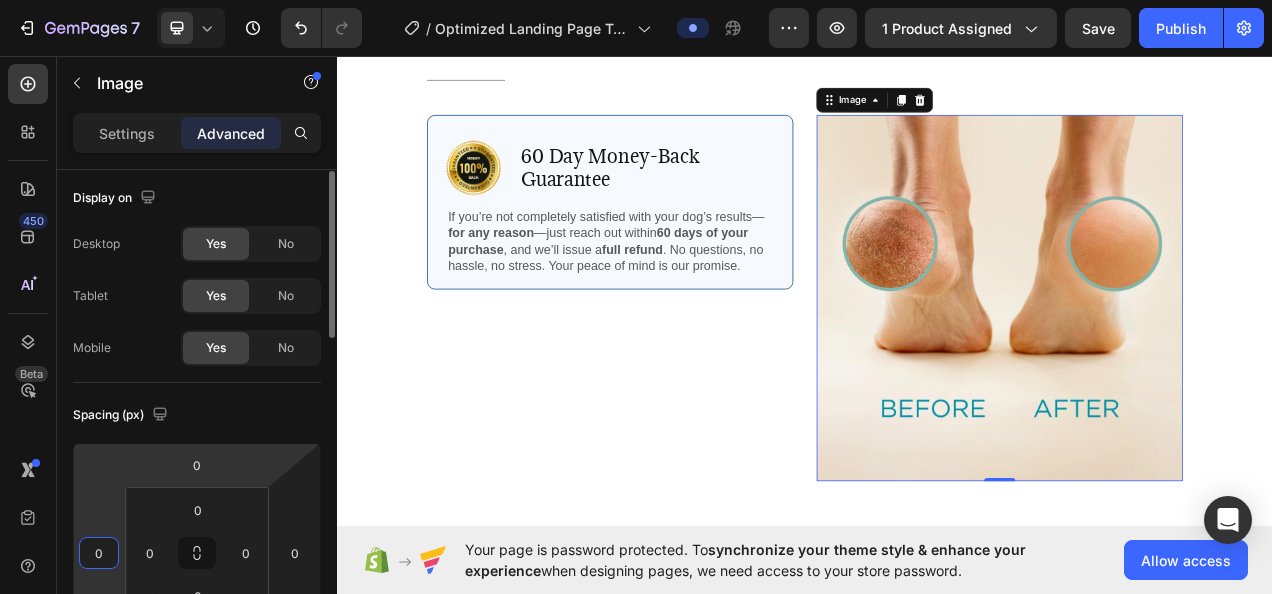 click on "7   /  Optimized Landing Page Template Preview 1 product assigned  Save   Publish  450 Beta Sections(18) Elements(84) Section Element Hero Section Product Detail Brands Trusted Badges Guarantee Product Breakdown How to use Testimonials Compare Bundle FAQs Social Proof Brand Story Product List Collection Blog List Contact Sticky Add to Cart Custom Footer Browse Library 450 Layout
Row
Row
Row
Row Text
Heading
Text Block Button
Button
Button Media
Image
Image" at bounding box center (636, 0) 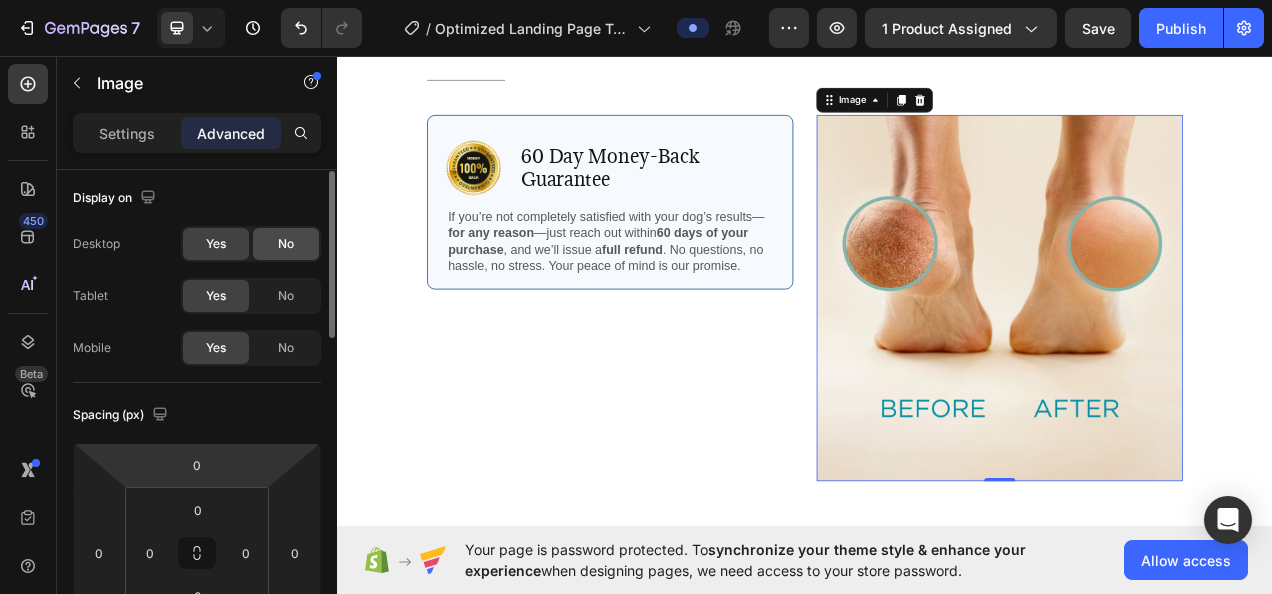 click on "No" 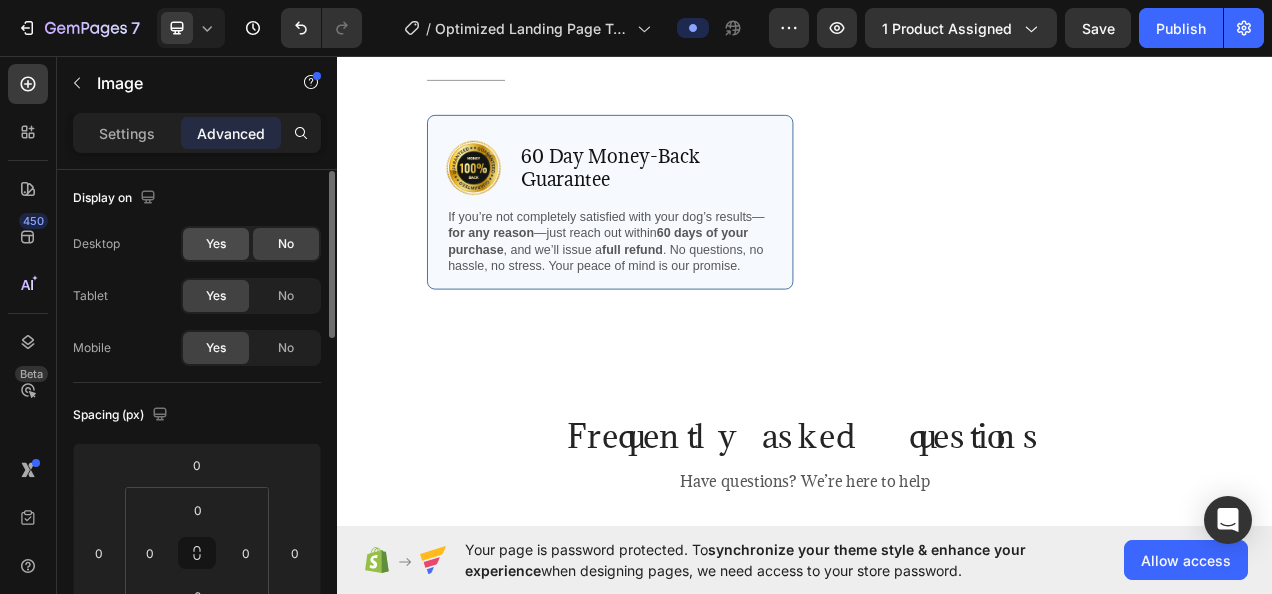 click on "Yes" 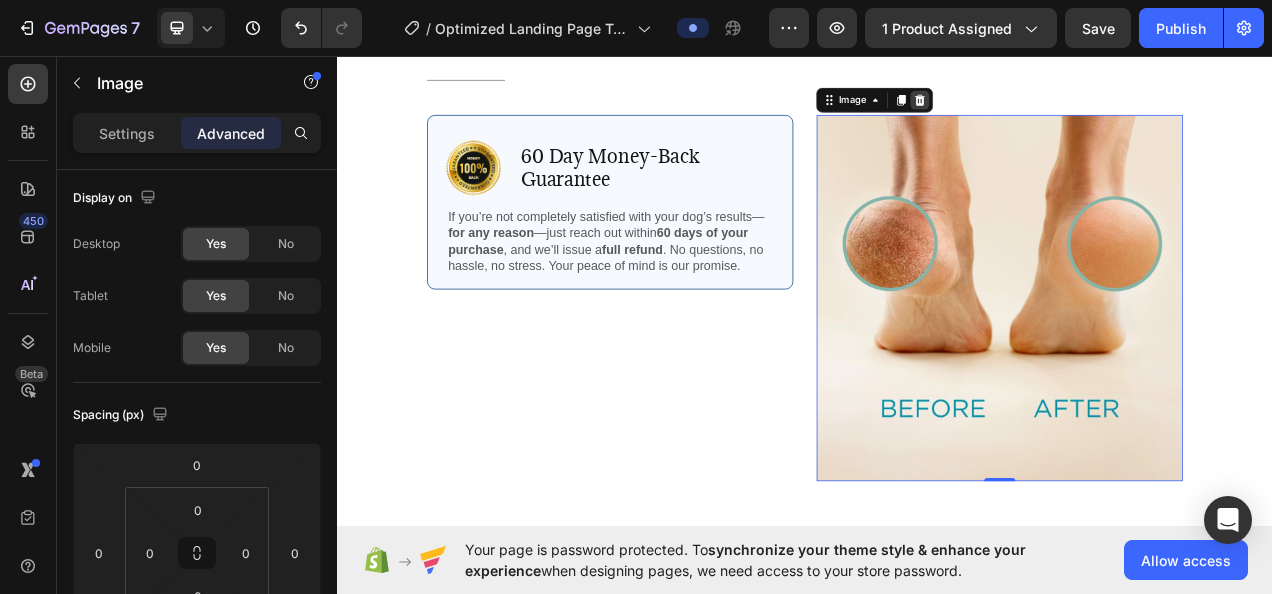 click at bounding box center [1085, 114] 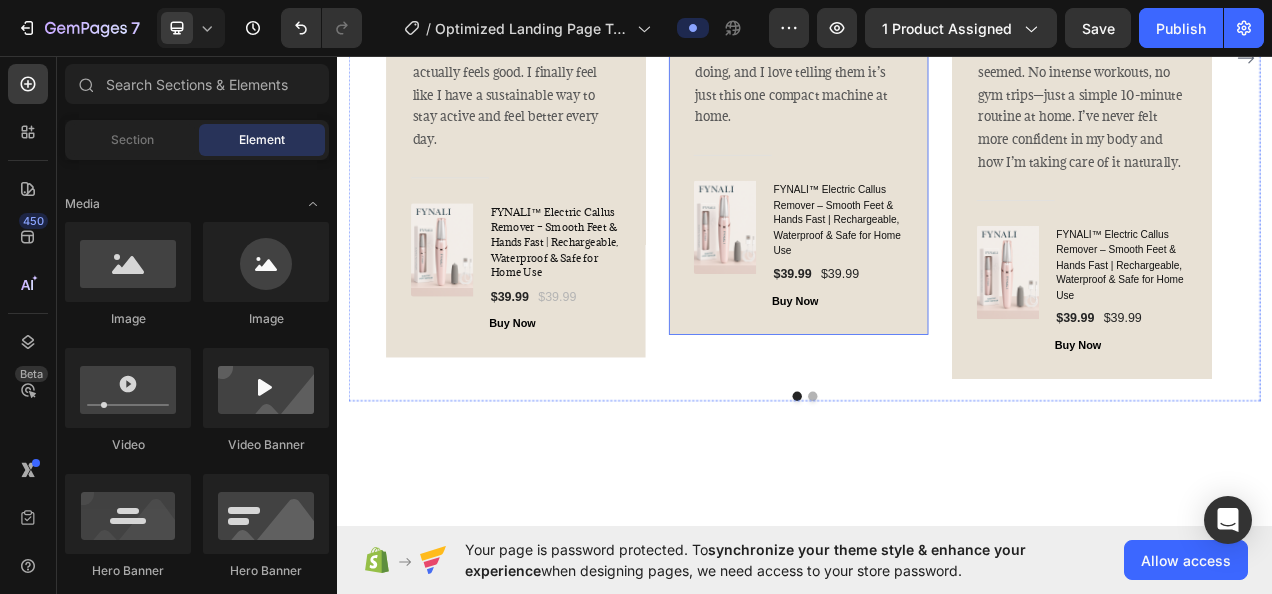 scroll, scrollTop: 4300, scrollLeft: 0, axis: vertical 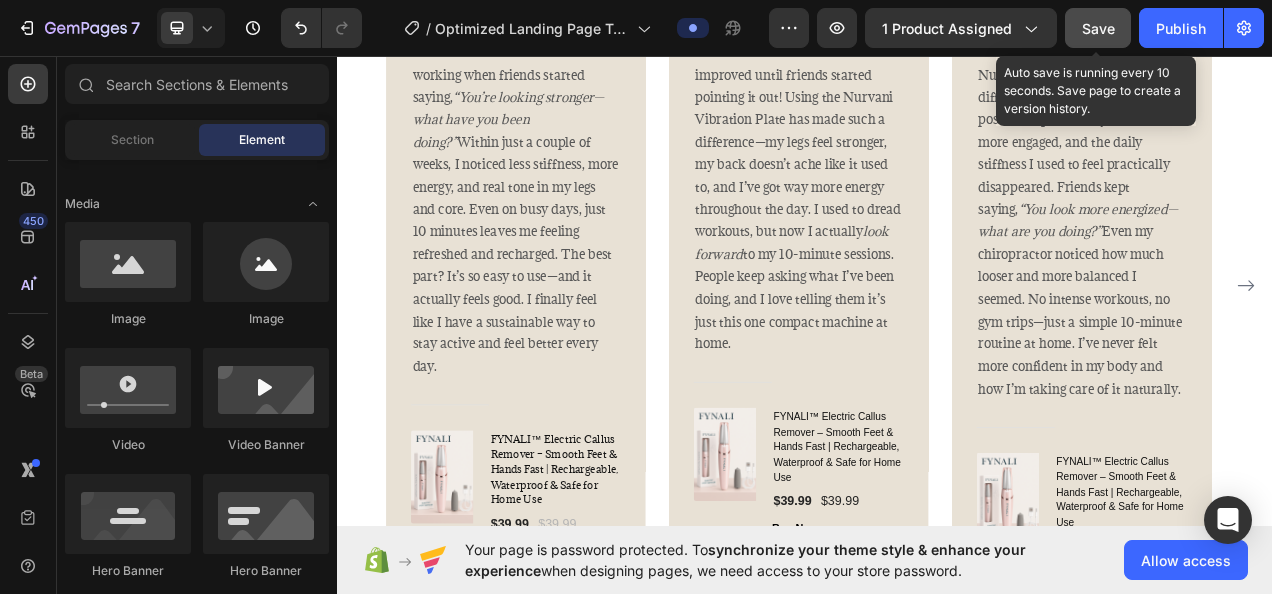 drag, startPoint x: 1088, startPoint y: 38, endPoint x: 806, endPoint y: 153, distance: 304.5472 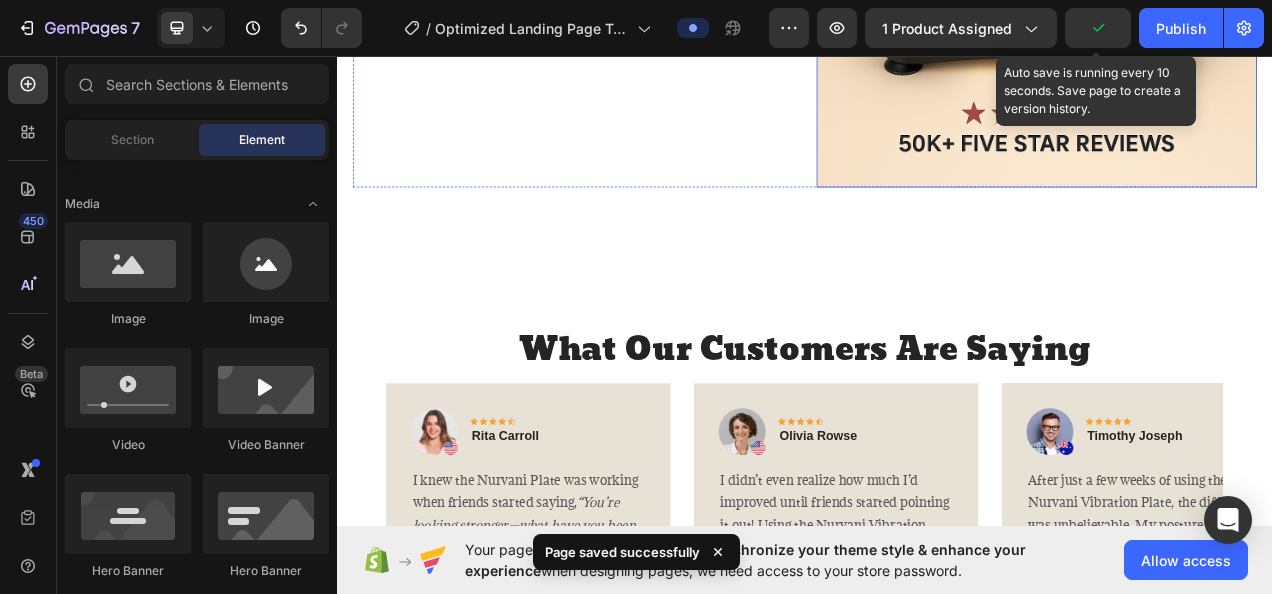 scroll, scrollTop: 2800, scrollLeft: 0, axis: vertical 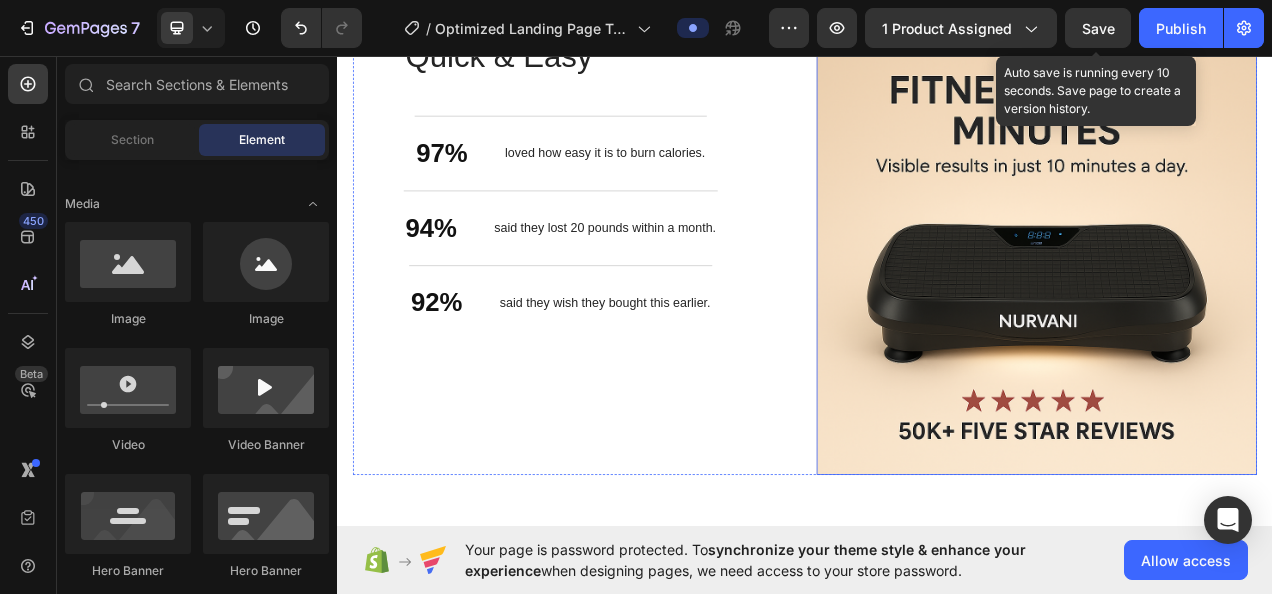click at bounding box center (1234, 312) 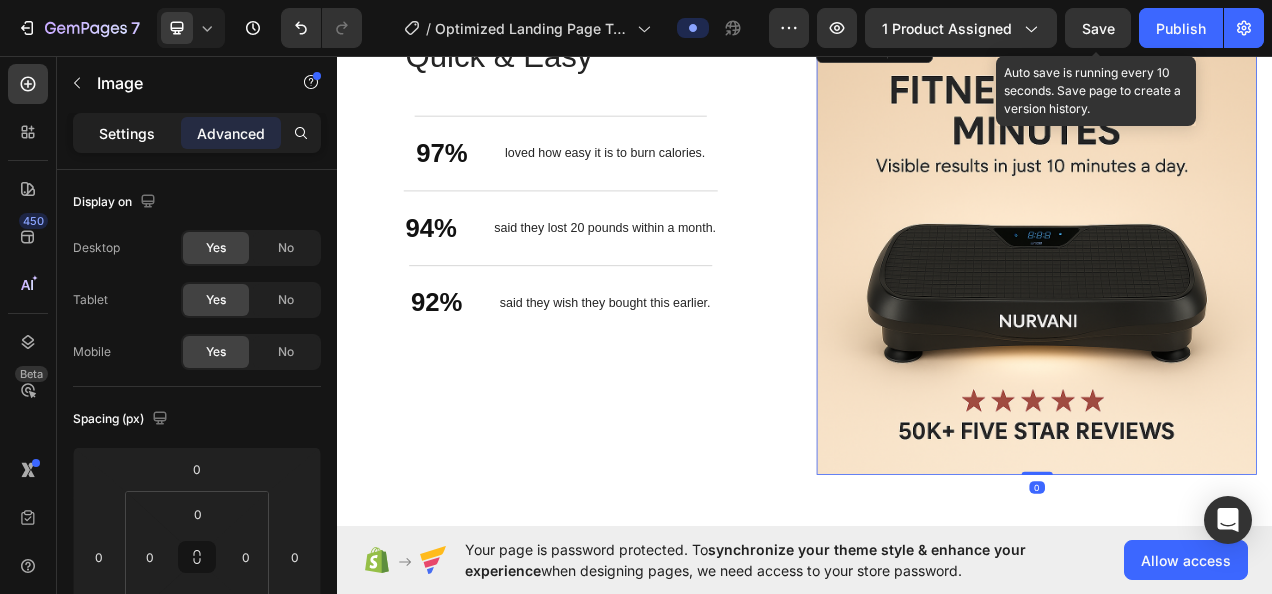 click on "Settings" at bounding box center (127, 133) 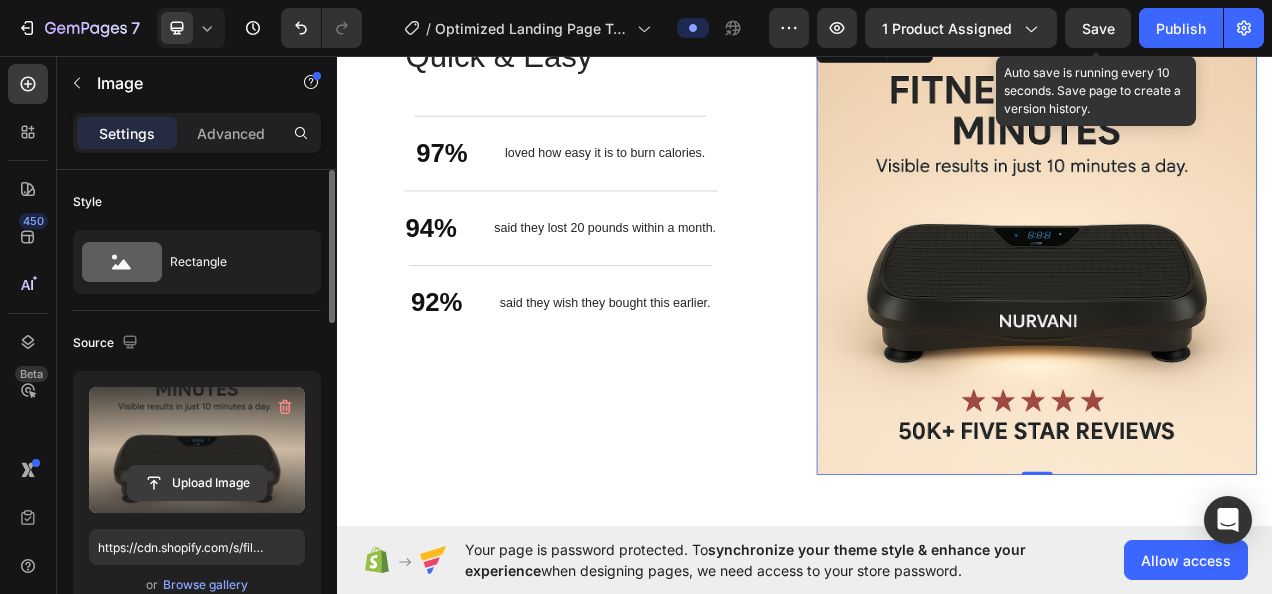 click 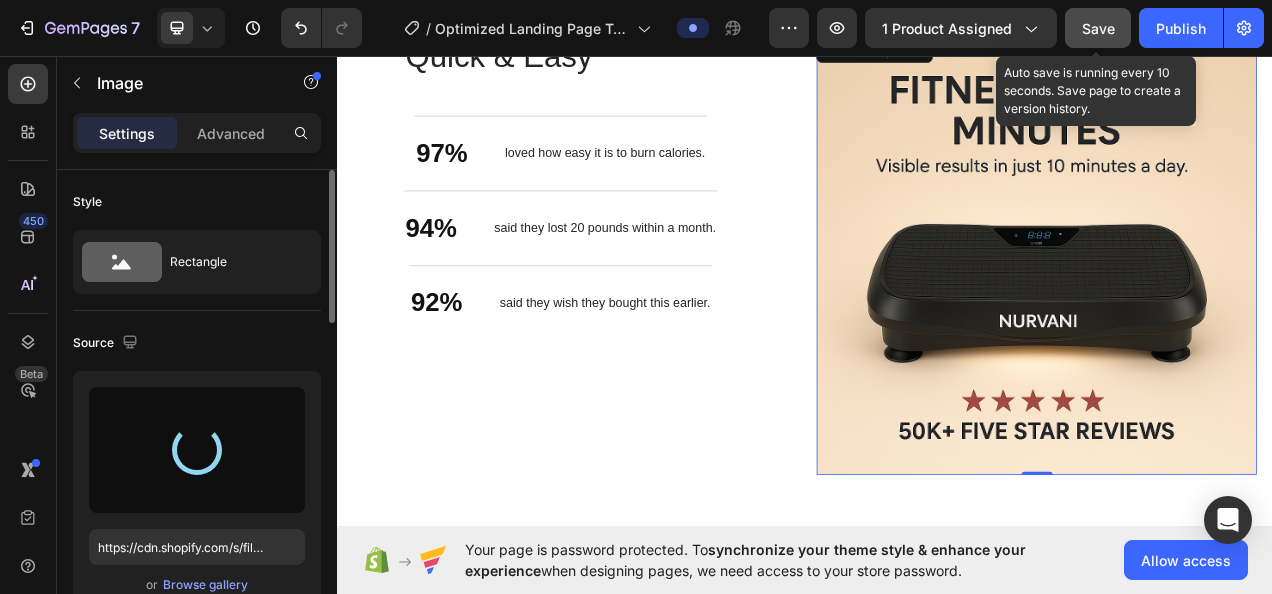 type on "https://cdn.shopify.com/s/files/1/0936/9799/9213/files/gempages_578077604855153340-256b6af5-1760-4a7c-be48-e63fb2a811af.png" 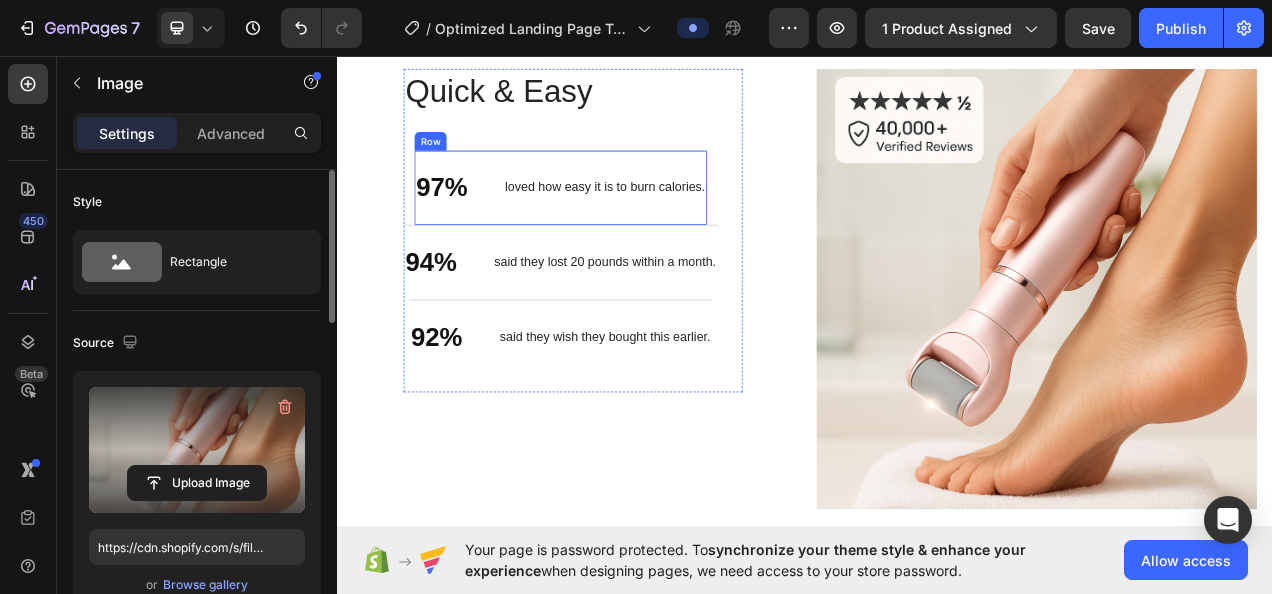 scroll, scrollTop: 3428, scrollLeft: 0, axis: vertical 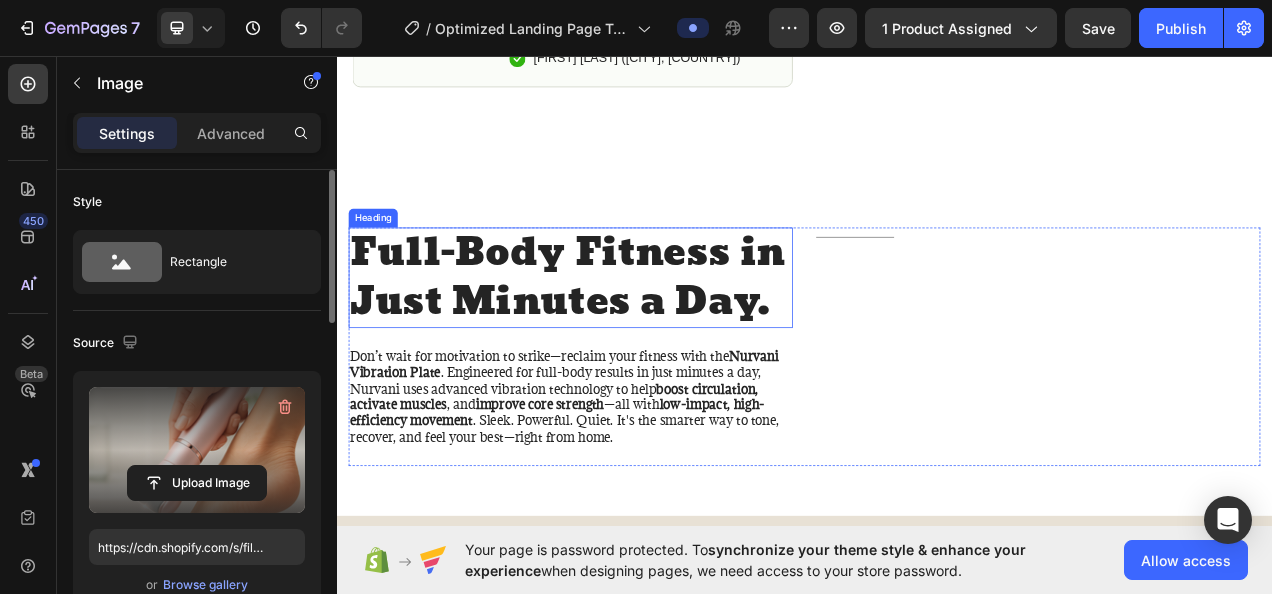 click on "Full-Body Fitness in Just Minutes a Day." at bounding box center [637, 341] 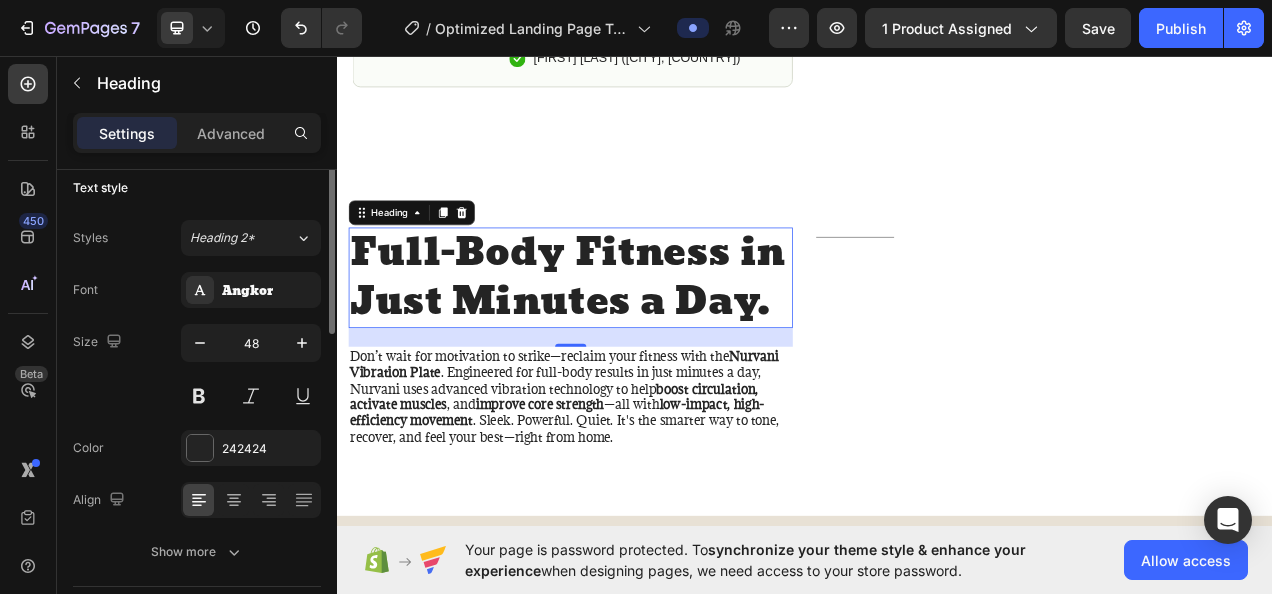 scroll, scrollTop: 0, scrollLeft: 0, axis: both 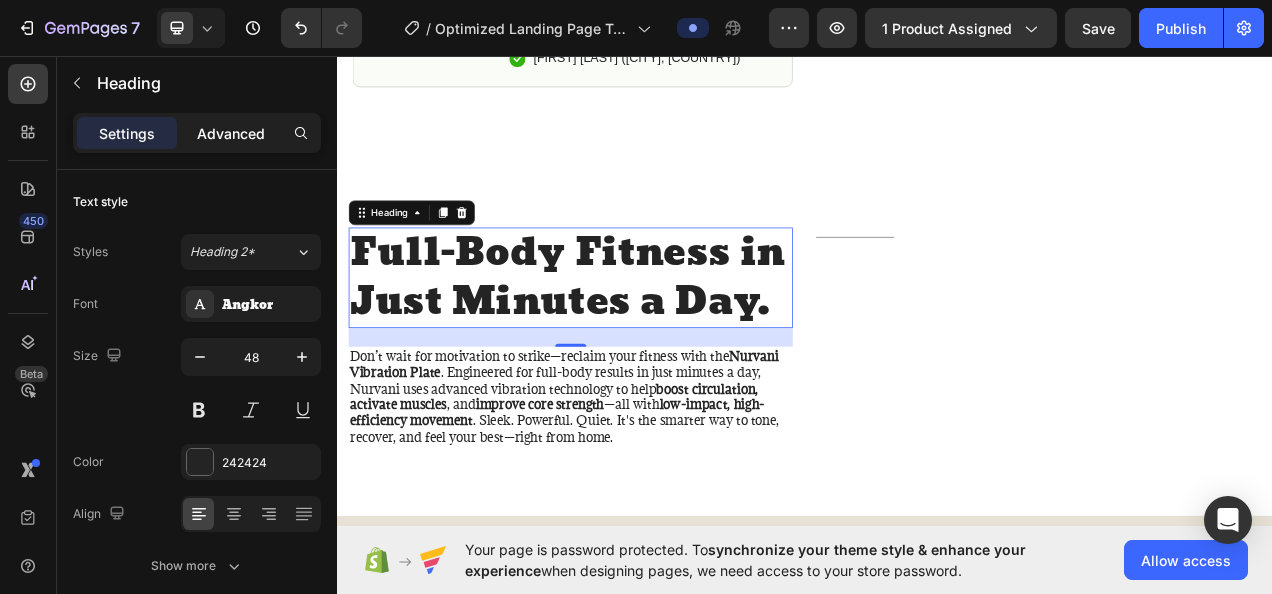 click on "Advanced" at bounding box center [231, 133] 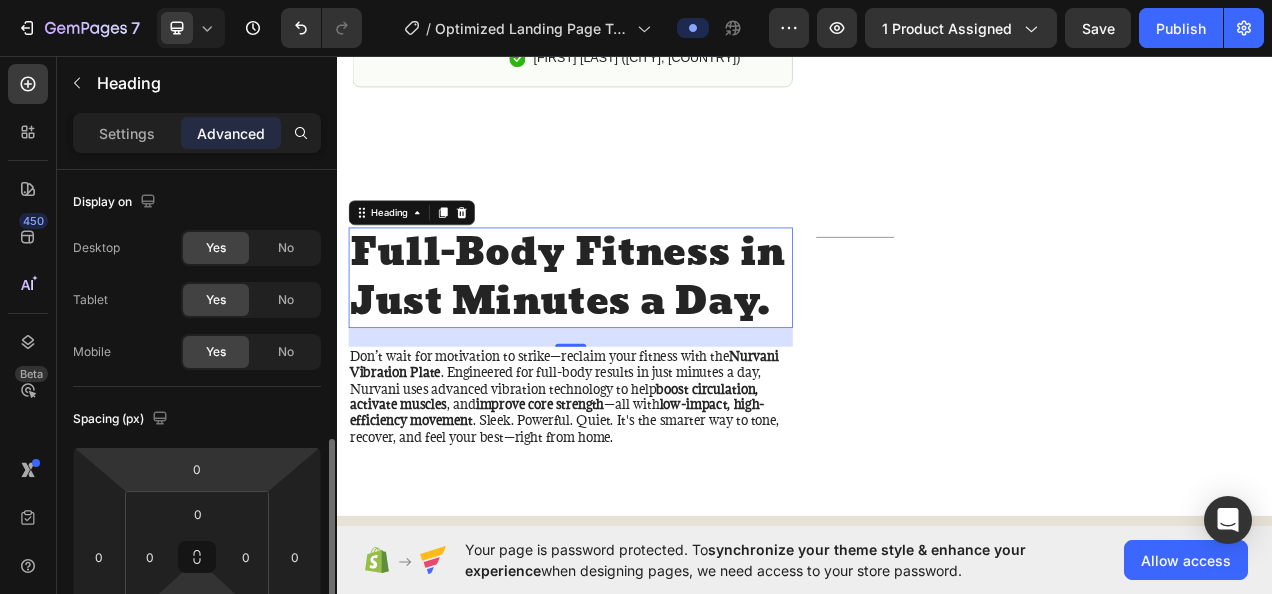 scroll, scrollTop: 300, scrollLeft: 0, axis: vertical 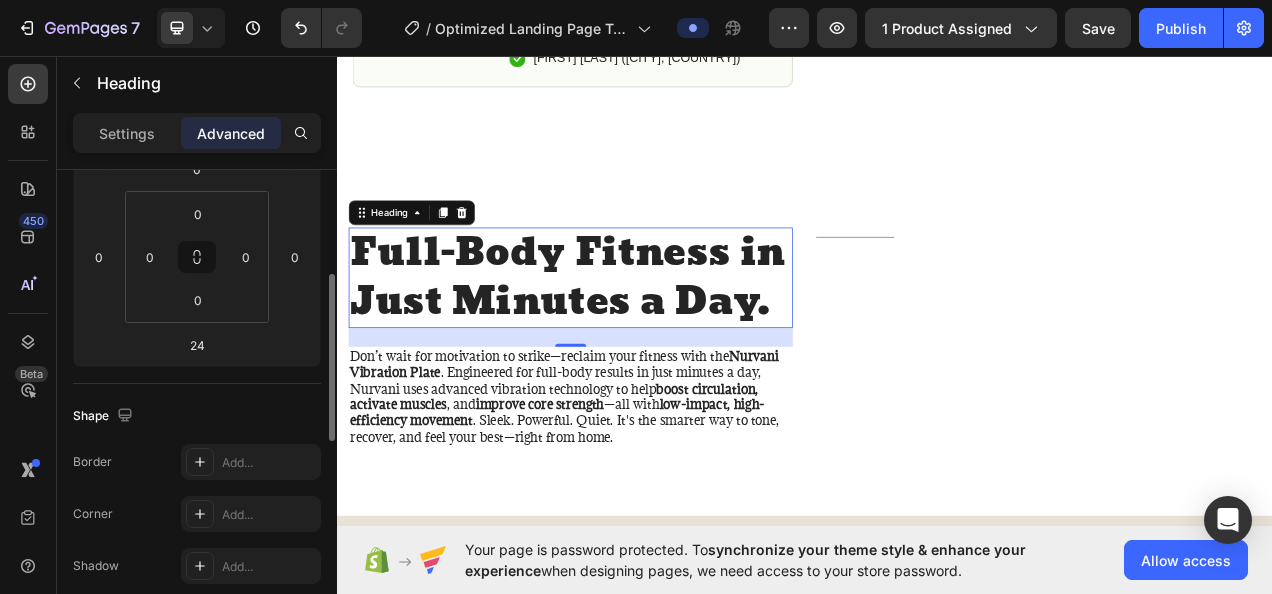click on "Full-Body Fitness in Just Minutes a Day." at bounding box center (637, 341) 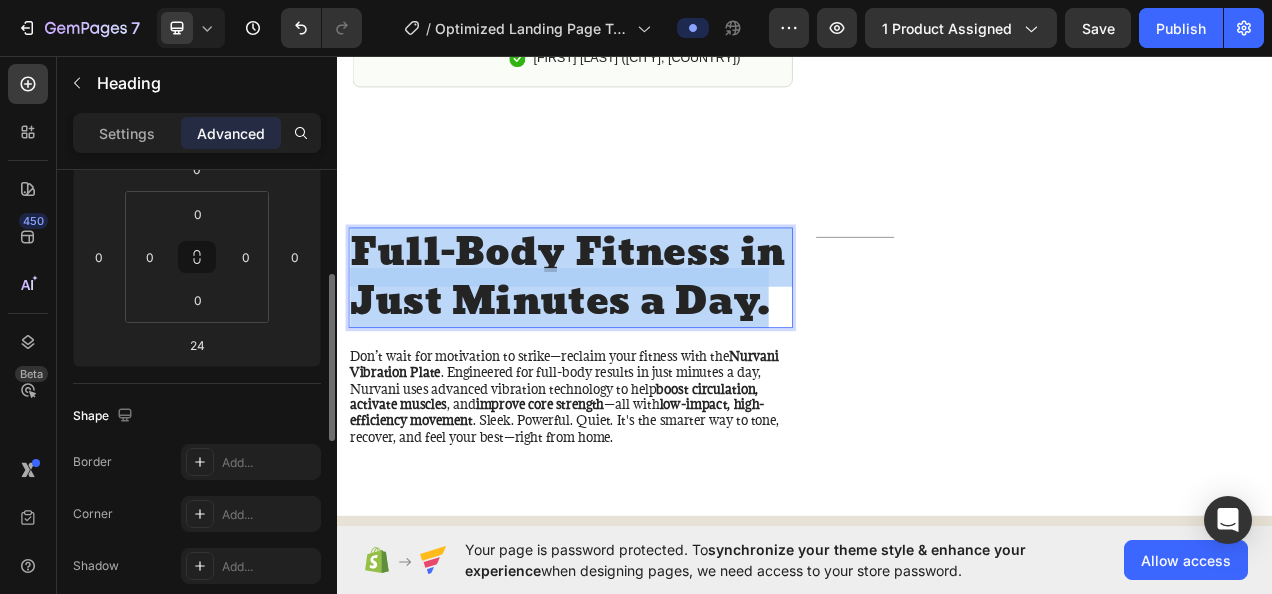 click on "Full-Body Fitness in Just Minutes a Day." at bounding box center [637, 341] 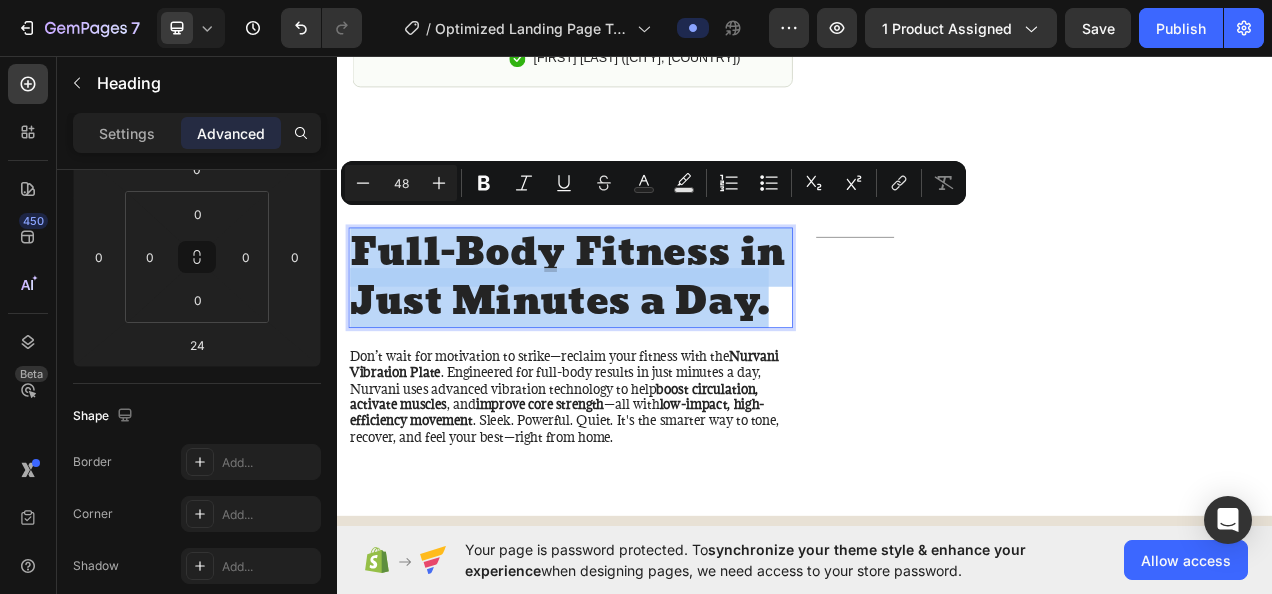 click on "Full-Body Fitness in Just Minutes a Day." at bounding box center (637, 341) 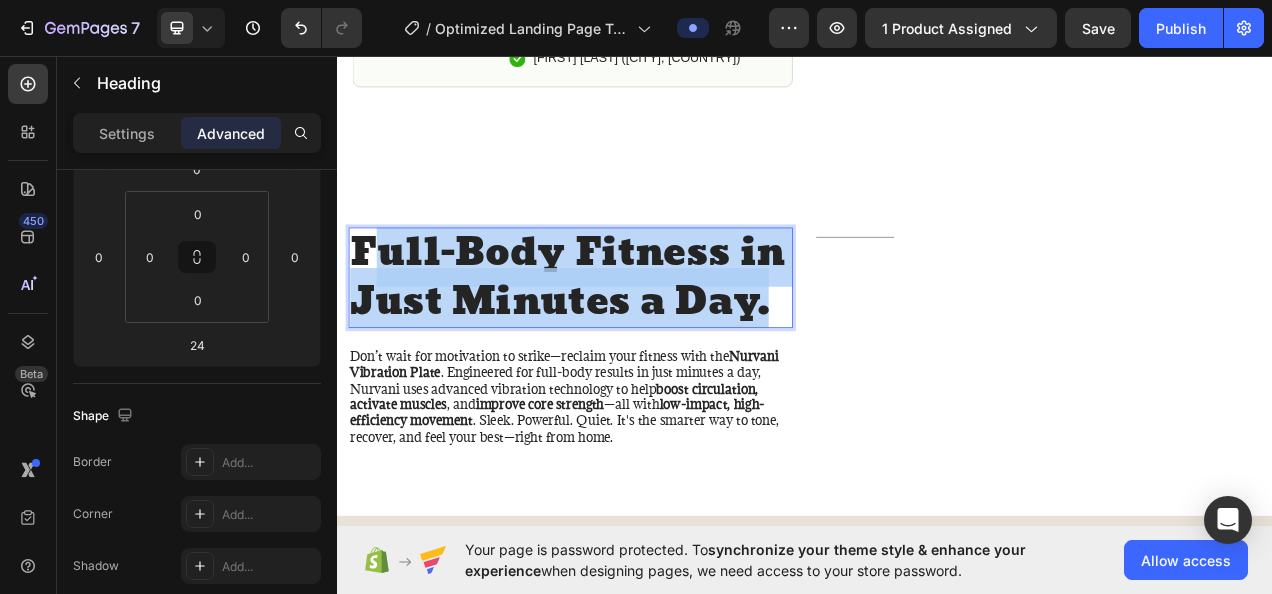 drag, startPoint x: 484, startPoint y: 432, endPoint x: 393, endPoint y: 298, distance: 161.9784 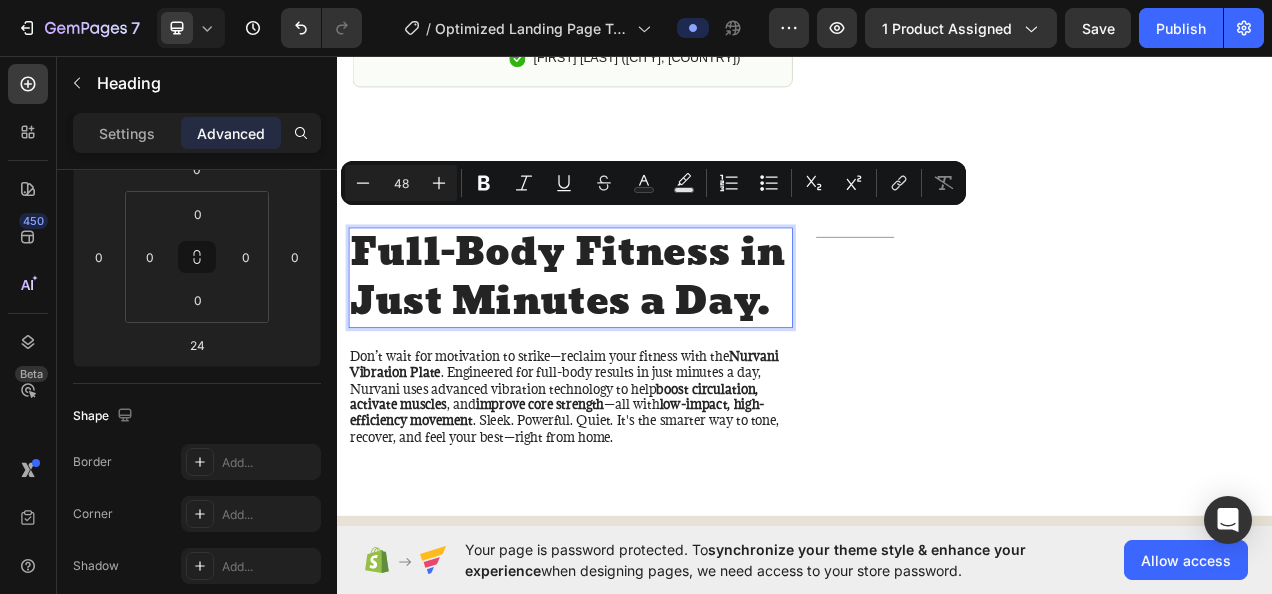 scroll, scrollTop: 10, scrollLeft: 0, axis: vertical 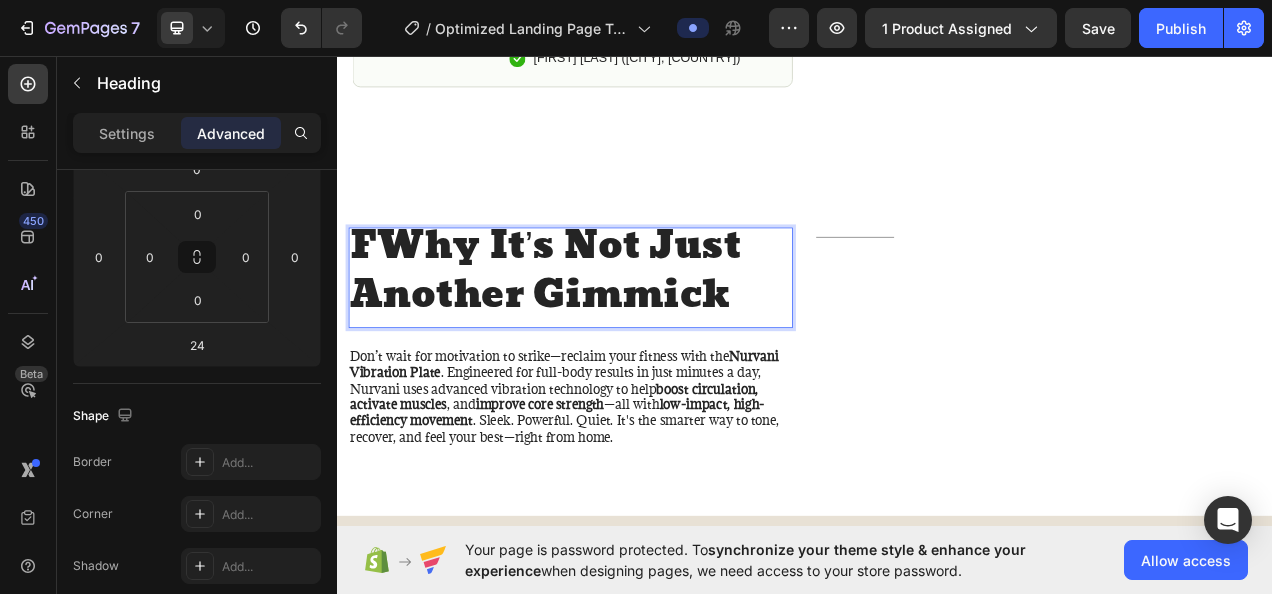 click on "FWhy It’s Not Just Another Gimmick" at bounding box center [637, 332] 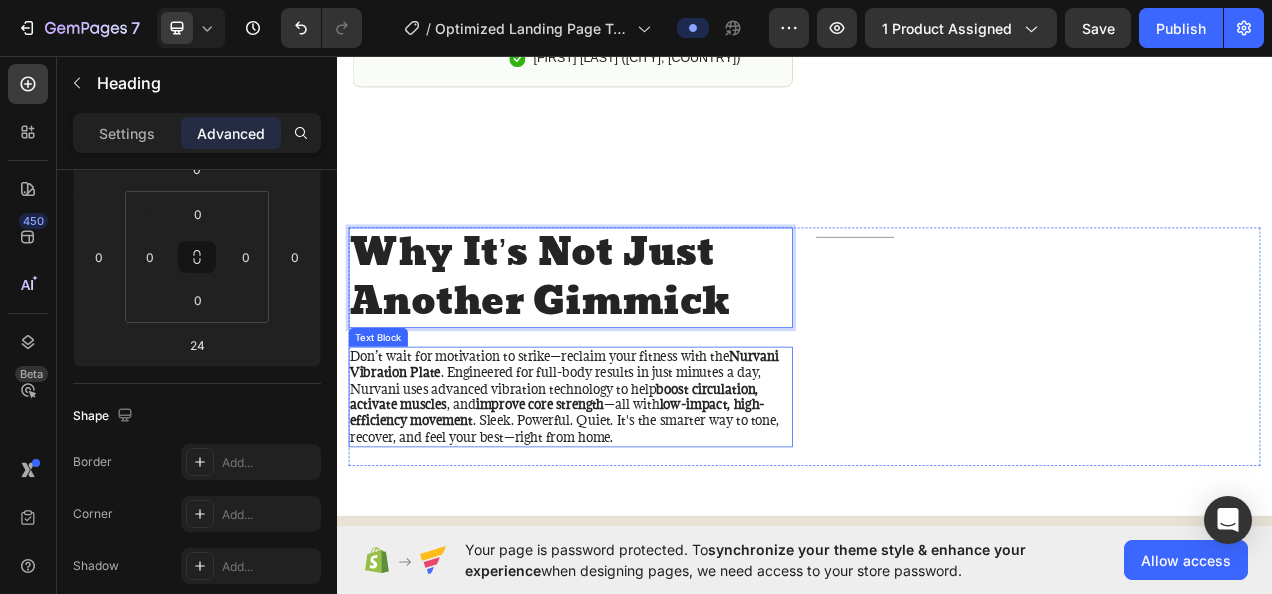 click on "Don’t wait for motivation to strike—reclaim your fitness with the  Nurvani Vibration Plate . Engineered for full-body results in just minutes a day, Nurvani uses advanced vibration technology to help  boost circulation, activate muscles , and  improve core strength —all with  low-impact, high-efficiency movement . Sleek. Powerful. Quiet. It's the smarter way to tone, recover, and feel your best—right from home." at bounding box center (637, 494) 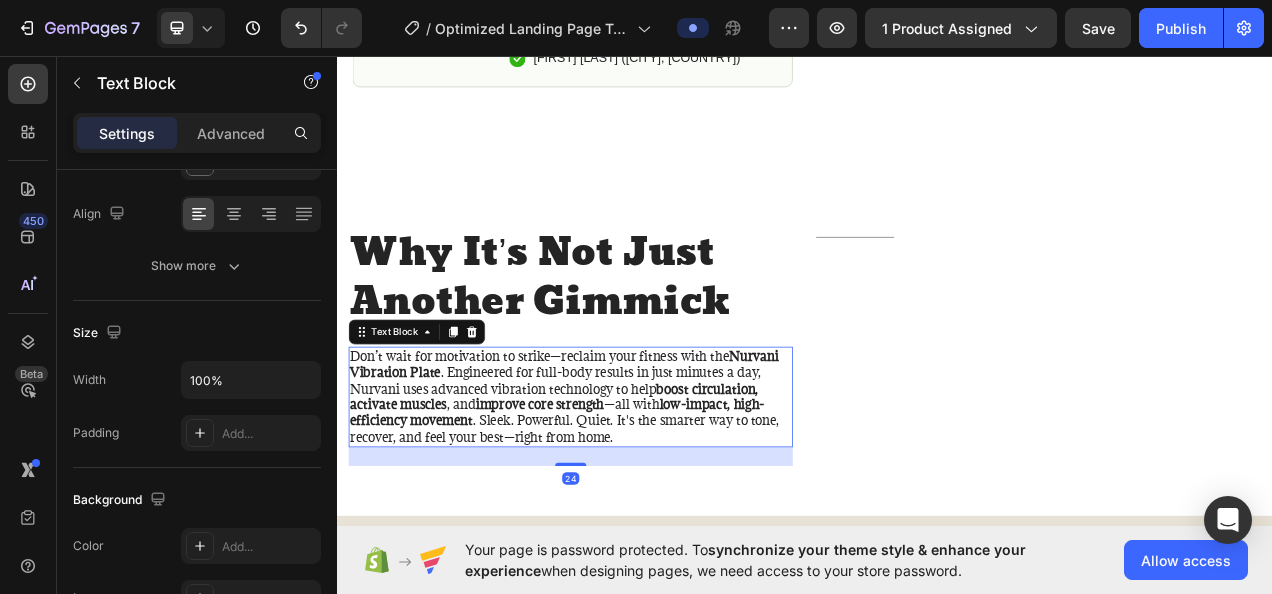 scroll, scrollTop: 0, scrollLeft: 0, axis: both 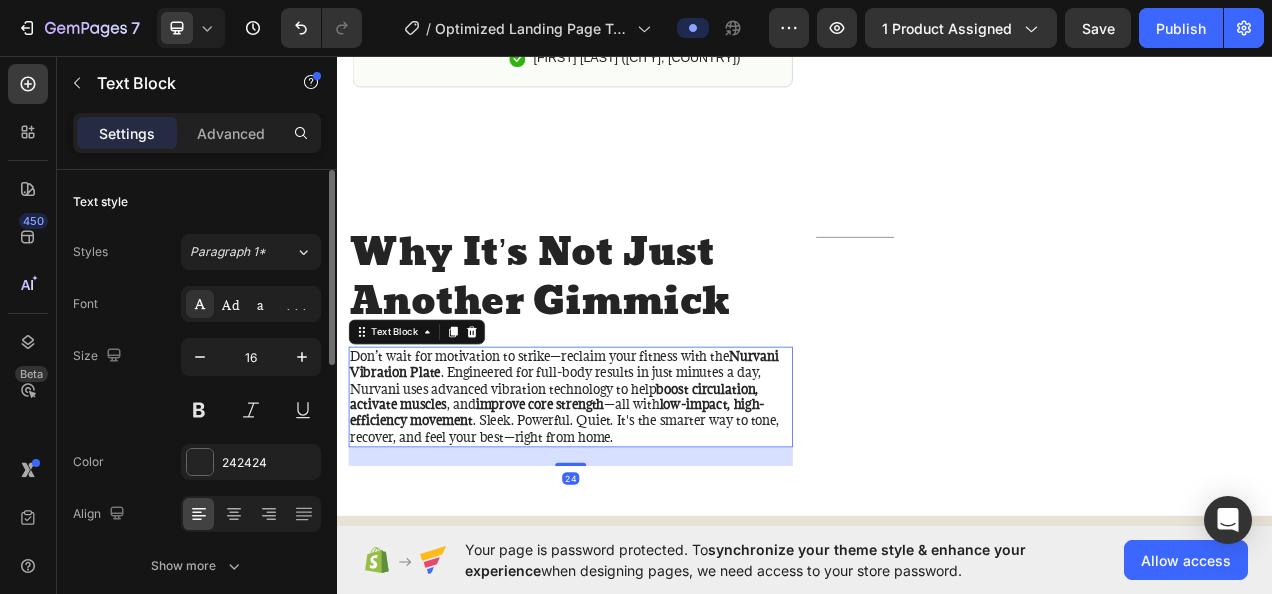 click on "improve core strength" at bounding box center [597, 504] 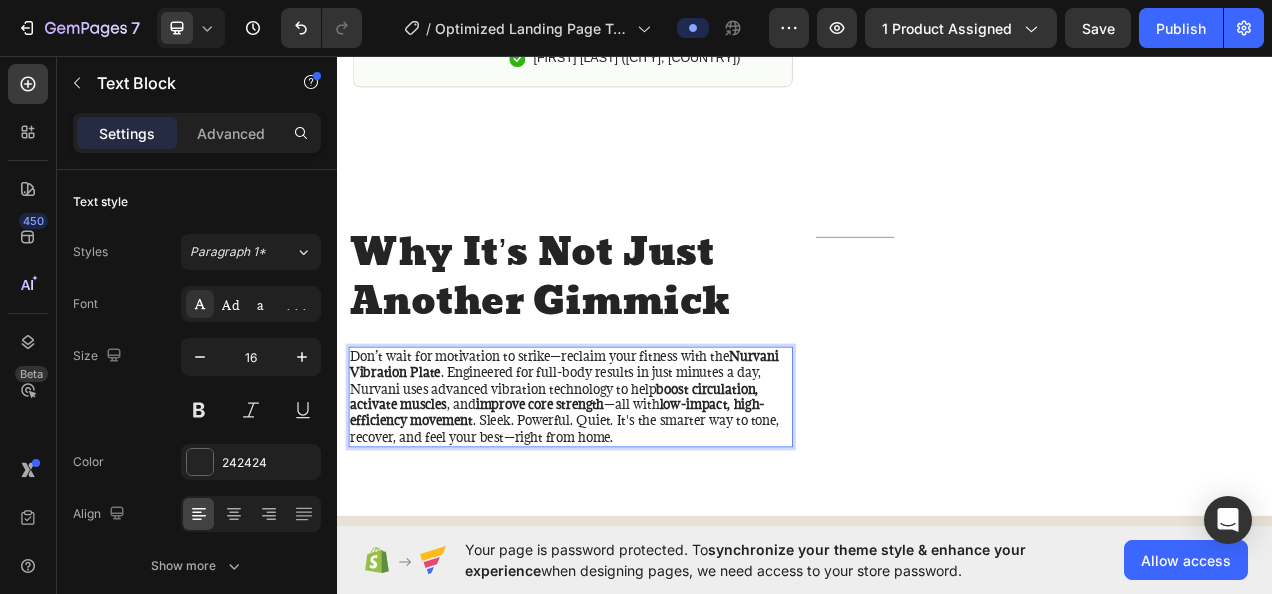 click on "Don’t wait for motivation to strike—reclaim your fitness with the  Nurvani Vibration Plate . Engineered for full-body results in just minutes a day, Nurvani uses advanced vibration technology to help  boost circulation, activate muscles , and  improve core strength —all with  low-impact, high-efficiency movement . Sleek. Powerful. Quiet. It's the smarter way to tone, recover, and feel your best—right from home." at bounding box center (637, 494) 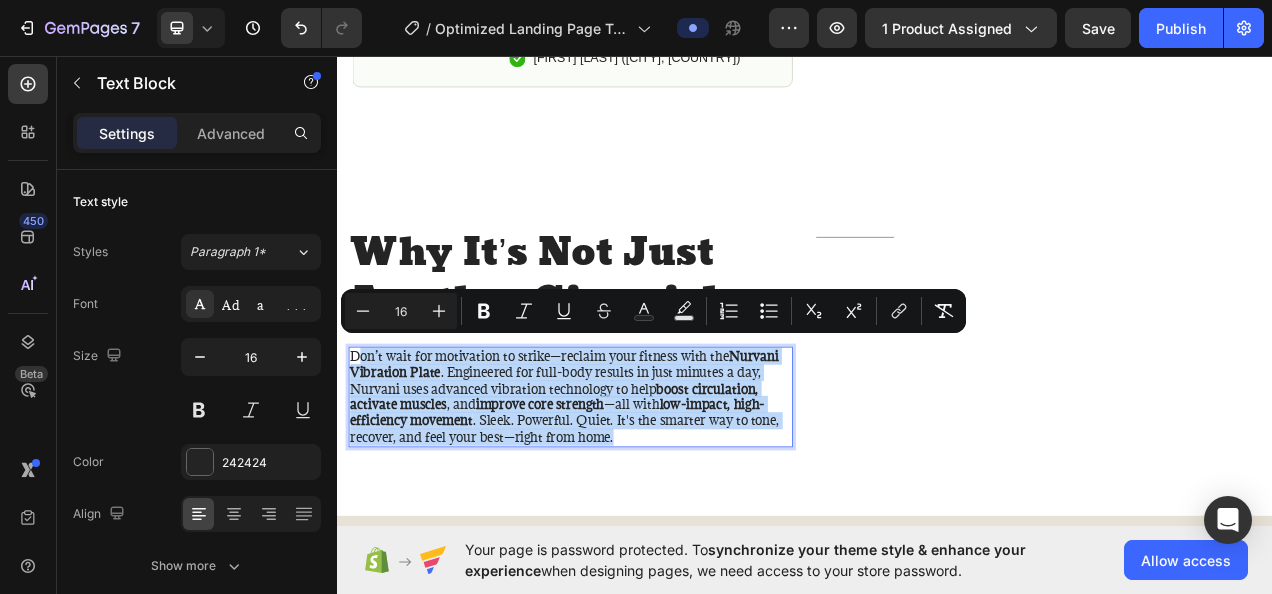 drag, startPoint x: 707, startPoint y: 534, endPoint x: 368, endPoint y: 429, distance: 354.8887 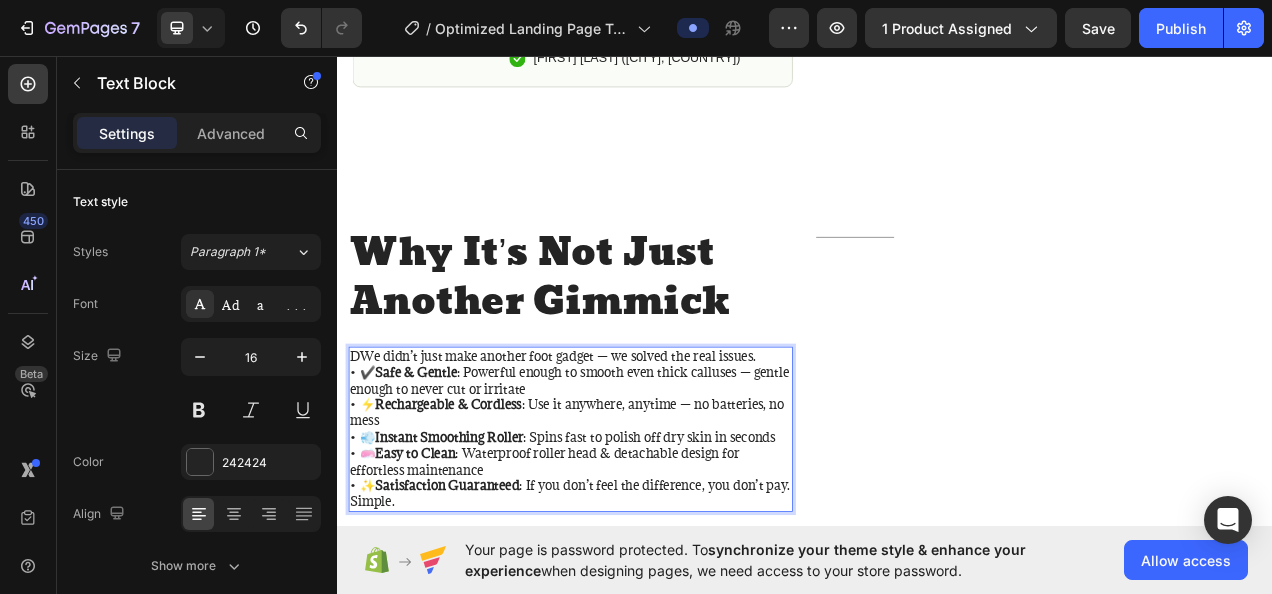 click on "DWe didn’t just make another foot gadget — we solved the real issues. • ✔️  Safe & Gentle : Powerful enough to smooth even thick calluses — gentle enough to never cut or irritate • ⚡  Rechargeable & Cordless : Use it anywhere, anytime — no batteries, no mess • 💨  Instant Smoothing Roller : Spins fast to polish off dry skin in seconds • 🧼  Easy to Clean : Waterproof roller head & detachable design for effortless maintenance • ✨  Satisfaction Guaranteed : If you don’t feel the difference, you don’t pay. Simple." at bounding box center (637, 536) 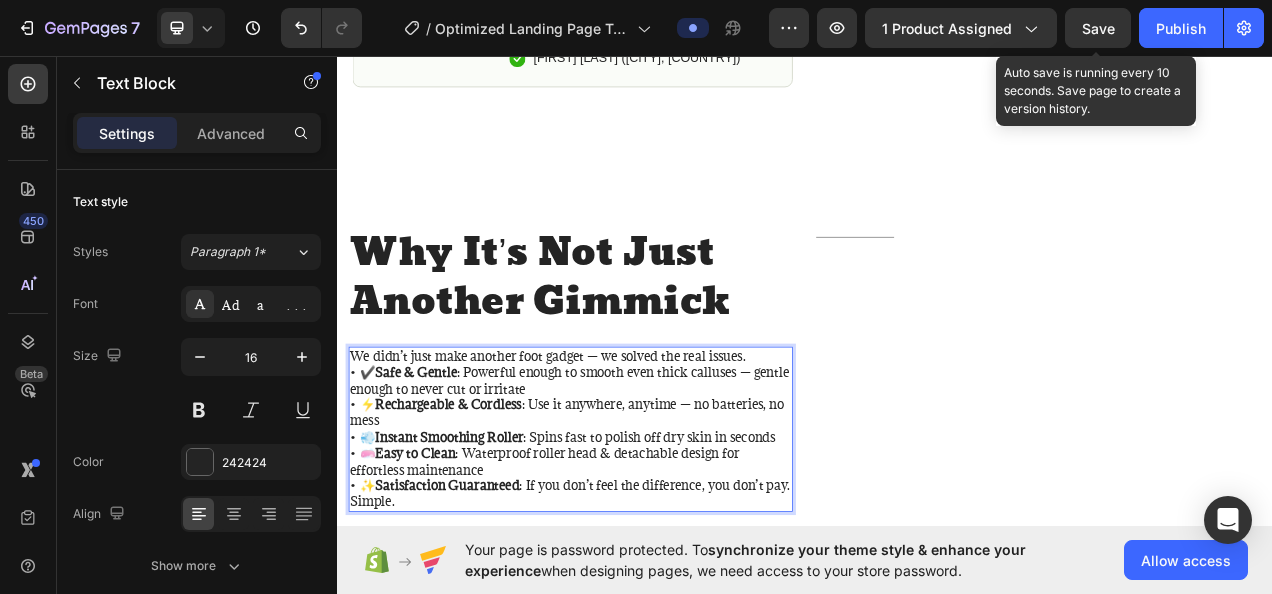 drag, startPoint x: 1114, startPoint y: 22, endPoint x: 947, endPoint y: 37, distance: 167.6723 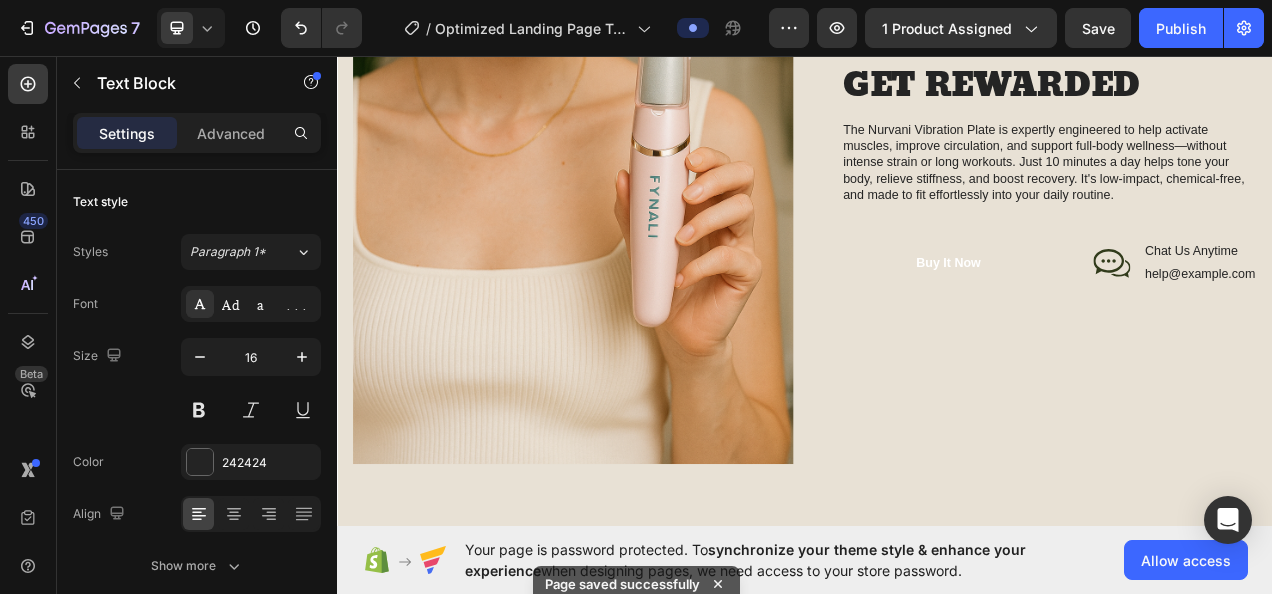 scroll, scrollTop: 2698, scrollLeft: 0, axis: vertical 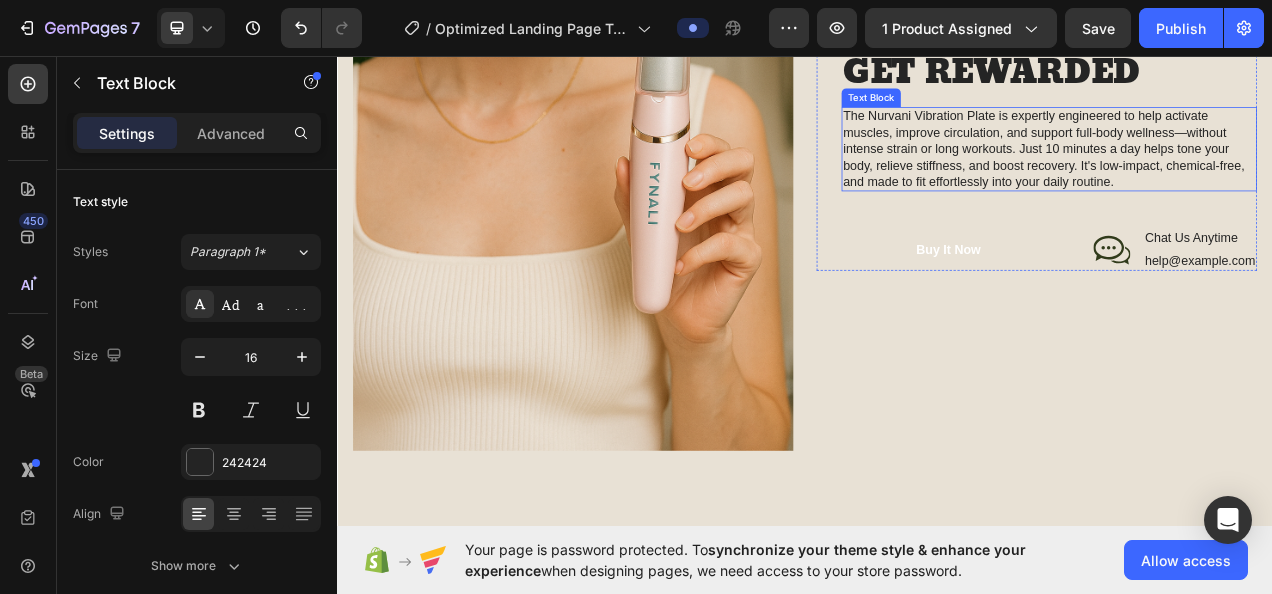 click on "The Nurvani Vibration Plate is expertly engineered to help activate muscles, improve circulation, and support full-body wellness—without intense strain or long workouts. Just 10 minutes a day helps tone your body, relieve stiffness, and boost recovery. It's low-impact, chemical-free, and made to fit effortlessly into your daily routine." at bounding box center [1250, 177] 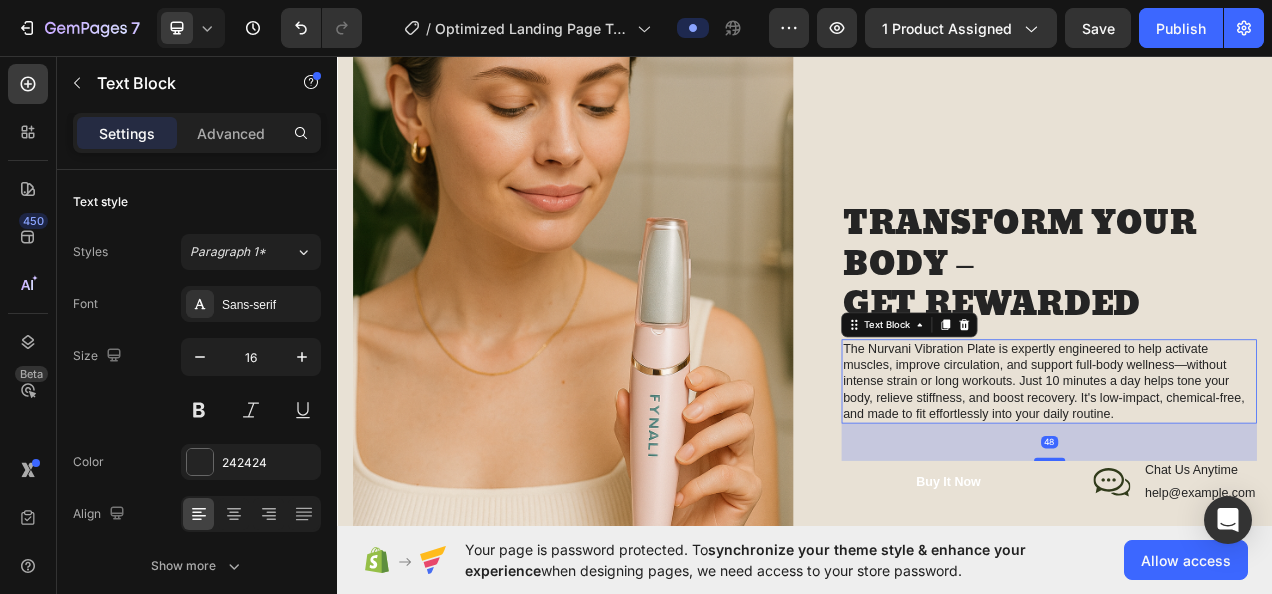 scroll, scrollTop: 2398, scrollLeft: 0, axis: vertical 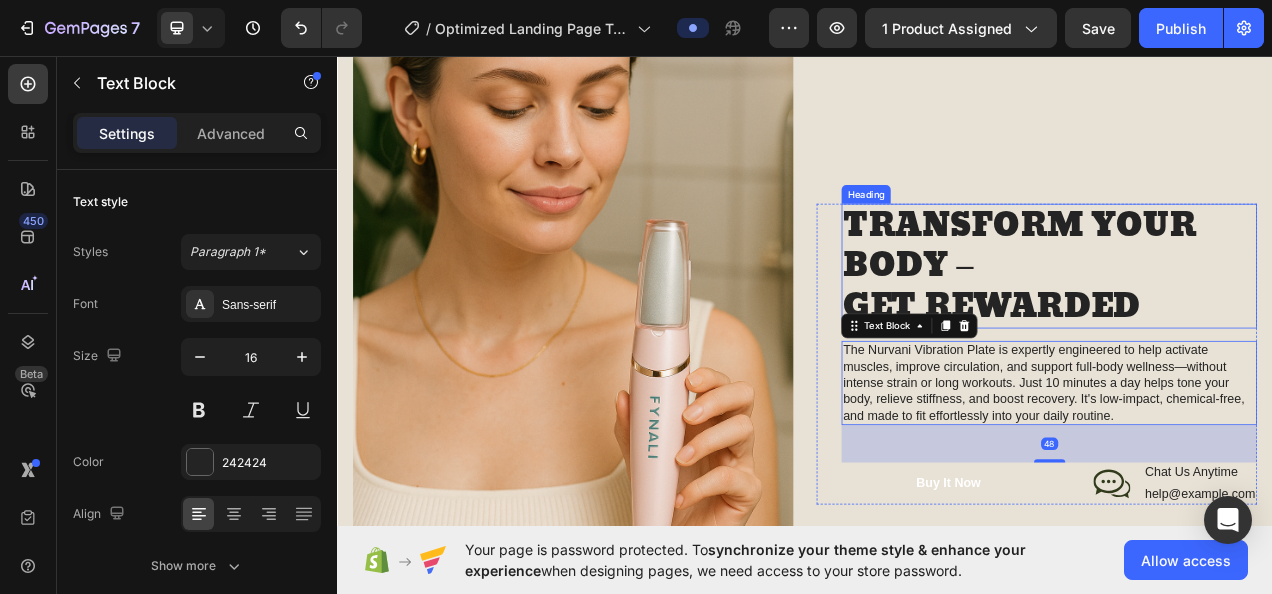 click on "TRANSFORM YOUR BODY –  GET REWARDED" at bounding box center (1250, 327) 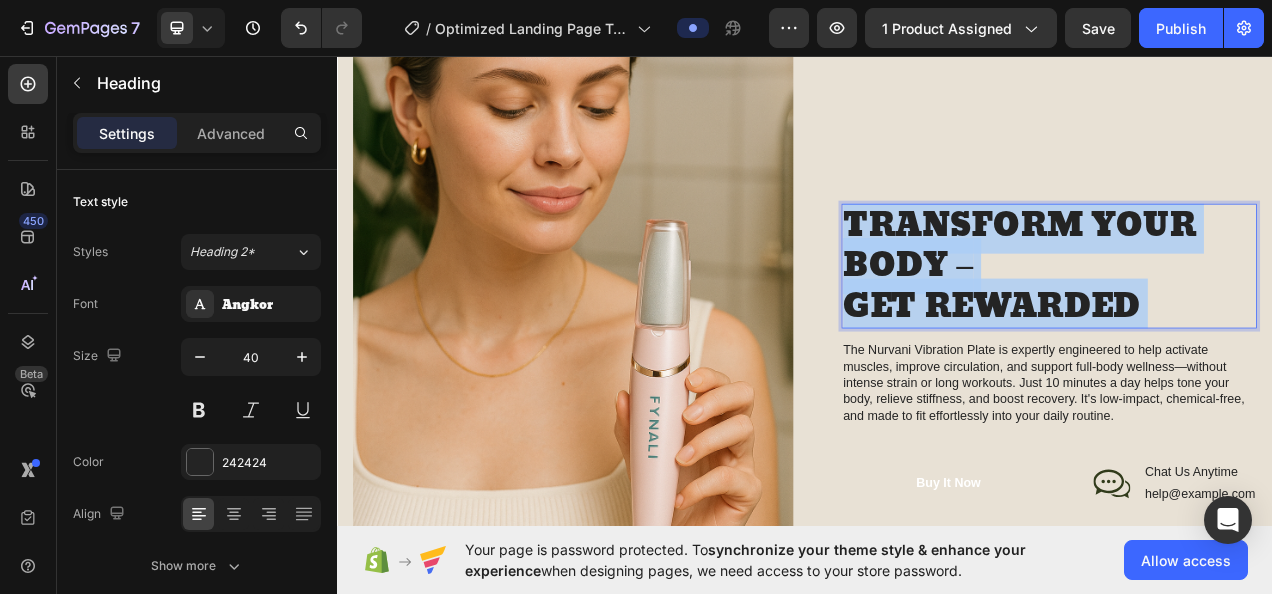 scroll, scrollTop: 2310, scrollLeft: 0, axis: vertical 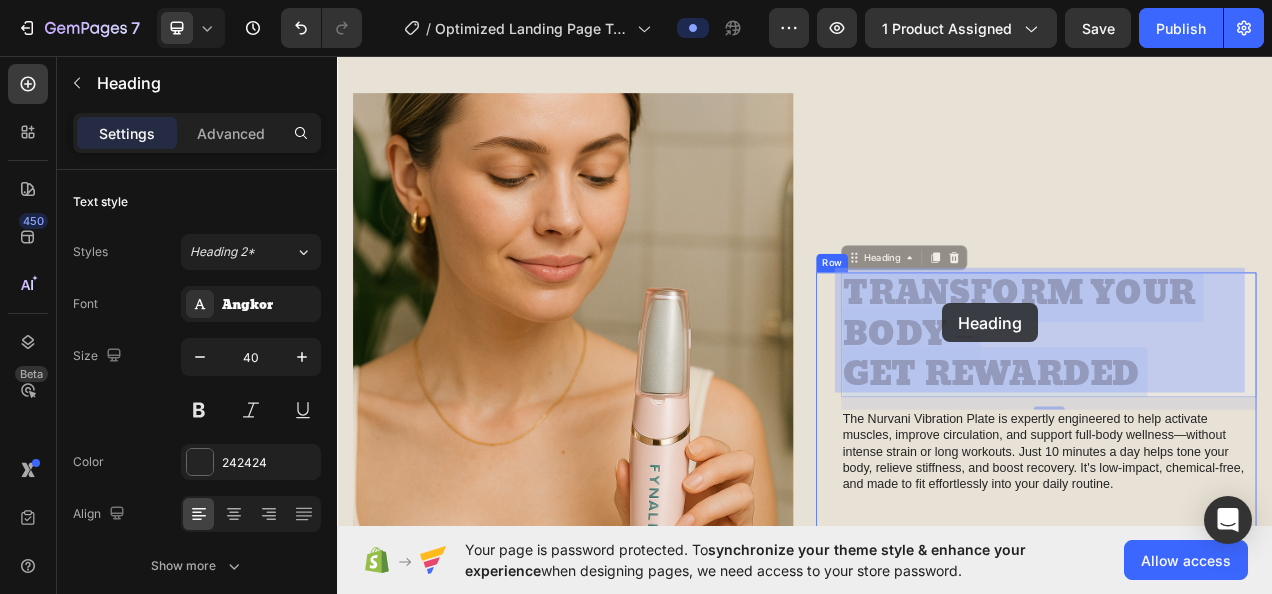 drag, startPoint x: 1375, startPoint y: 356, endPoint x: 1113, endPoint y: 375, distance: 262.68802 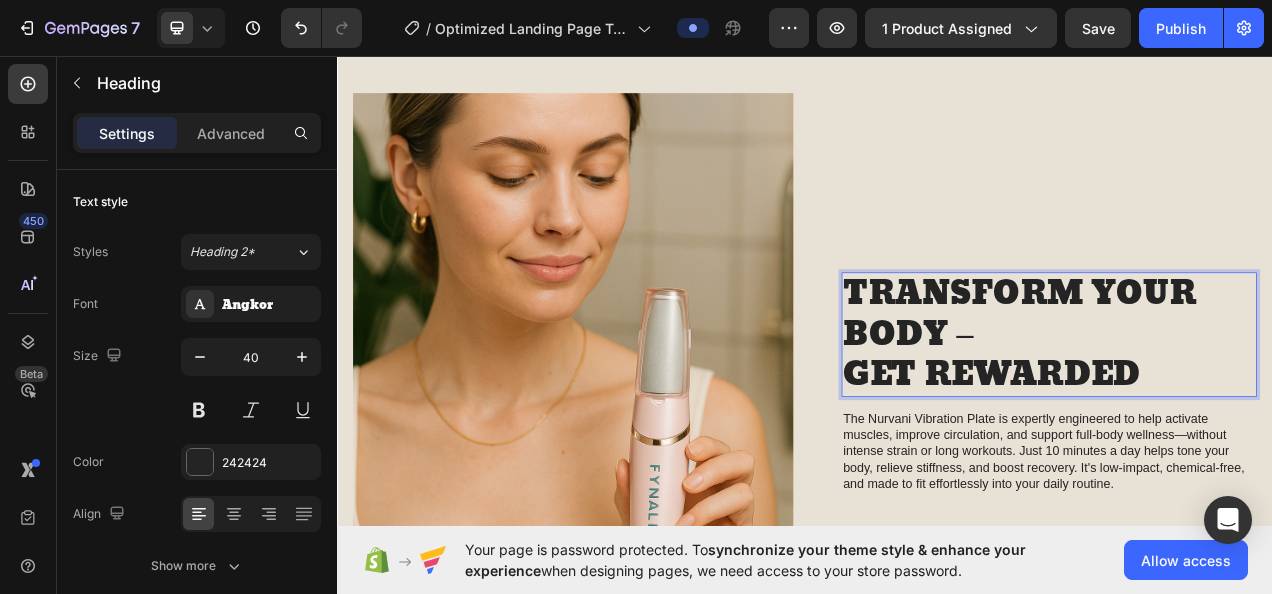 click on "TRANSFORM YOUR BODY –  GET REWARDED" at bounding box center (1250, 415) 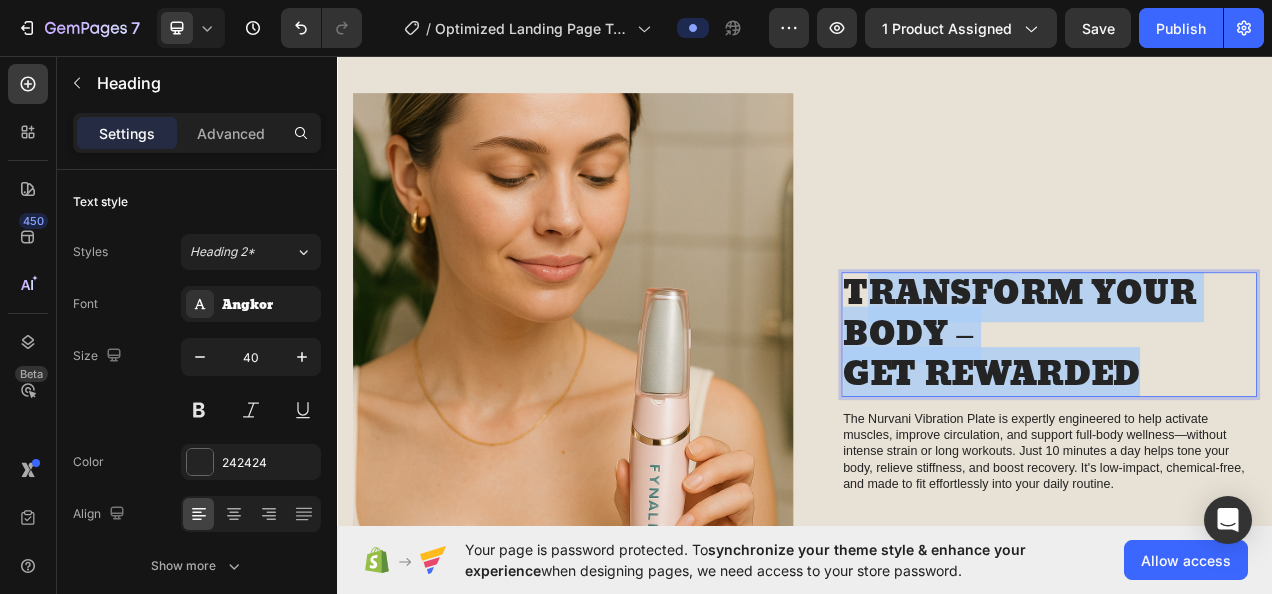 drag, startPoint x: 1357, startPoint y: 457, endPoint x: 1018, endPoint y: 361, distance: 352.3308 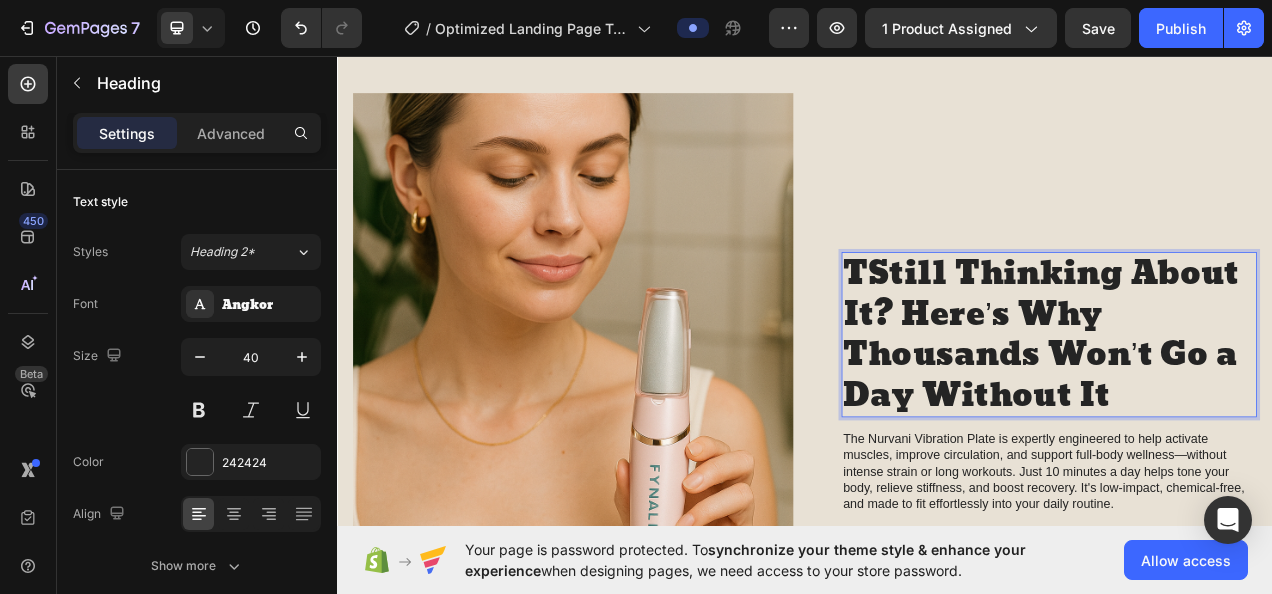 scroll, scrollTop: 2284, scrollLeft: 0, axis: vertical 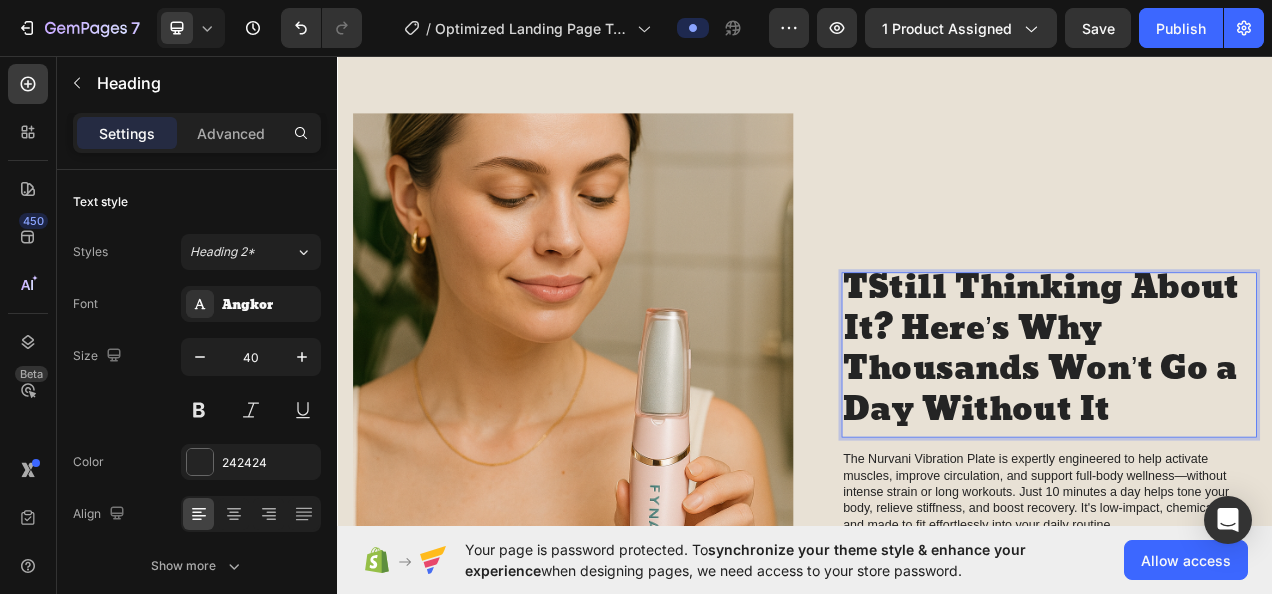 click on "TStill Thinking About It? Here’s Why Thousands Won’t Go a Day Without It" at bounding box center [1250, 433] 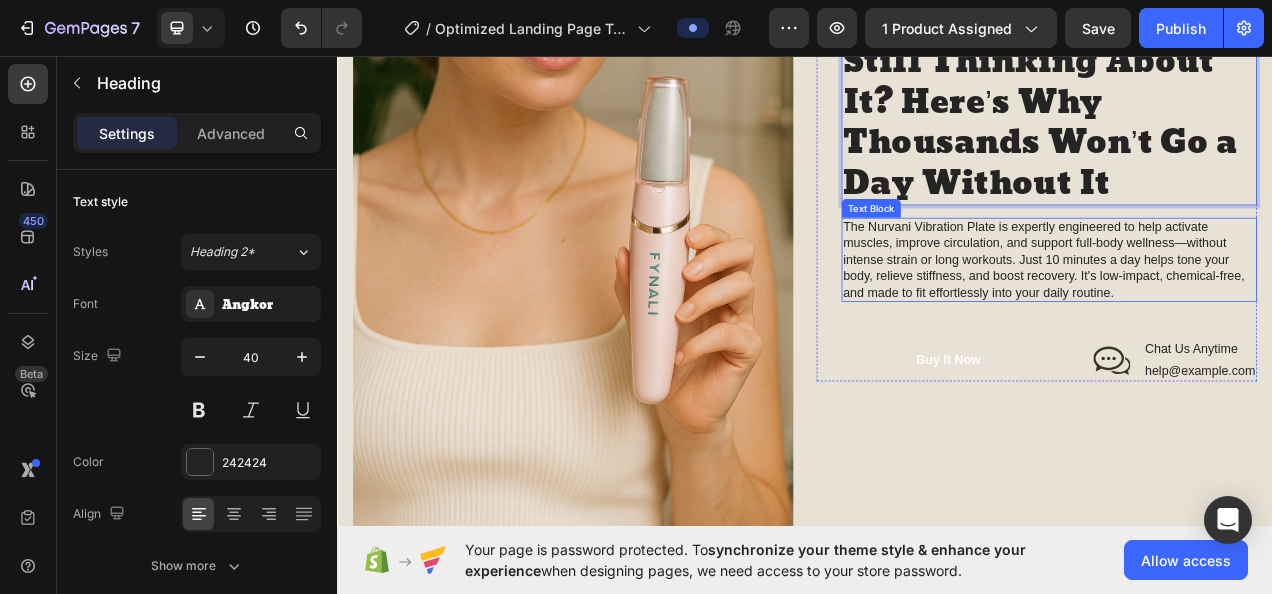 scroll, scrollTop: 2584, scrollLeft: 0, axis: vertical 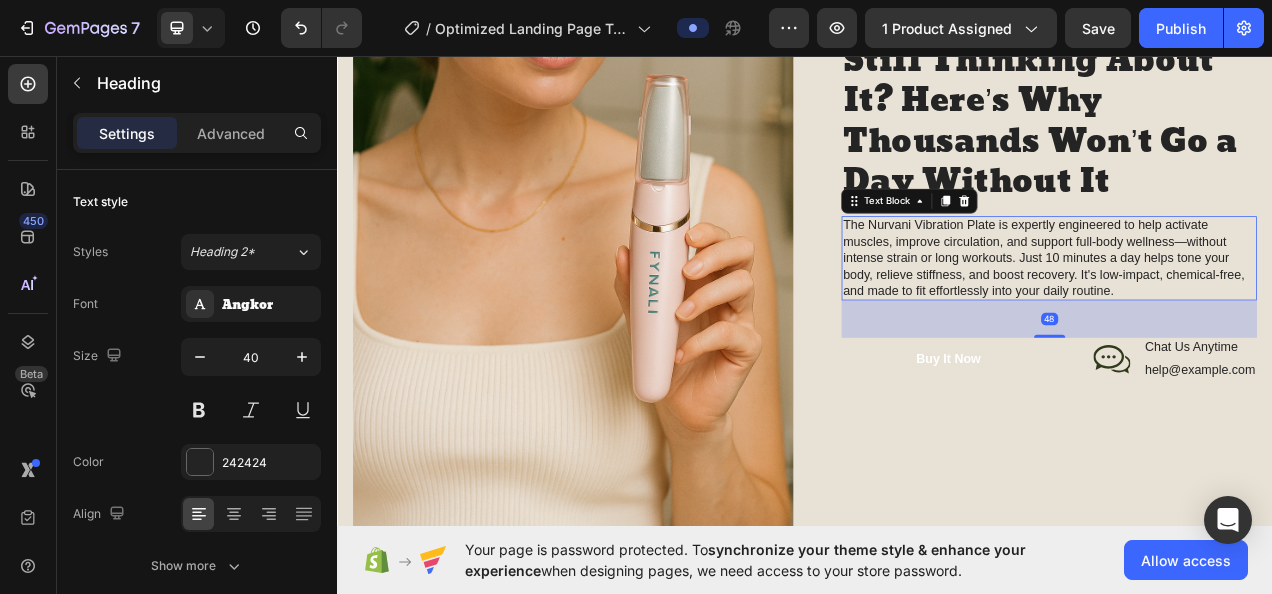 click on "The Nurvani Vibration Plate is expertly engineered to help activate muscles, improve circulation, and support full-body wellness—without intense strain or long workouts. Just 10 minutes a day helps tone your body, relieve stiffness, and boost recovery. It's low-impact, chemical-free, and made to fit effortlessly into your daily routine." at bounding box center (1250, 317) 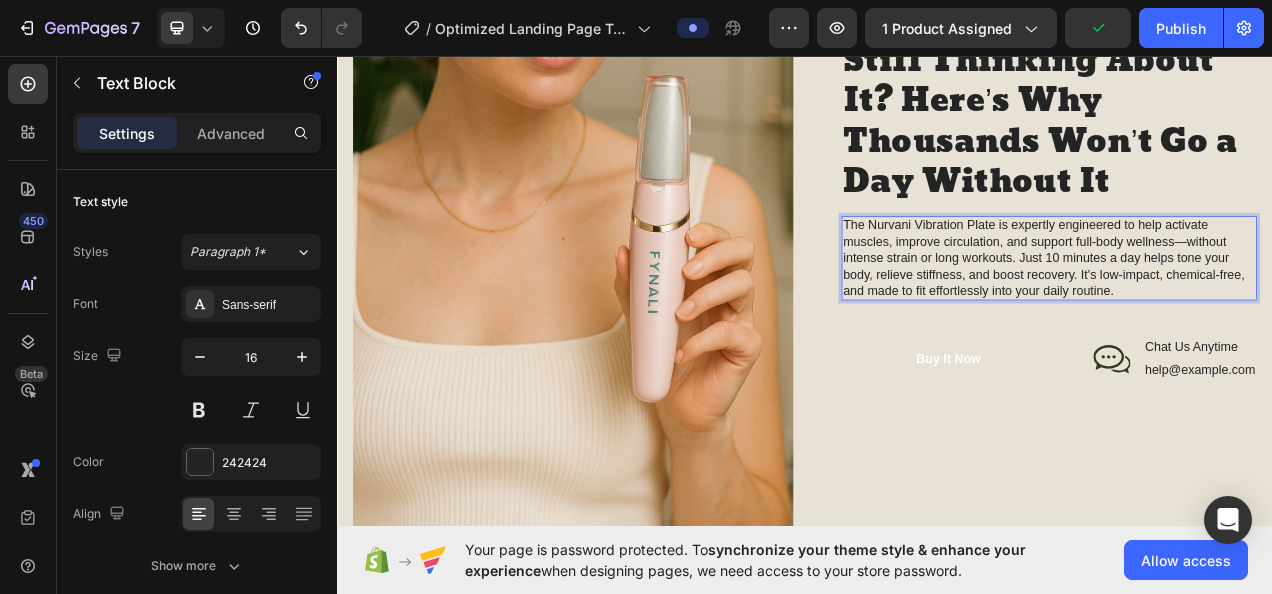 click on "The Nurvani Vibration Plate is expertly engineered to help activate muscles, improve circulation, and support full-body wellness—without intense strain or long workouts. Just 10 minutes a day helps tone your body, relieve stiffness, and boost recovery. It's low-impact, chemical-free, and made to fit effortlessly into your daily routine." at bounding box center (1250, 317) 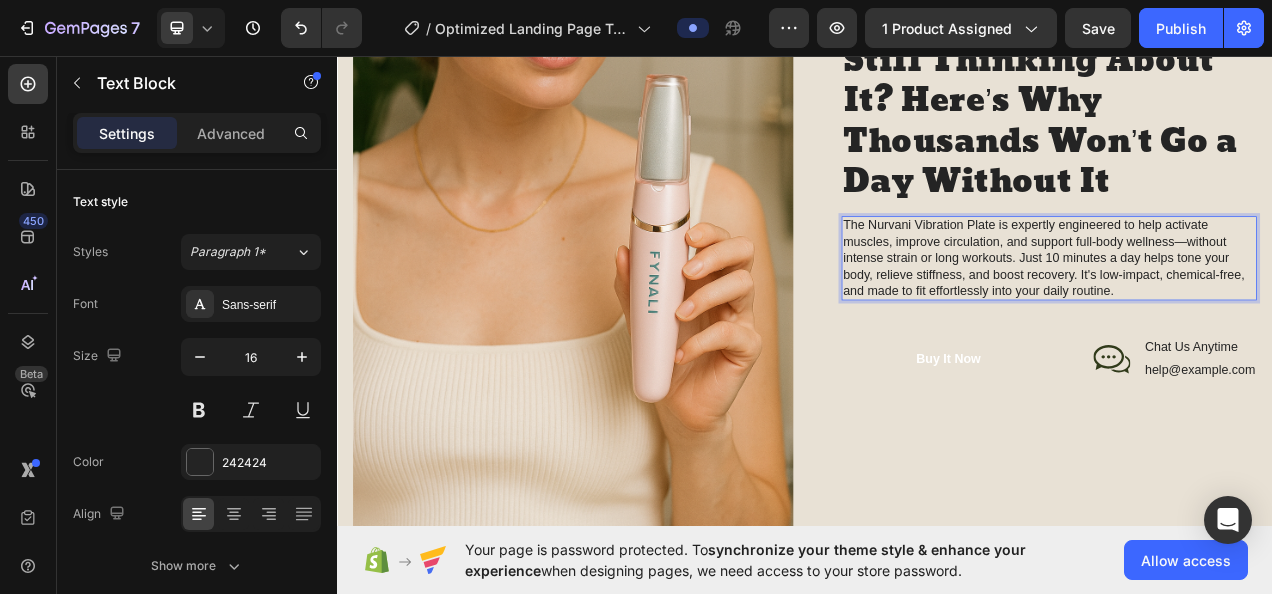 click on "The Nurvani Vibration Plate is expertly engineered to help activate muscles, improve circulation, and support full-body wellness—without intense strain or long workouts. Just 10 minutes a day helps tone your body, relieve stiffness, and boost recovery. It's low-impact, chemical-free, and made to fit effortlessly into your daily routine." at bounding box center [1250, 317] 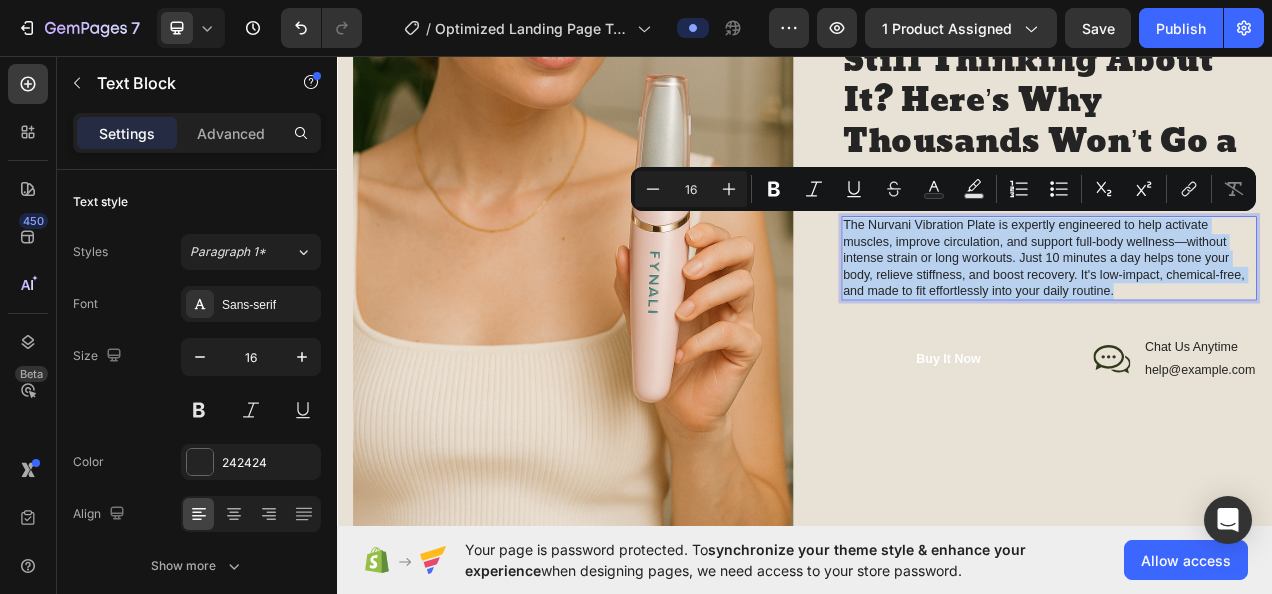 drag, startPoint x: 1334, startPoint y: 353, endPoint x: 980, endPoint y: 265, distance: 364.7739 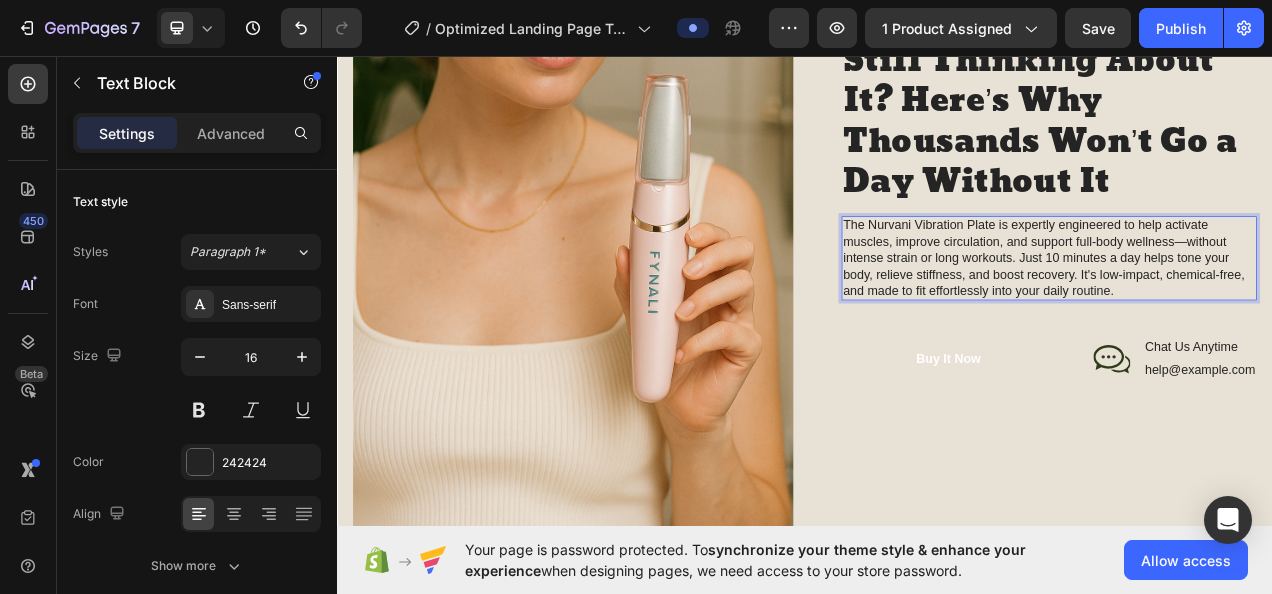 click on "The Nurvani Vibration Plate is expertly engineered to help activate muscles, improve circulation, and support full-body wellness—without intense strain or long workouts. Just 10 minutes a day helps tone your body, relieve stiffness, and boost recovery. It's low-impact, chemical-free, and made to fit effortlessly into your daily routine." at bounding box center (1250, 317) 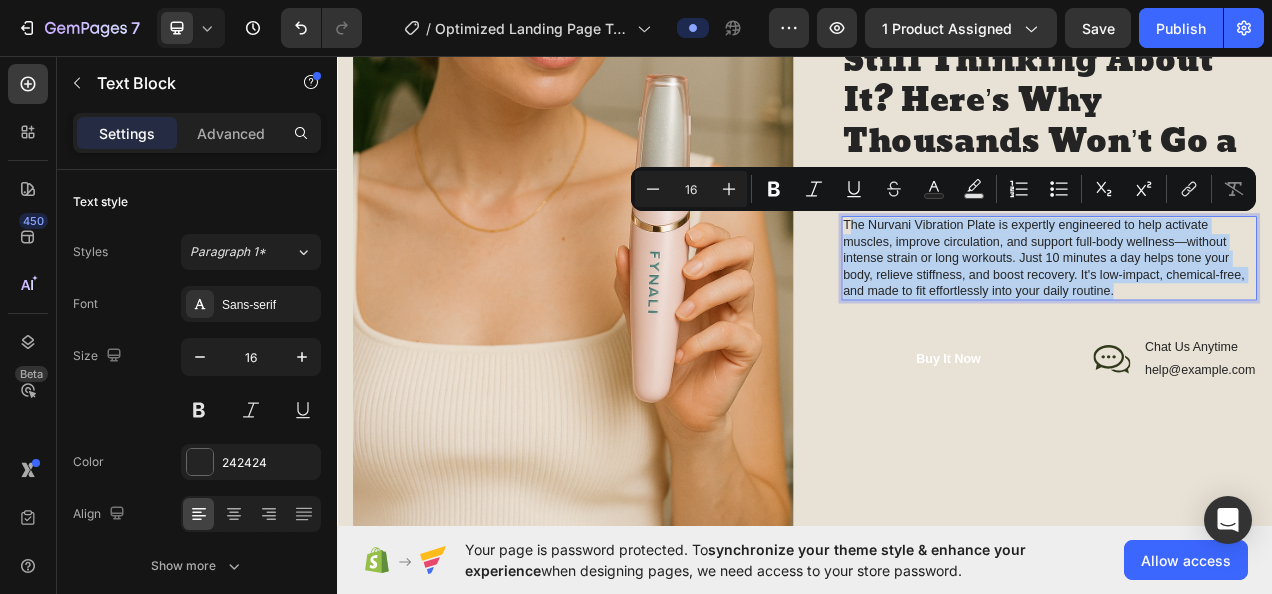 drag, startPoint x: 1336, startPoint y: 351, endPoint x: 991, endPoint y: 262, distance: 356.29483 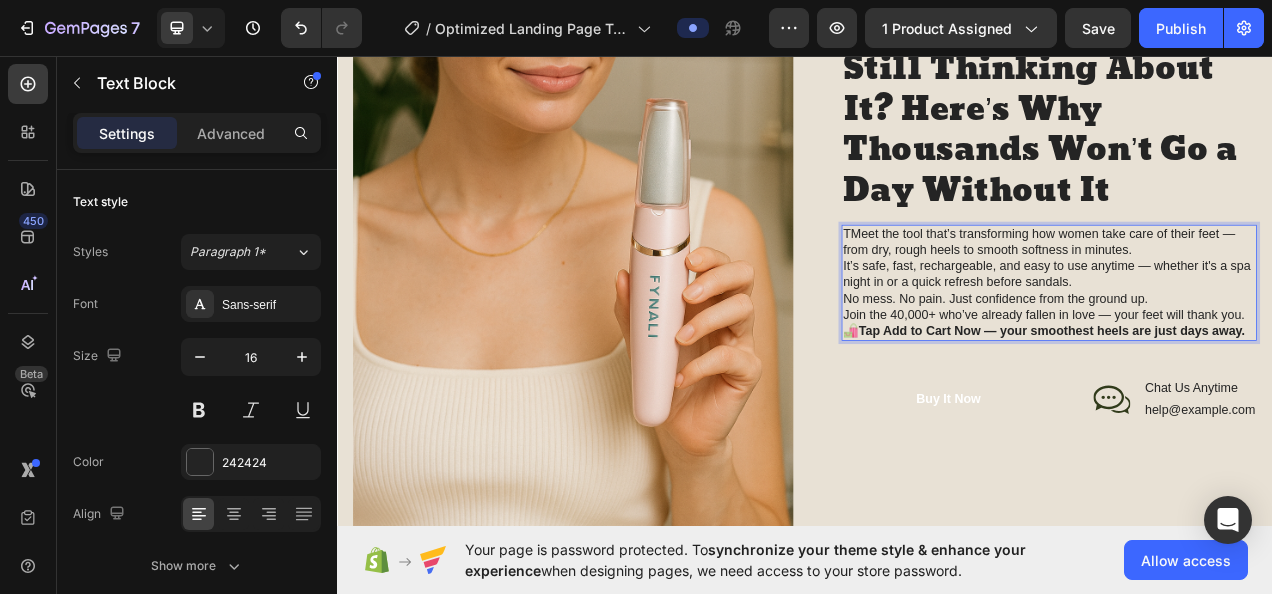 click on "TMeet the tool that’s transforming how women take care of their feet — from dry, rough heels to smooth softness in minutes. It’s safe, fast, rechargeable, and easy to use anytime — whether it's a spa night in or a quick refresh before sandals. No mess. No pain. Just confidence from the ground up. Join the 40,000+ who’ve already fallen in love — your feet will thank you." at bounding box center (1250, 338) 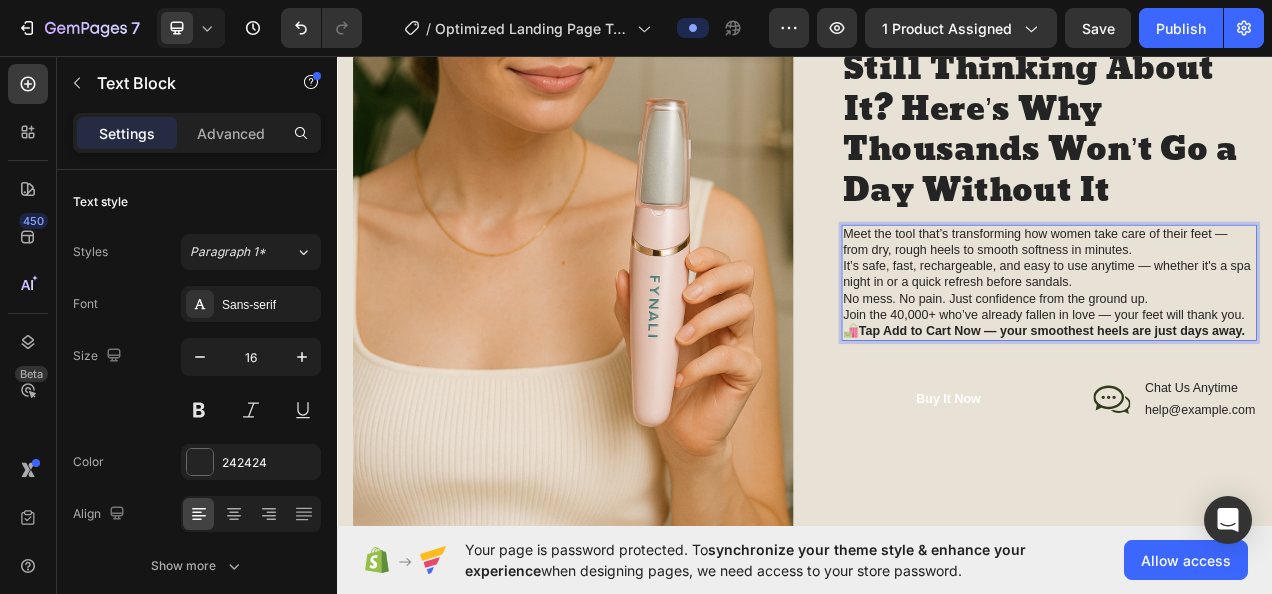 click on "Meet the tool that’s transforming how women take care of their feet — from dry, rough heels to smooth softness in minutes. It’s safe, fast, rechargeable, and easy to use anytime — whether it's a spa night in or a quick refresh before sandals. No mess. No pain. Just confidence from the ground up. Join the 40,000+ who’ve already fallen in love — your feet will thank you." at bounding box center (1250, 338) 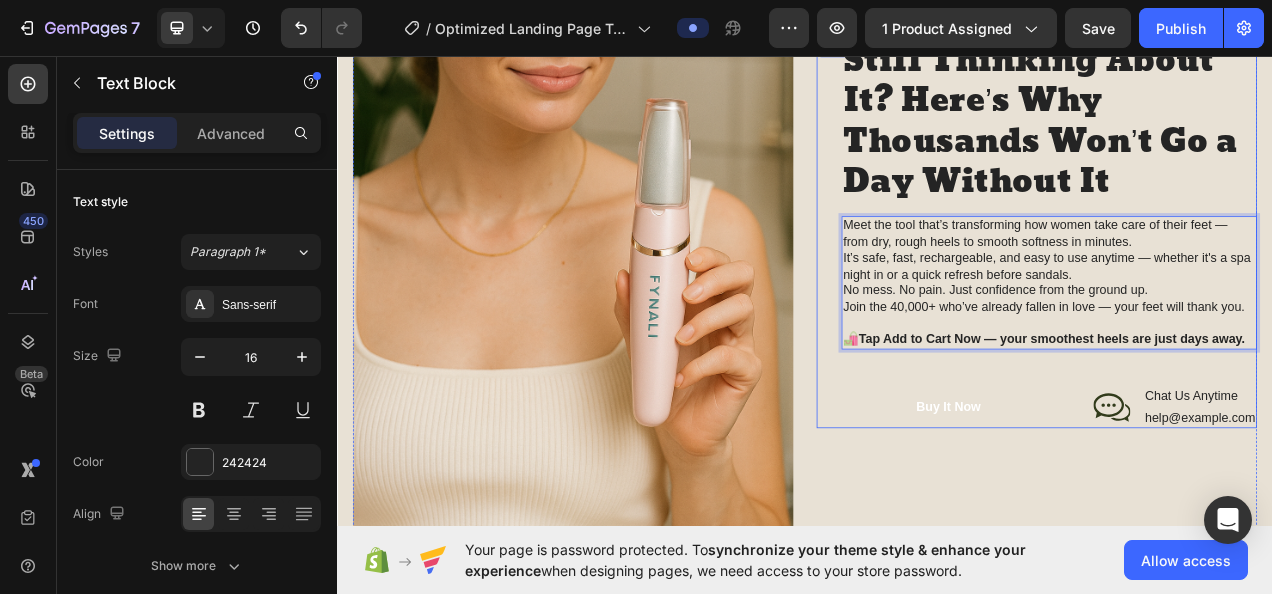 scroll, scrollTop: 2543, scrollLeft: 0, axis: vertical 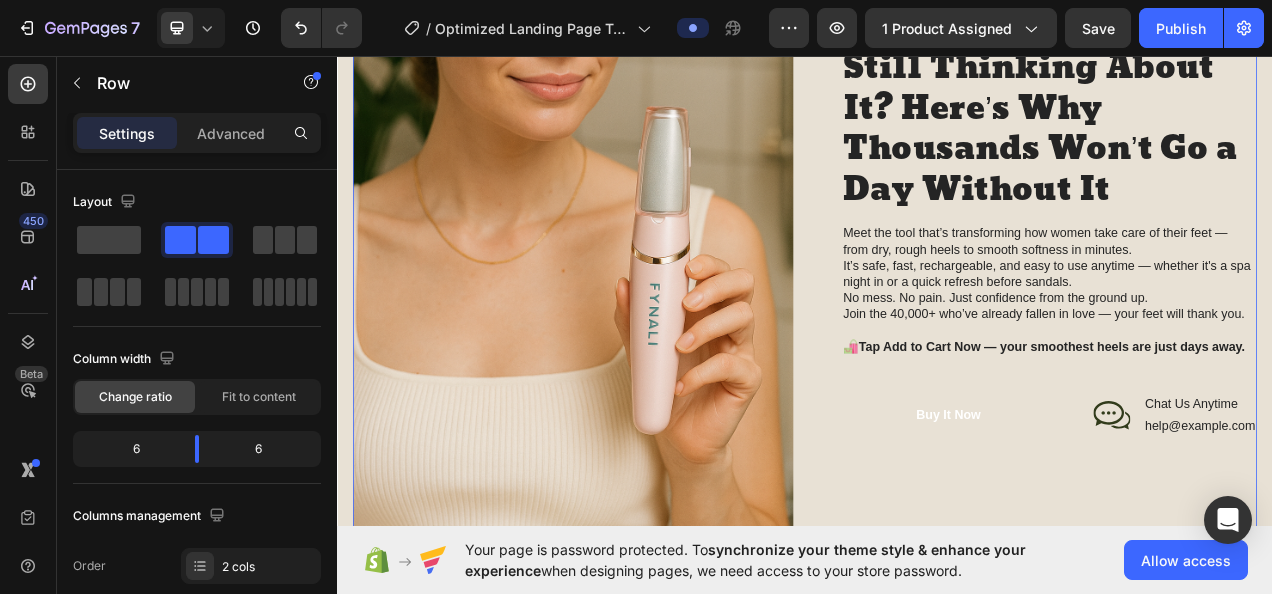 click on "Still Thinking About It? Here’s Why Thousands Won’t Go a Day Without It Heading Meet the tool that’s transforming how women take care of their feet — from dry, rough heels to smooth softness in minutes. It’s safe, fast, rechargeable, and easy to use anytime — whether it's a spa night in or a quick refresh before sandals. No mess. No pain. Just confidence from the ground up. Join the 40,000+ who’ve already fallen in love — your feet will thank you. 🛍️ Tap Add to Cart Now — your smoothest heels are just days away. Text Block Buy It Now Button
Icon Chat Us Anytime Text Block help@example.com Text Block Row Row Row" at bounding box center [1234, 296] 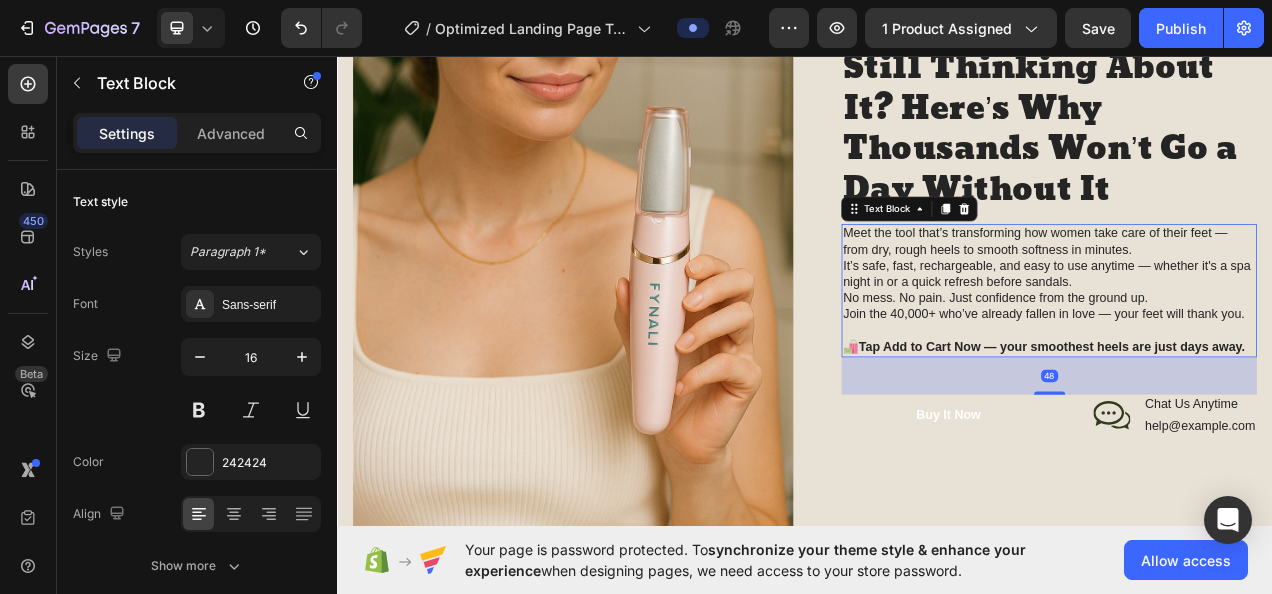 click on "Meet the tool that’s transforming how women take care of their feet — from dry, rough heels to smooth softness in minutes. It’s safe, fast, rechargeable, and easy to use anytime — whether it's a spa night in or a quick refresh before sandals. No mess. No pain. Just confidence from the ground up. Join the 40,000+ who’ve already fallen in love — your feet will thank you." at bounding box center [1250, 337] 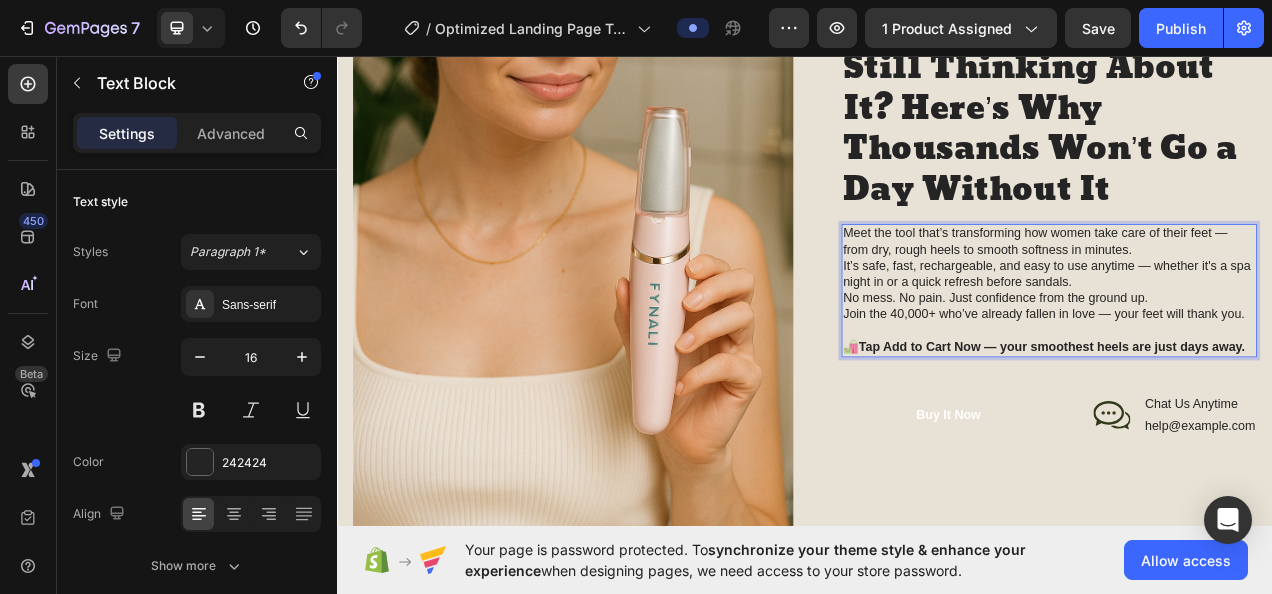 click on "Meet the tool that’s transforming how women take care of their feet — from dry, rough heels to smooth softness in minutes. It’s safe, fast, rechargeable, and easy to use anytime — whether it's a spa night in or a quick refresh before sandals. No mess. No pain. Just confidence from the ground up. Join the 40,000+ who’ve already fallen in love — your feet will thank you." at bounding box center [1250, 337] 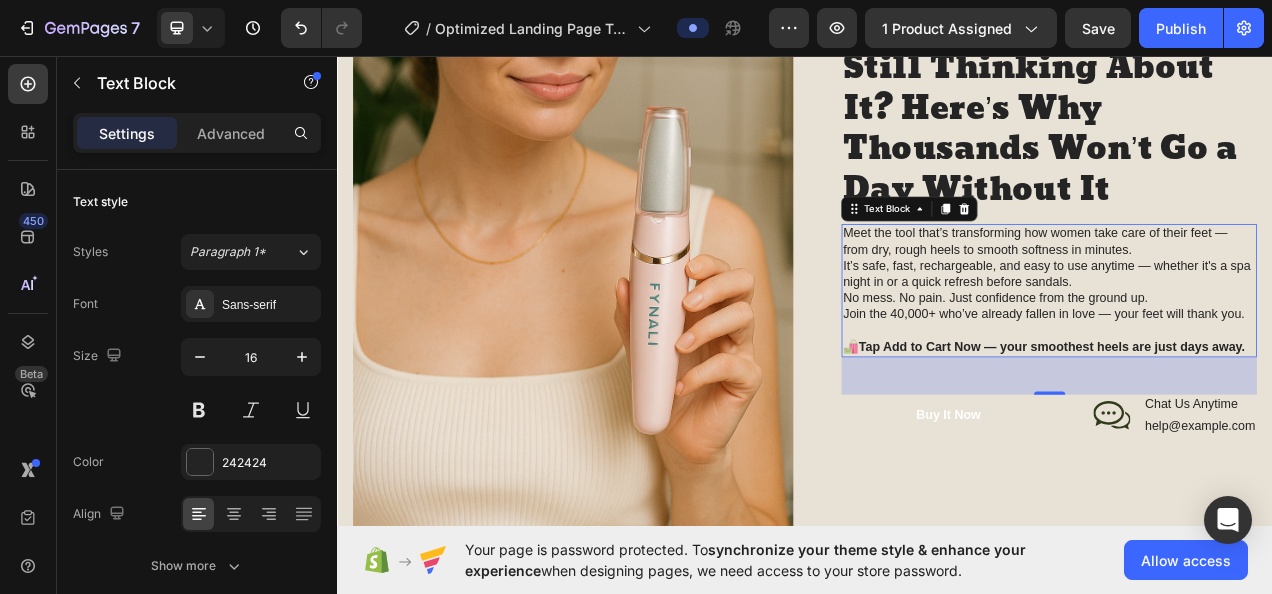 click on "Buy It Now" at bounding box center (1121, 518) 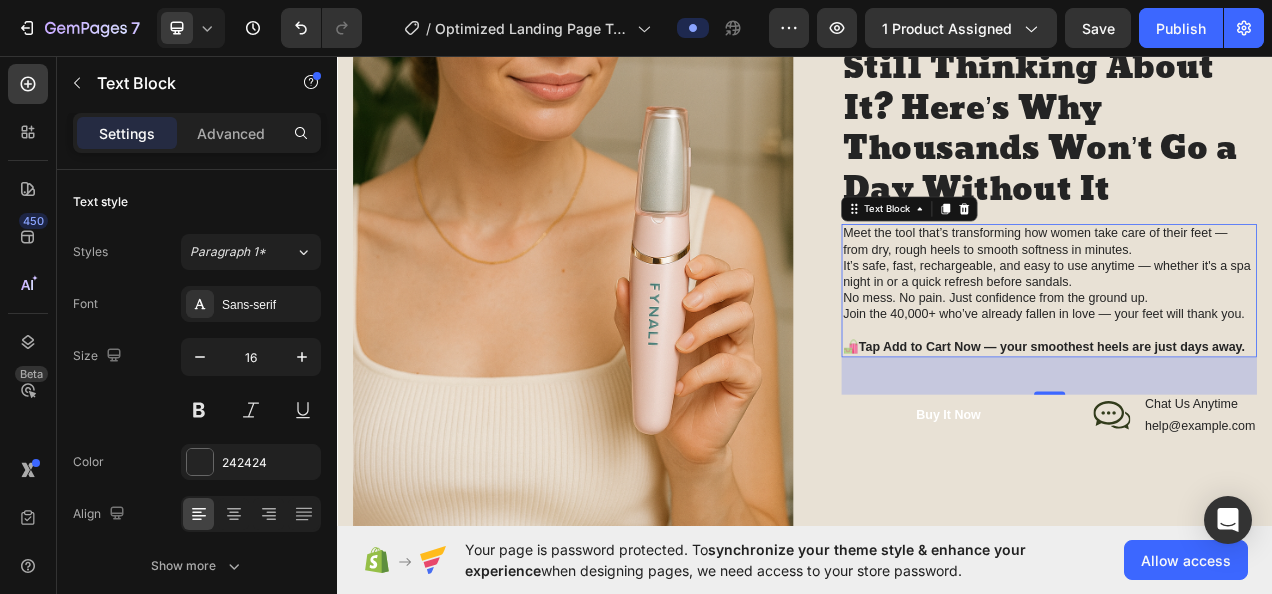 click on "Meet the tool that’s transforming how women take care of their feet — from dry, rough heels to smooth softness in minutes. It’s safe, fast, rechargeable, and easy to use anytime — whether it's a spa night in or a quick refresh before sandals. No mess. No pain. Just confidence from the ground up. Join the 40,000+ who’ve already fallen in love — your feet will thank you." at bounding box center [1250, 337] 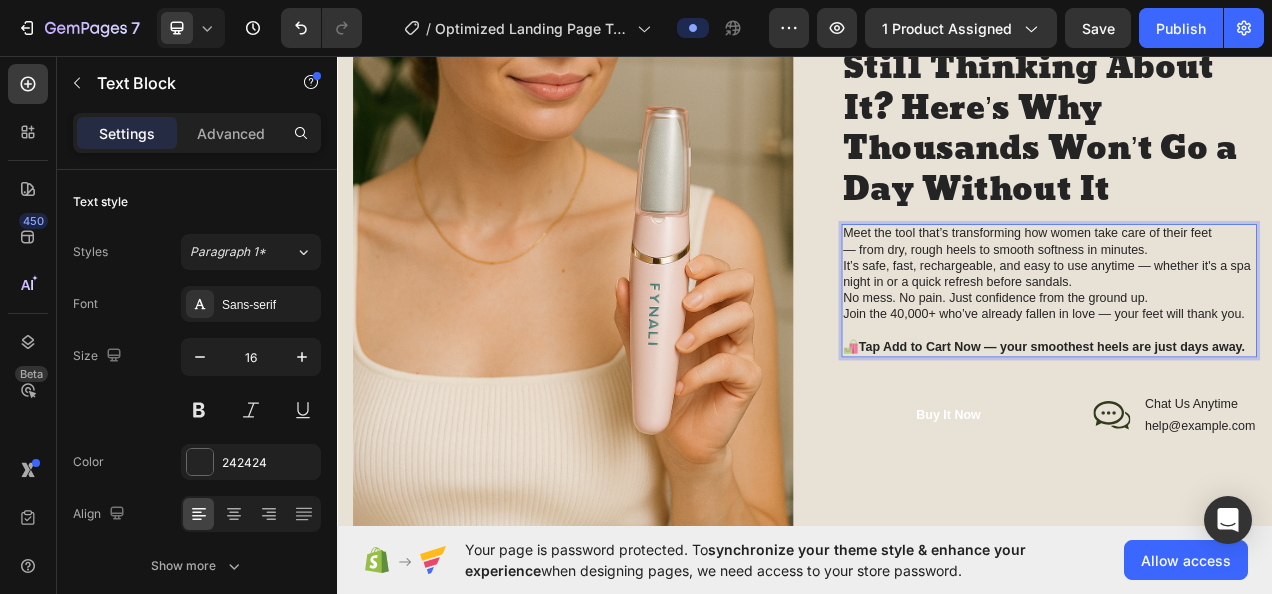 click on "— whether it's a spa night in or a quick refresh before sandals. No mess. No pain. Just confidence from the ground up. Join the 40,000+ who’ve already fallen in love — your feet will thank you." at bounding box center (1250, 348) 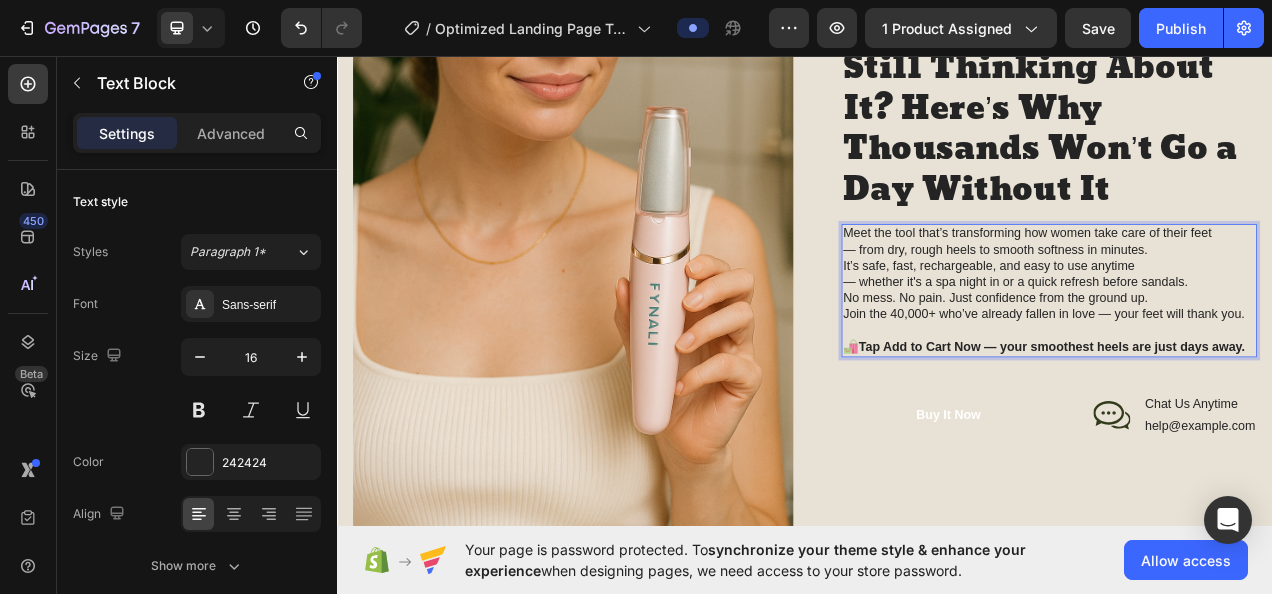 click on "— whether it's a spa night in or a quick refresh before sandals. No mess. No pain. Just confidence from the ground up. Join the 40,000+ who’ve already fallen in love — your feet will thank you." at bounding box center [1250, 369] 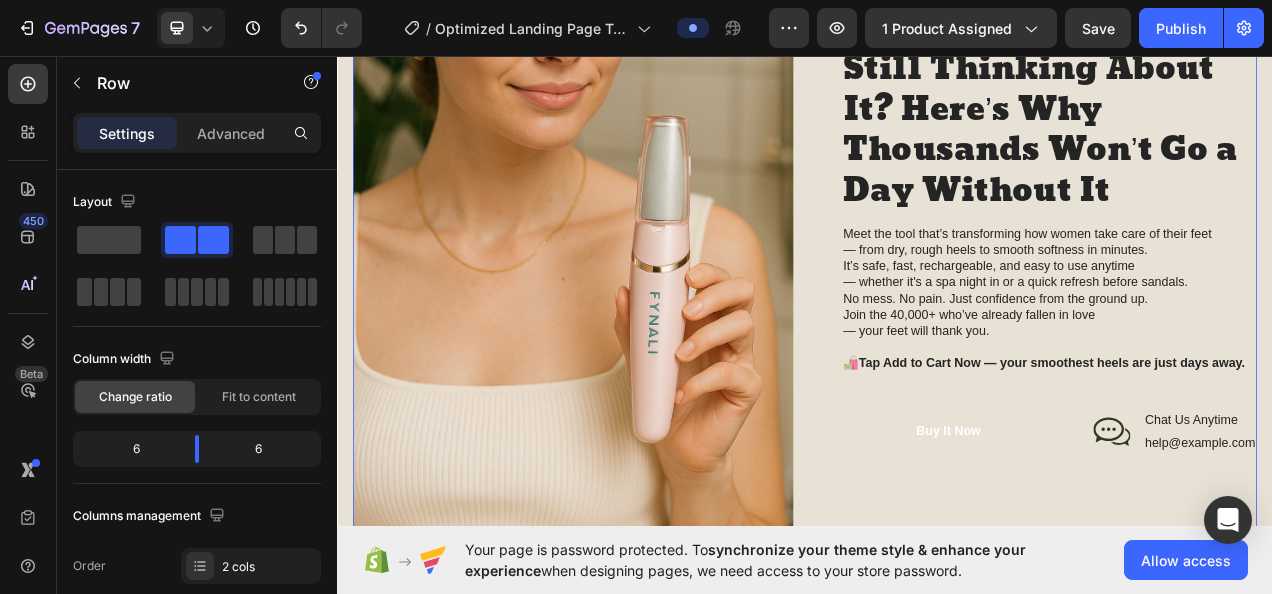 click on "Image Still Thinking About It? Here’s Why Thousands Won’t Go a Day Without It Heading Meet the tool that’s transforming how women take care of their feet  — from dry, rough heels to smooth softness in minutes. It’s safe, fast, rechargeable, and easy to use anytime  — whether it's a spa night in or a quick refresh before sandals. No mess. No pain. Just confidence from the ground up. Join the 40,000+ who’ve already fallen in love  — your feet will thank you. 🛍️  Tap Add to Cart Now — your smoothest heels are just days away. Text Block Buy It Now Button
Icon Chat Us Anytime Text Block help@[DOMAIN] Text Block Row Row Row Row   0" at bounding box center (937, 307) 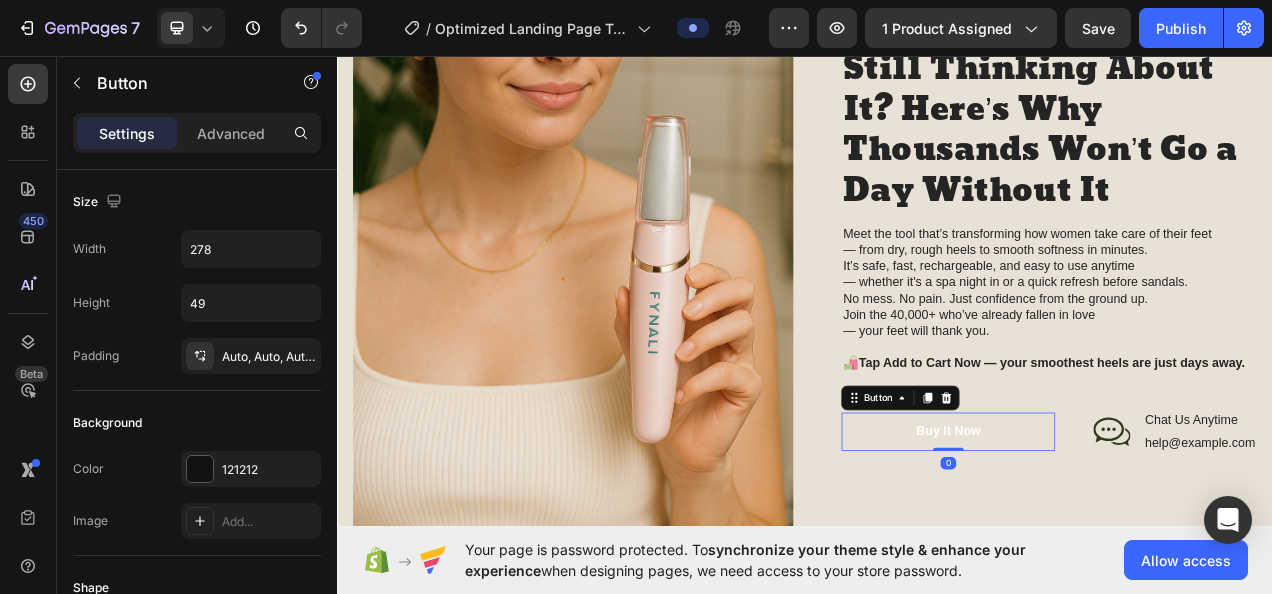 click on "Buy It Now" at bounding box center (1121, 539) 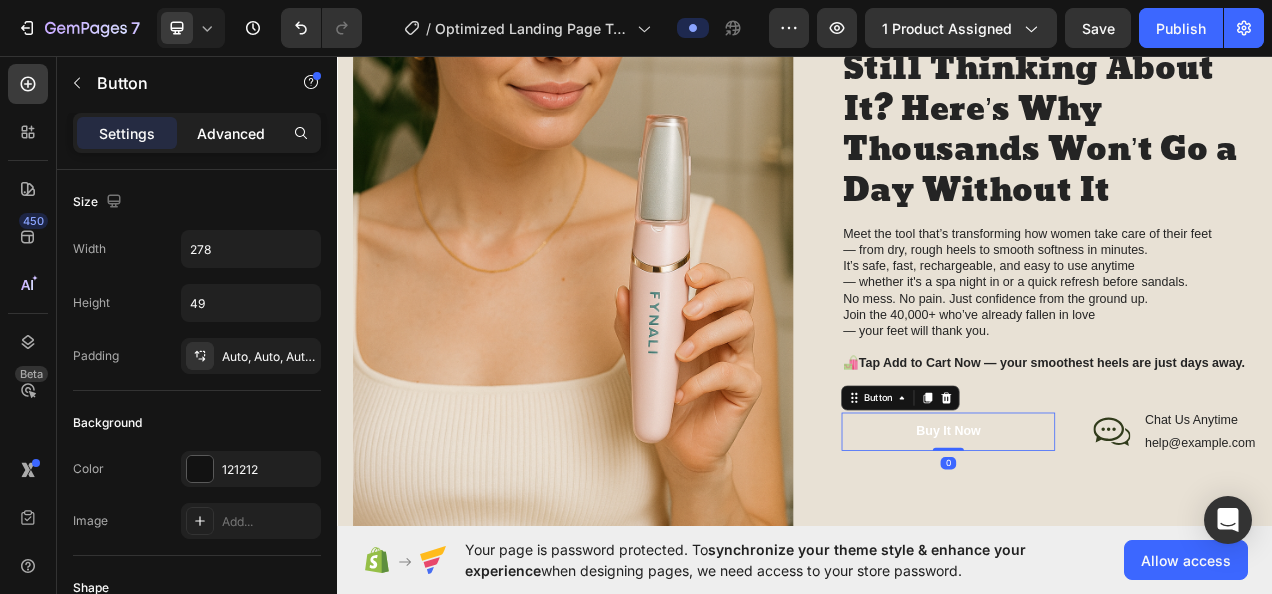 click on "Advanced" 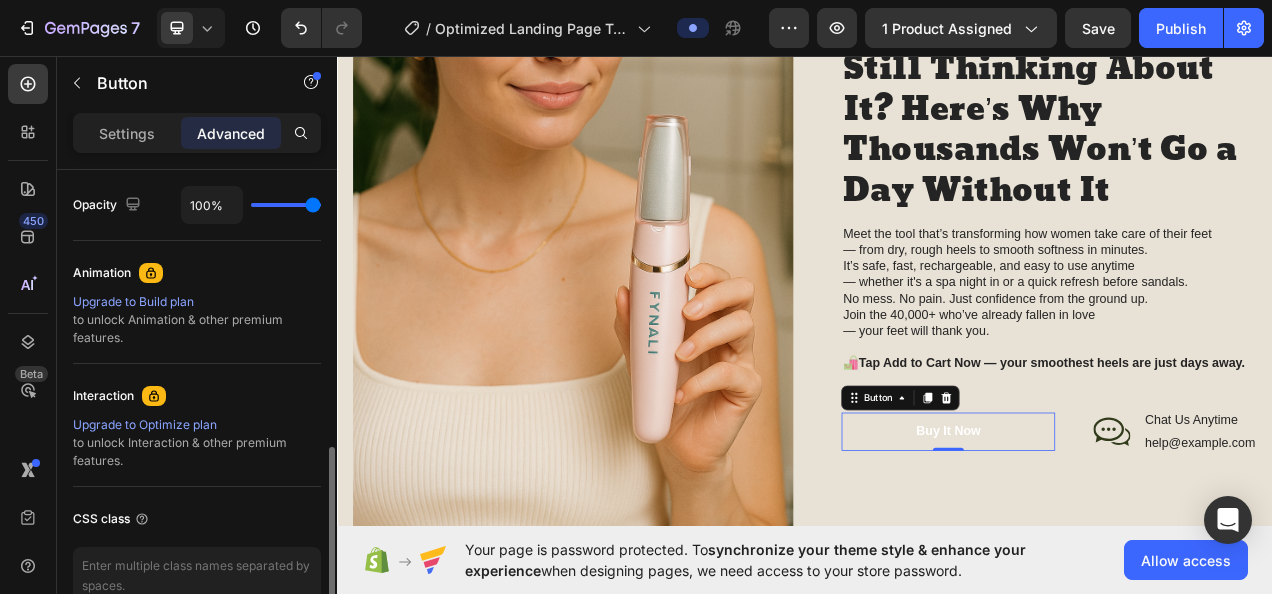 scroll, scrollTop: 904, scrollLeft: 0, axis: vertical 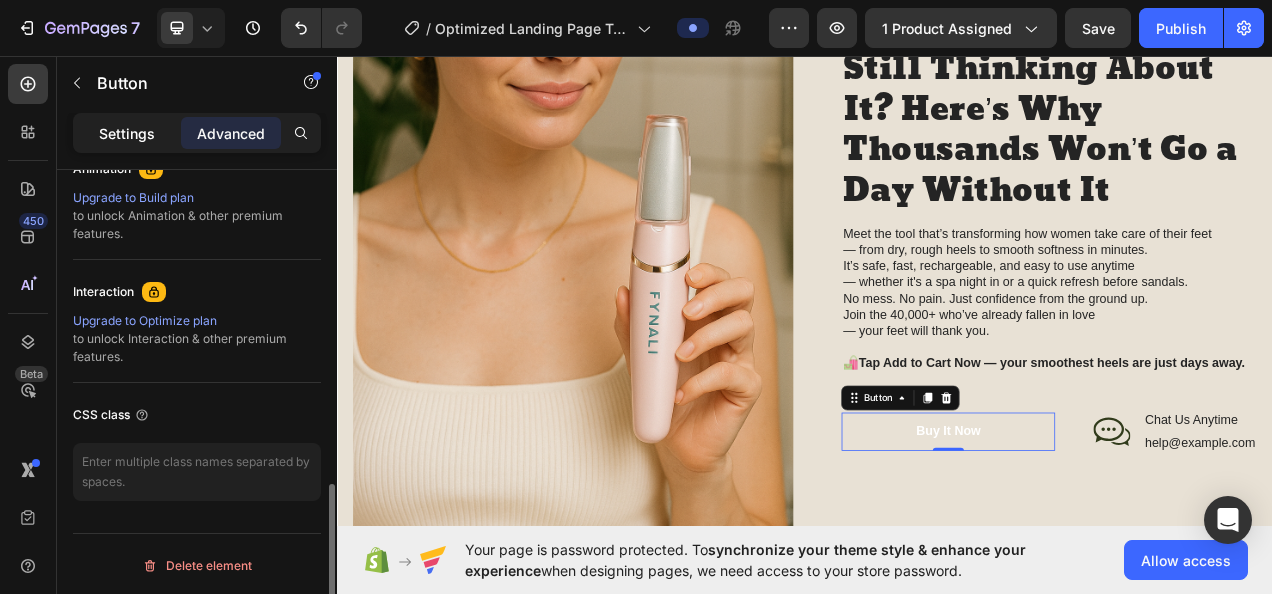 click on "Settings" at bounding box center (127, 133) 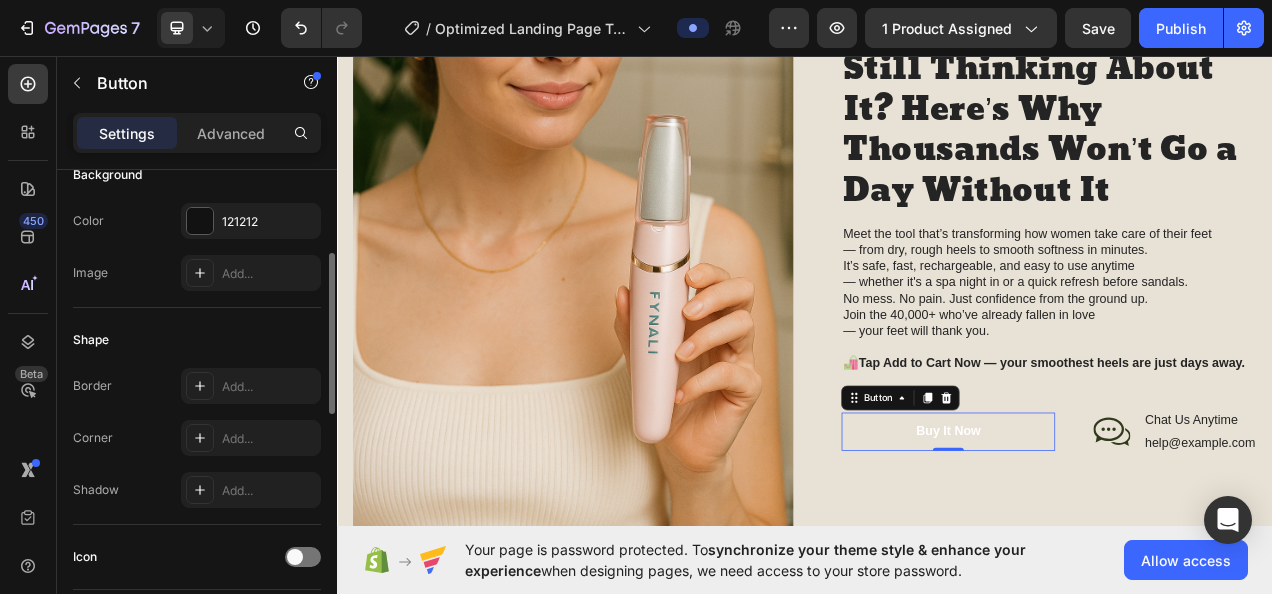 scroll, scrollTop: 0, scrollLeft: 0, axis: both 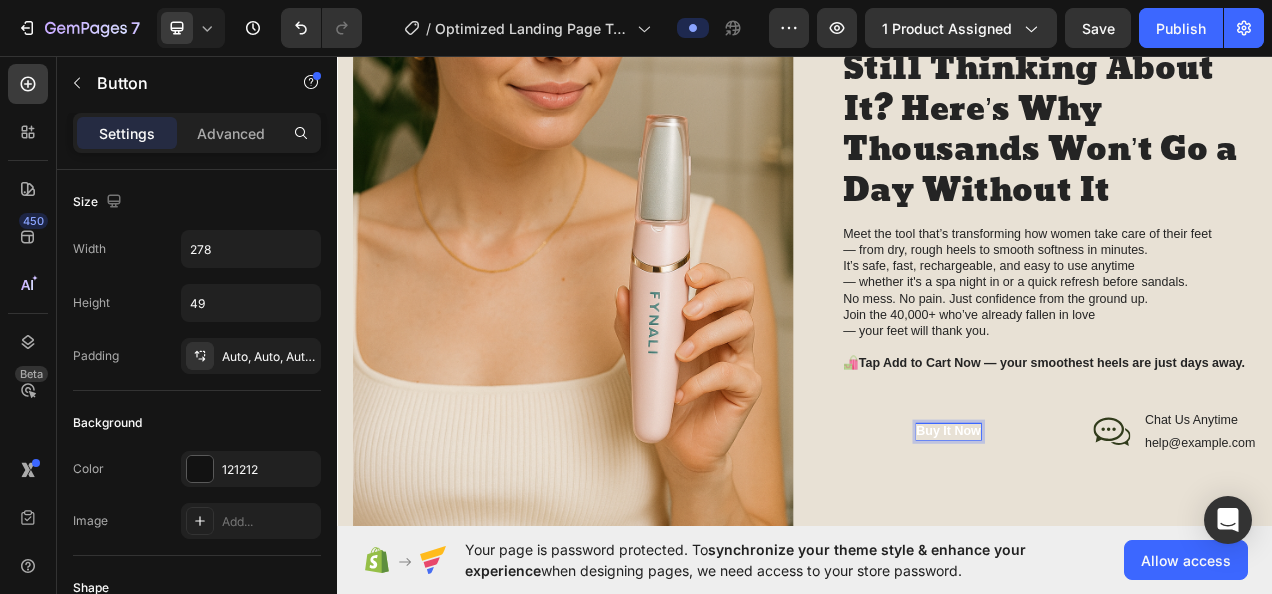 click on "Buy It Now" at bounding box center [1121, 539] 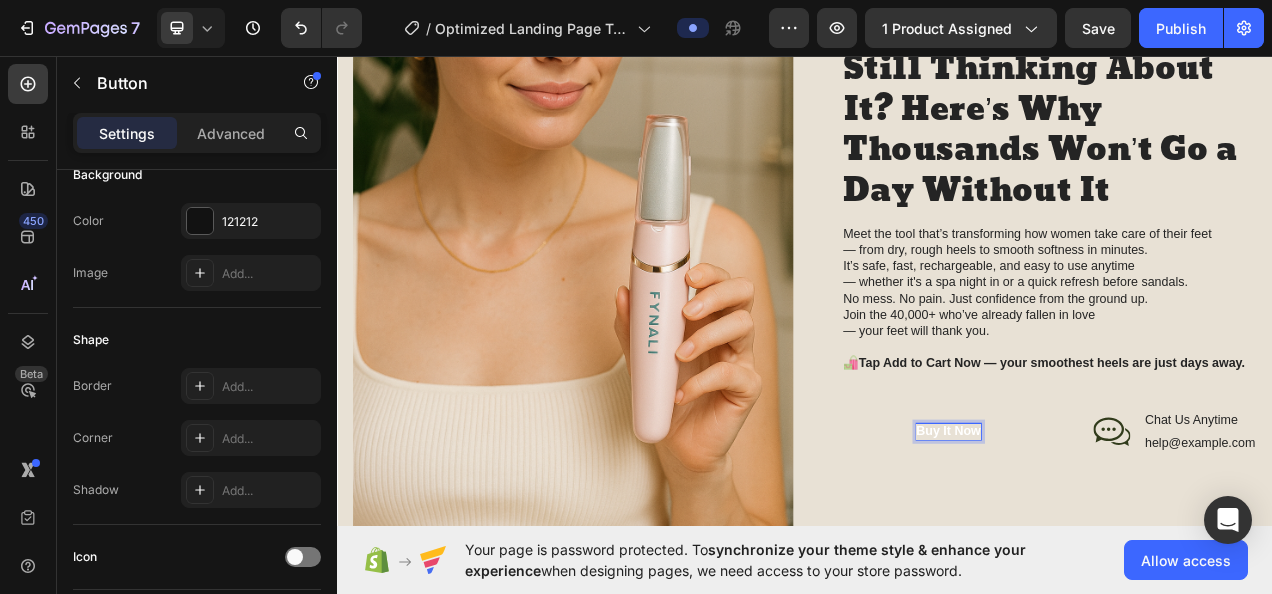 scroll, scrollTop: 0, scrollLeft: 0, axis: both 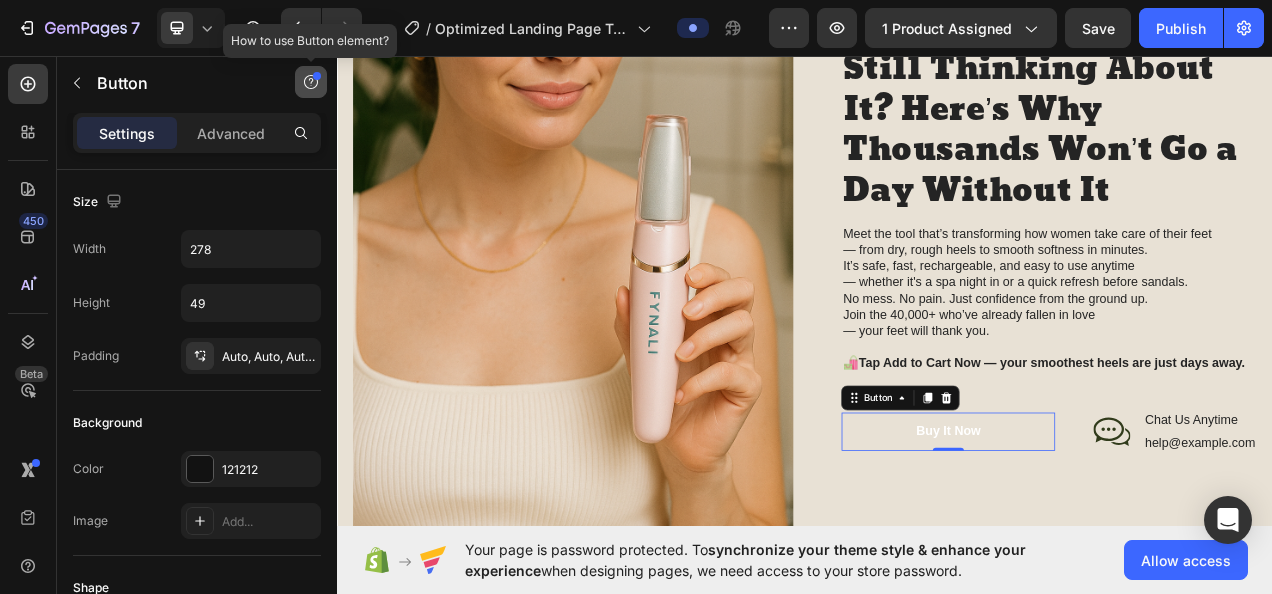 click at bounding box center (311, 82) 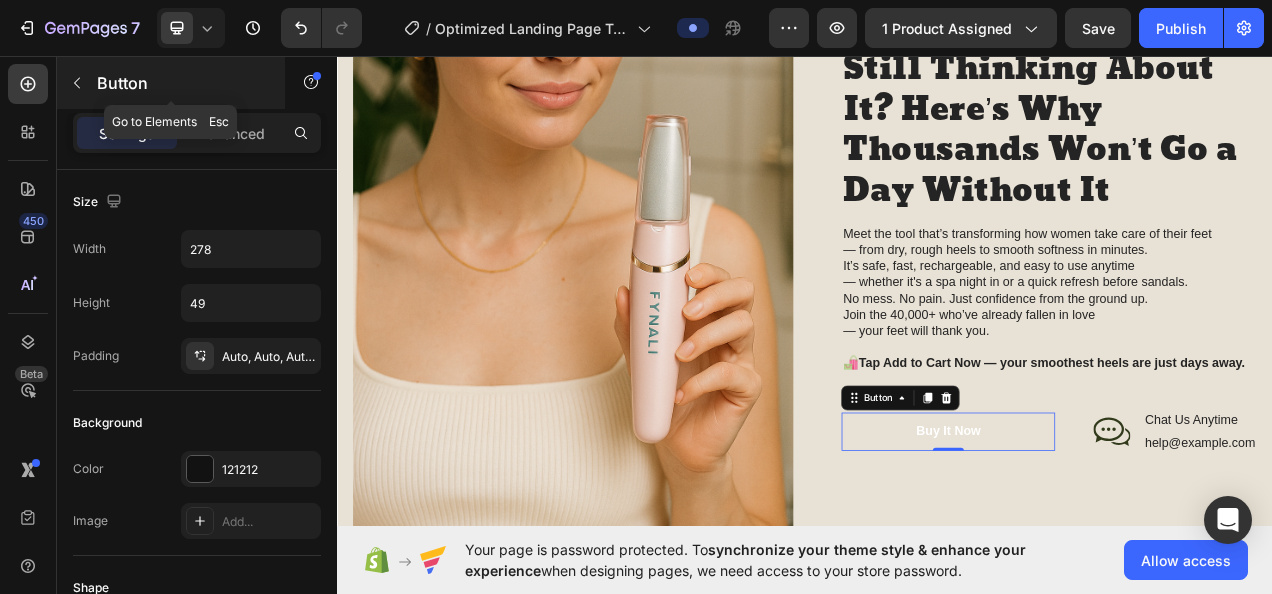click on "Button" at bounding box center (171, 83) 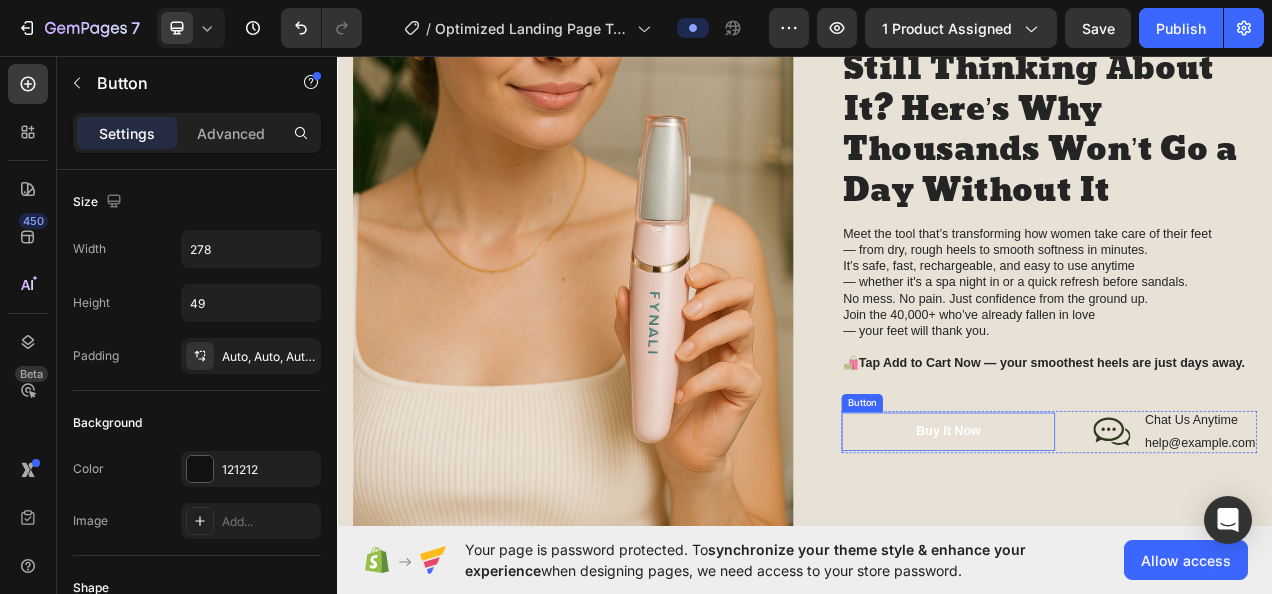 click on "Buy It Now" at bounding box center [1121, 539] 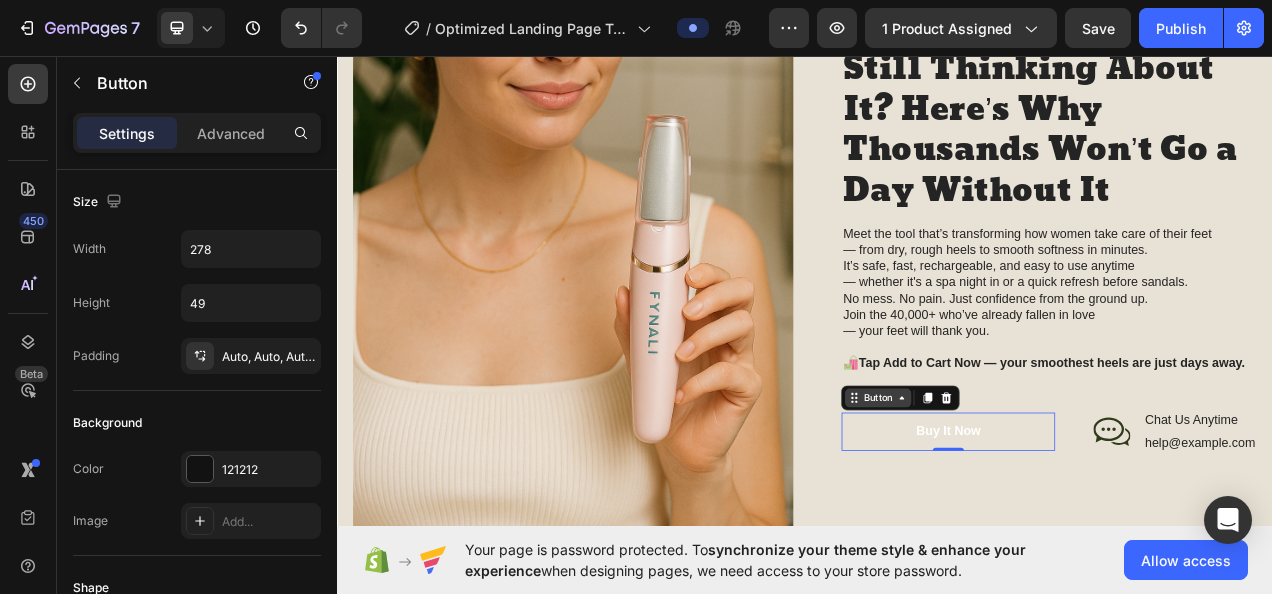 click 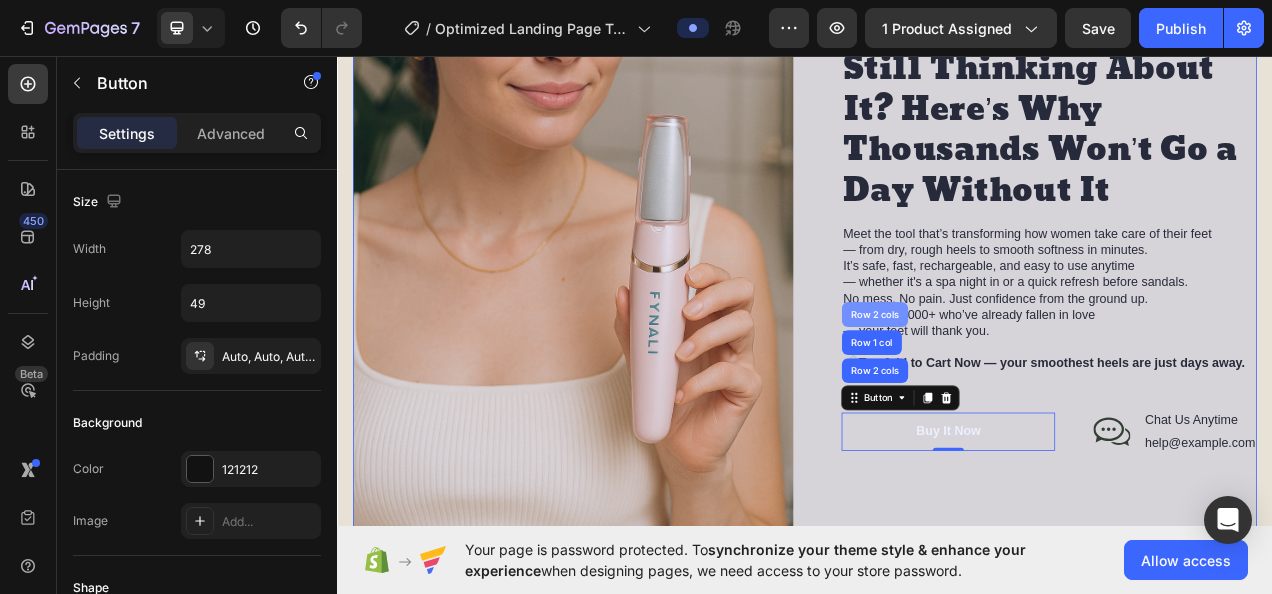 click on "Row 2 cols" at bounding box center (1027, 389) 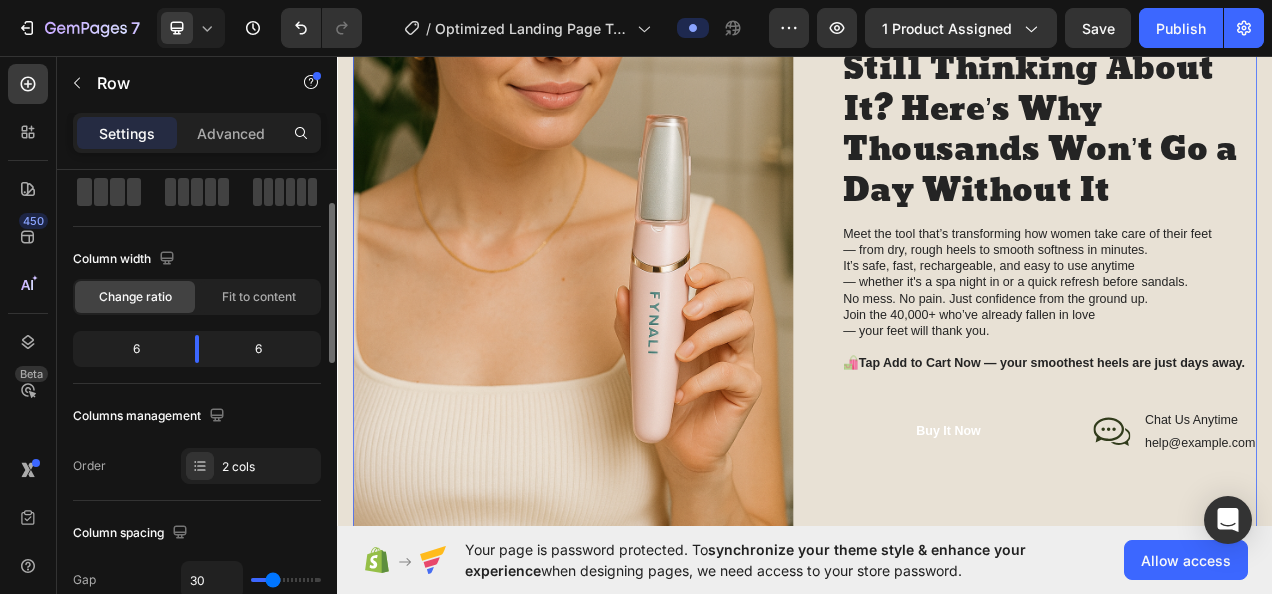 scroll, scrollTop: 200, scrollLeft: 0, axis: vertical 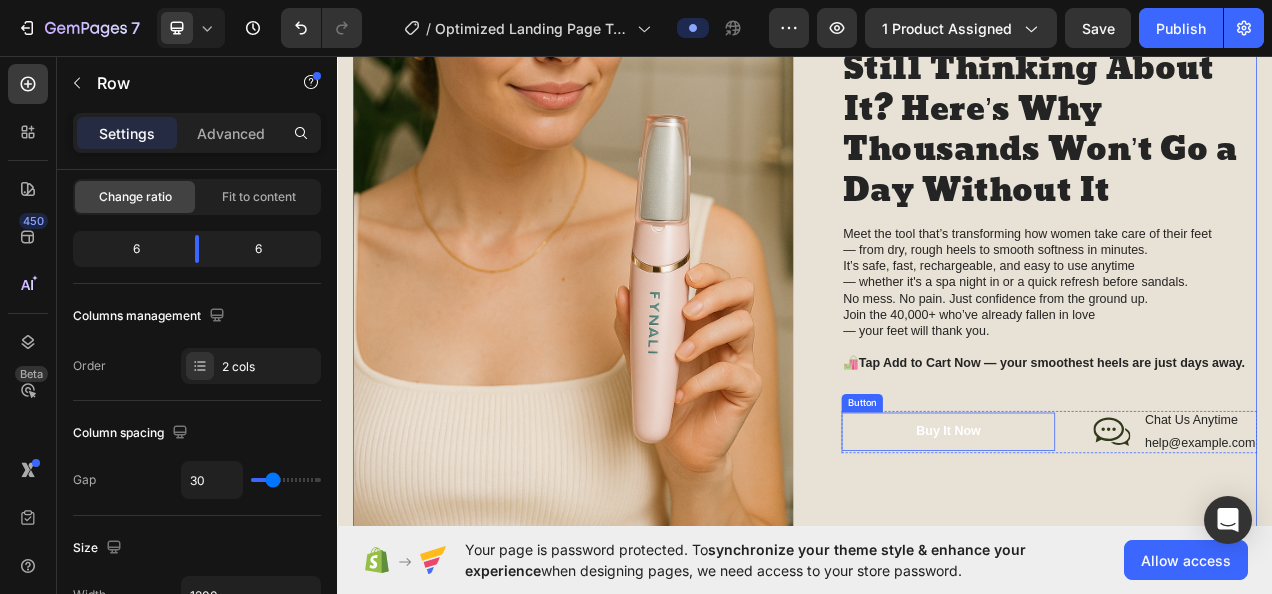 click on "Buy It Now" at bounding box center [1121, 539] 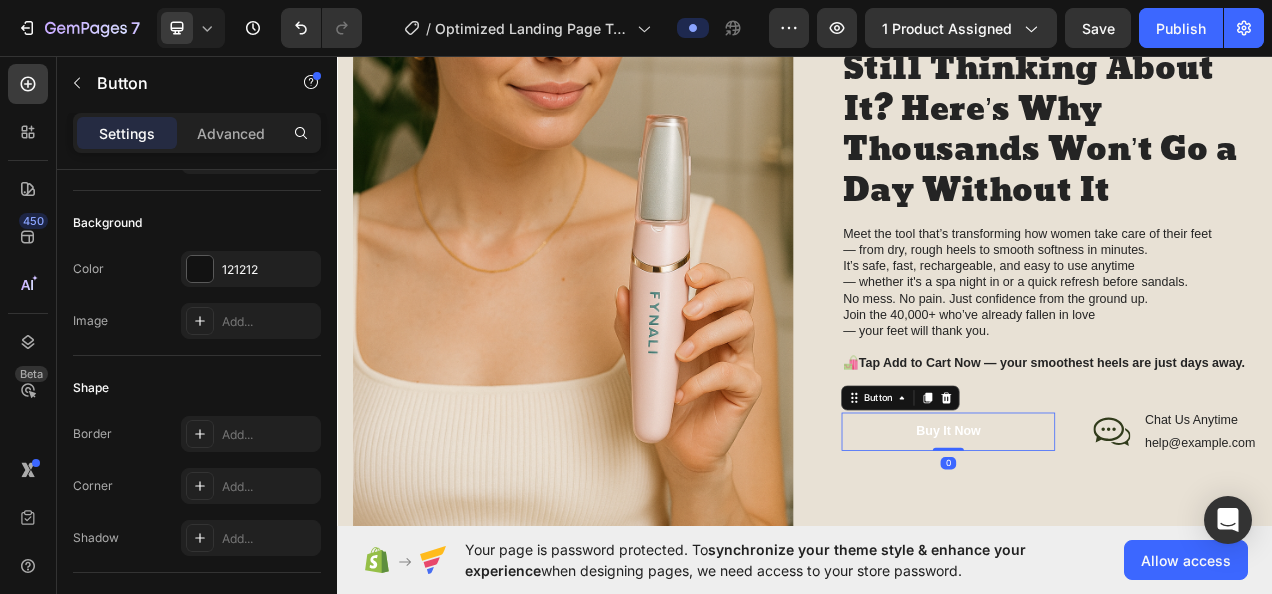 scroll, scrollTop: 0, scrollLeft: 0, axis: both 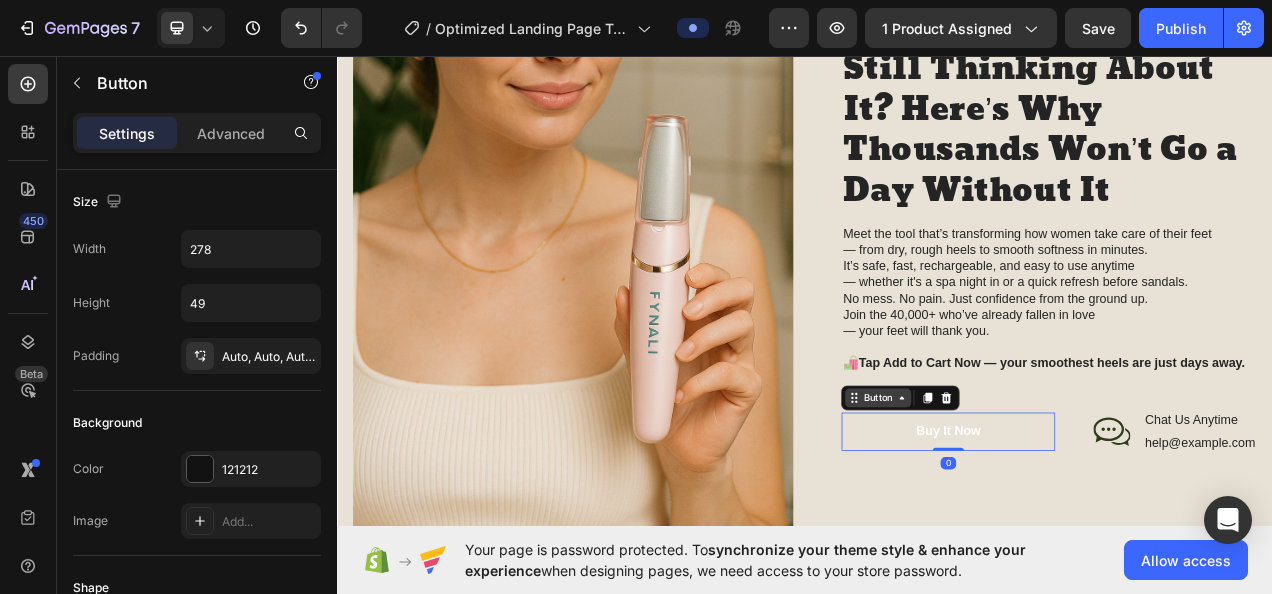 click 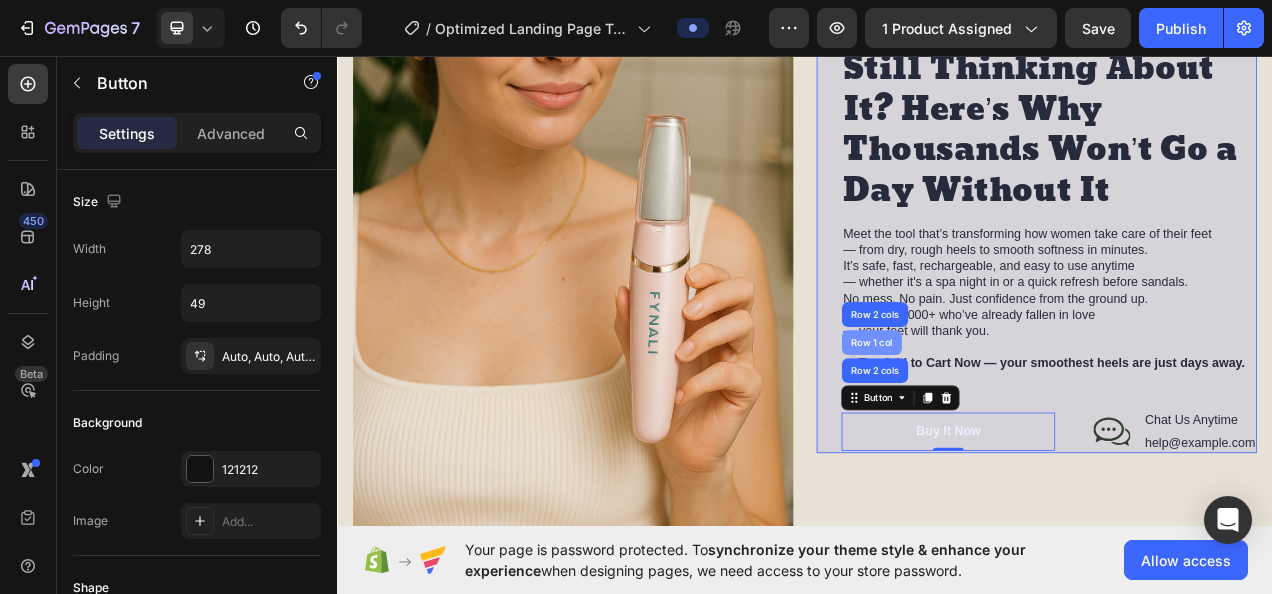 click on "Row 1 col" at bounding box center (1023, 425) 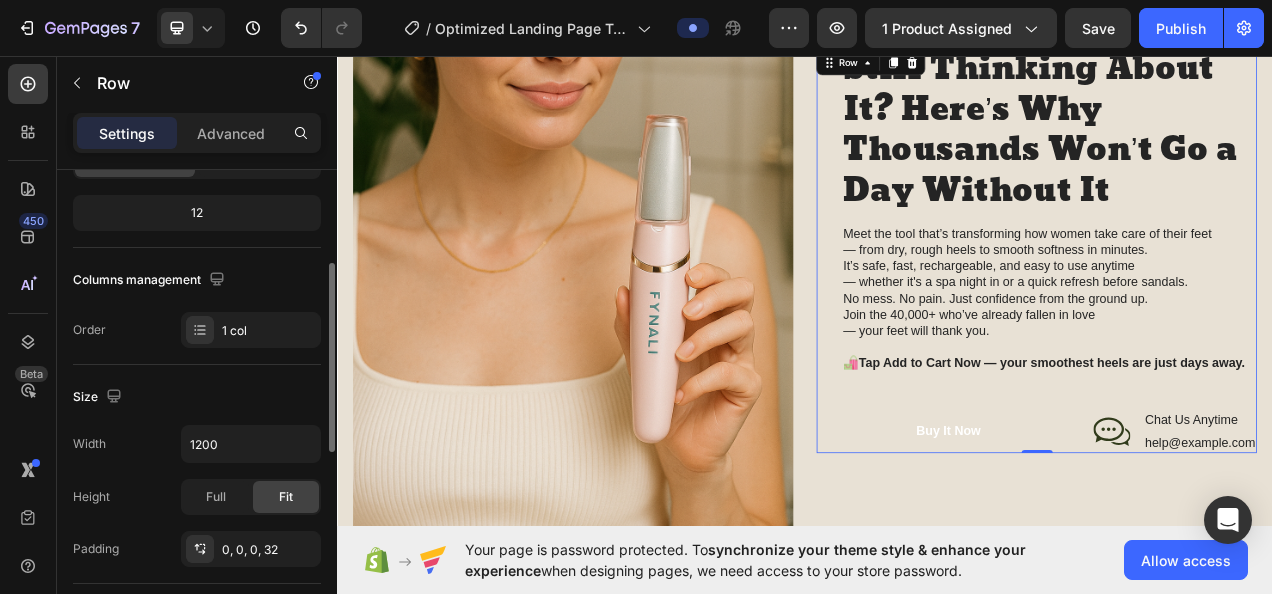 scroll, scrollTop: 0, scrollLeft: 0, axis: both 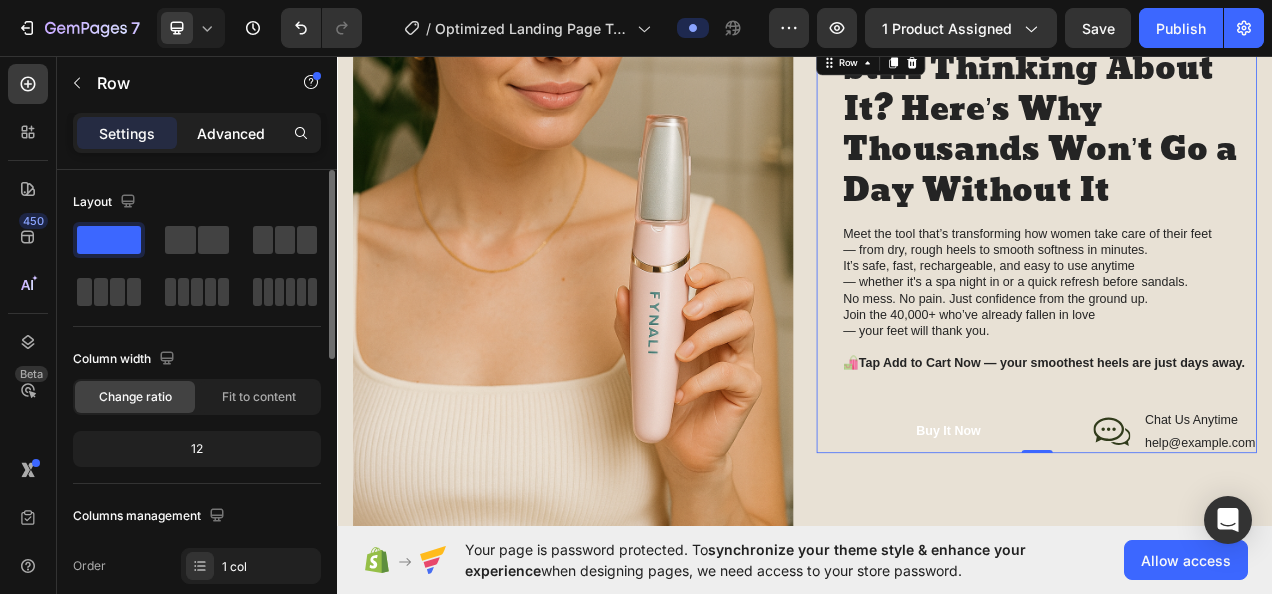 click on "Advanced" 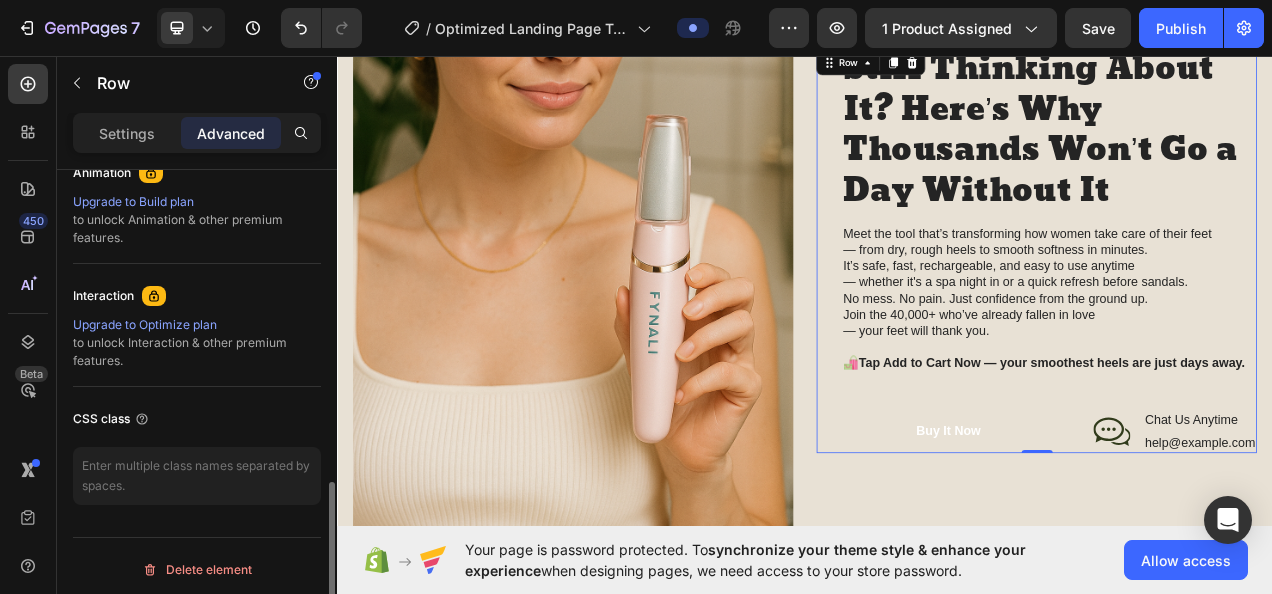 scroll, scrollTop: 904, scrollLeft: 0, axis: vertical 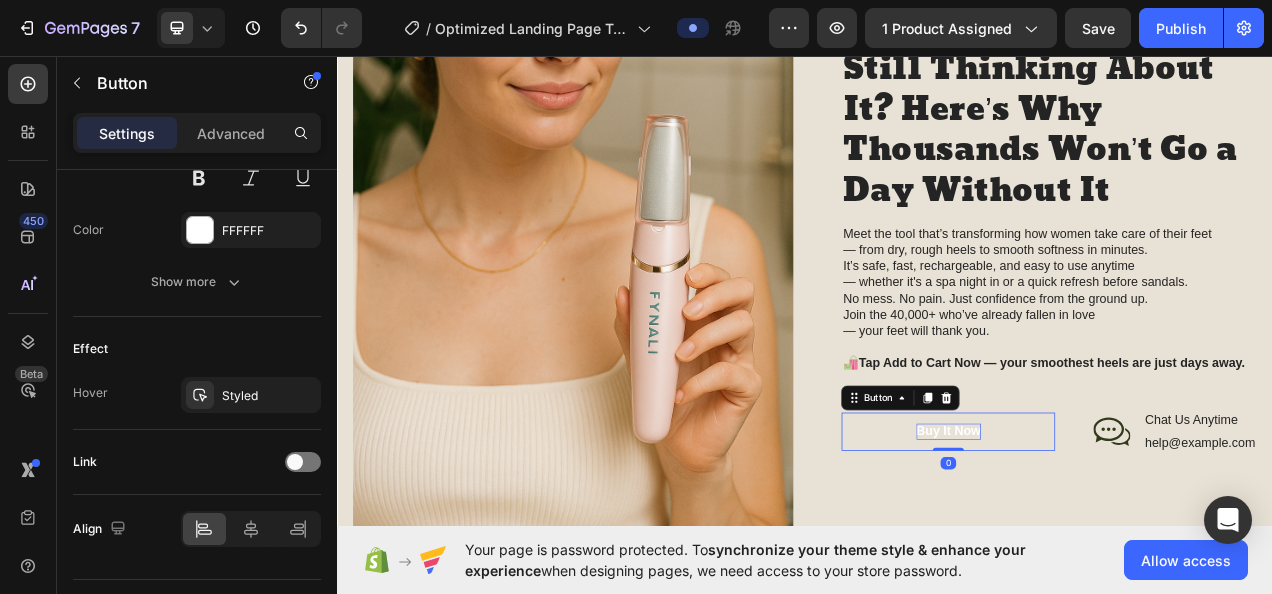 click on "Buy It Now" at bounding box center [1121, 539] 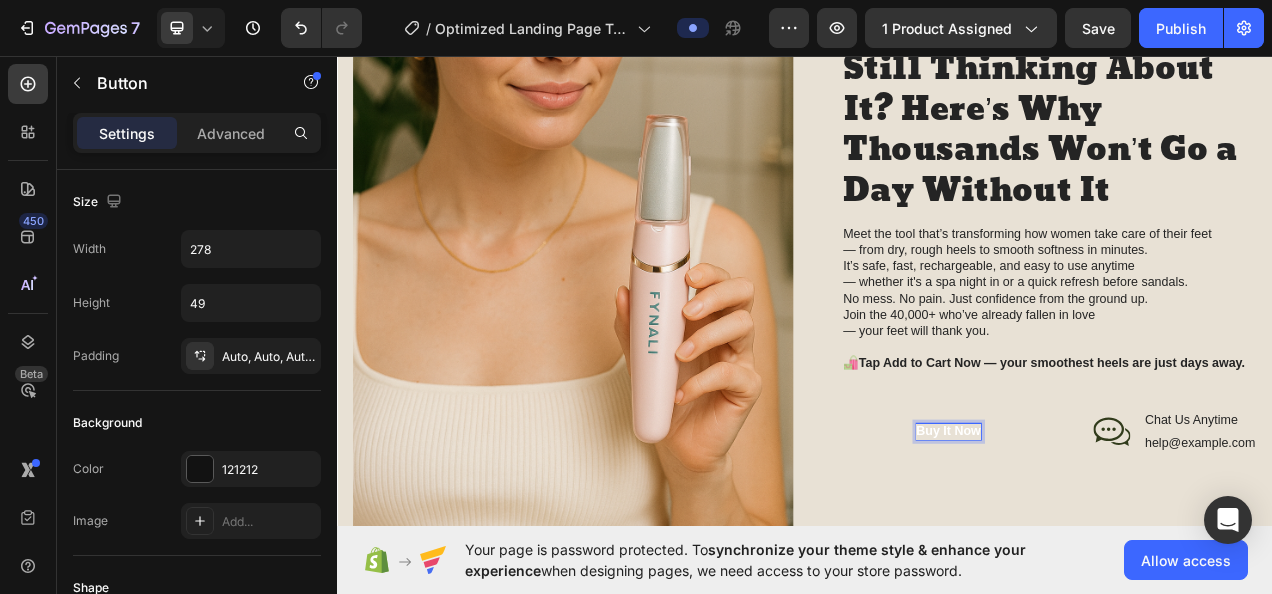 click on "Buy It Now" at bounding box center (1121, 539) 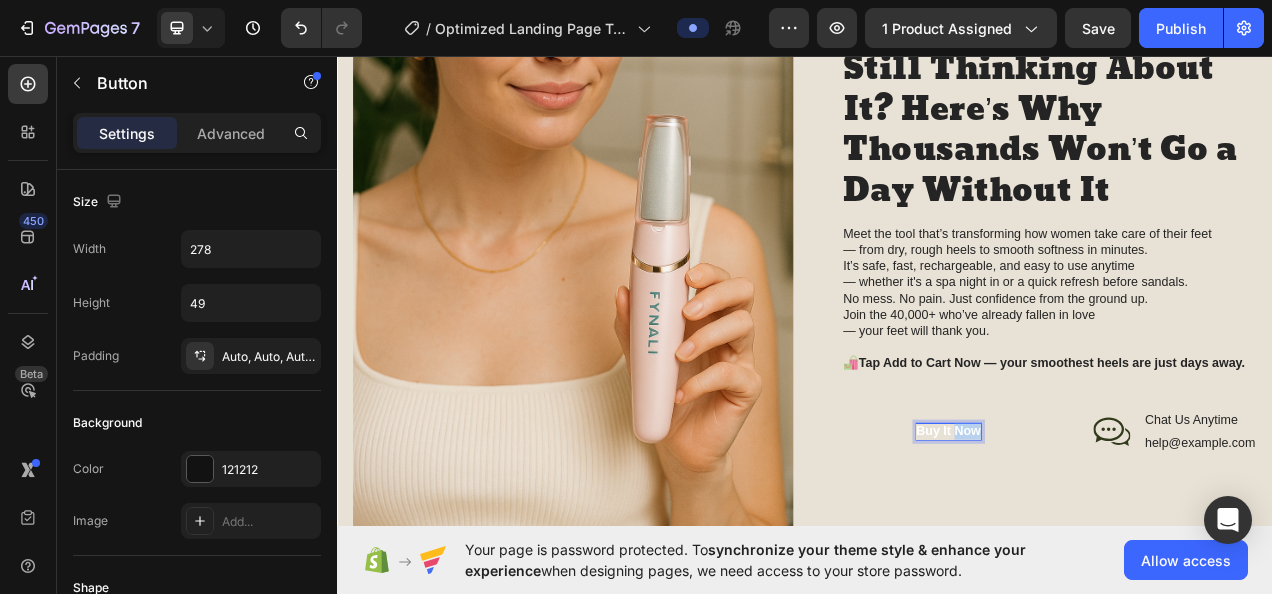 click on "Buy It Now" at bounding box center (1121, 539) 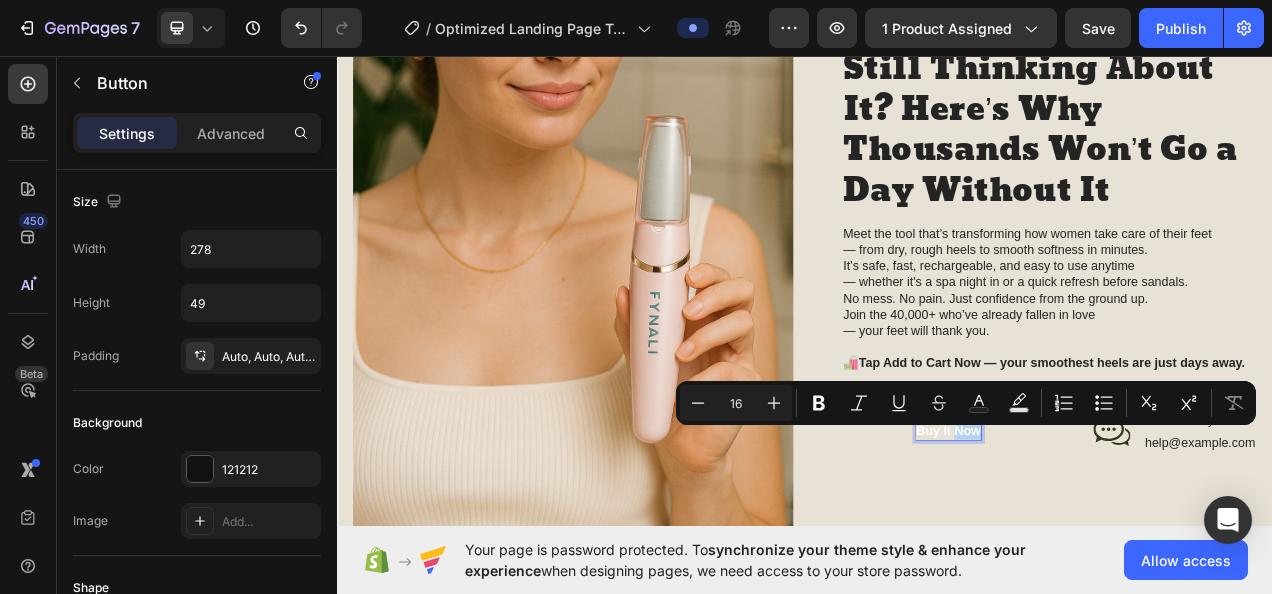 click on "Buy It Now" at bounding box center (1121, 539) 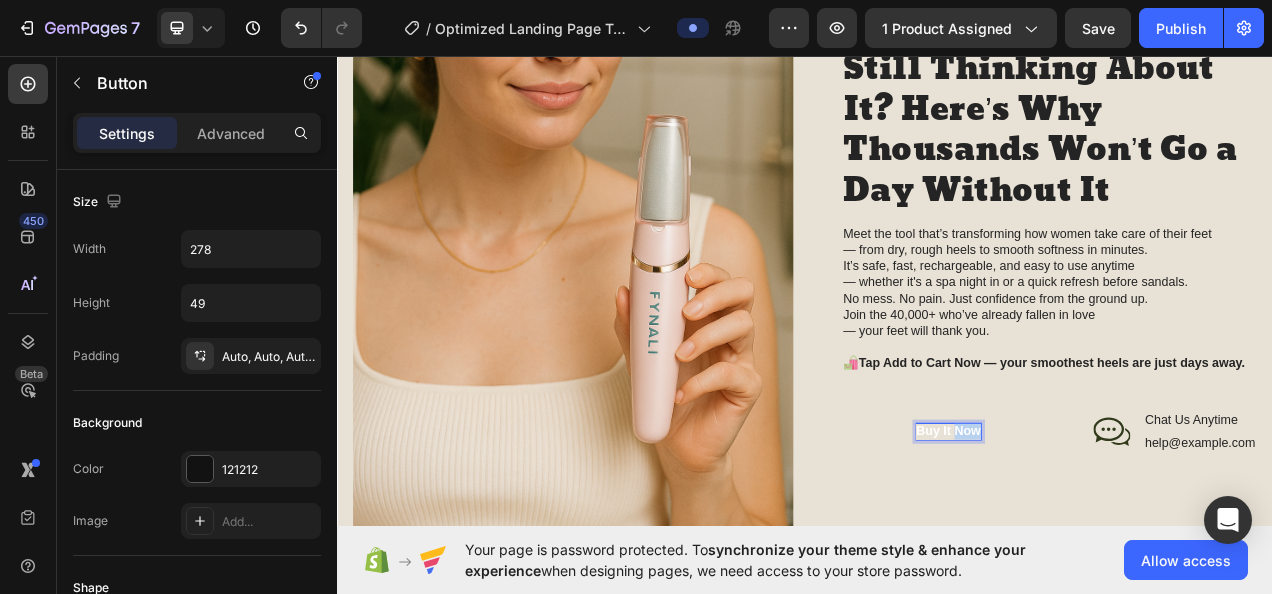 click on "Buy It Now" at bounding box center [1121, 539] 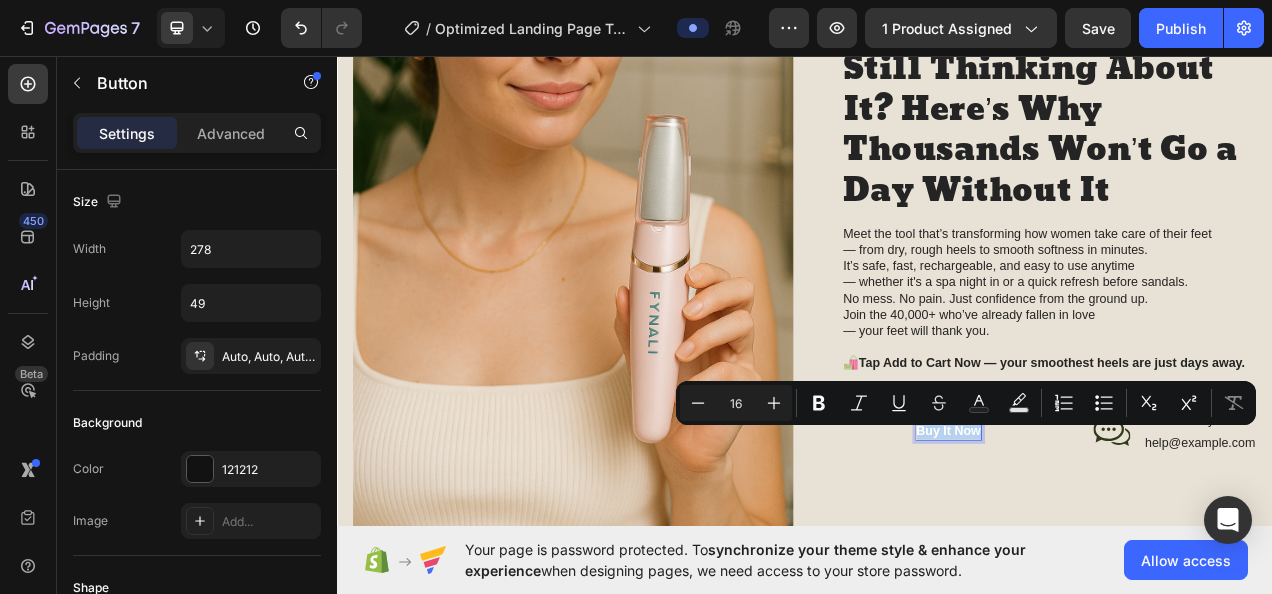 click on "Buy It Now" at bounding box center [1121, 539] 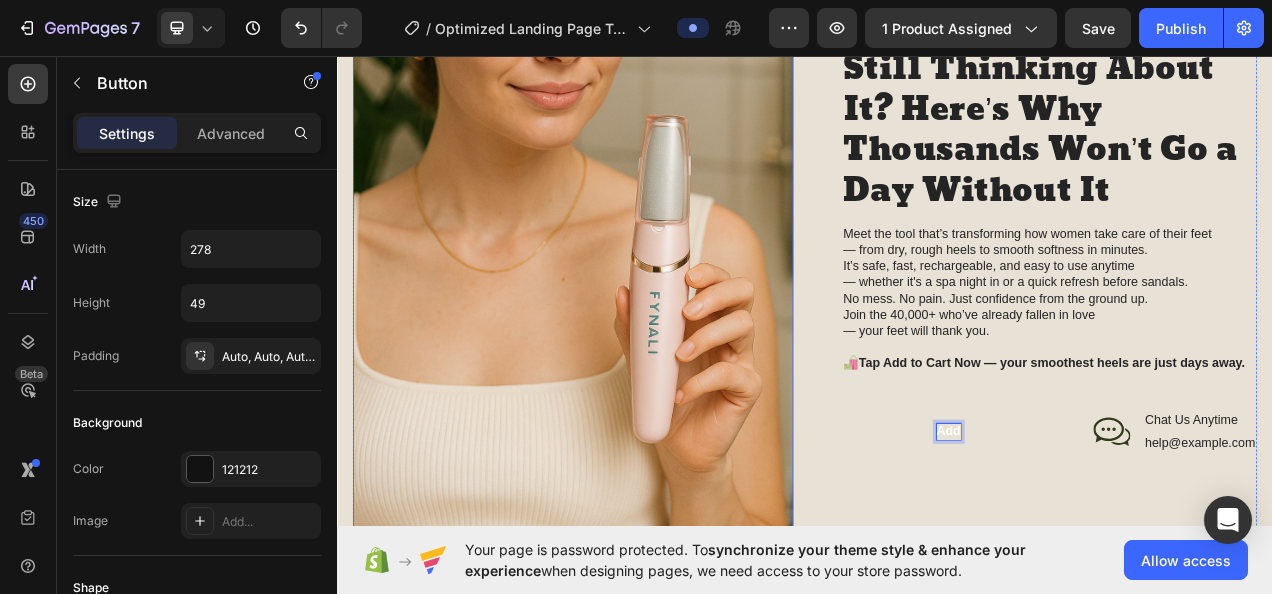 click on "Add" at bounding box center [1121, 539] 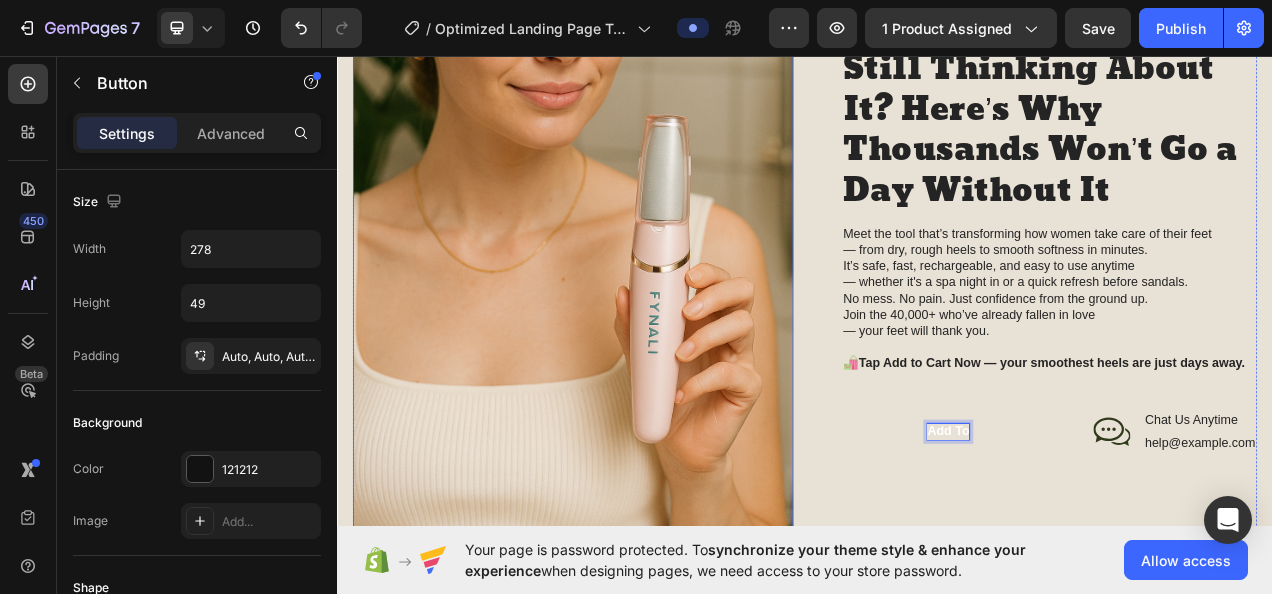 click on "Add to" at bounding box center [1121, 539] 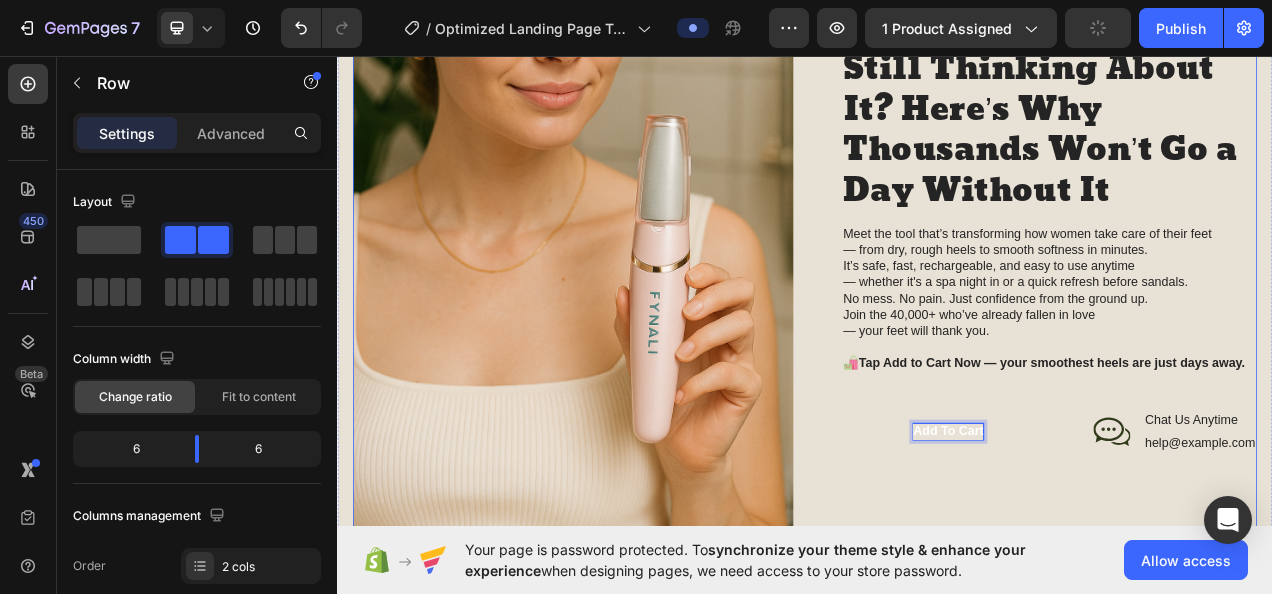 click on "Still Thinking About It? Here’s Why Thousands Won’t Go a Day Without It Heading Meet the tool that’s transforming how women take care of their feet — from dry, rough heels to smooth softness in minutes. It’s safe, fast, rechargeable, and easy to use anytime — whether it's a spa night in or a quick refresh before sandals. No mess. No pain. Just confidence from the ground up. Join the 40,000+ who’ve already fallen in love — your feet will thank you. 🛍️ Tap Add to Cart Now — your smoothest heels are just days away. Text Block Add to cart Button 0
Icon Chat Us Anytime Text Block help@example.com Text Block Row Row Row" at bounding box center [1234, 307] 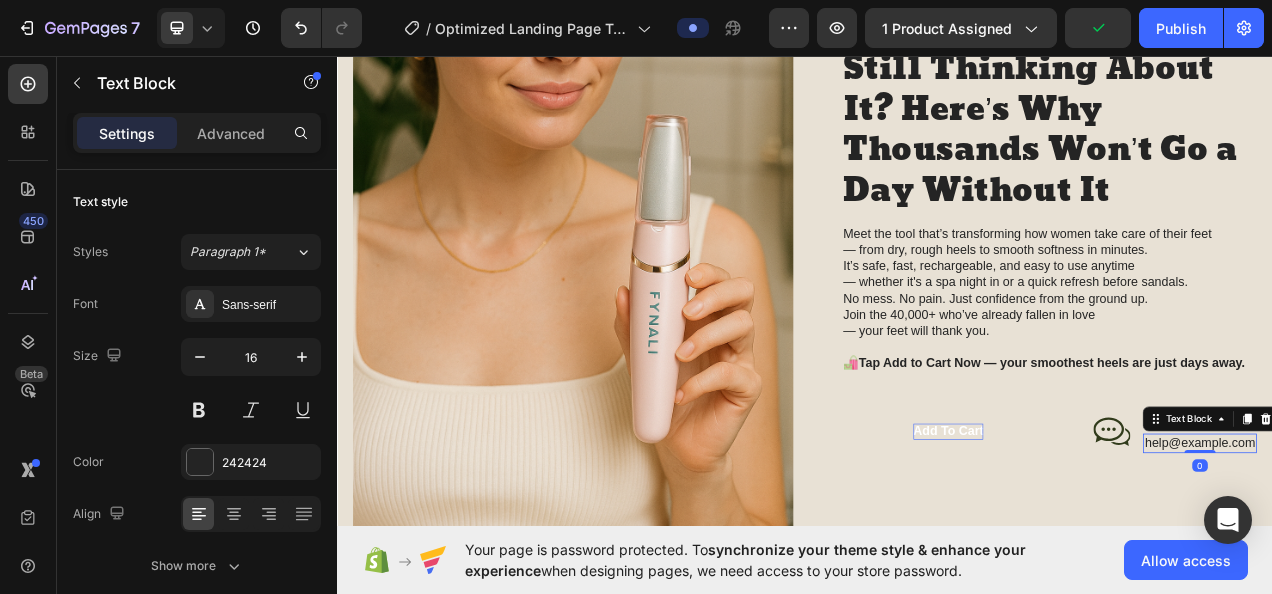 click on "help@example.com" at bounding box center (1444, 554) 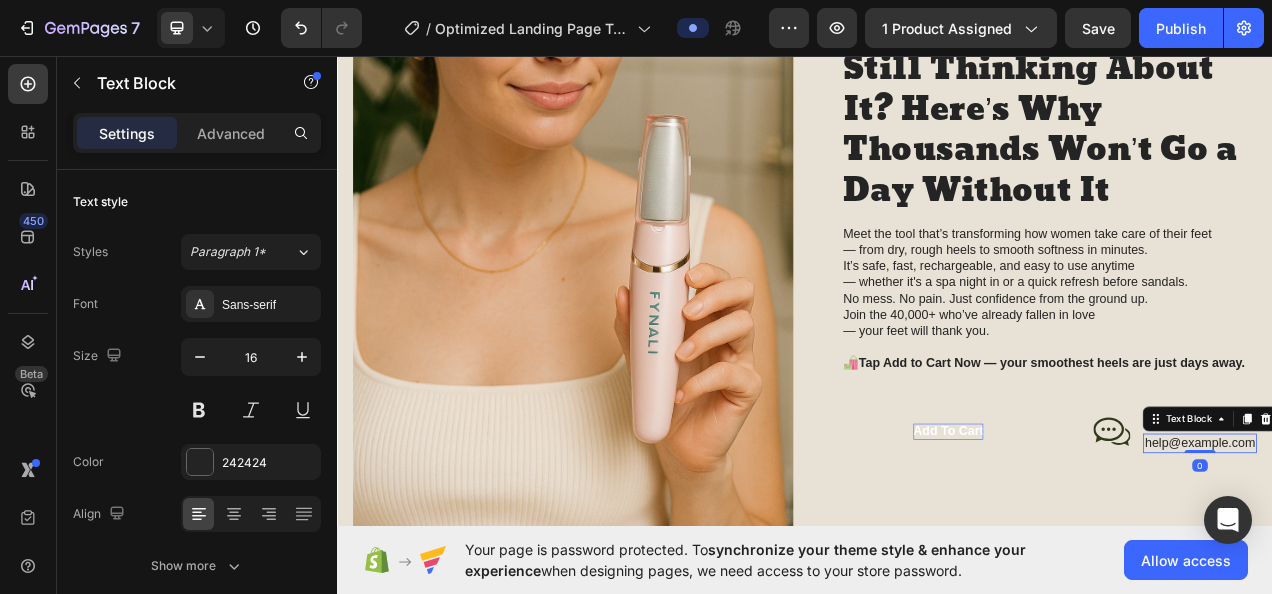 click on "help@example.com" at bounding box center [1444, 554] 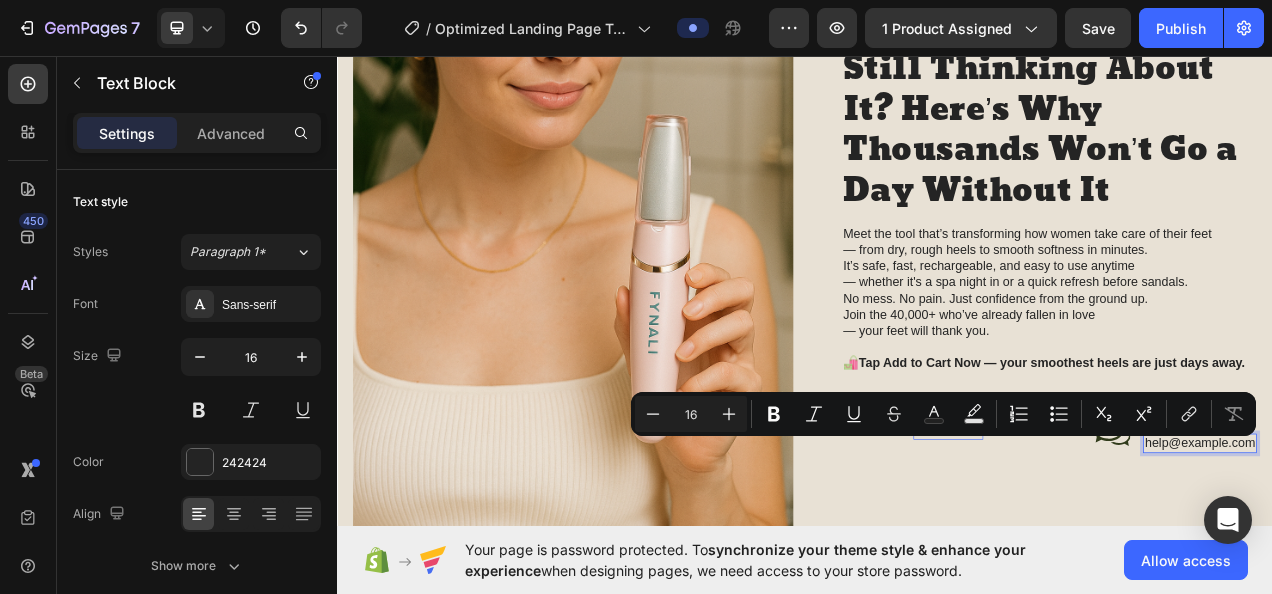 drag, startPoint x: 1497, startPoint y: 557, endPoint x: 1364, endPoint y: 560, distance: 133.03383 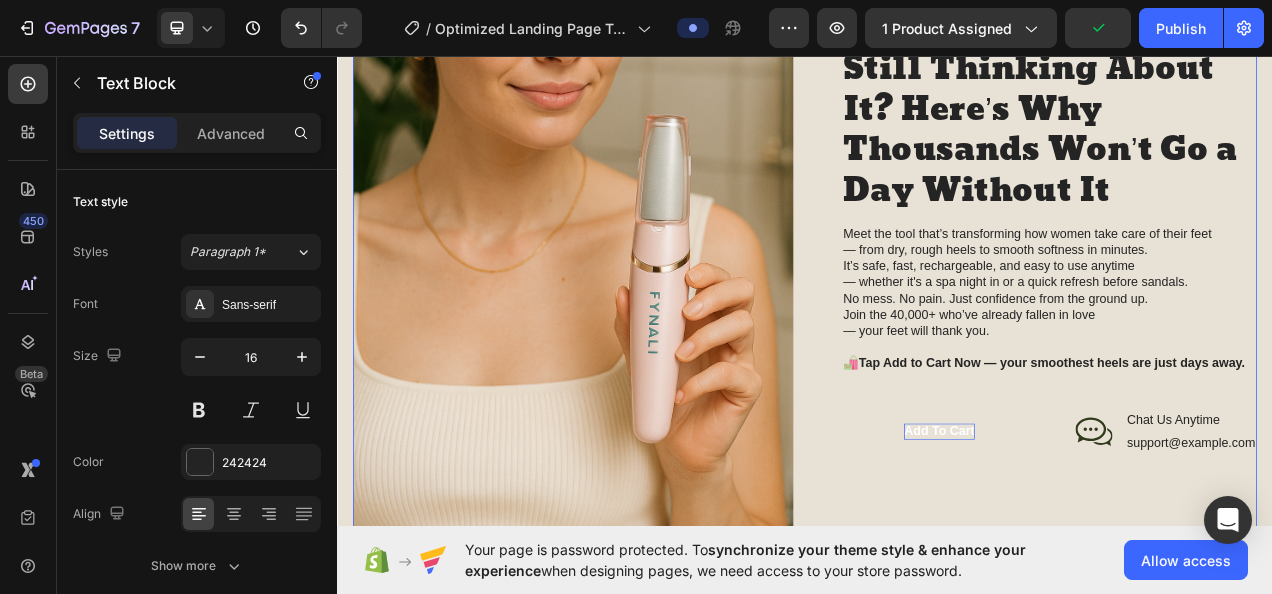 click on "Still Thinking About It? Here’s Why Thousands Won’t Go a Day Without It Heading Meet the tool that’s transforming how women take care of their feet — from dry, rough heels to smooth softness in minutes. It’s safe, fast, rechargeable, and easy to use anytime — whether it's a spa night in or a quick refresh before sandals. No mess. No pain. Just confidence from the ground up. Join the 40,000+ who’ve already fallen in love — your feet will thank you. 🛍️ Tap Add to Cart Now — your smoothest heels are just days away. Text Block Add to cart Button
Icon Chat Us Anytime Text Block support@example.com Text Block Row Row Row" at bounding box center (1234, 307) 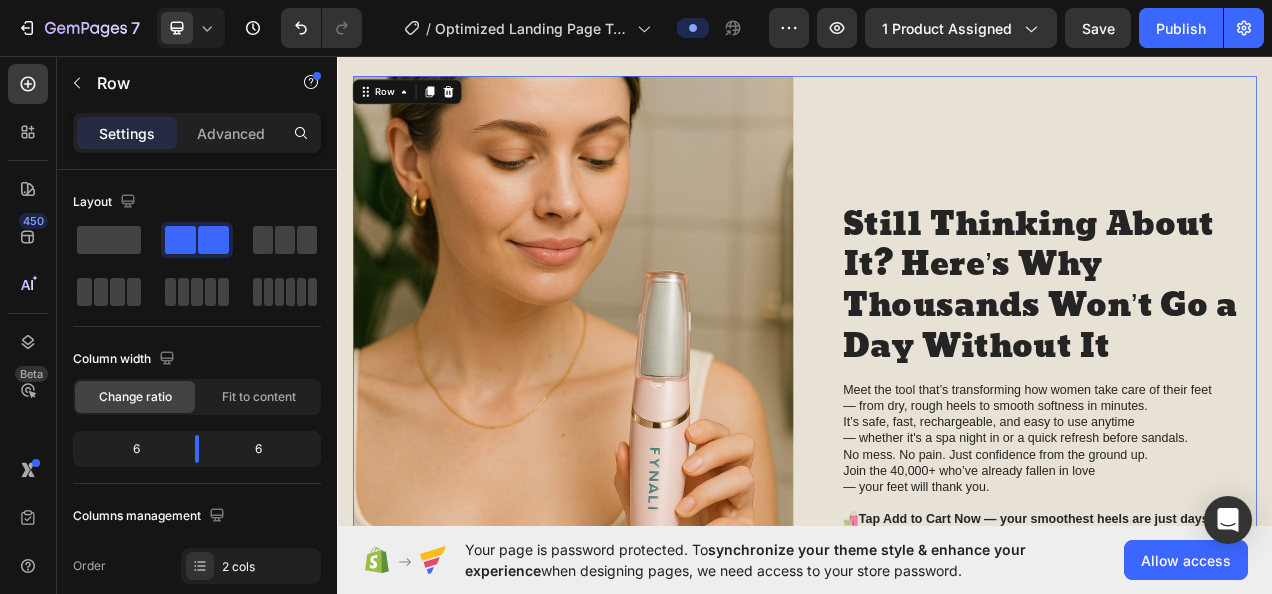 scroll, scrollTop: 2532, scrollLeft: 0, axis: vertical 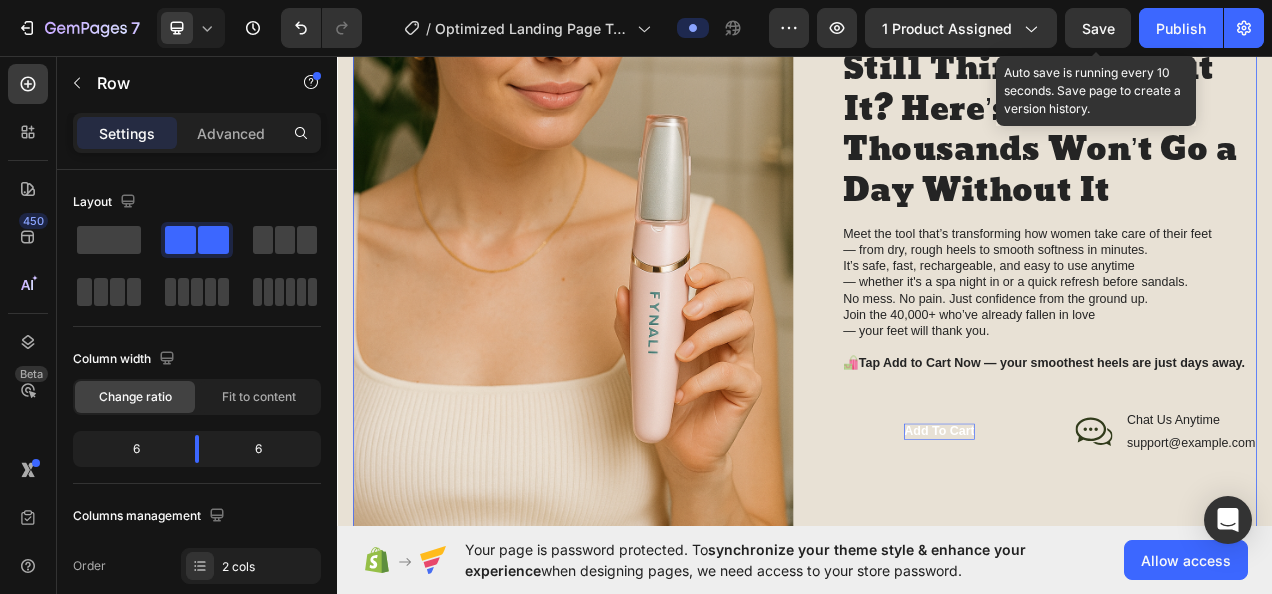 click on "Save" at bounding box center (1098, 28) 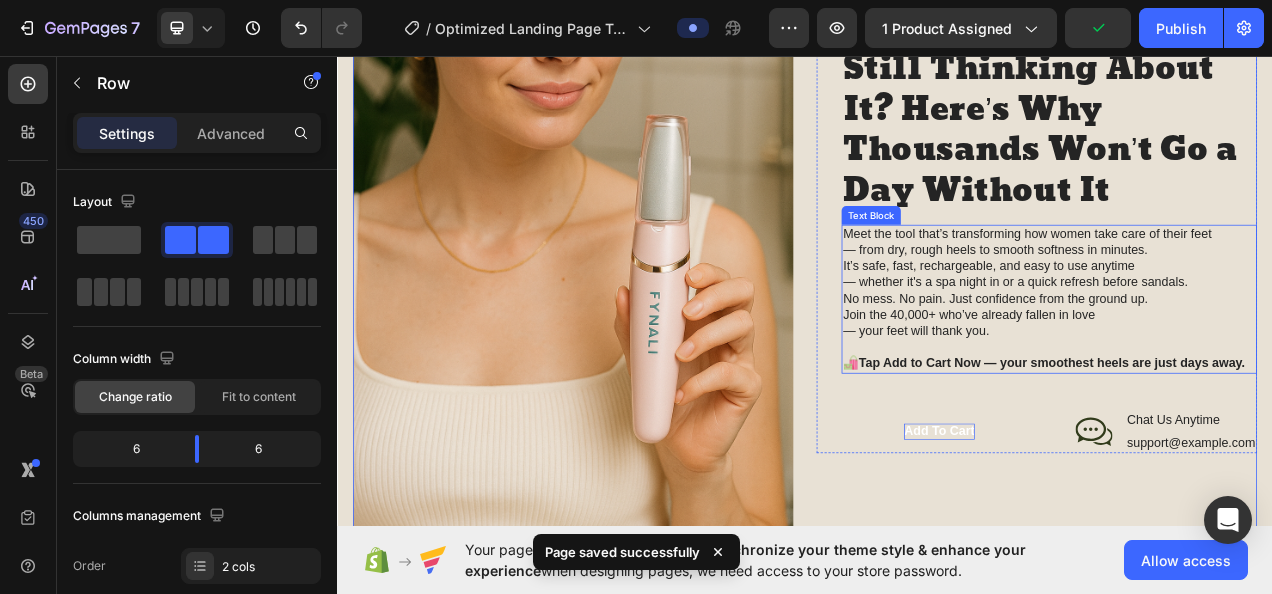 scroll, scrollTop: 2232, scrollLeft: 0, axis: vertical 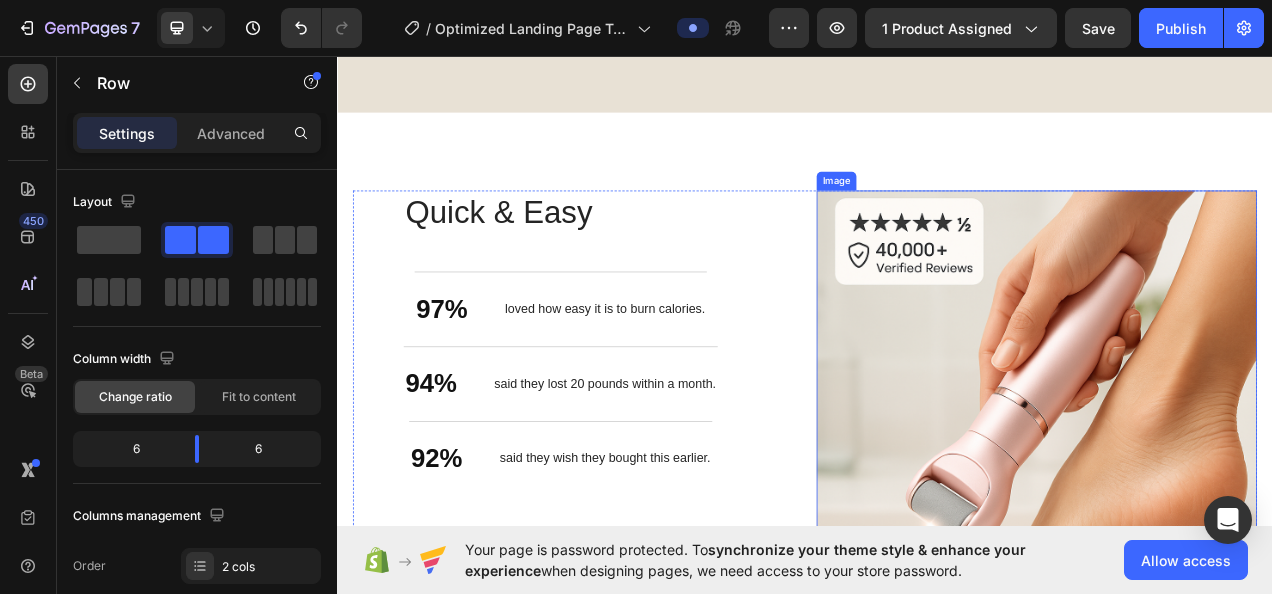 click at bounding box center (1234, 512) 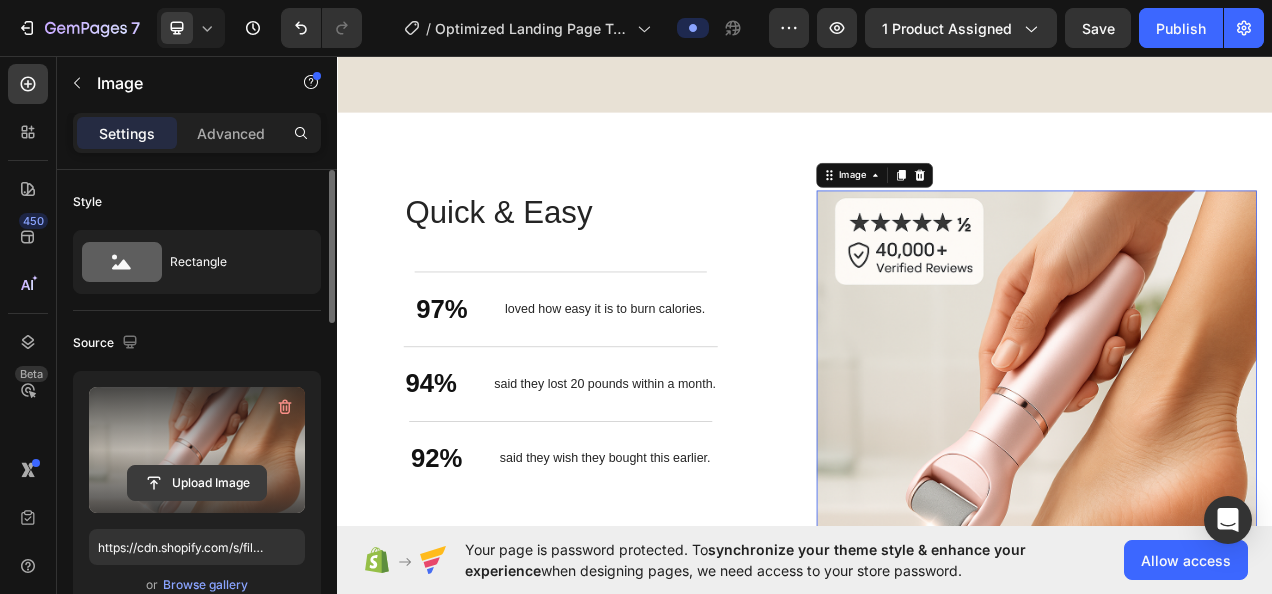 click 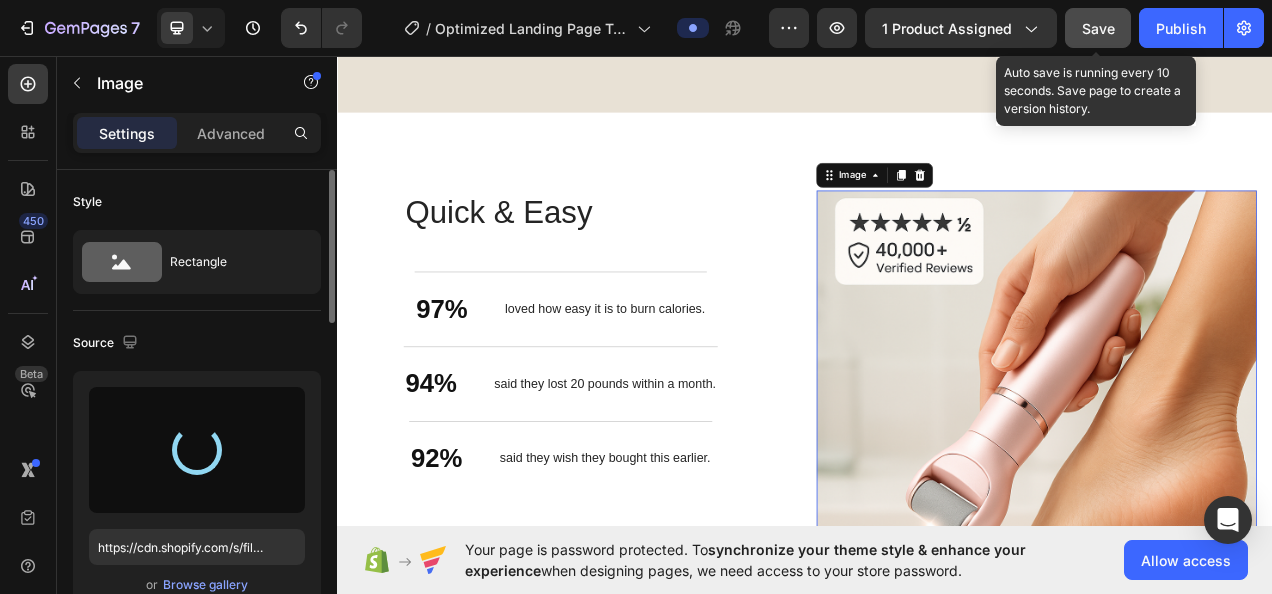 type on "https://cdn.shopify.com/s/files/1/0936/9799/9213/files/gempages_578077604855153340-8eb302d5-5097-46b6-9e62-dd14cbf270d9.png" 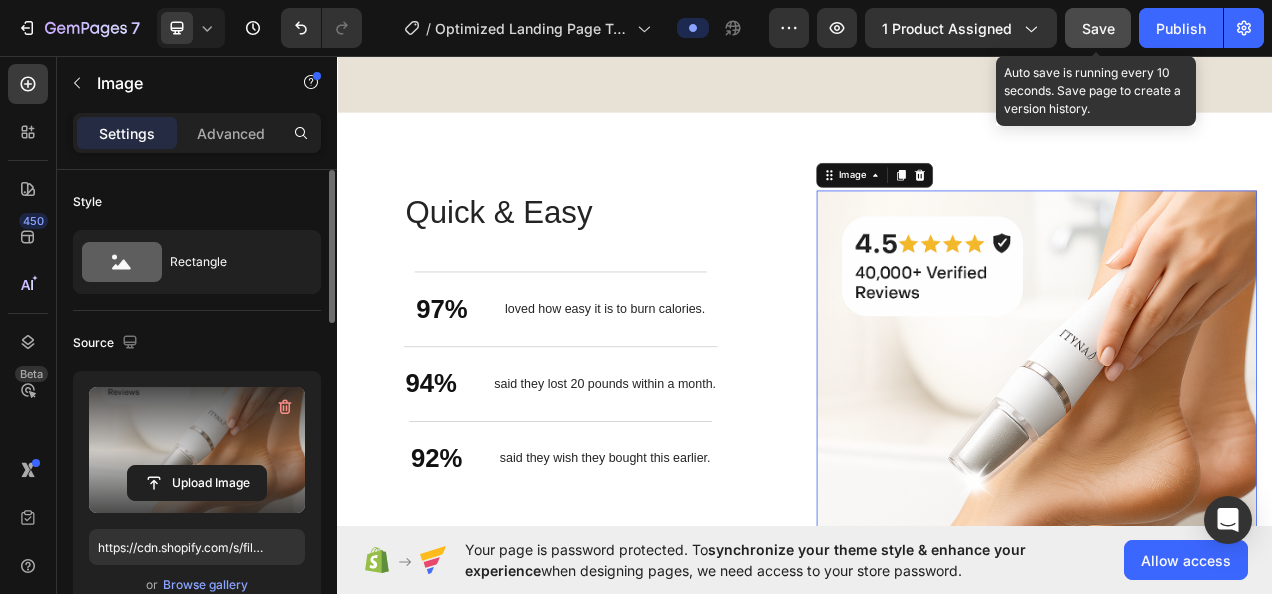 click on "Save" 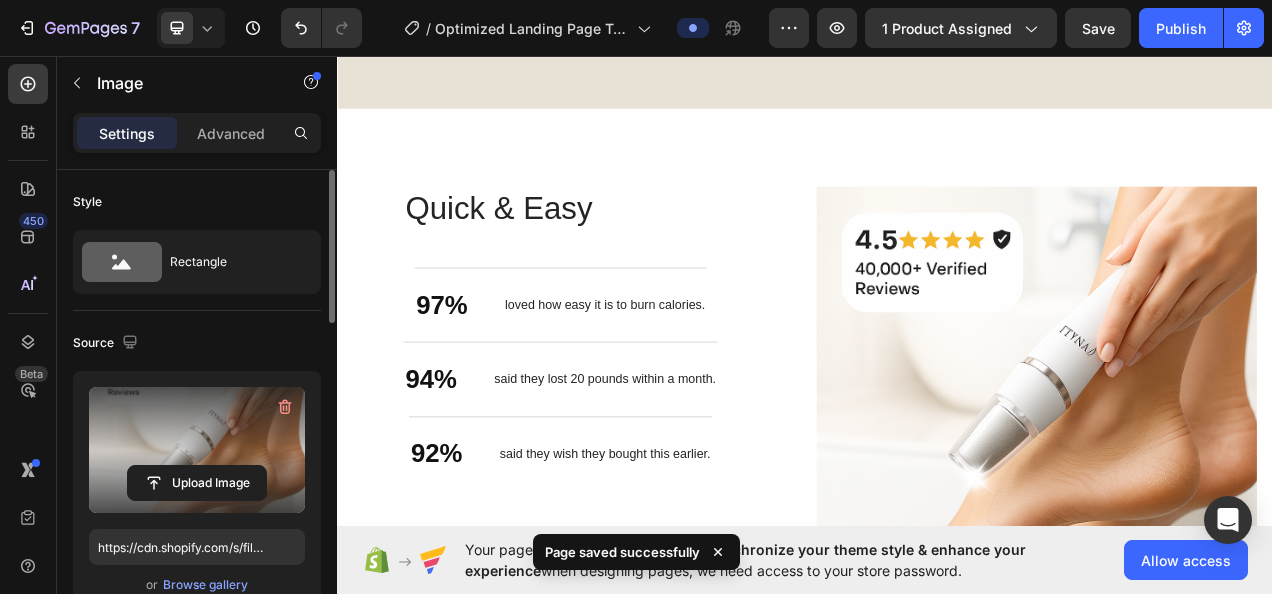 scroll, scrollTop: 3332, scrollLeft: 0, axis: vertical 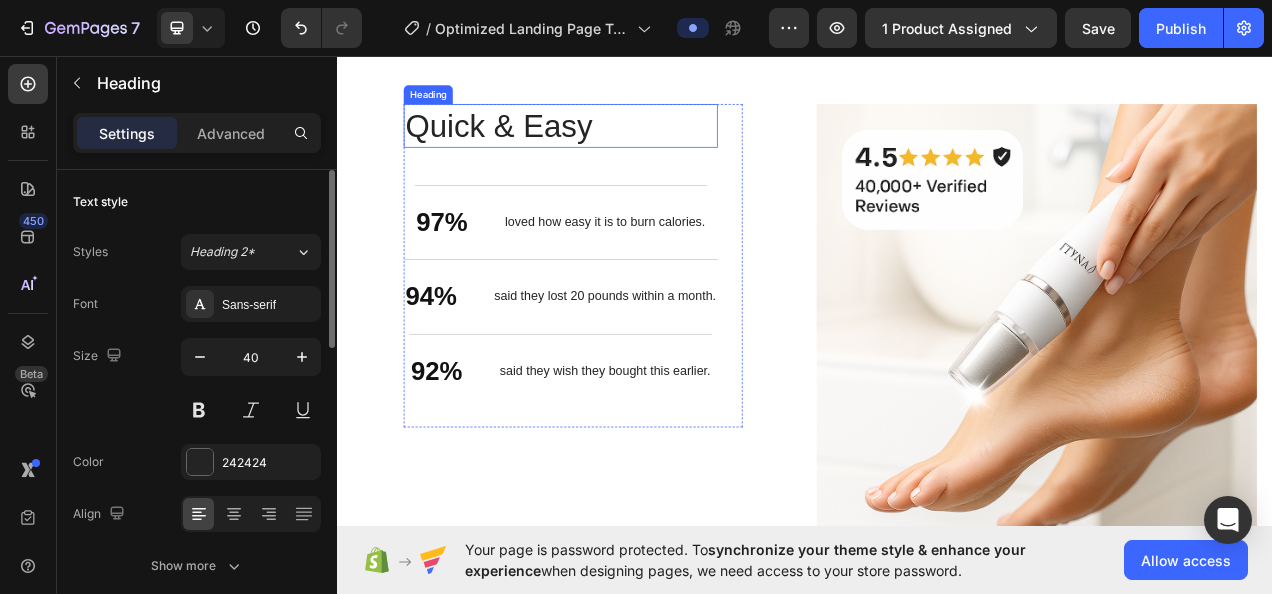 click on "Quick & Easy" at bounding box center (623, 147) 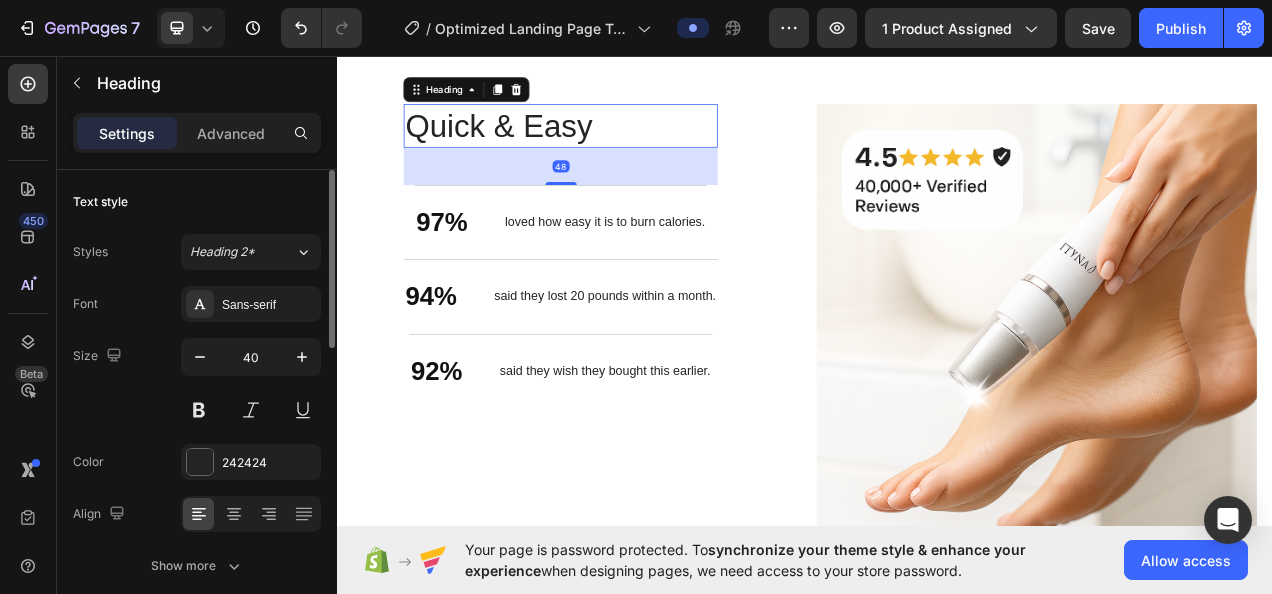 click on "Quick & Easy" at bounding box center (623, 147) 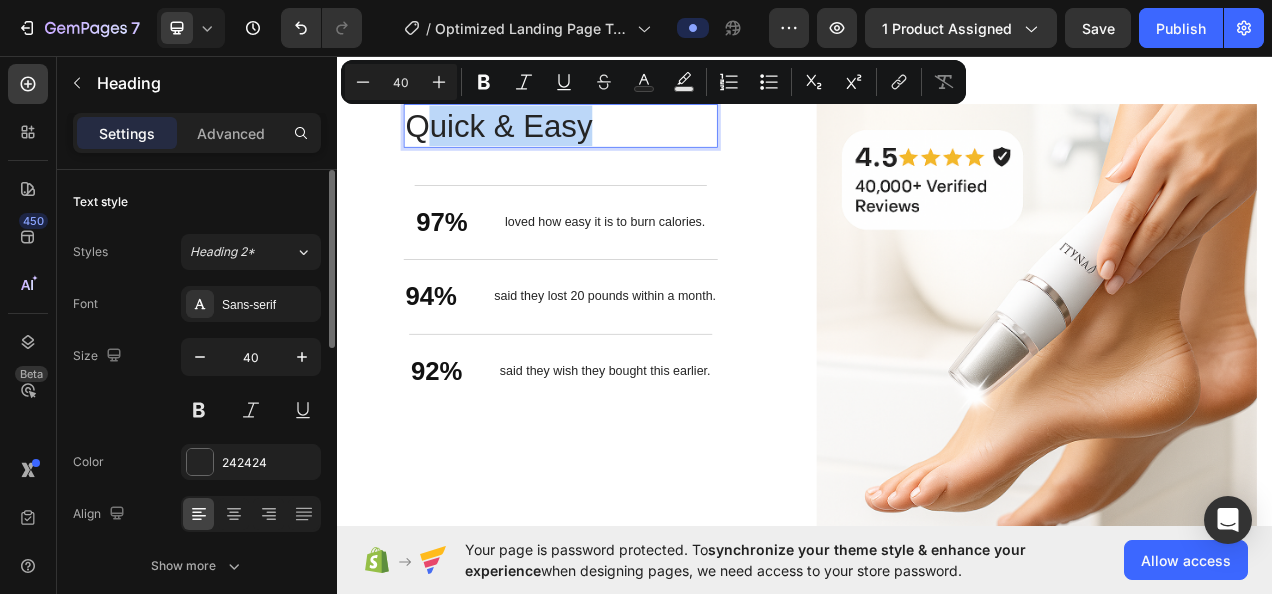 drag, startPoint x: 668, startPoint y: 141, endPoint x: 460, endPoint y: 145, distance: 208.03845 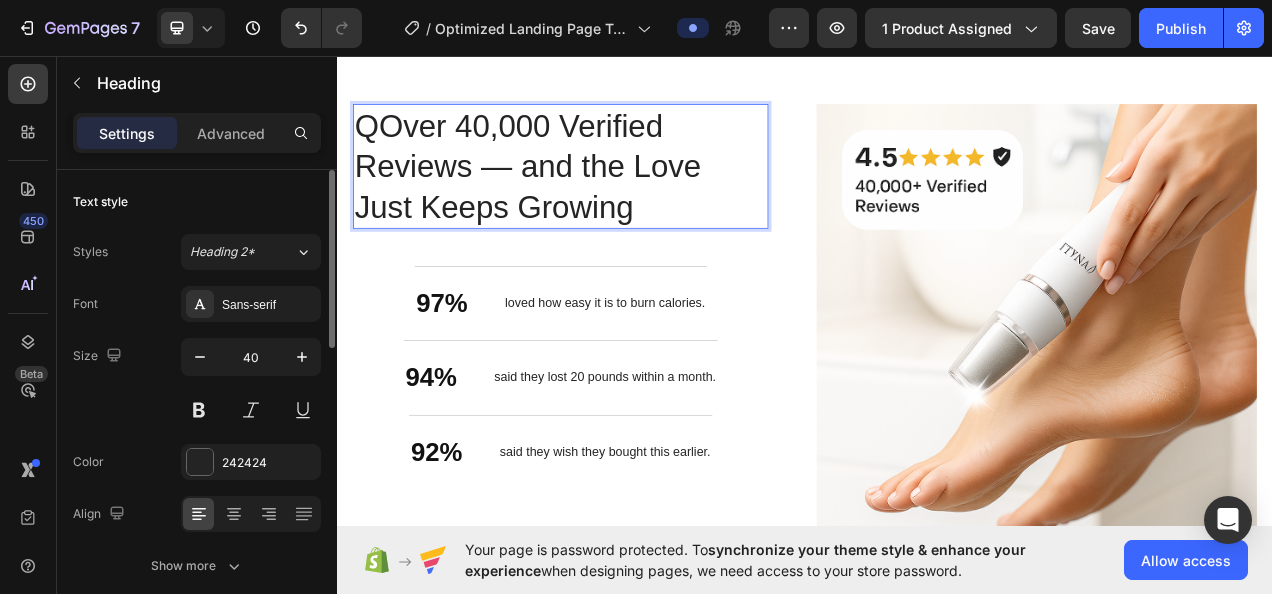 click on "QOver 40,000 Verified Reviews — and the Love Just Keeps Growing" at bounding box center [623, 199] 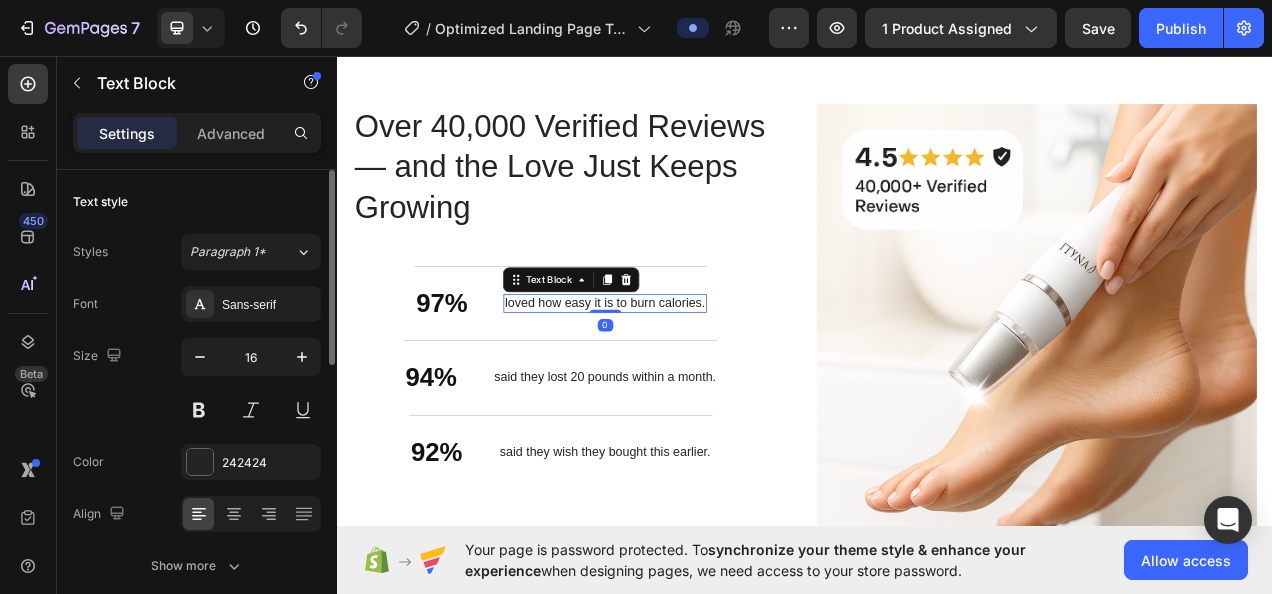 click on "loved how easy it is to burn calories." at bounding box center (680, 375) 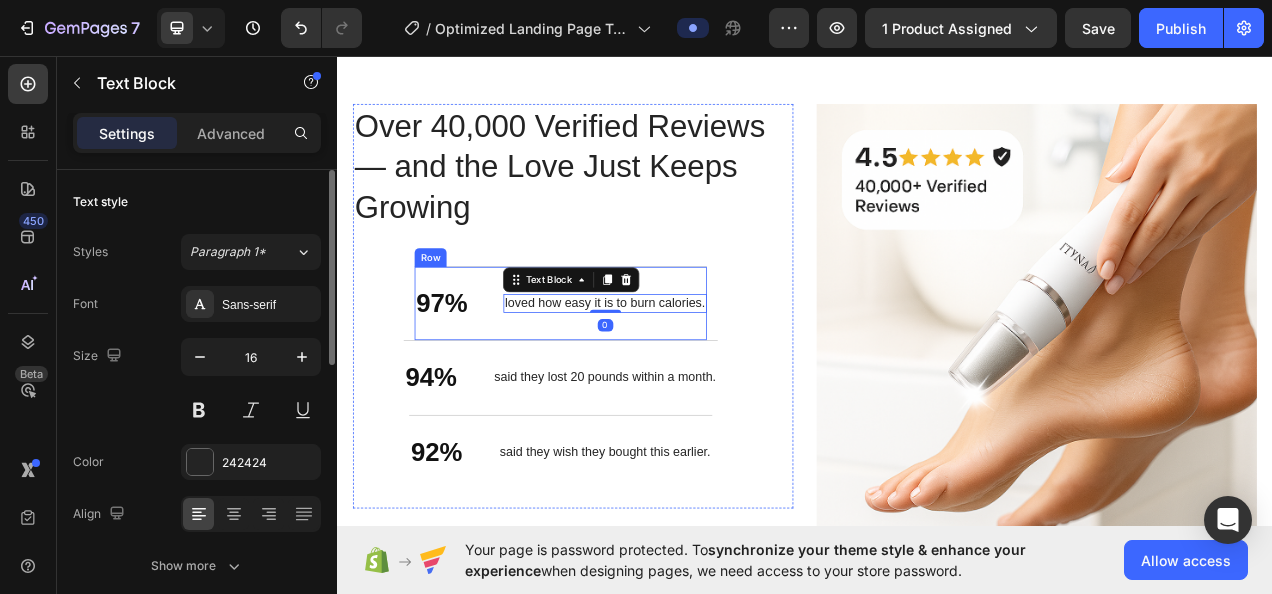 click on "loved how easy it is to burn calories. Text Block   0" at bounding box center [680, 375] 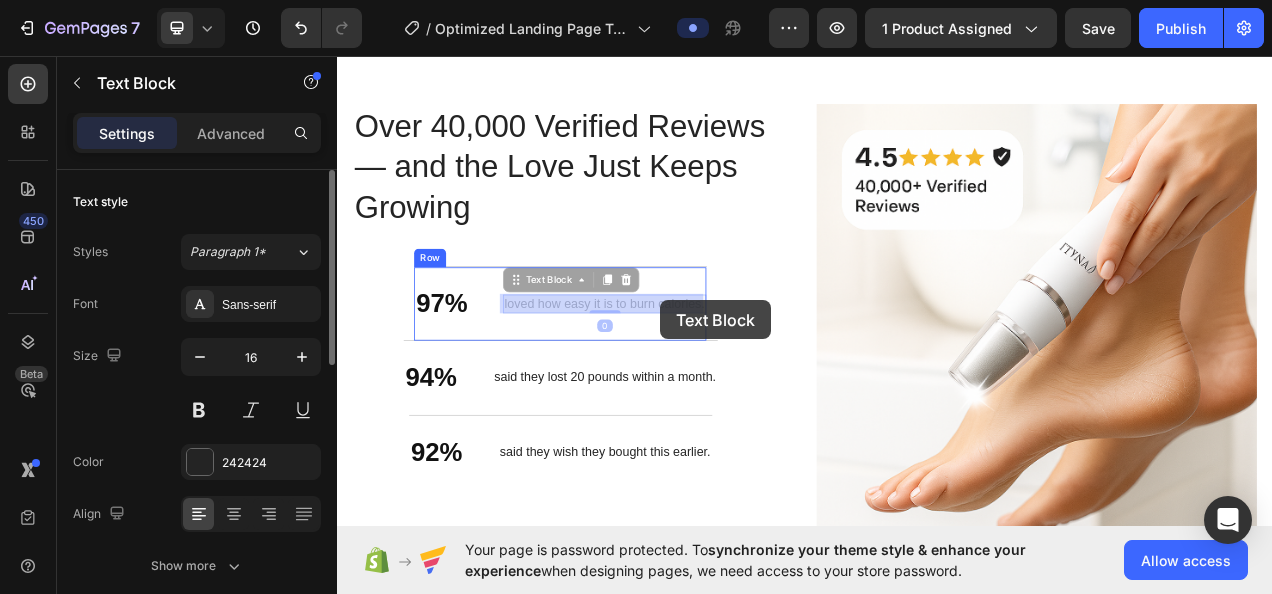 drag, startPoint x: 804, startPoint y: 375, endPoint x: 756, endPoint y: 370, distance: 48.259712 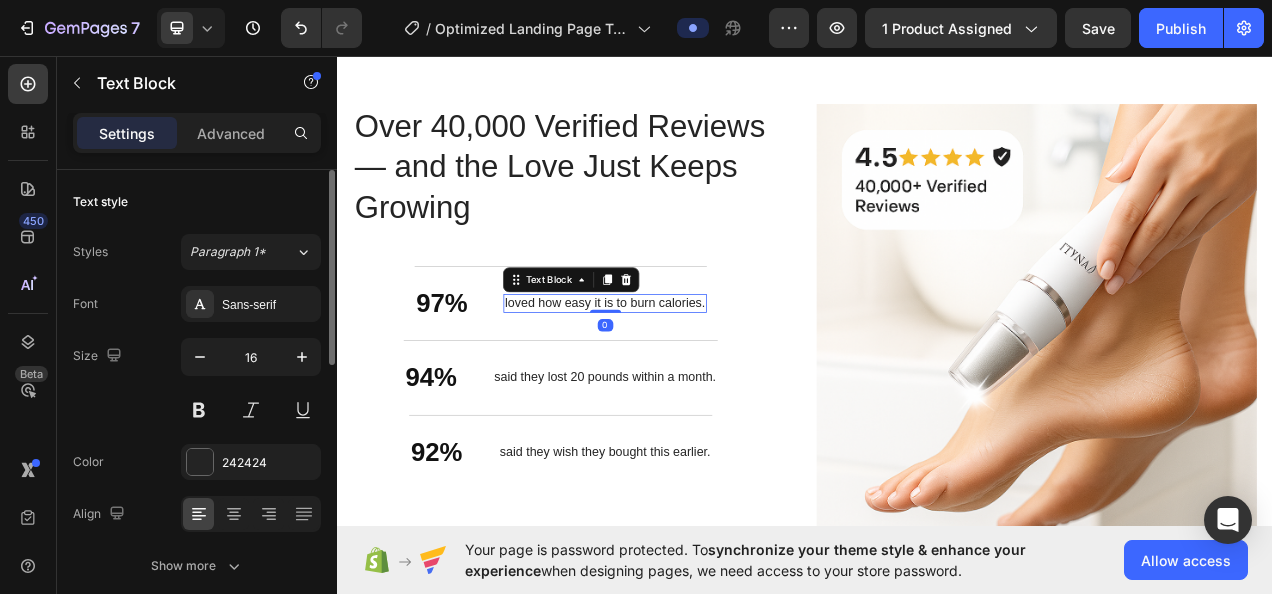 click on "loved how easy it is to burn calories." at bounding box center (680, 375) 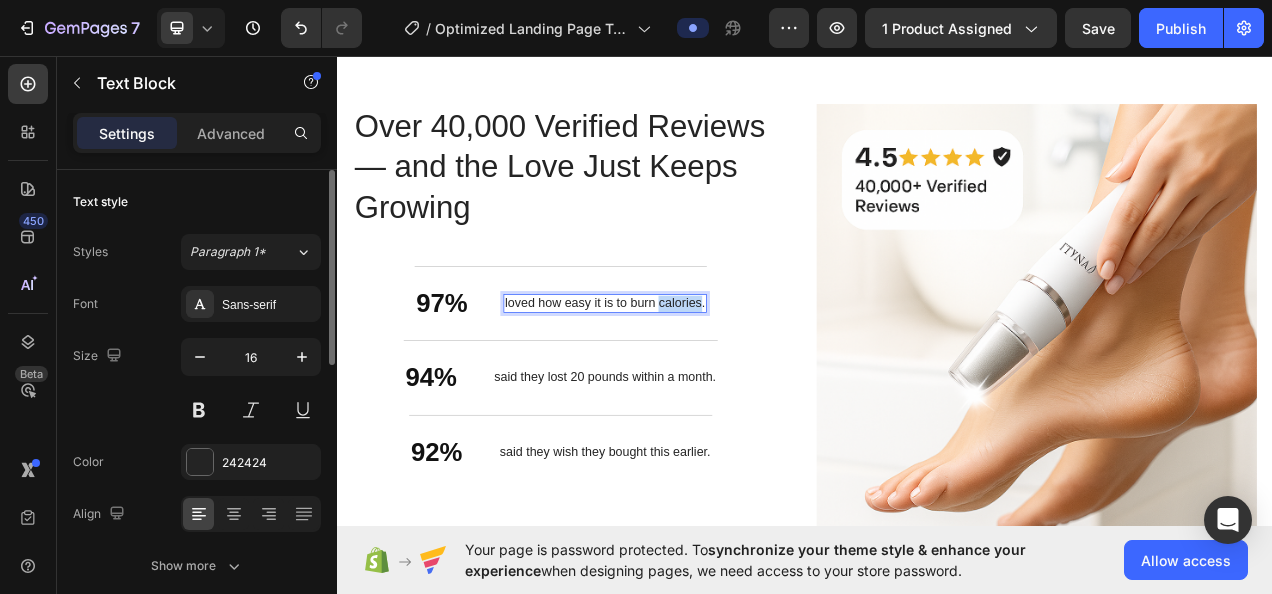 click on "loved how easy it is to burn calories." at bounding box center (680, 375) 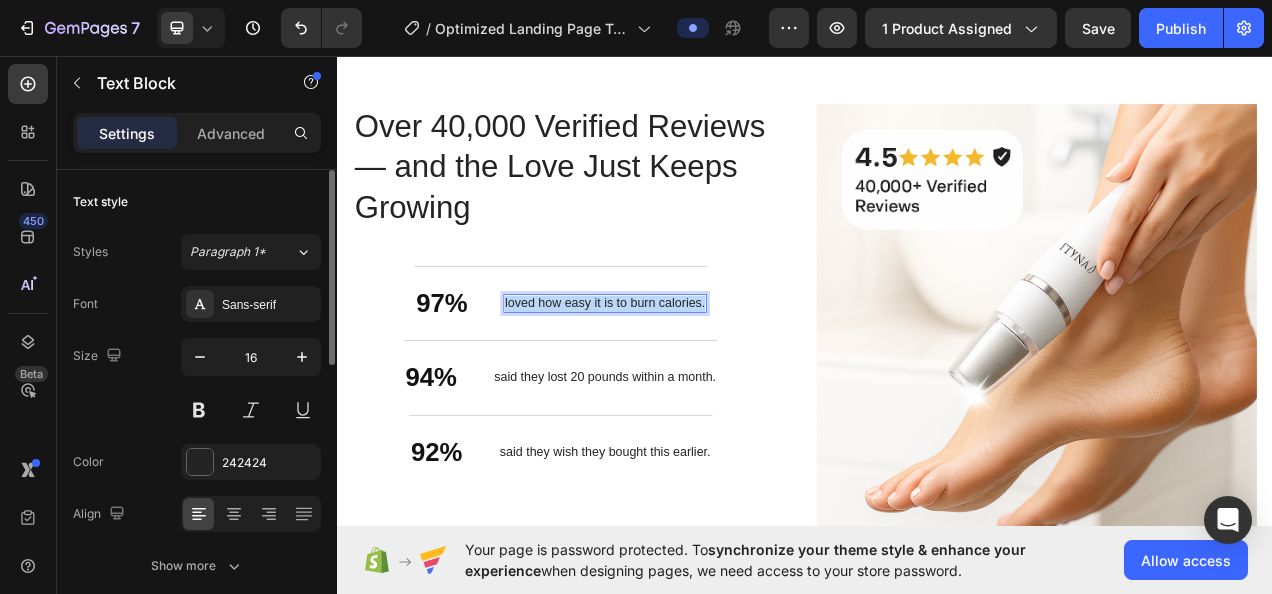 click on "loved how easy it is to burn calories." at bounding box center (680, 375) 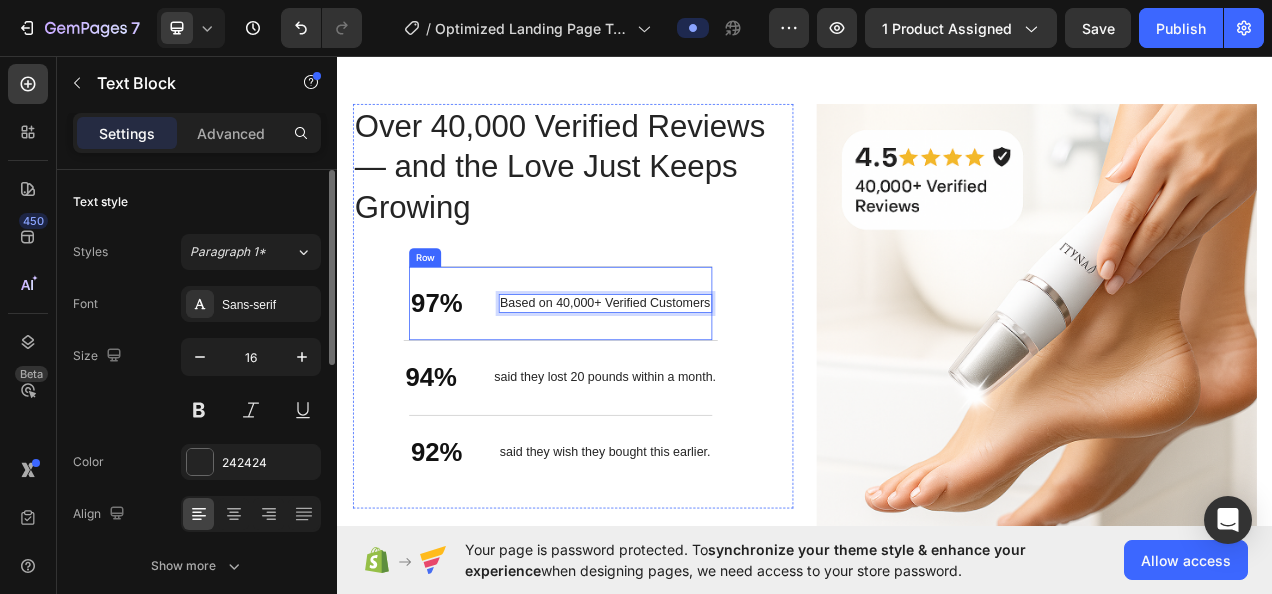click on "97%" at bounding box center [464, 375] 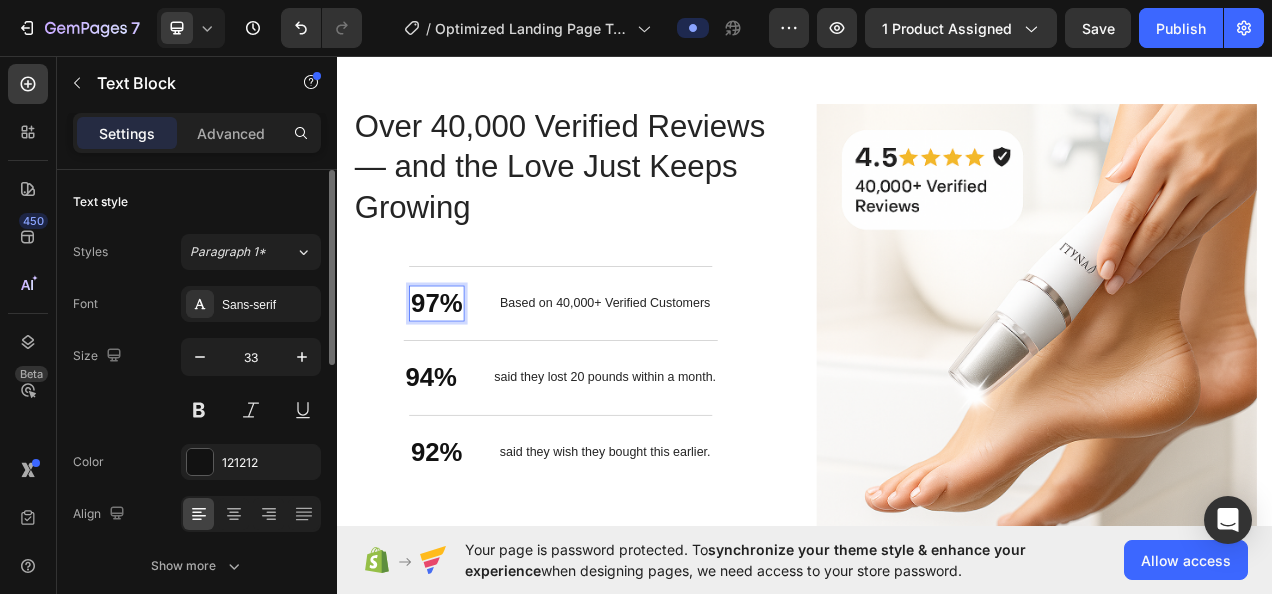 click on "97%" at bounding box center [464, 375] 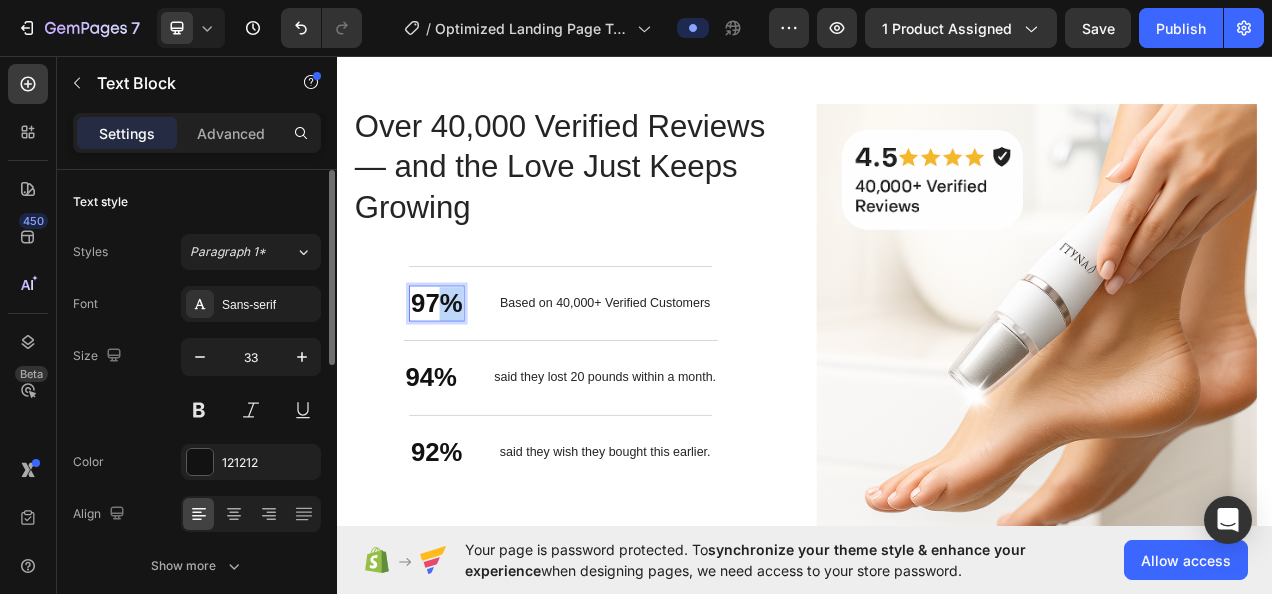 click on "97%" at bounding box center [464, 375] 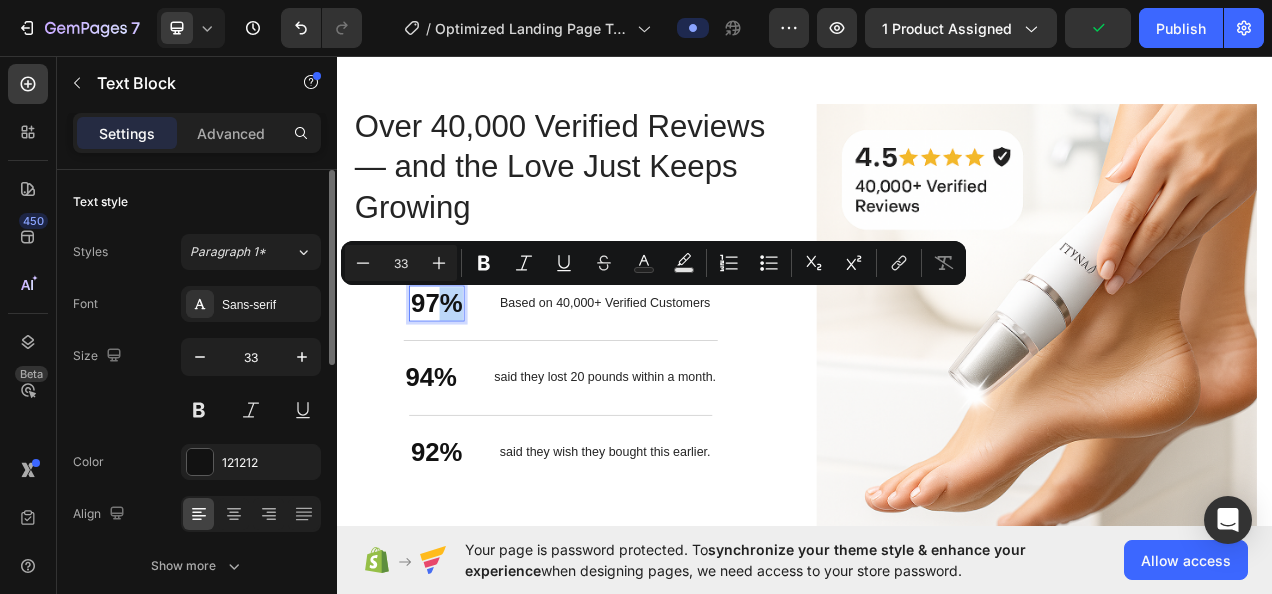 click on "97%" at bounding box center (464, 375) 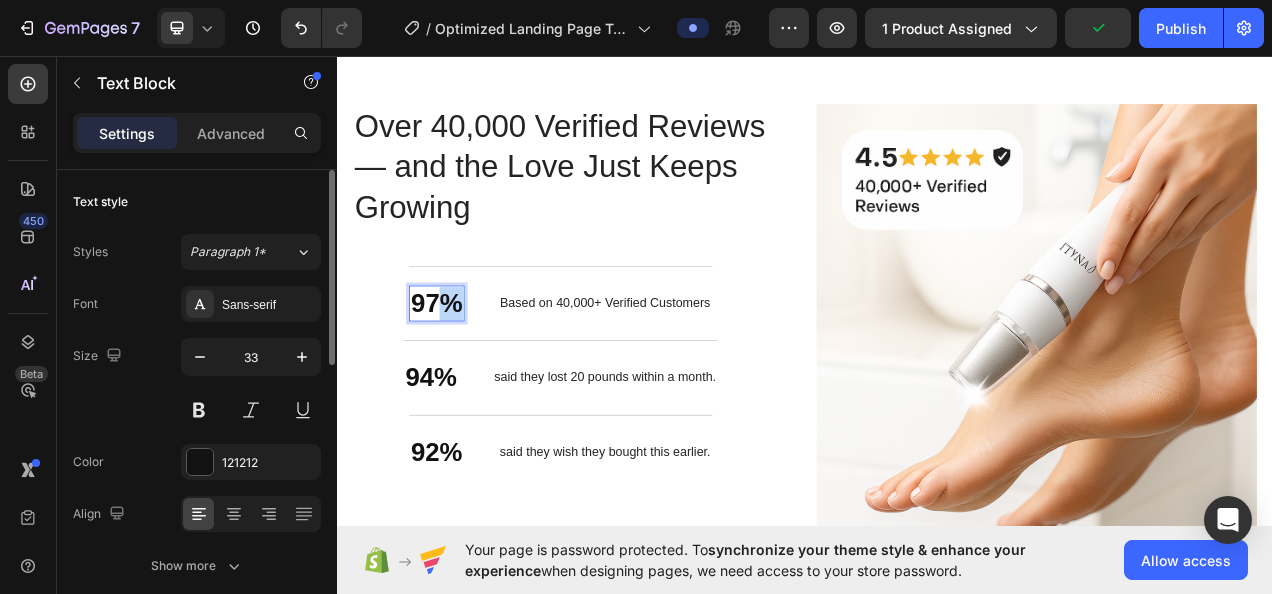 click on "97%" at bounding box center (464, 375) 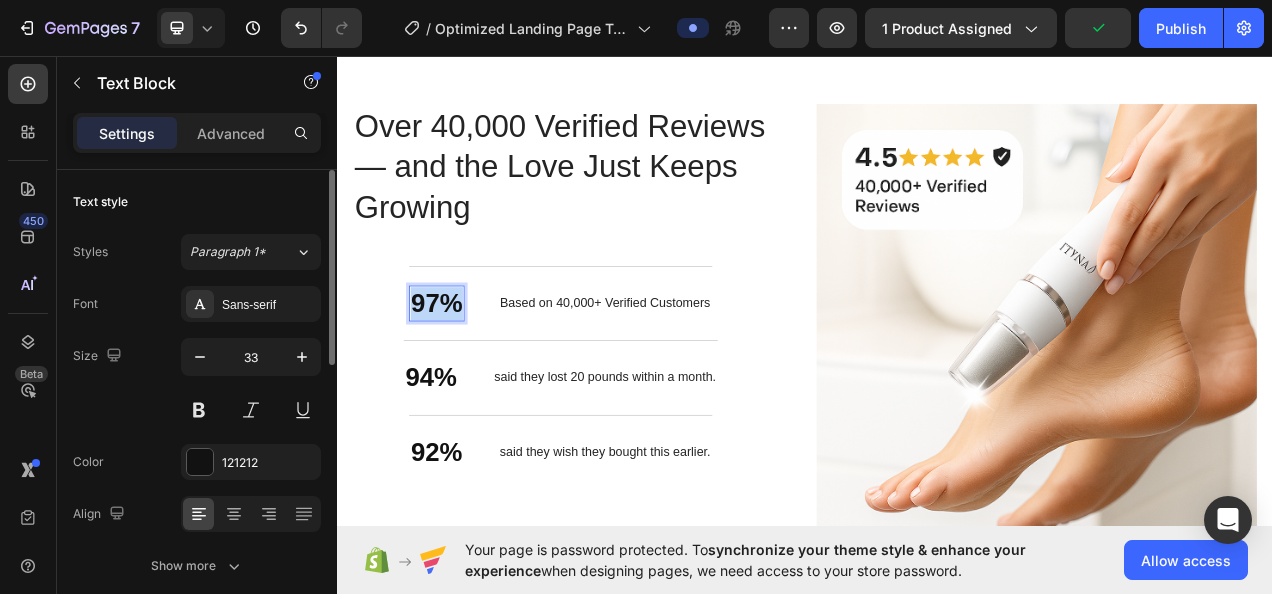 click on "97%" at bounding box center (464, 375) 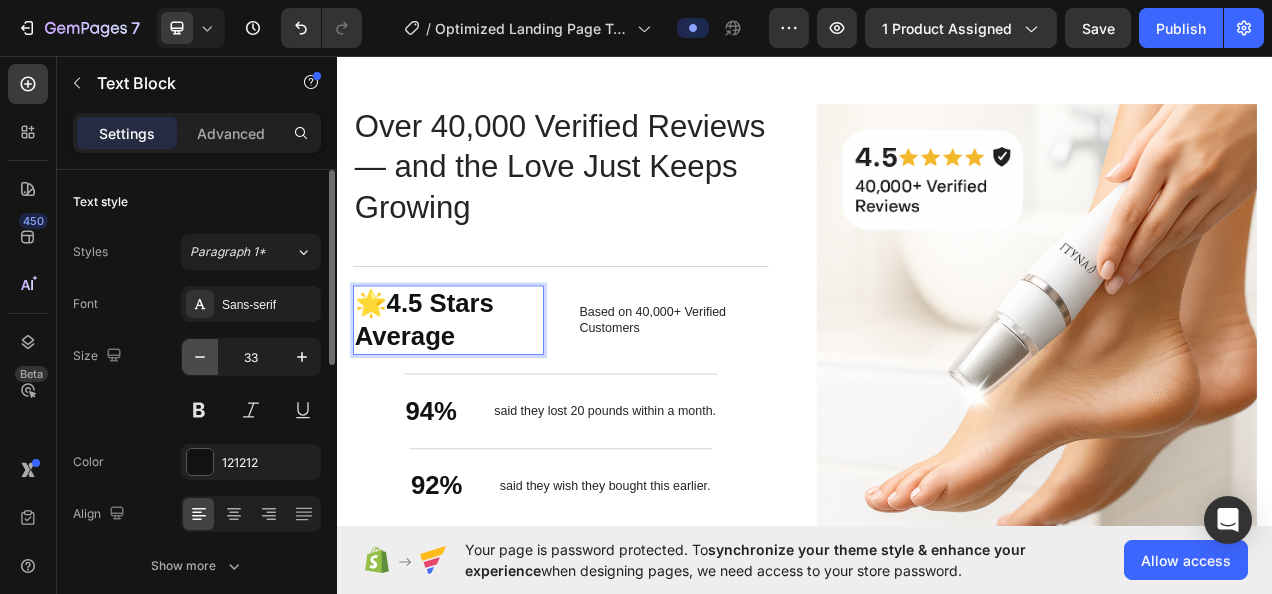 click at bounding box center (200, 357) 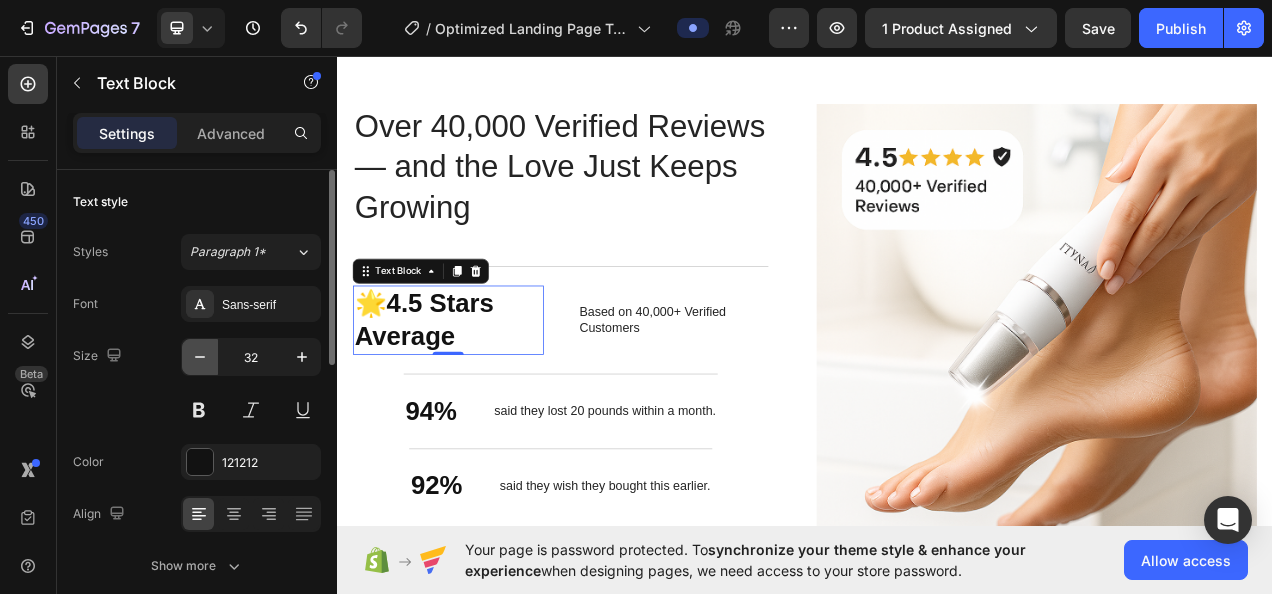 click at bounding box center (200, 357) 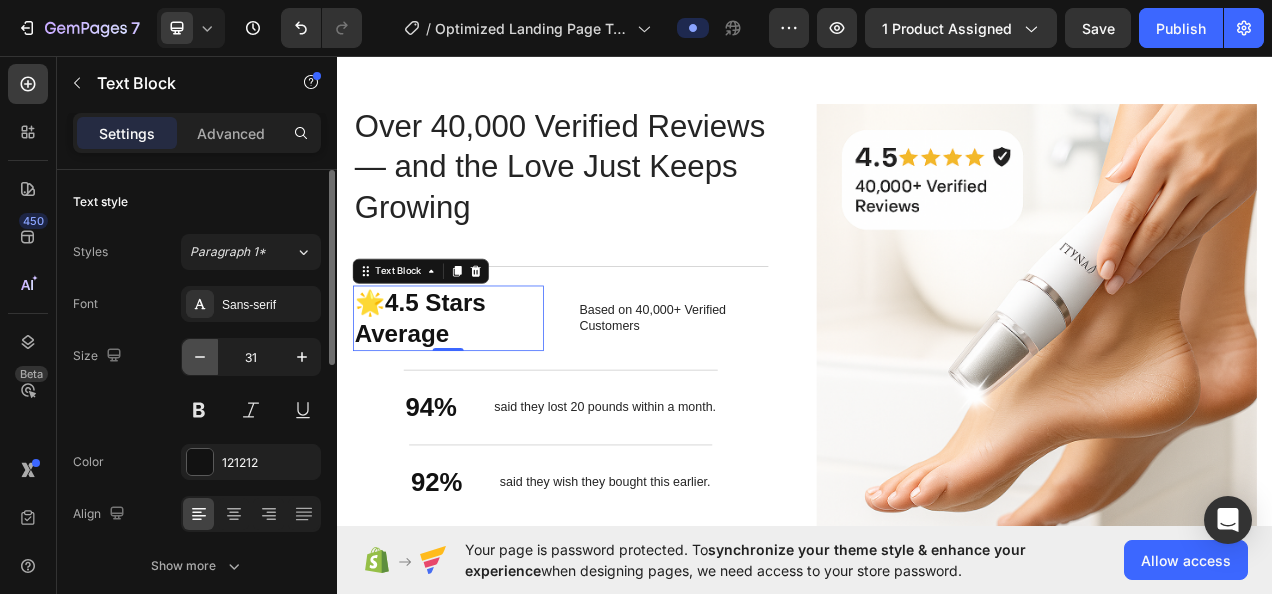 click at bounding box center (200, 357) 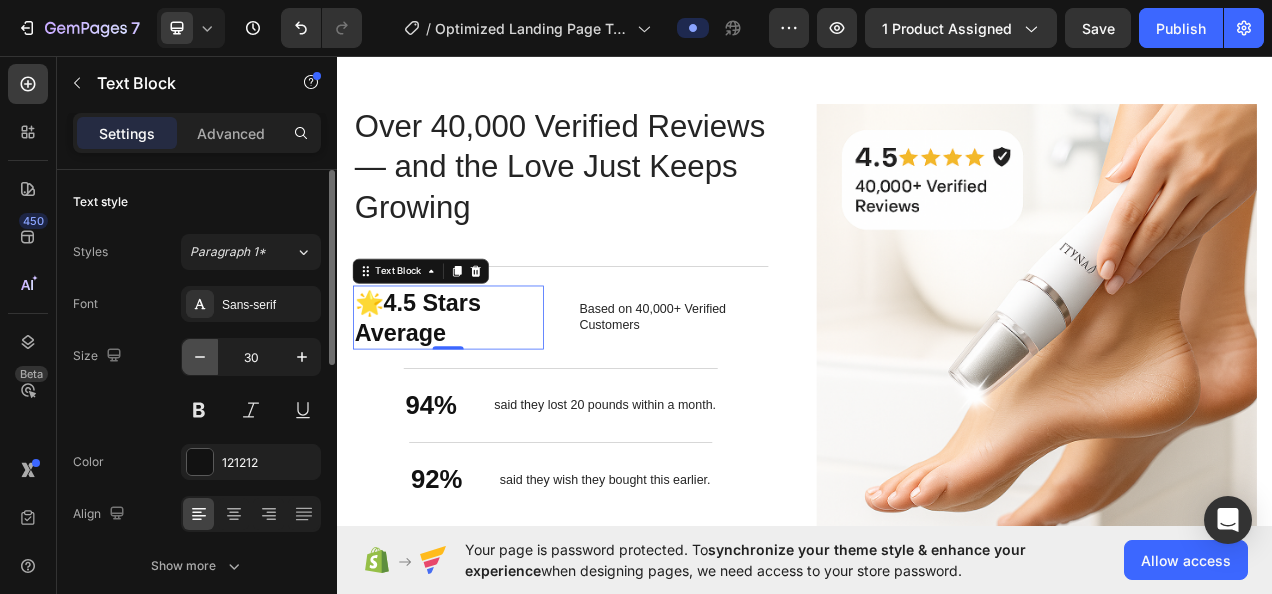 click at bounding box center (200, 357) 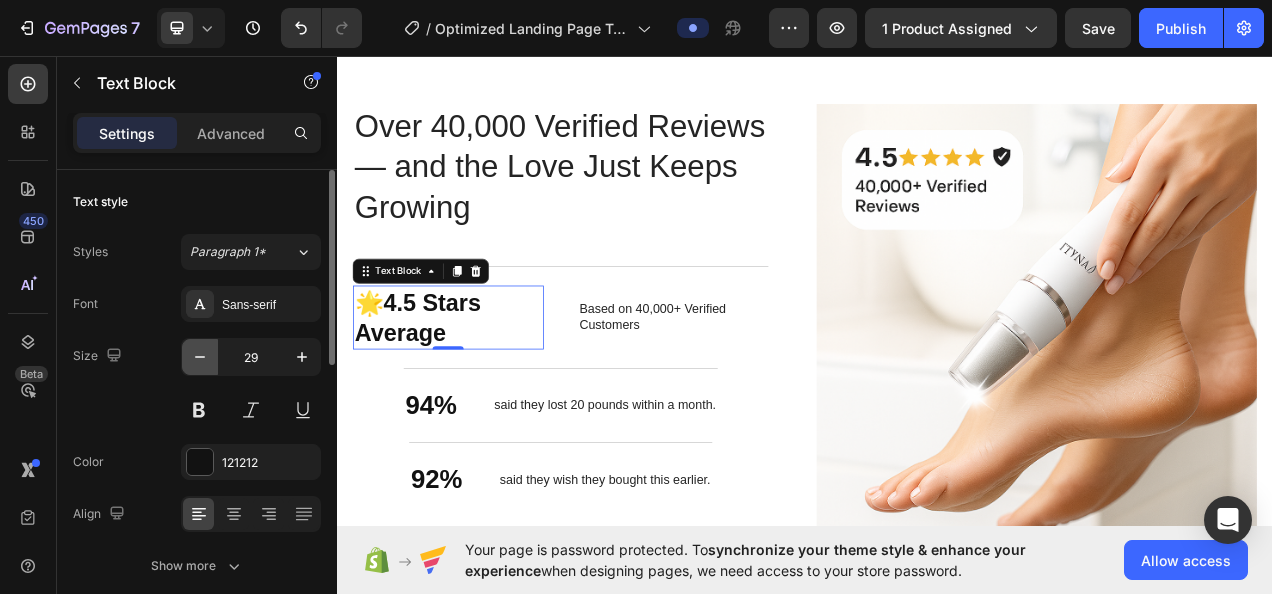 click at bounding box center (200, 357) 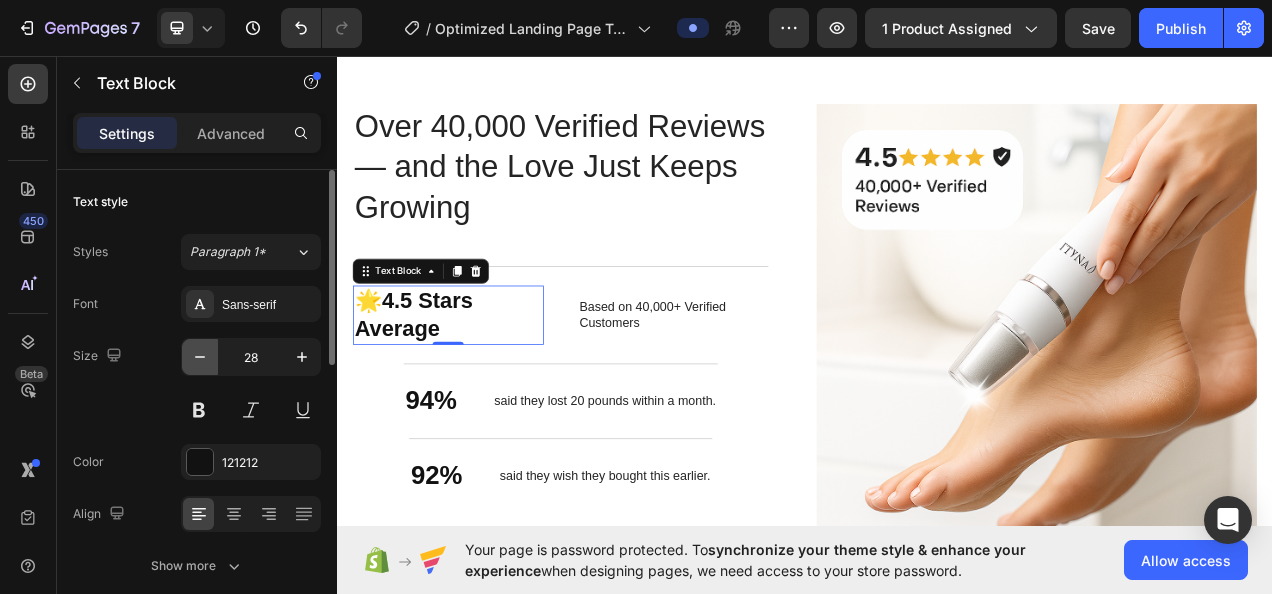 click at bounding box center (200, 357) 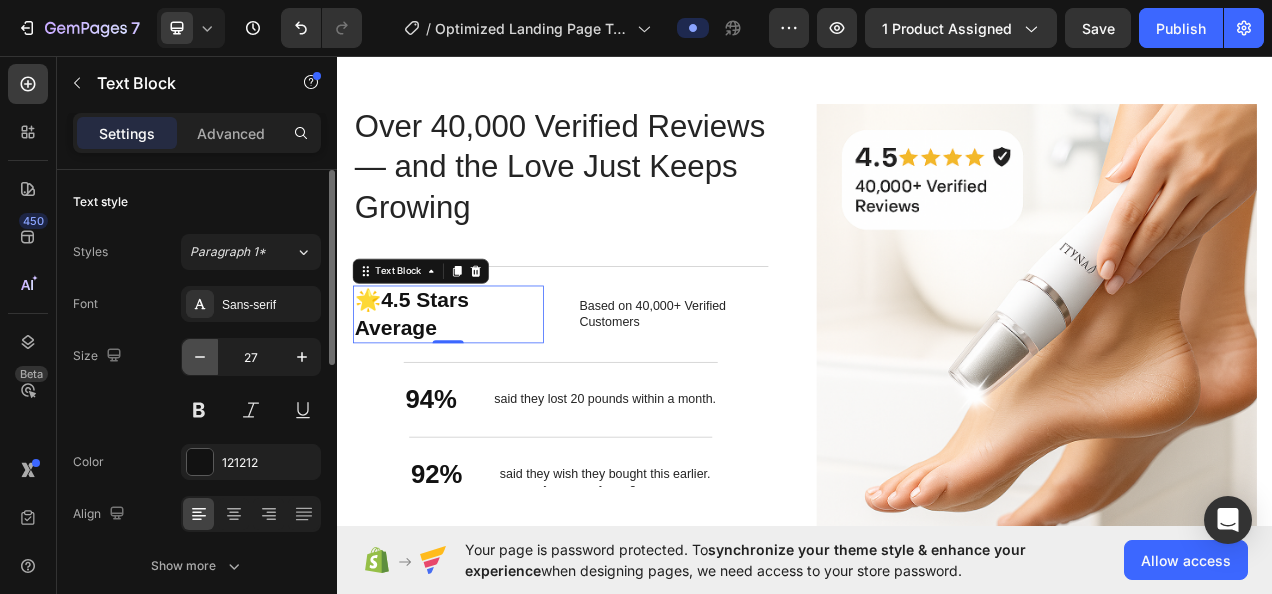 click at bounding box center [200, 357] 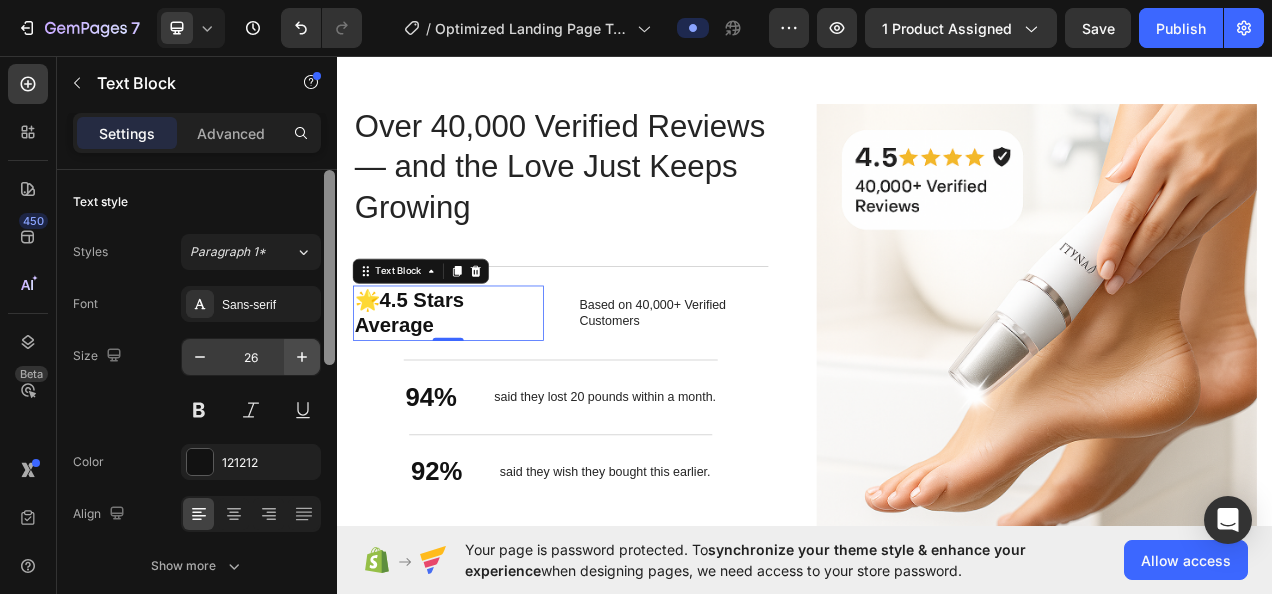 drag, startPoint x: 324, startPoint y: 358, endPoint x: 296, endPoint y: 358, distance: 28 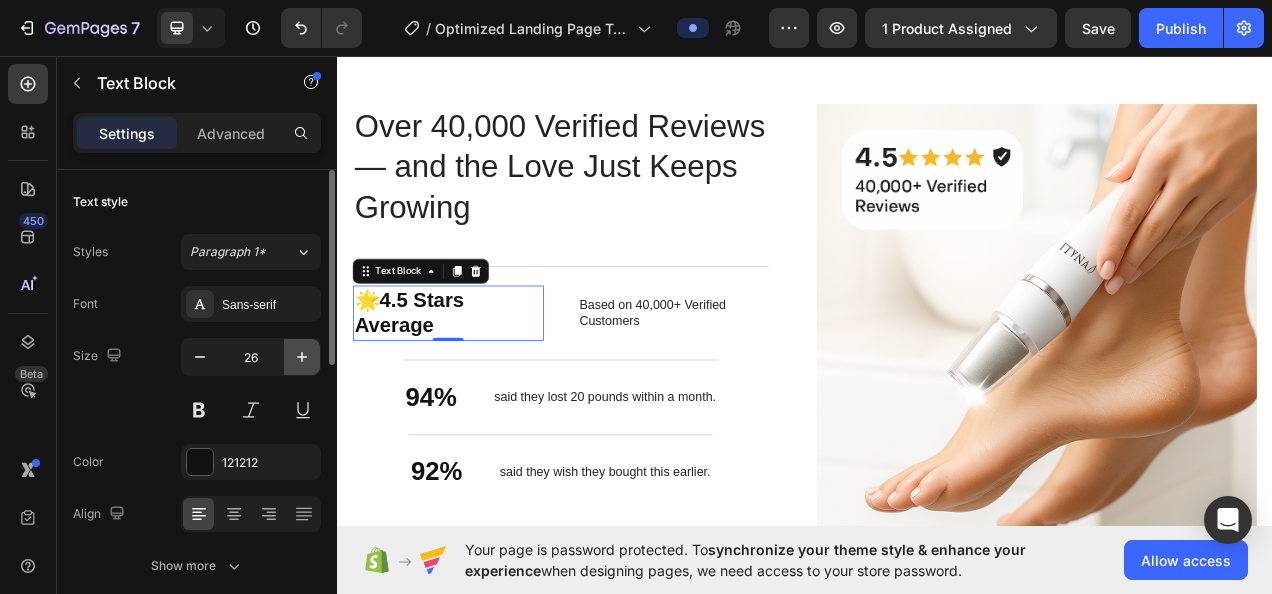 click 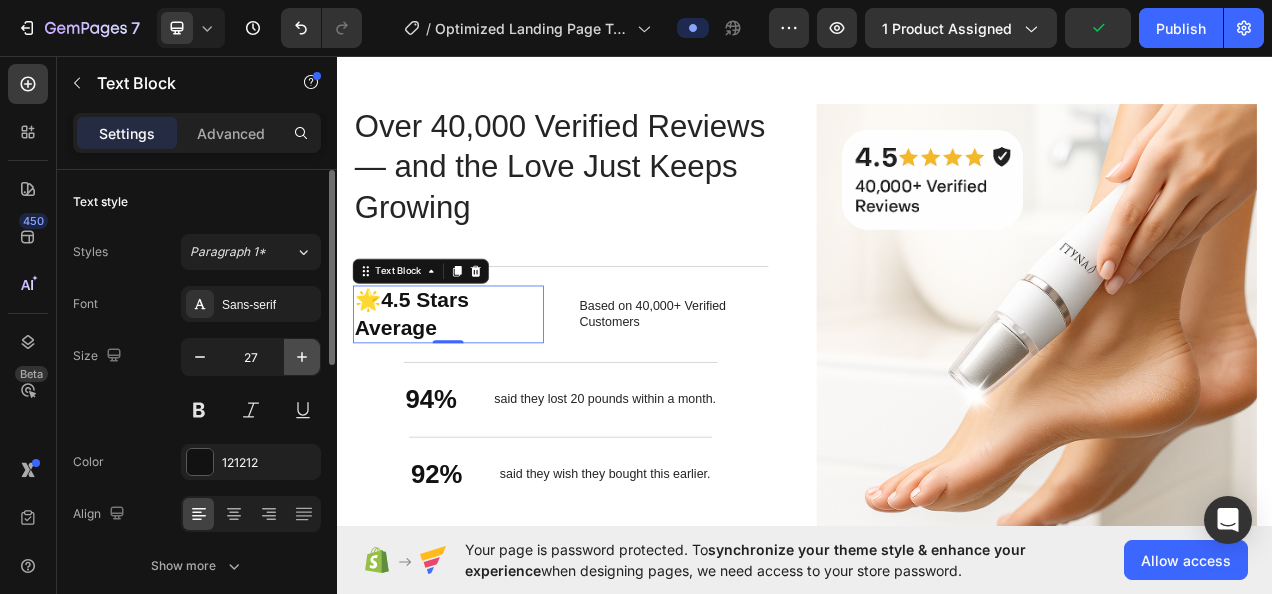 click 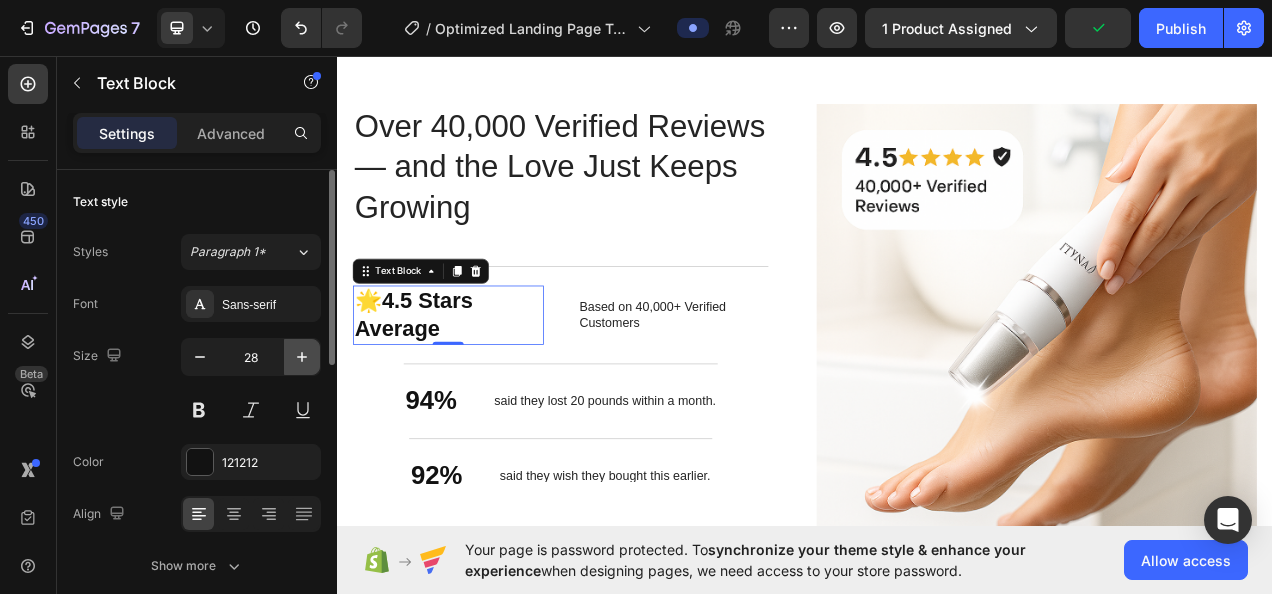click 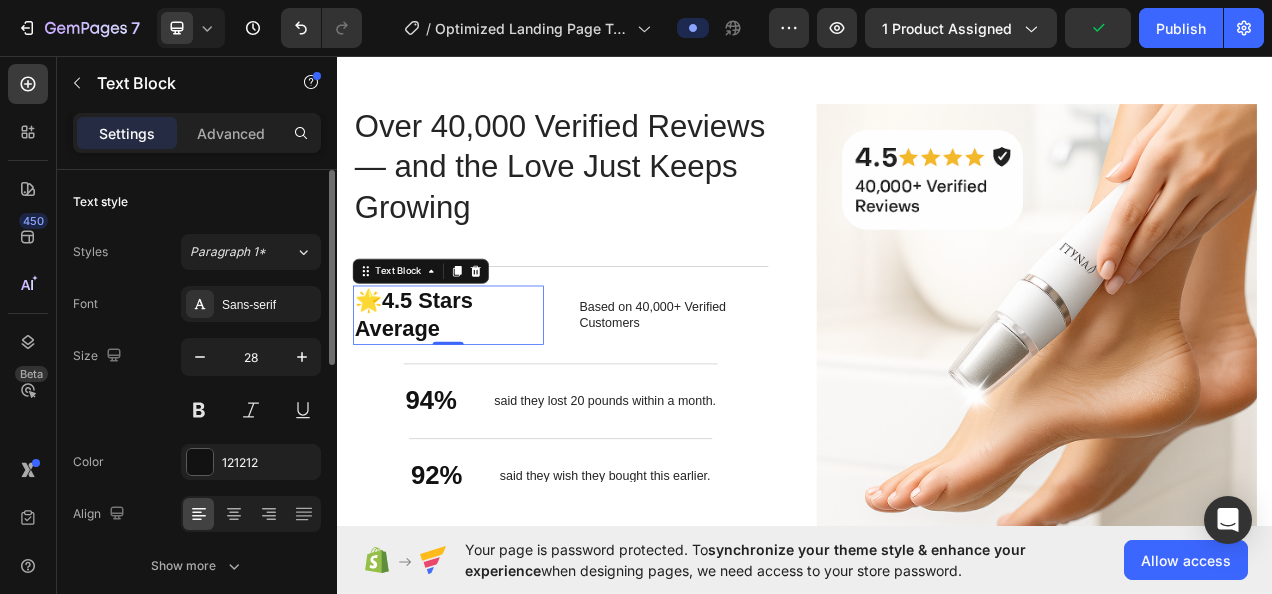 type on "29" 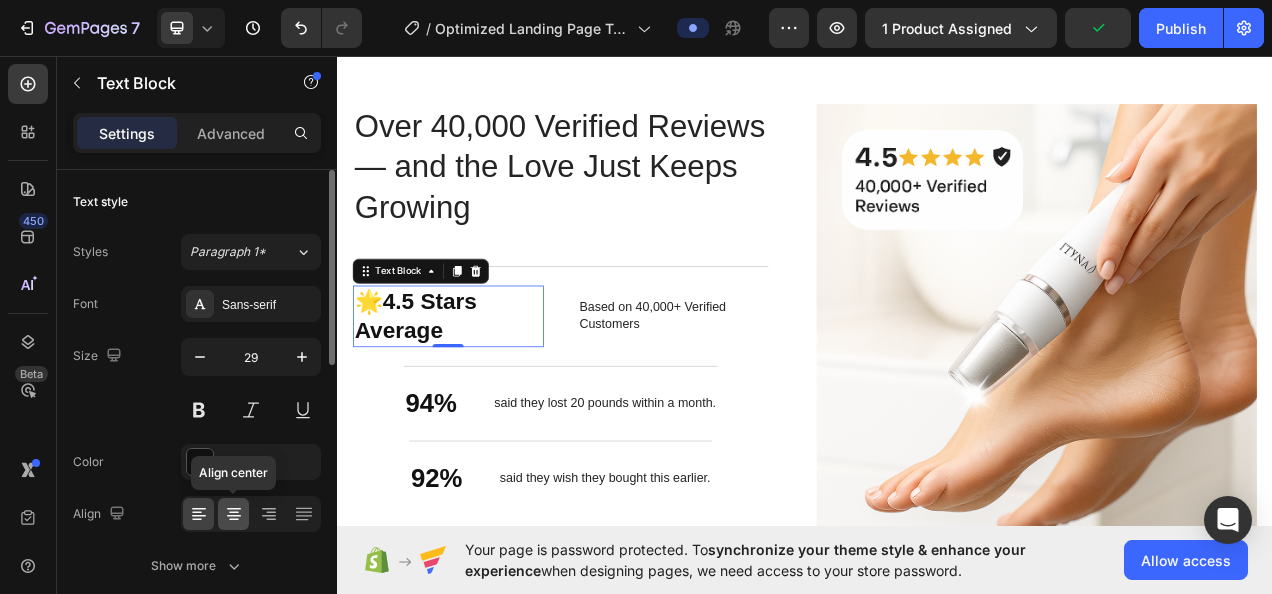 click 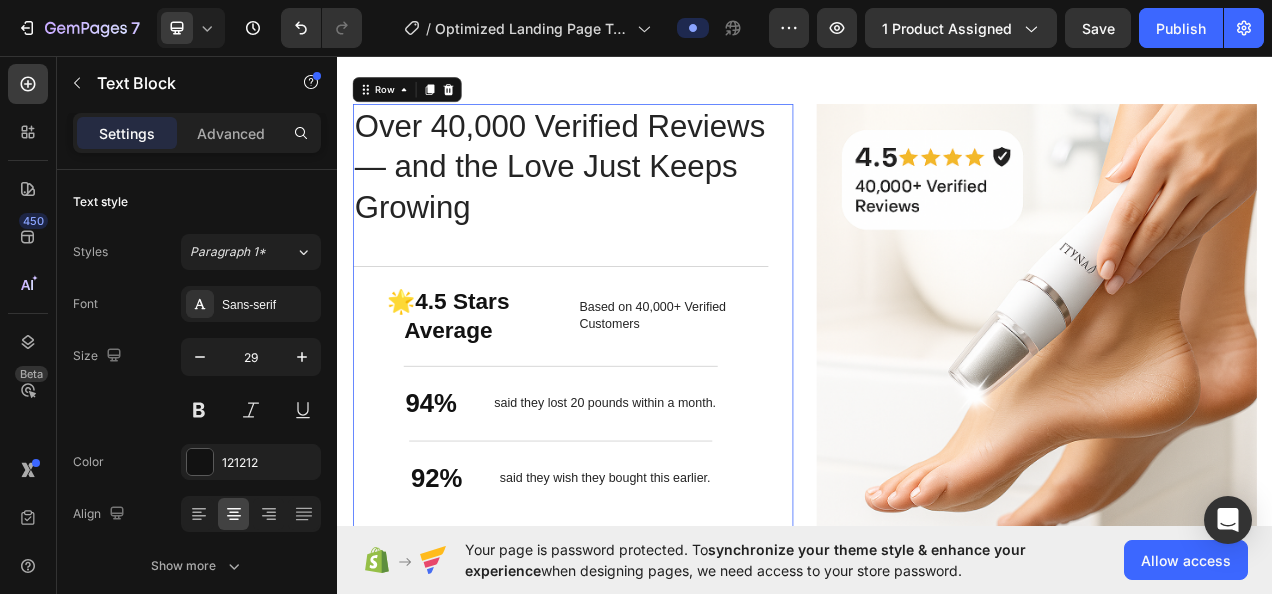 click on "Over 40,000 Verified Reviews — and the Love Just Keeps Growing Heading 🌟 4.5 Stars Average Text Block Based on 40,000+ Verified Customers Text Block Row 94% Text Block said they lost 20 pounds within a month. Text Block Row 92% Text Block said they wish they bought this earlier. Text Block Row" at bounding box center [623, 395] 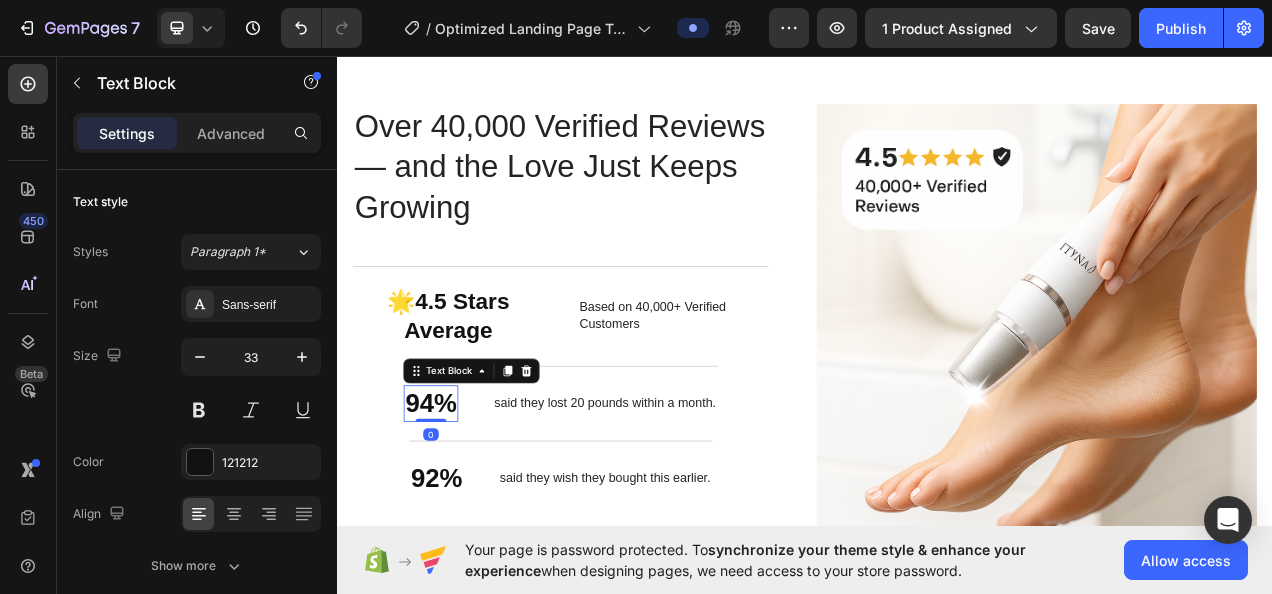 click on "94%" at bounding box center (457, 503) 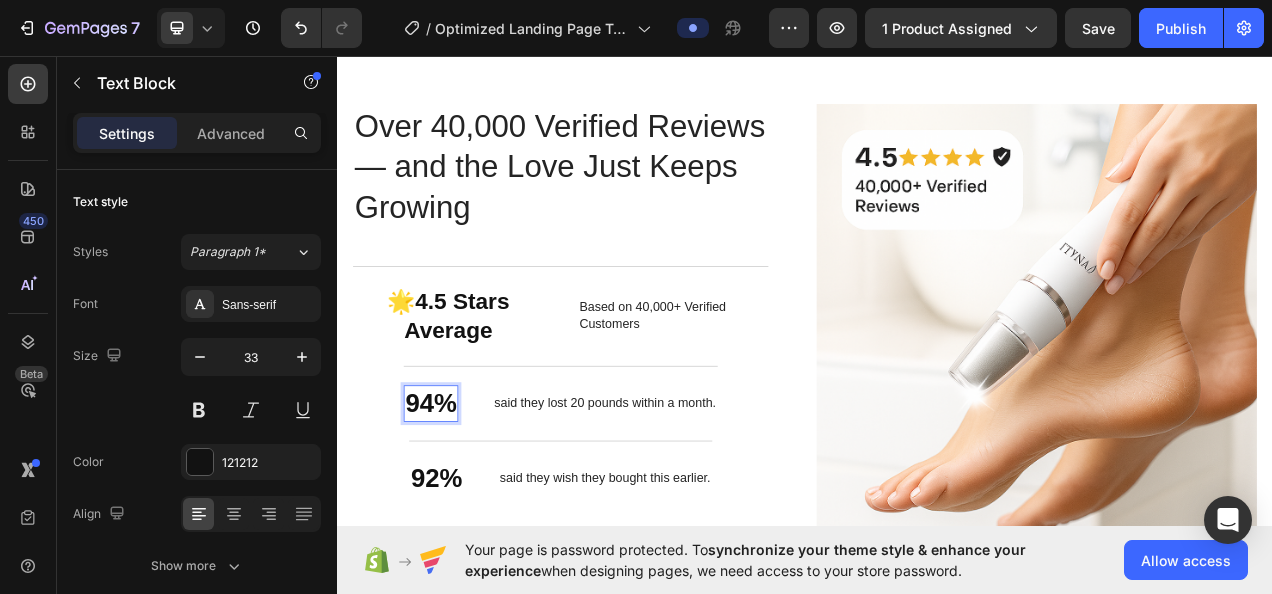 click on "94%" at bounding box center (457, 503) 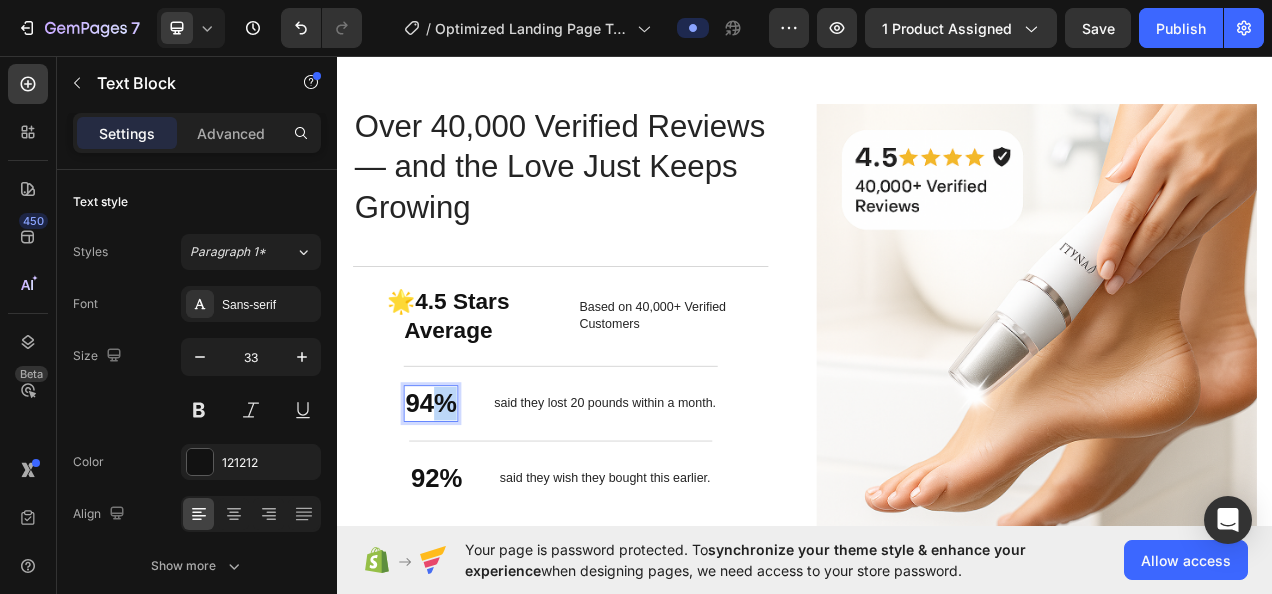 click on "94%" at bounding box center (457, 503) 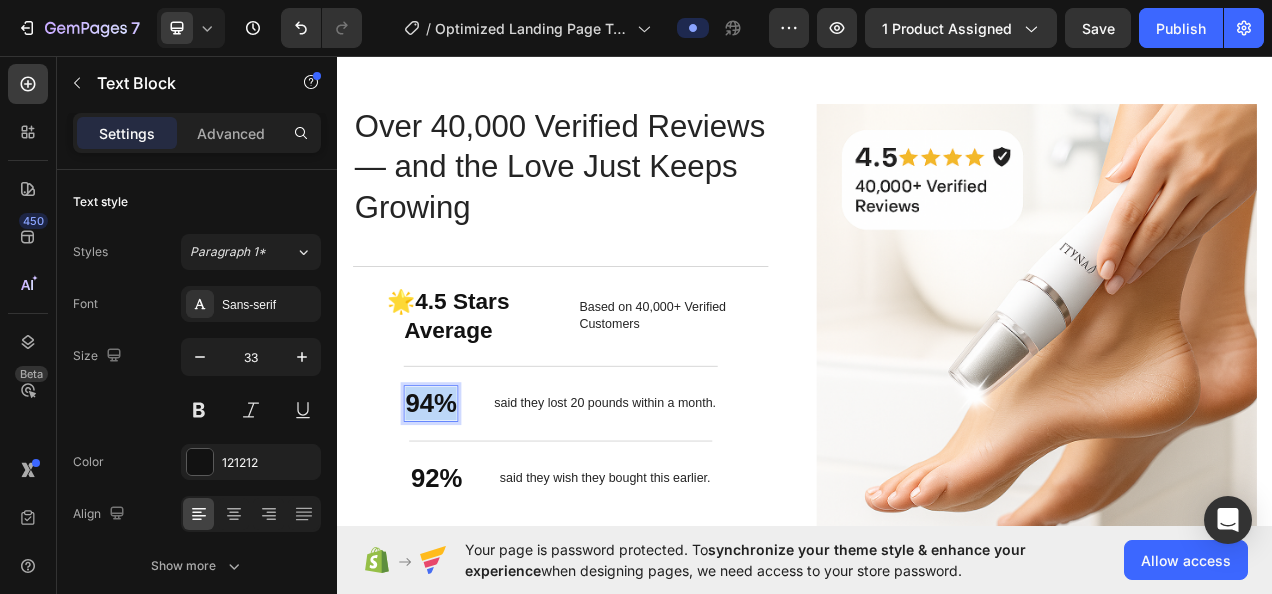 click on "94%" at bounding box center [457, 503] 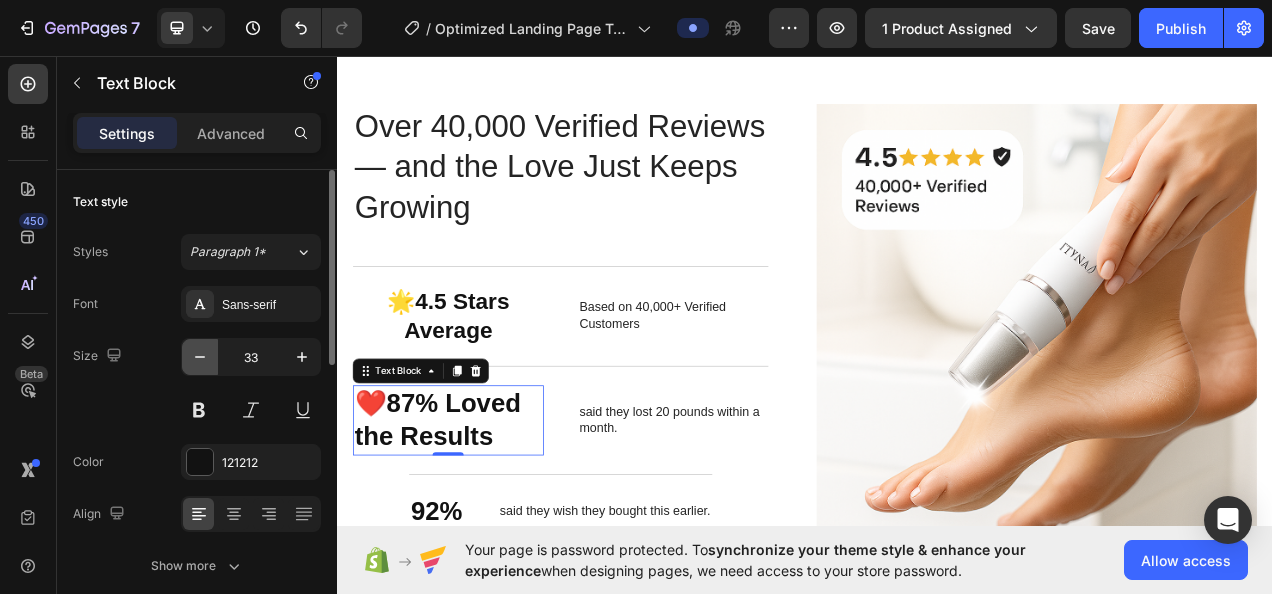 click at bounding box center (200, 357) 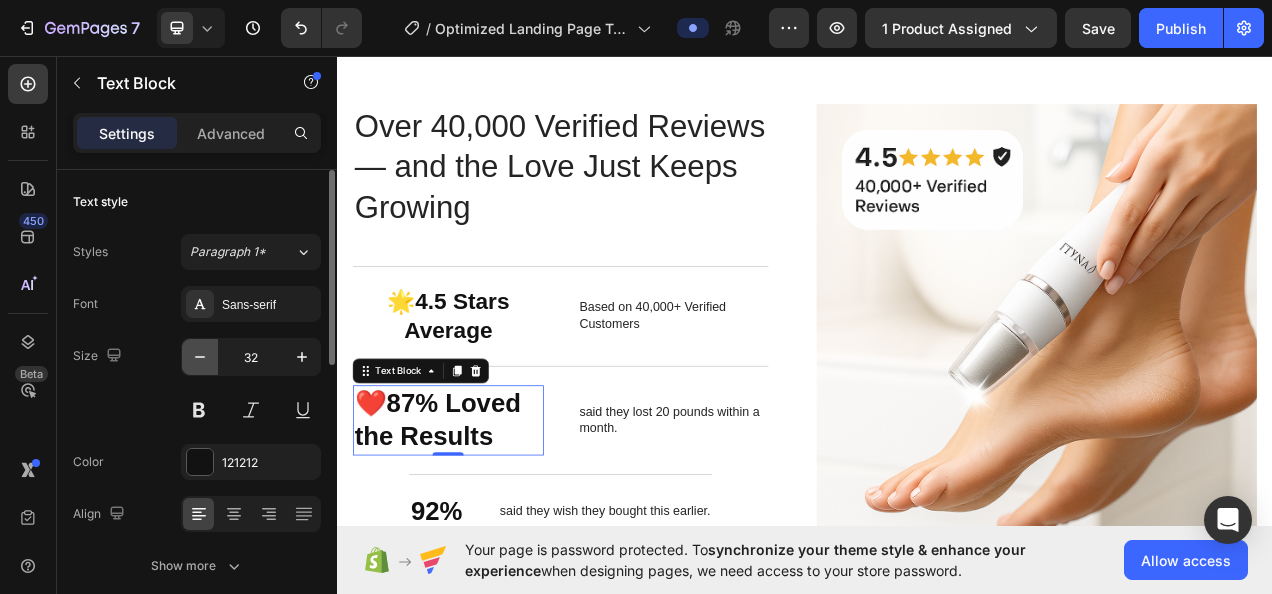 click at bounding box center (200, 357) 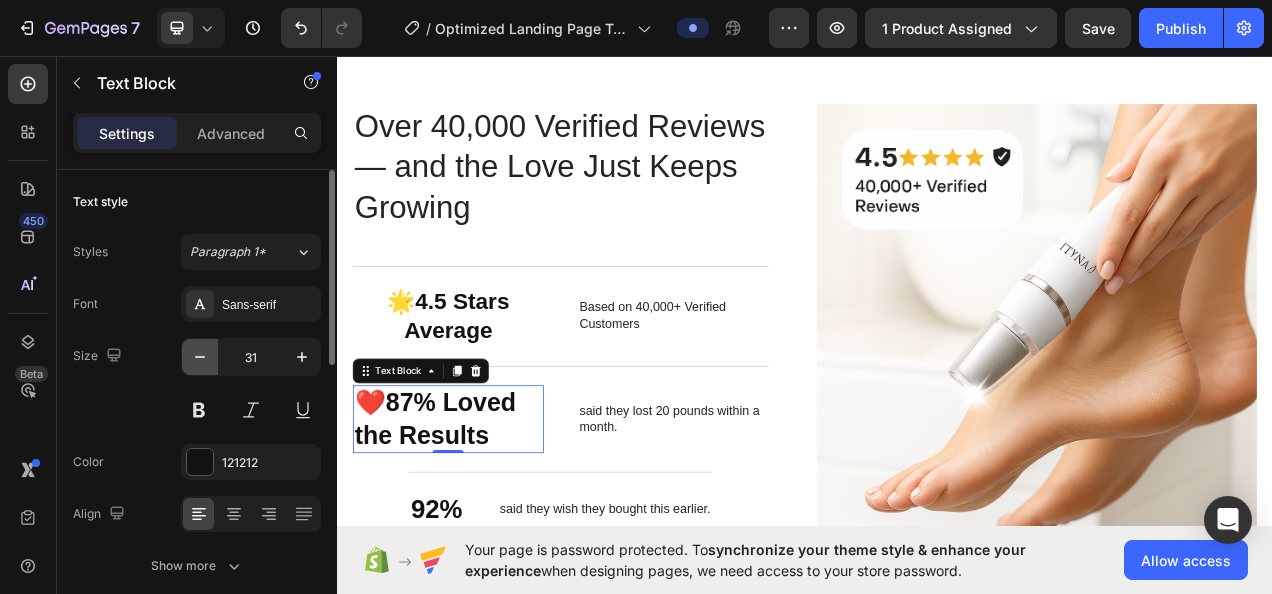 click at bounding box center (200, 357) 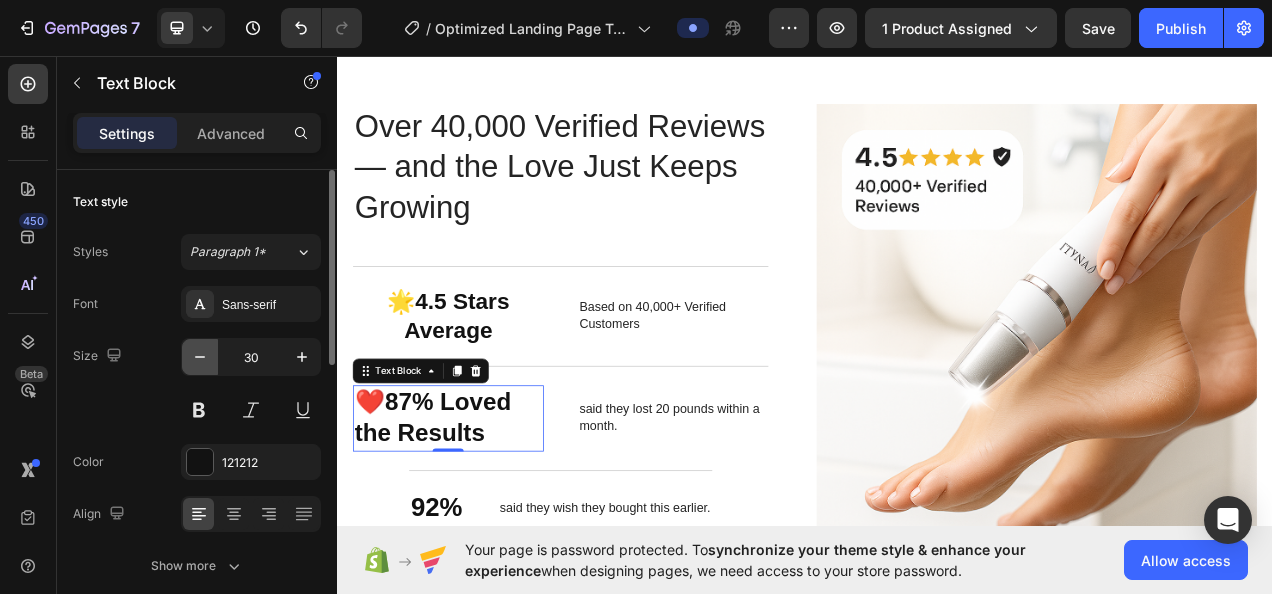 click at bounding box center [200, 357] 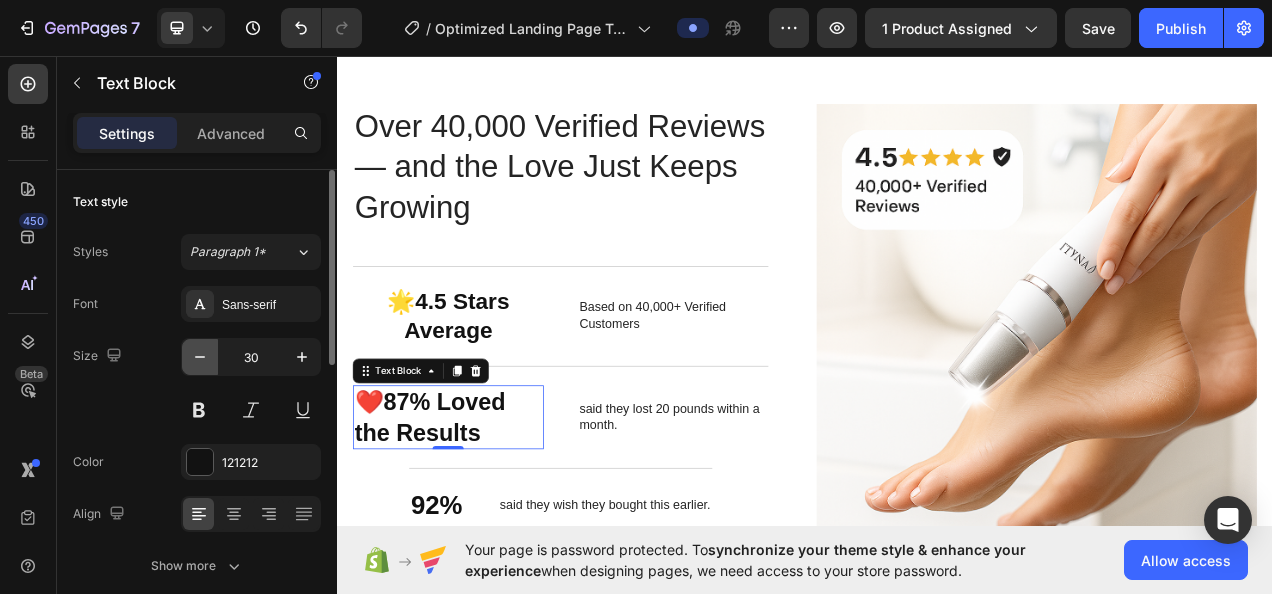 type on "29" 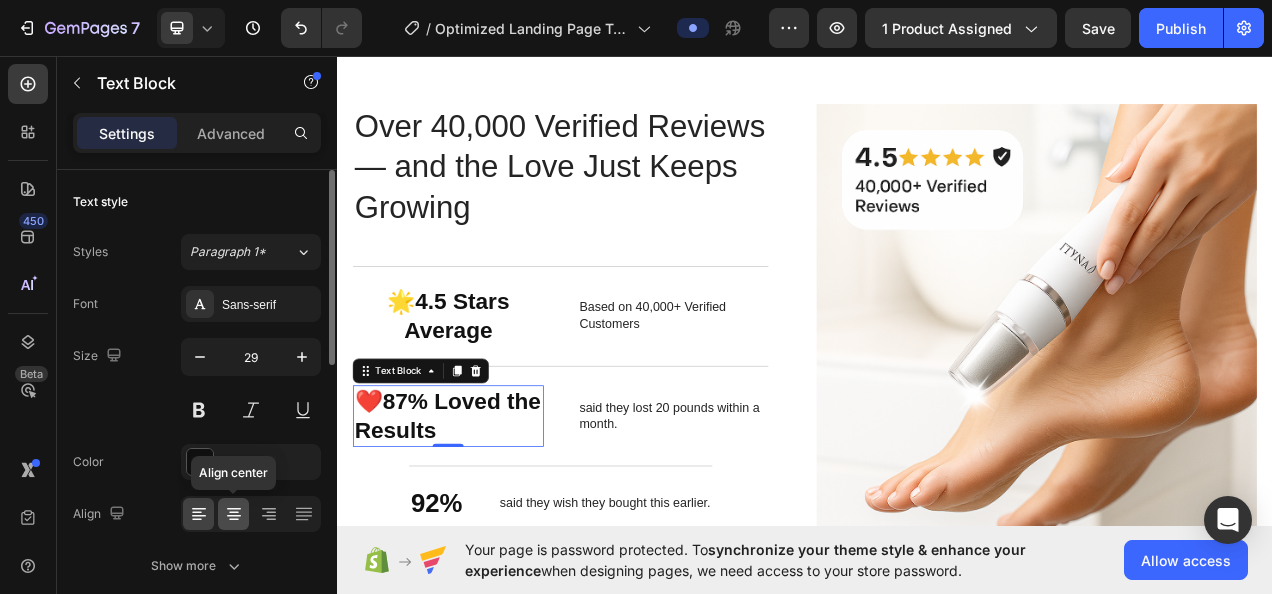 click 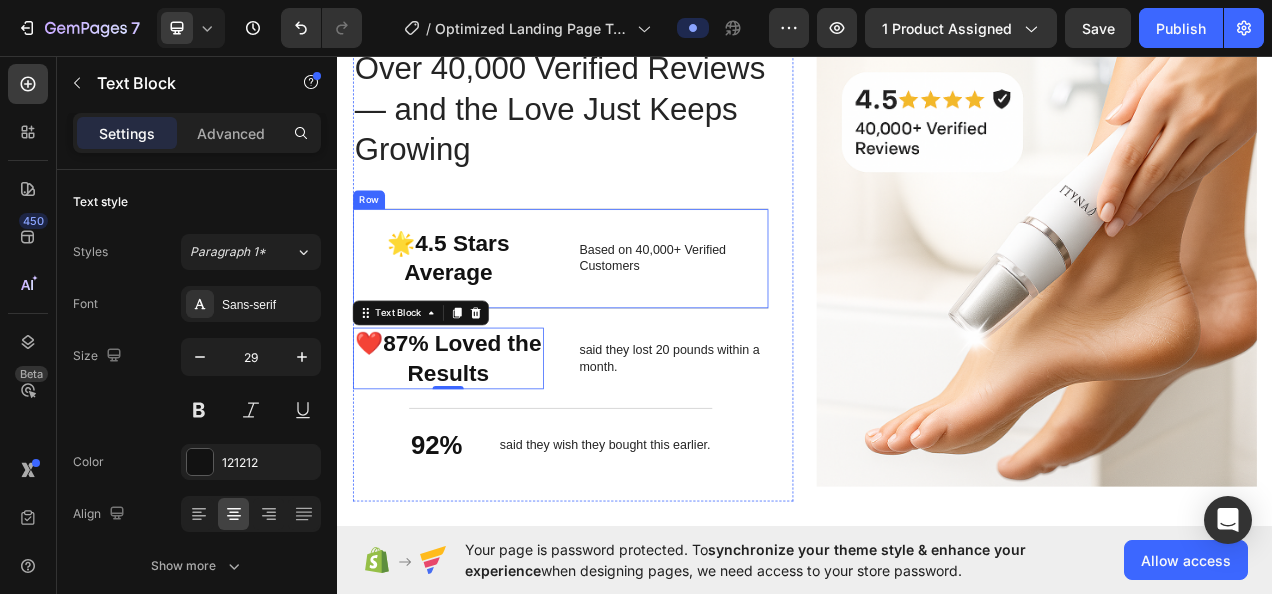 scroll, scrollTop: 3432, scrollLeft: 0, axis: vertical 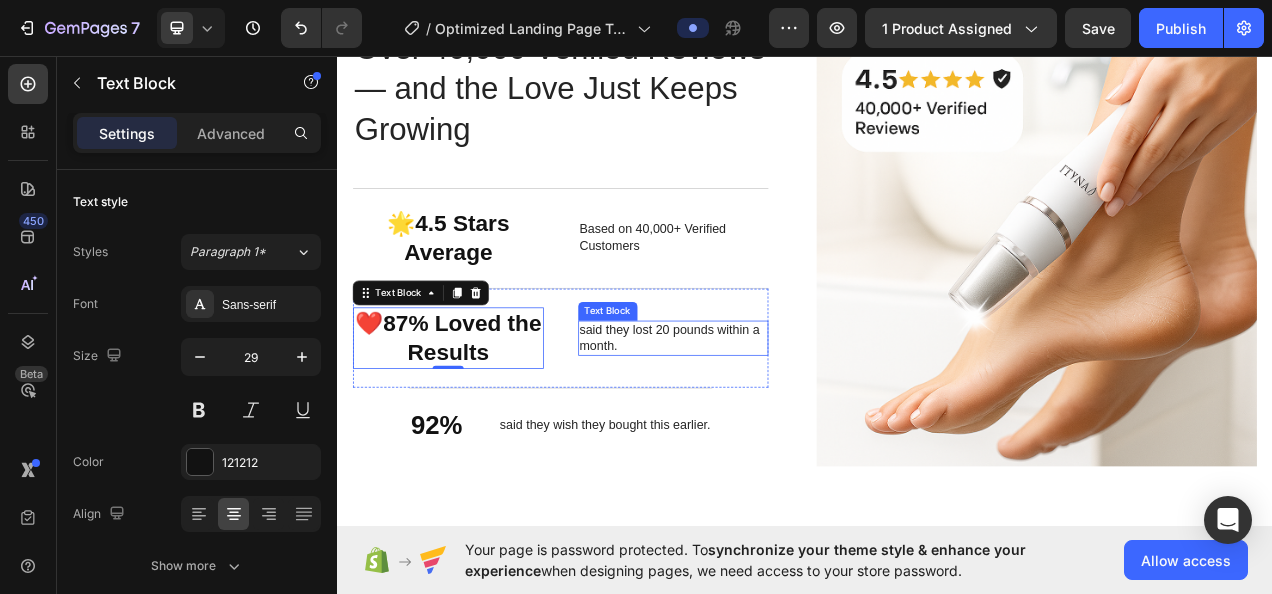 click on "said they lost 20 pounds within a month." at bounding box center (768, 420) 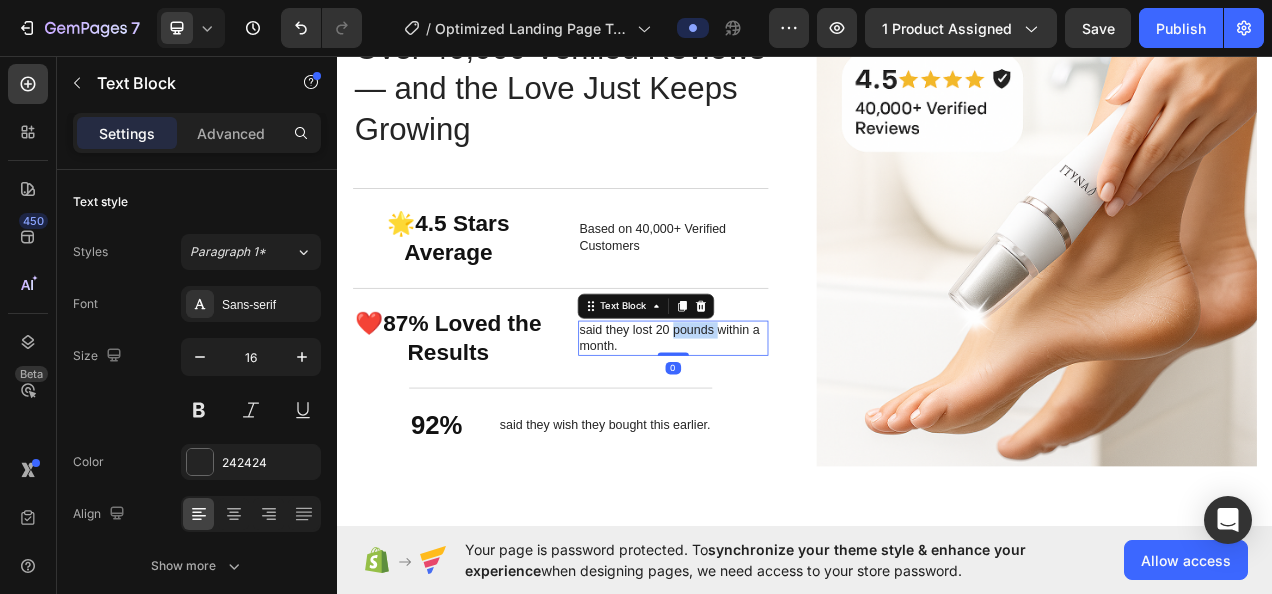 click on "said they lost 20 pounds within a month." at bounding box center (768, 420) 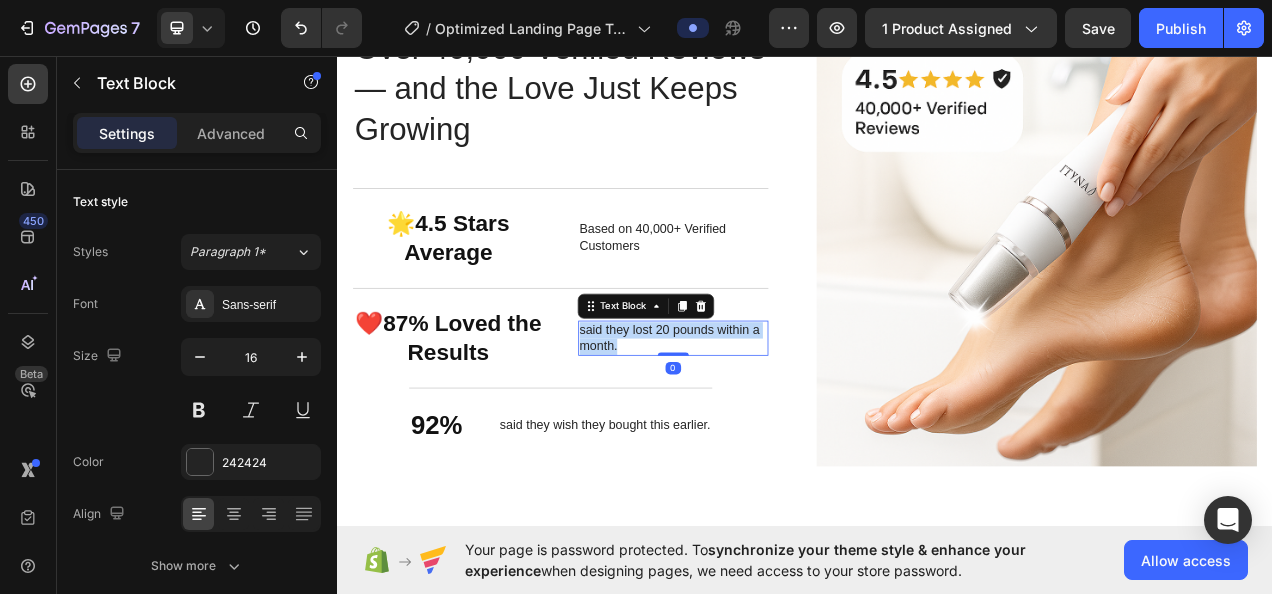 click on "said they lost 20 pounds within a month." at bounding box center (768, 420) 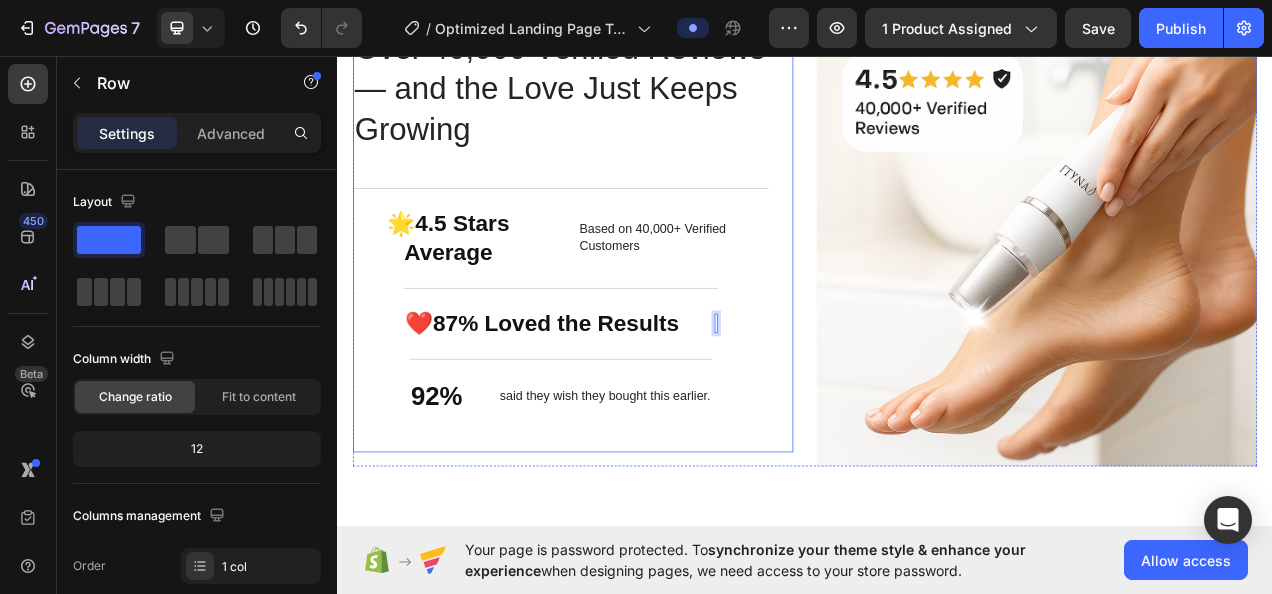 click on "Over 40,000 Verified Reviews — and the Love Just Keeps Growing Heading 🌟 4.5 Stars Average Text Block Based on 40,000+ Verified Customers Text Block Row ❤️ 87% Loved the Results Text Block Text Block 0 Row 92% Text Block said they wish they bought this earlier. Text Block Row" at bounding box center (623, 292) 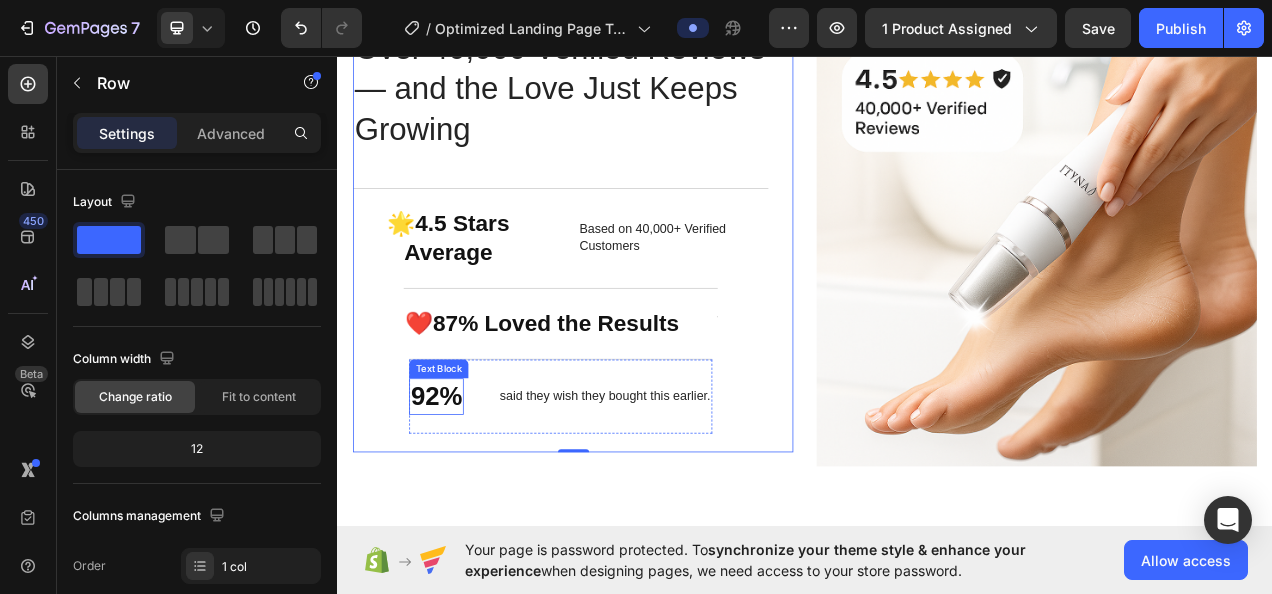 click on "92%" at bounding box center [464, 494] 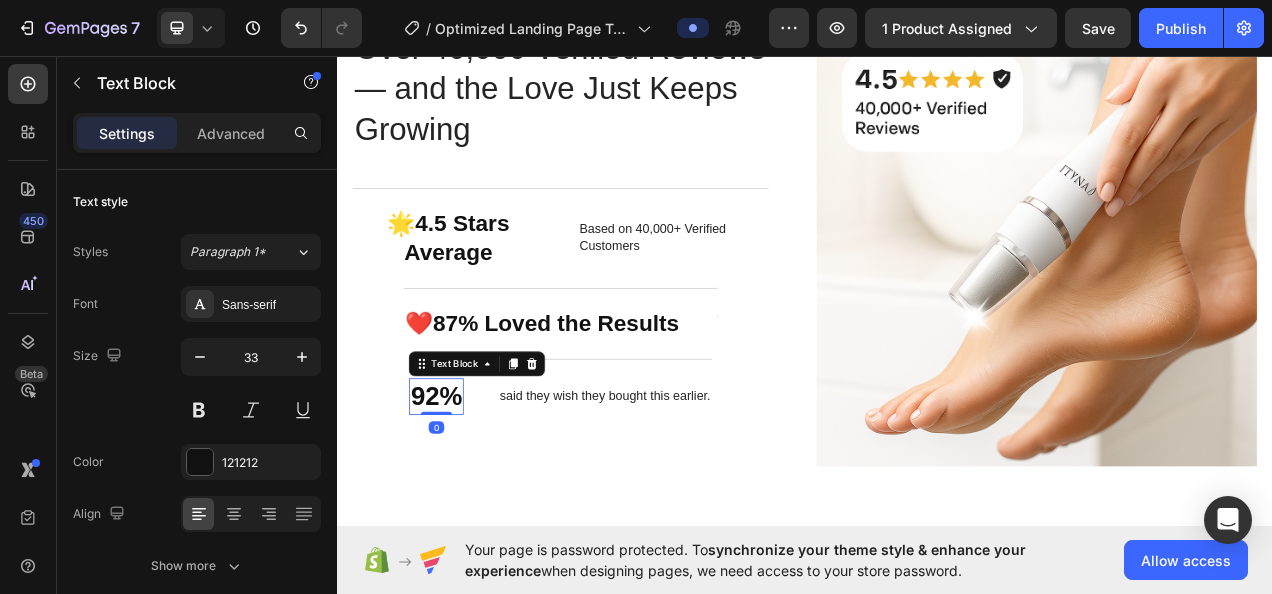 click on "92%" at bounding box center [464, 494] 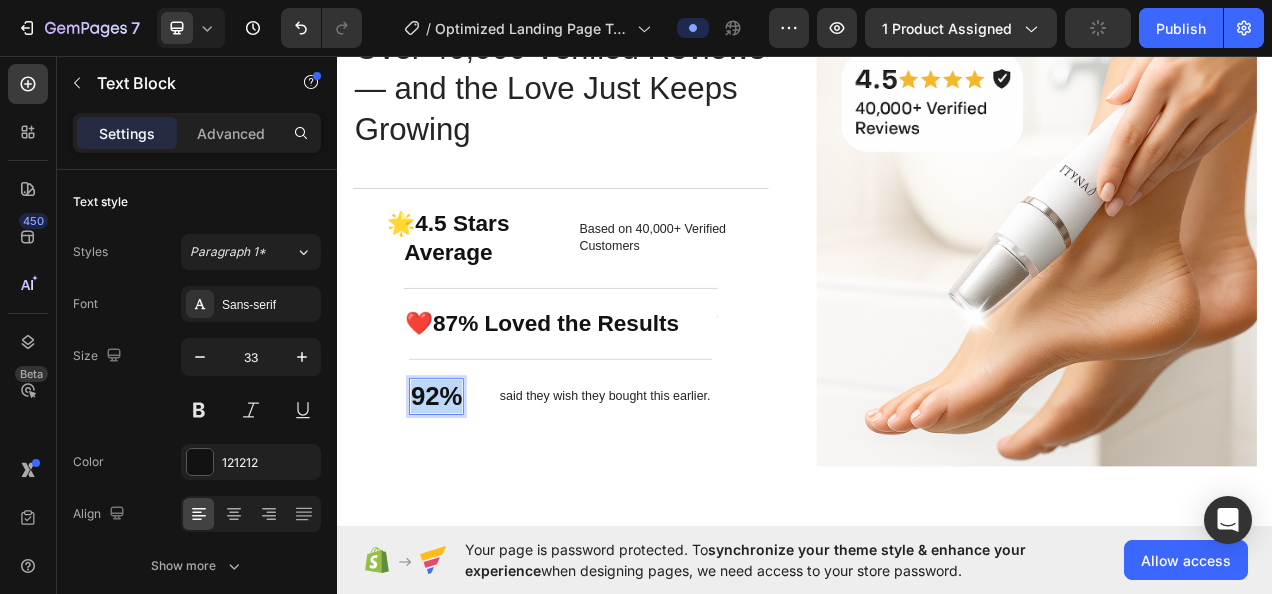 click on "92%" at bounding box center [464, 494] 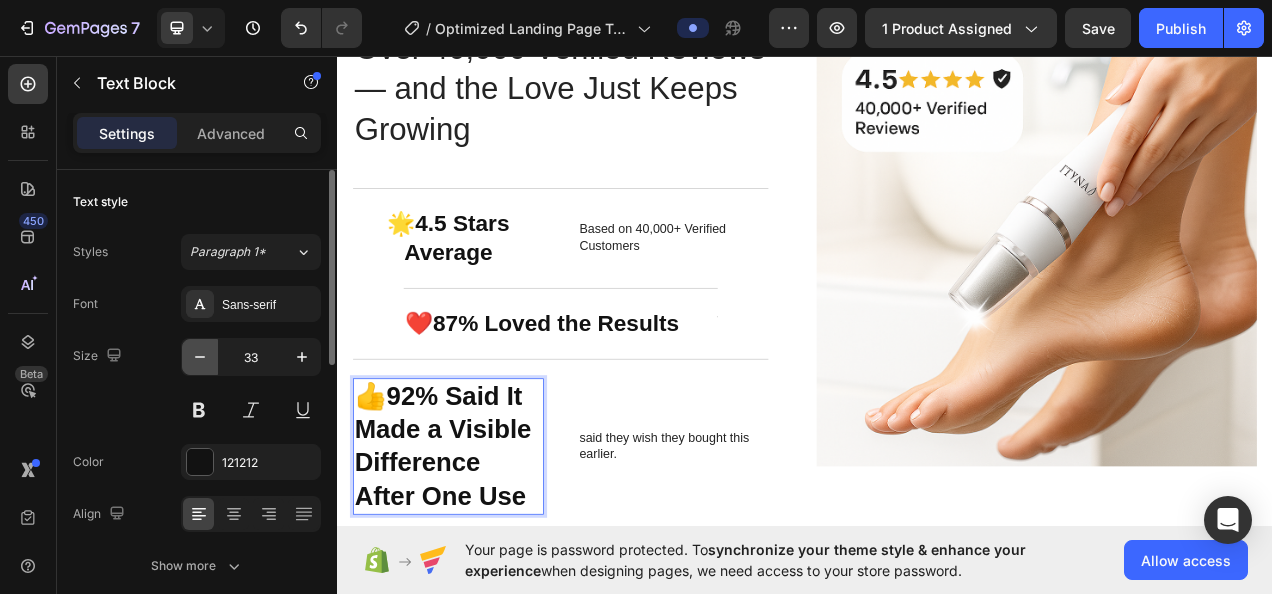 click 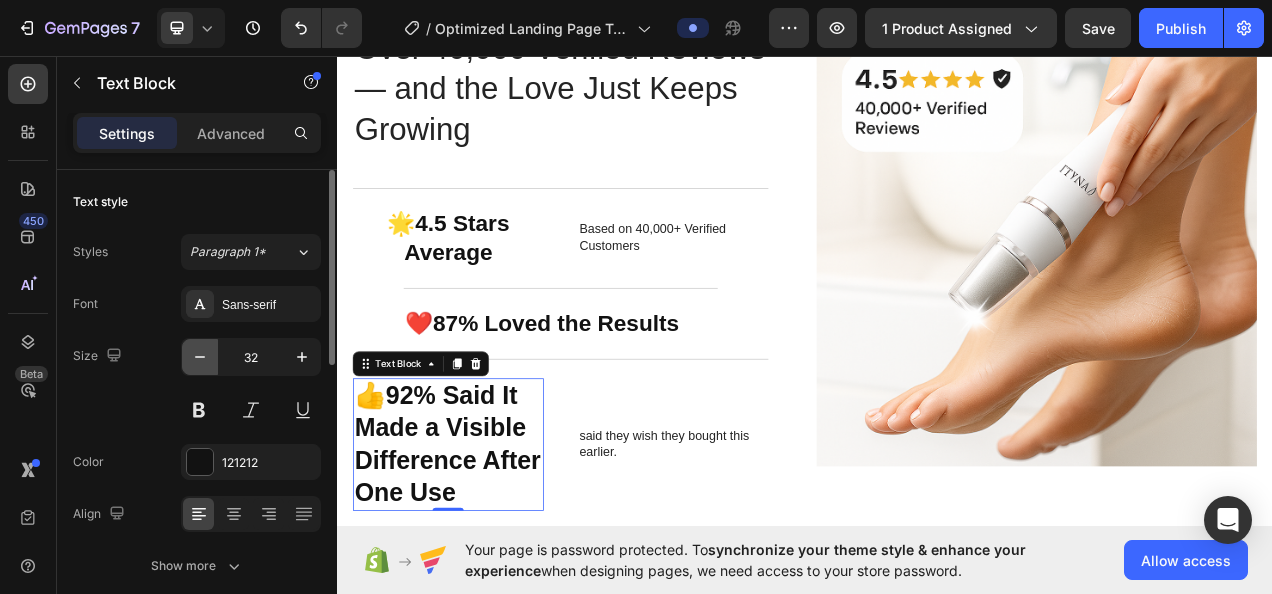 click 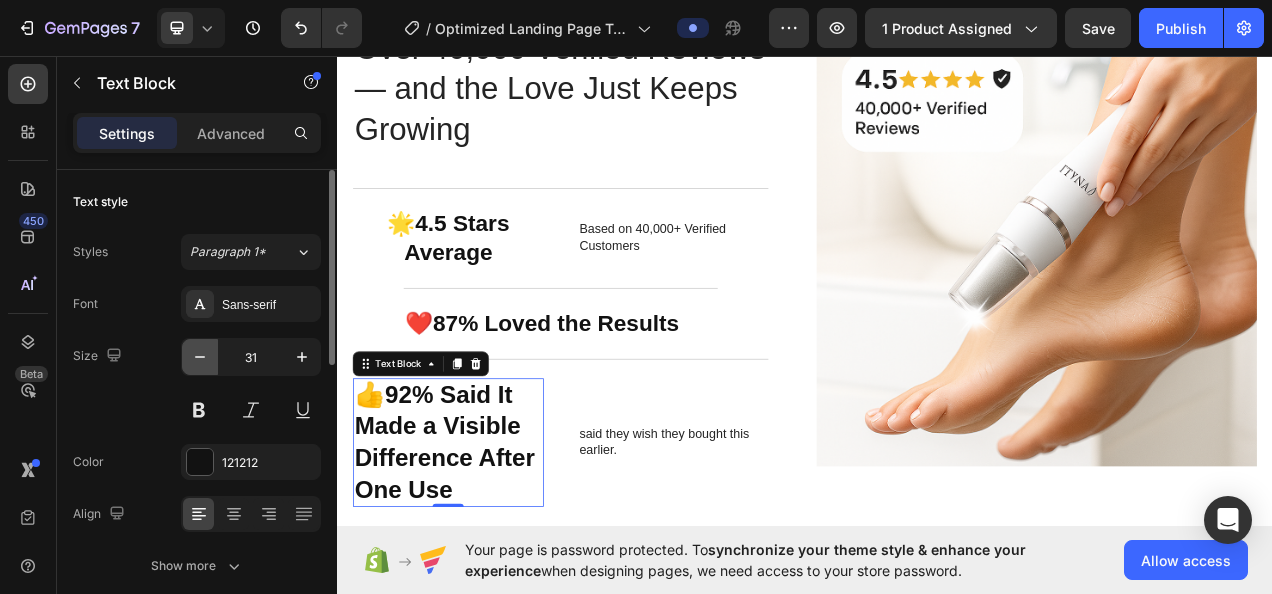 click 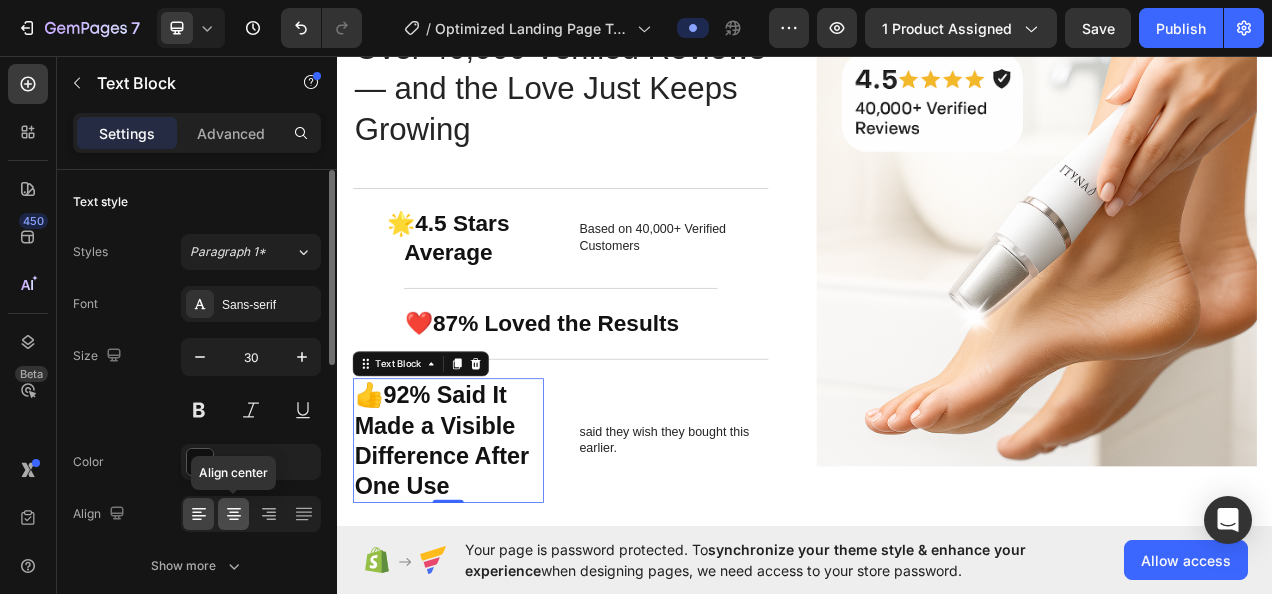 click 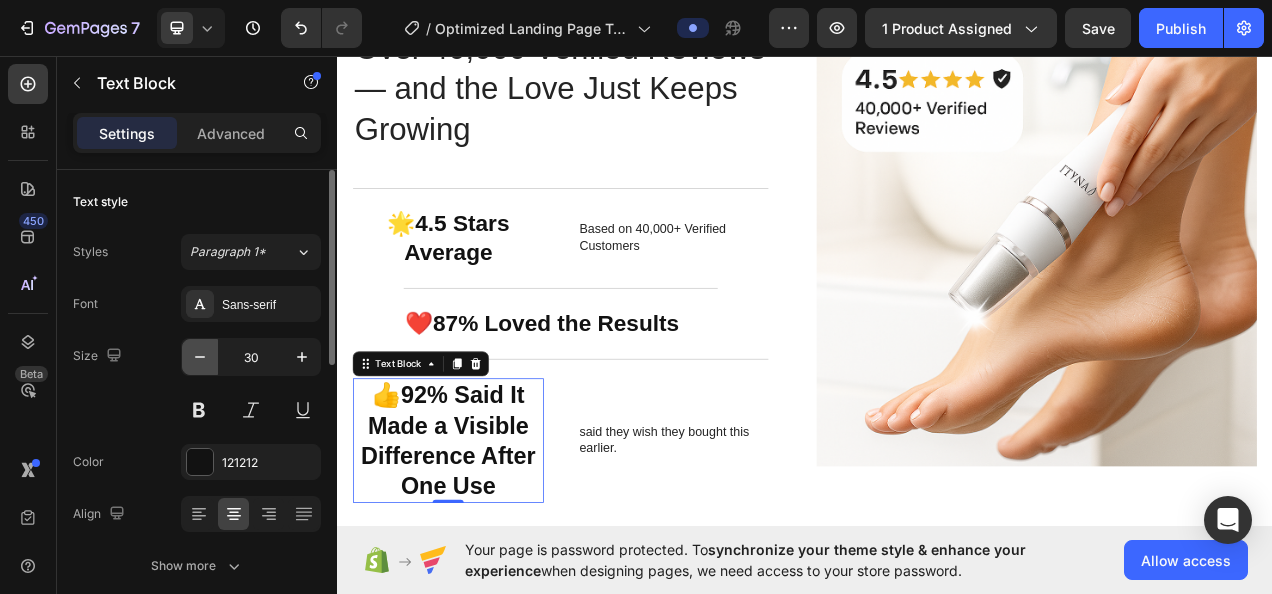 click 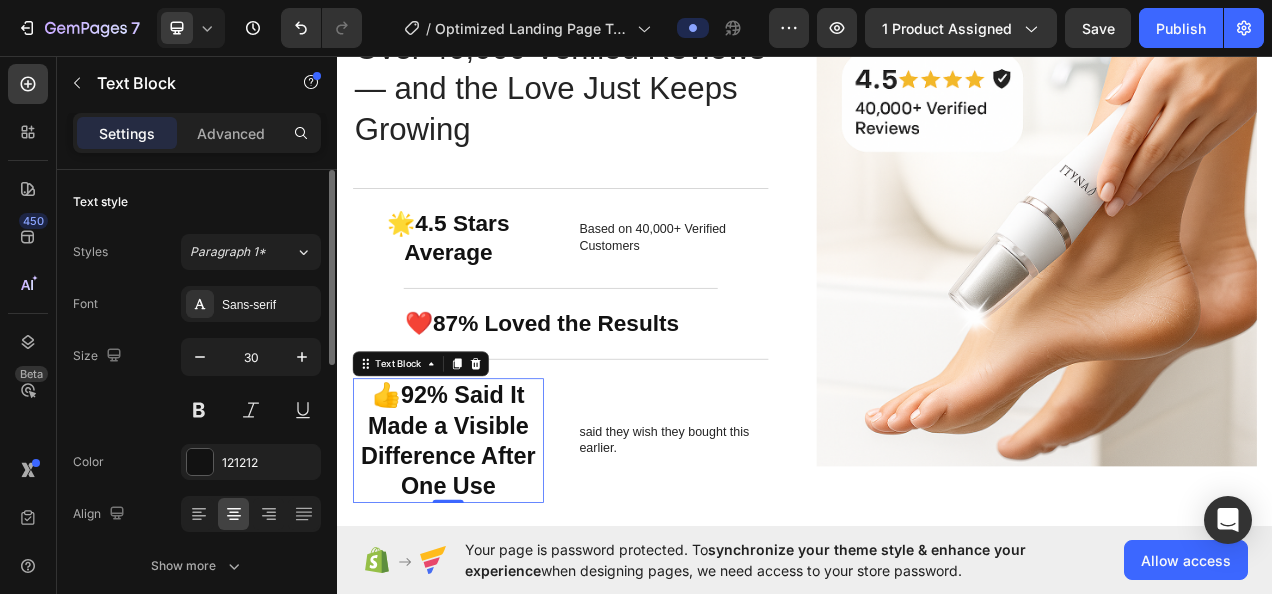 type on "29" 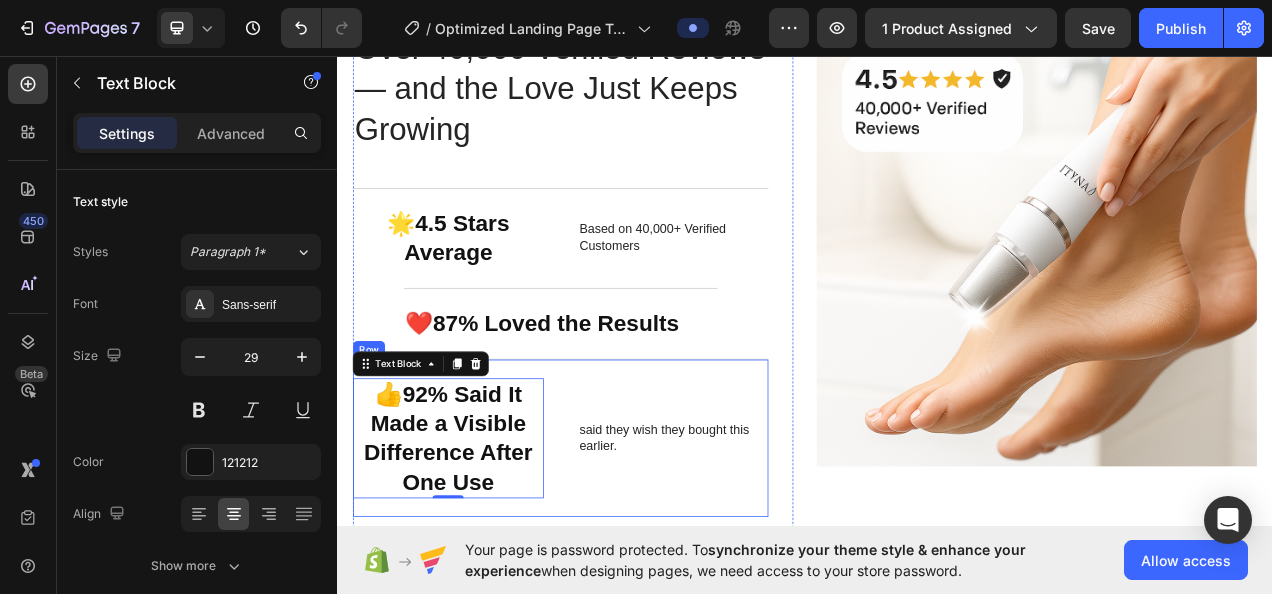 drag, startPoint x: 661, startPoint y: 517, endPoint x: 668, endPoint y: 527, distance: 12.206555 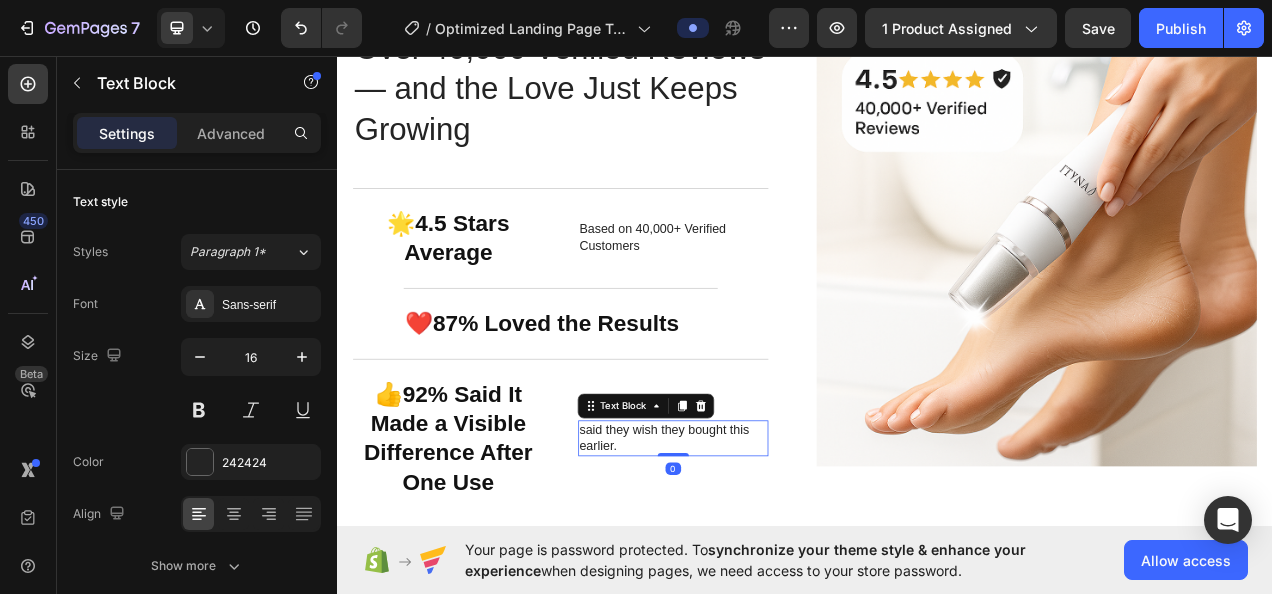 click on "said they wish they bought this earlier." at bounding box center (768, 548) 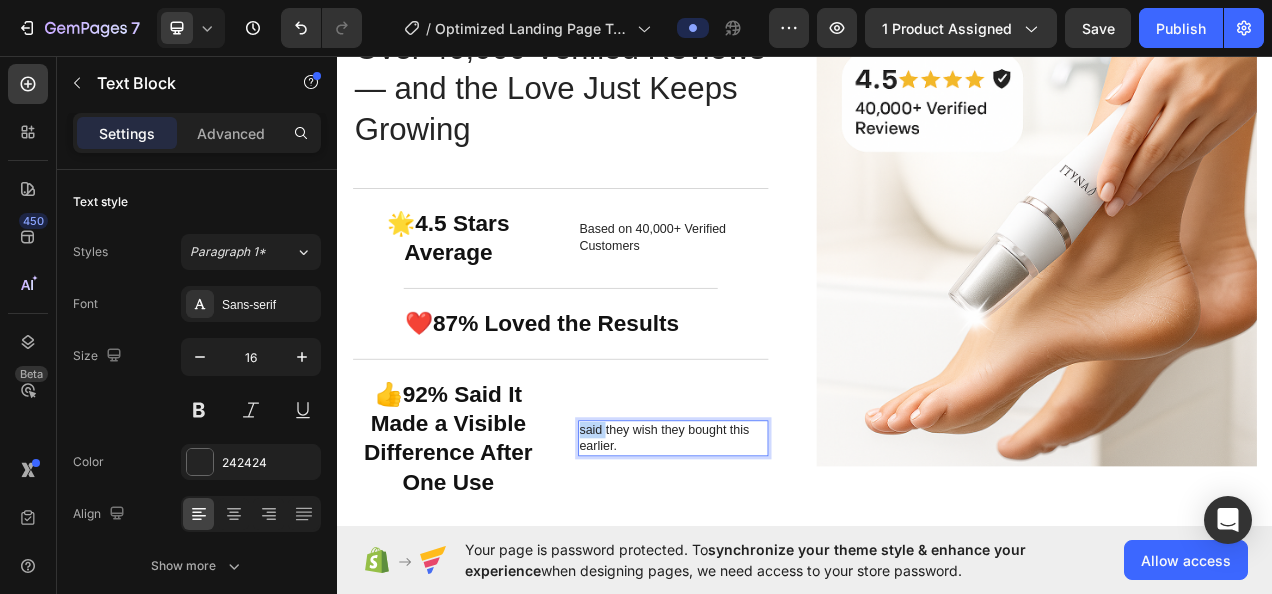 click on "said they wish they bought this earlier." at bounding box center [768, 548] 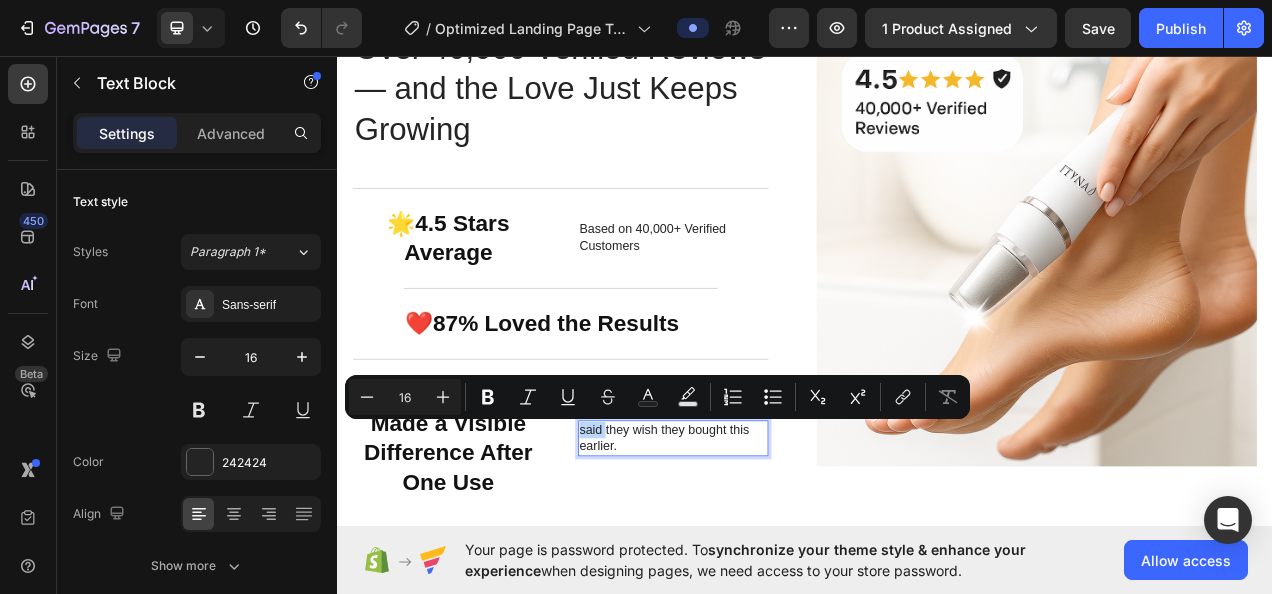 click on "said they wish they bought this earlier." at bounding box center [768, 548] 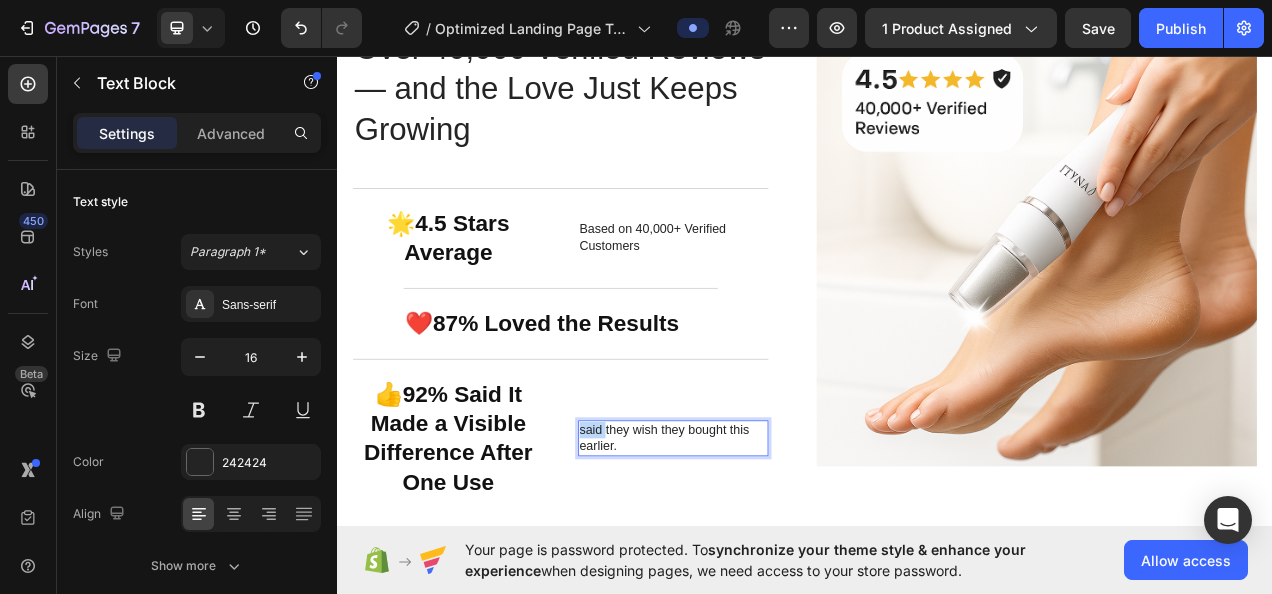 click on "said they wish they bought this earlier." at bounding box center (768, 548) 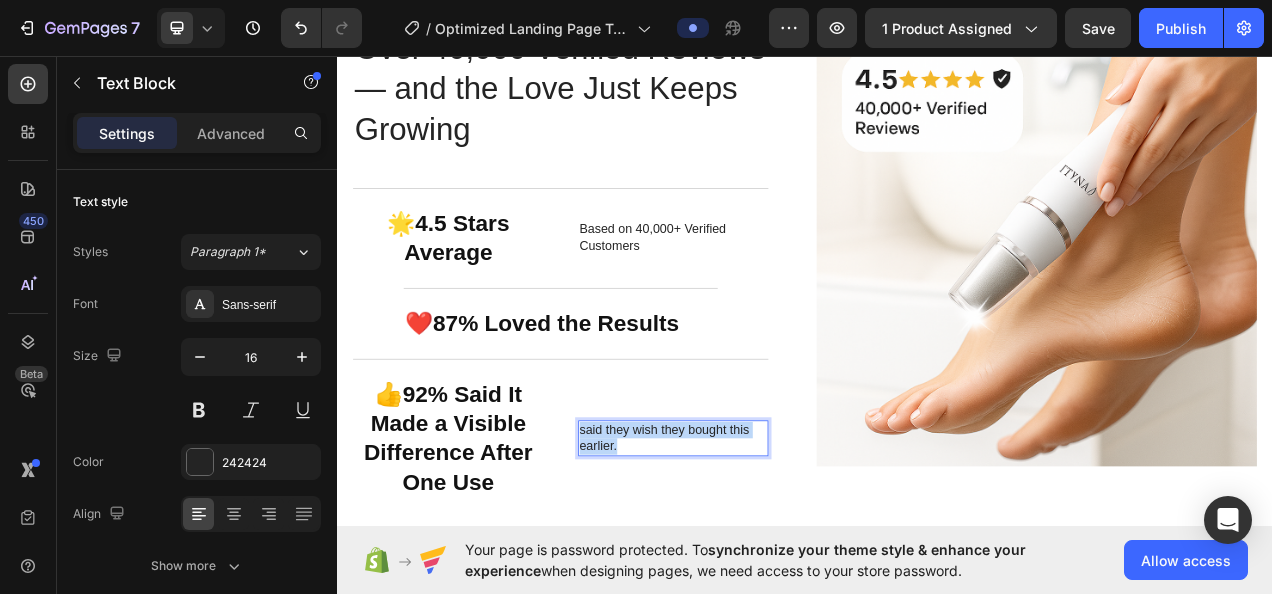 click on "said they wish they bought this earlier." at bounding box center [768, 548] 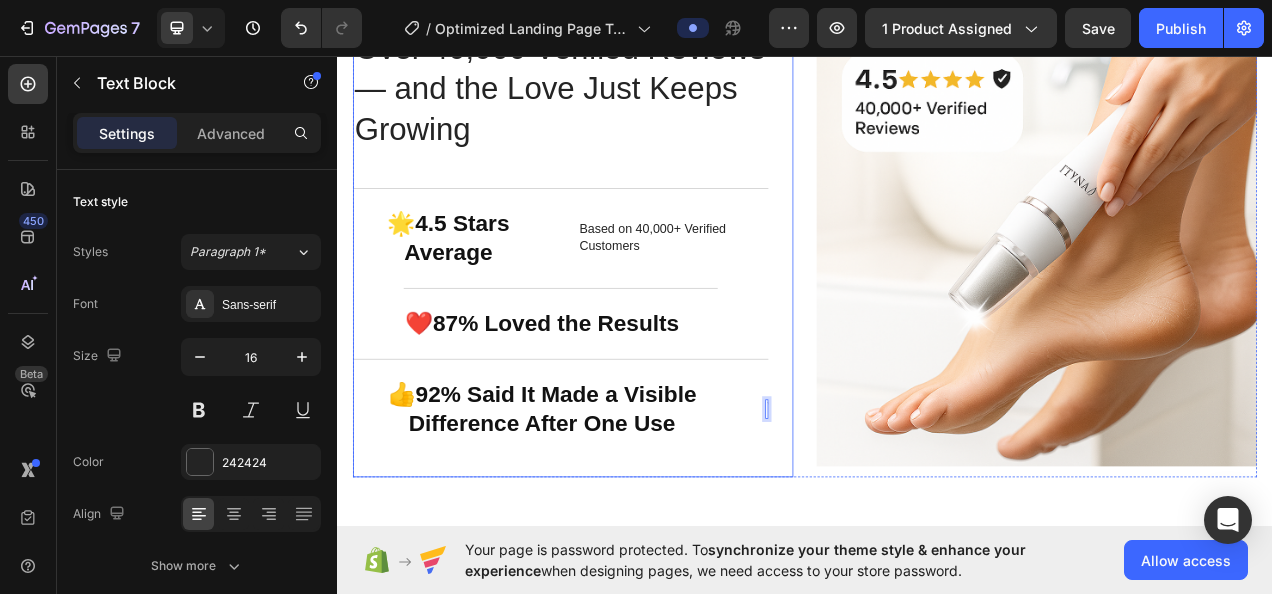 click on "Over 40,000 Verified Reviews — and the Love Just Keeps Growing Heading 🌟 4.5 Stars Average Text Block Based on 40,000+ Verified Customers Text Block Row ❤️ 87% Loved the Results Text Block Text Block Row 👍 92% Said It Made a Visible Difference After One Use Text Block Text Block 0 Row" at bounding box center (623, 309) 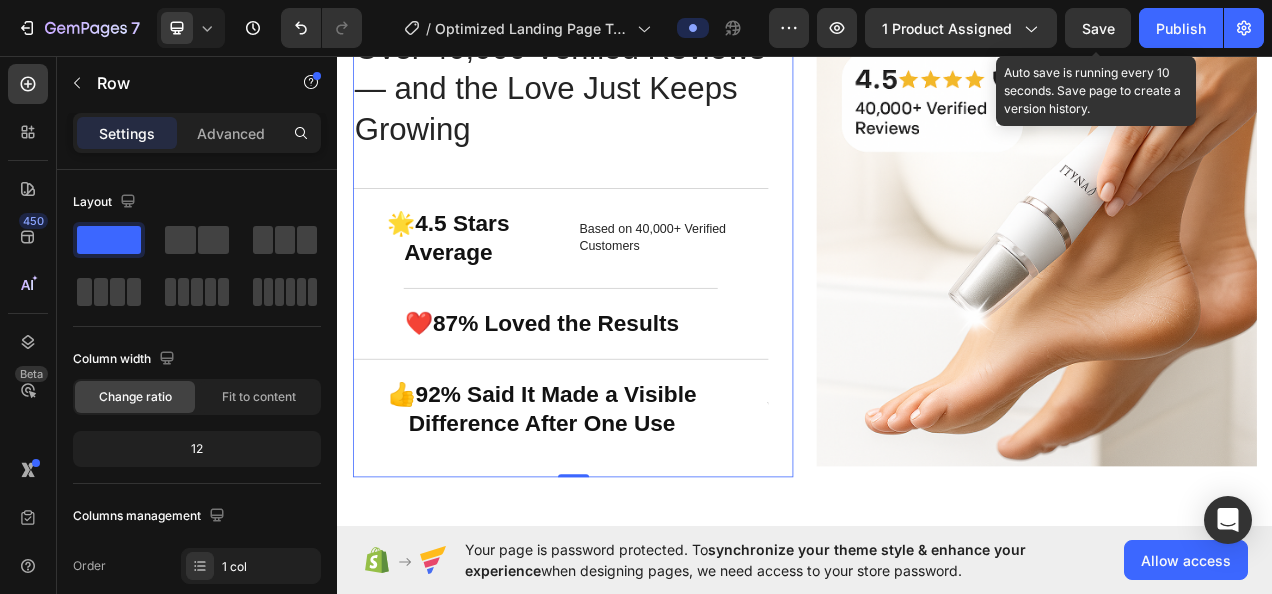 click on "Save" at bounding box center (1098, 28) 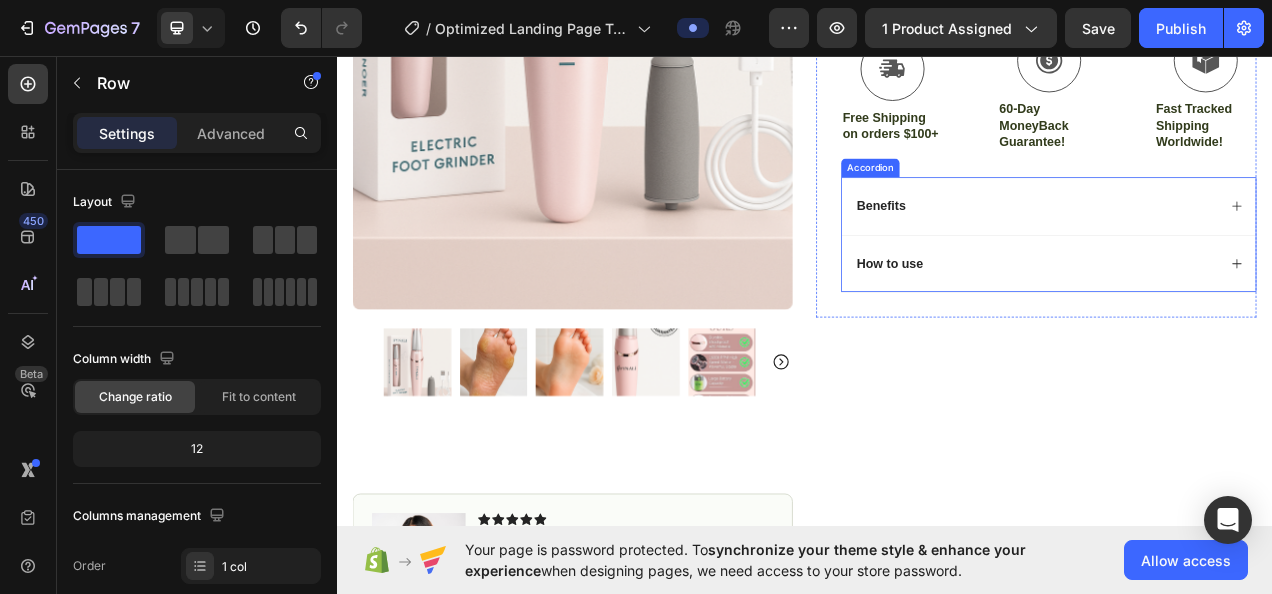 scroll, scrollTop: 732, scrollLeft: 0, axis: vertical 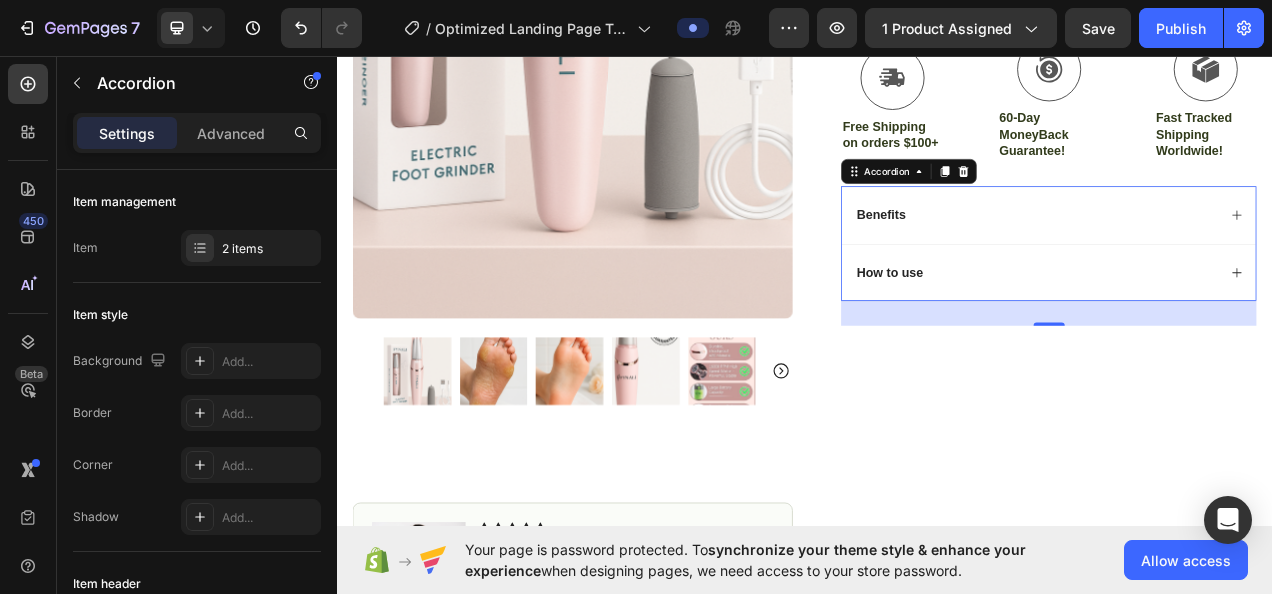 click on "Benefits" at bounding box center [1234, 262] 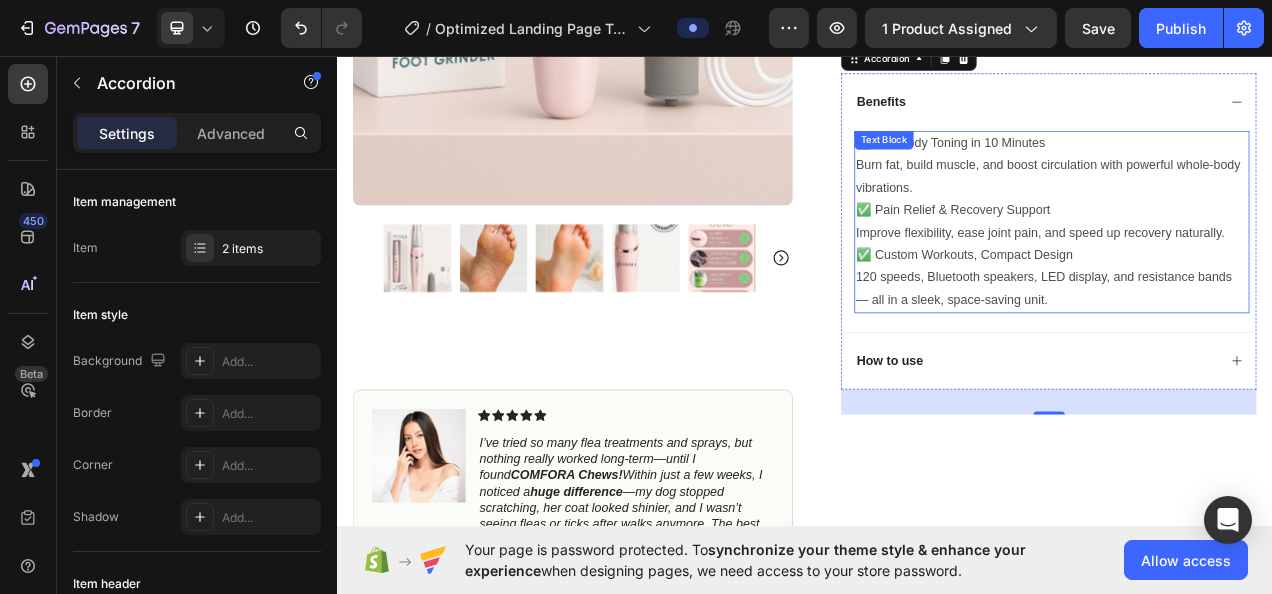 scroll, scrollTop: 832, scrollLeft: 0, axis: vertical 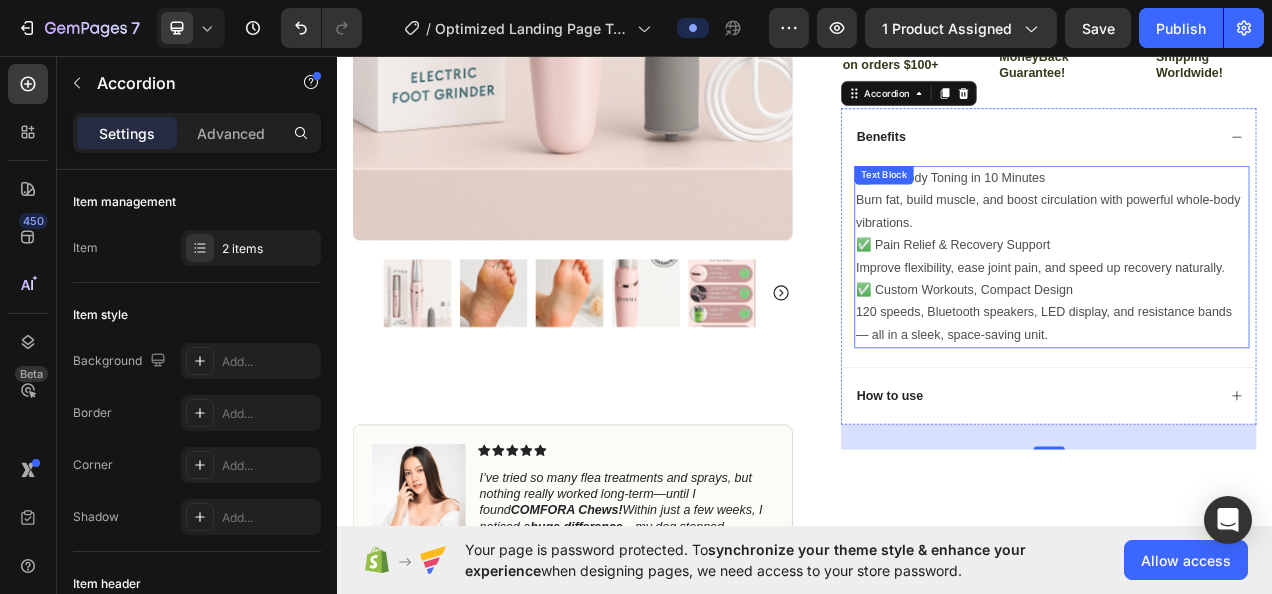 click on "✅ Pain Relief & Recovery Support" at bounding box center (1254, 301) 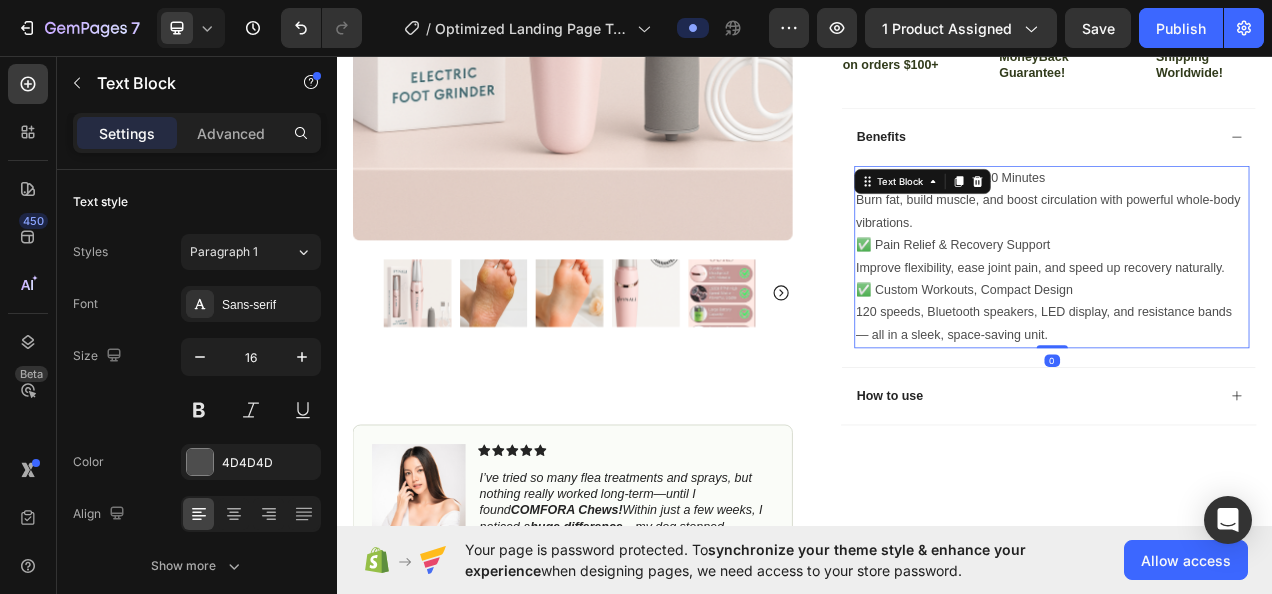 click on "120 speeds, Bluetooth speakers, LED display, and resistance bands — all in a sleek, space-saving unit." at bounding box center [1254, 402] 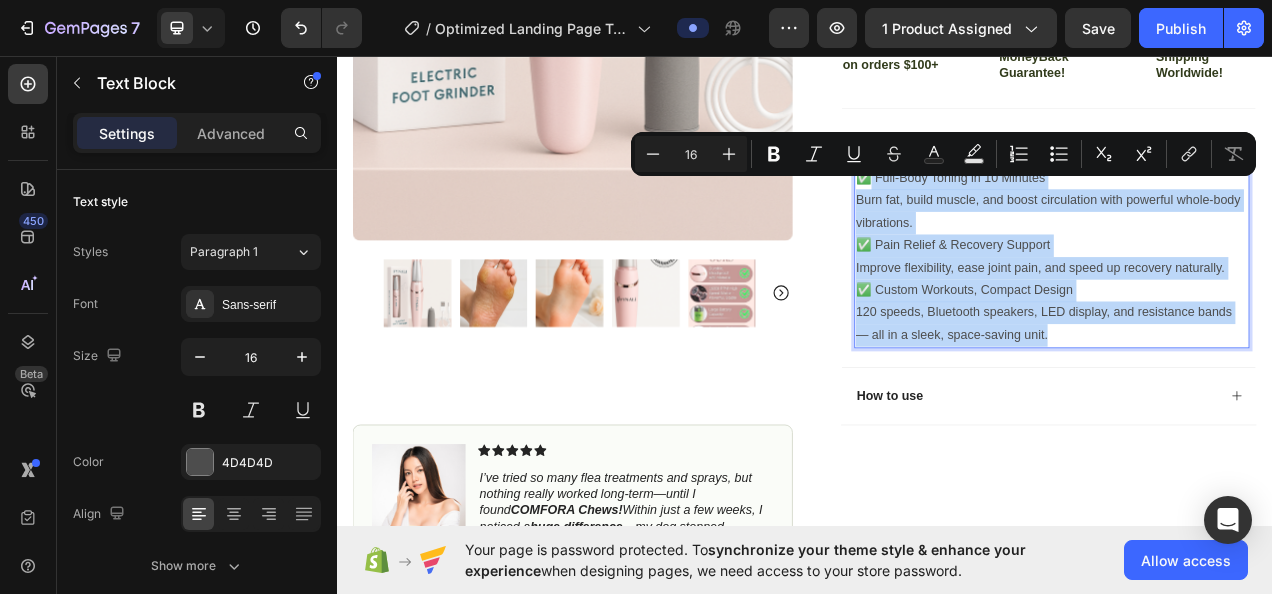 drag, startPoint x: 1264, startPoint y: 423, endPoint x: 1009, endPoint y: 225, distance: 322.84515 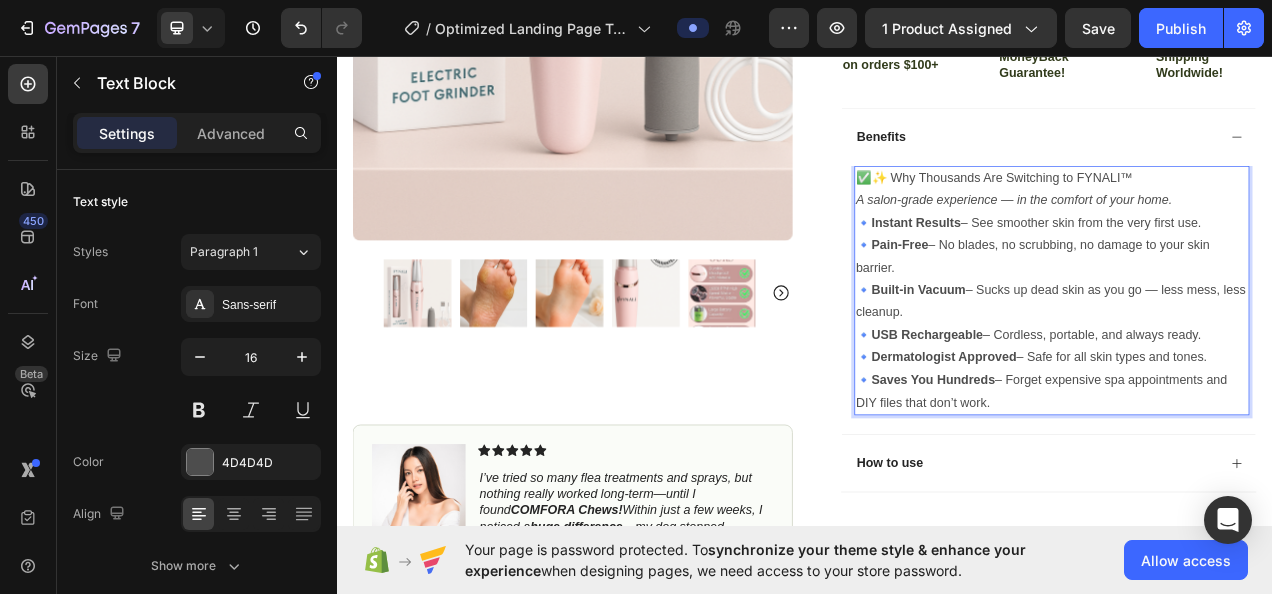 click on "✅✨ Why Thousands Are Switching to FYNALI™" at bounding box center (1254, 215) 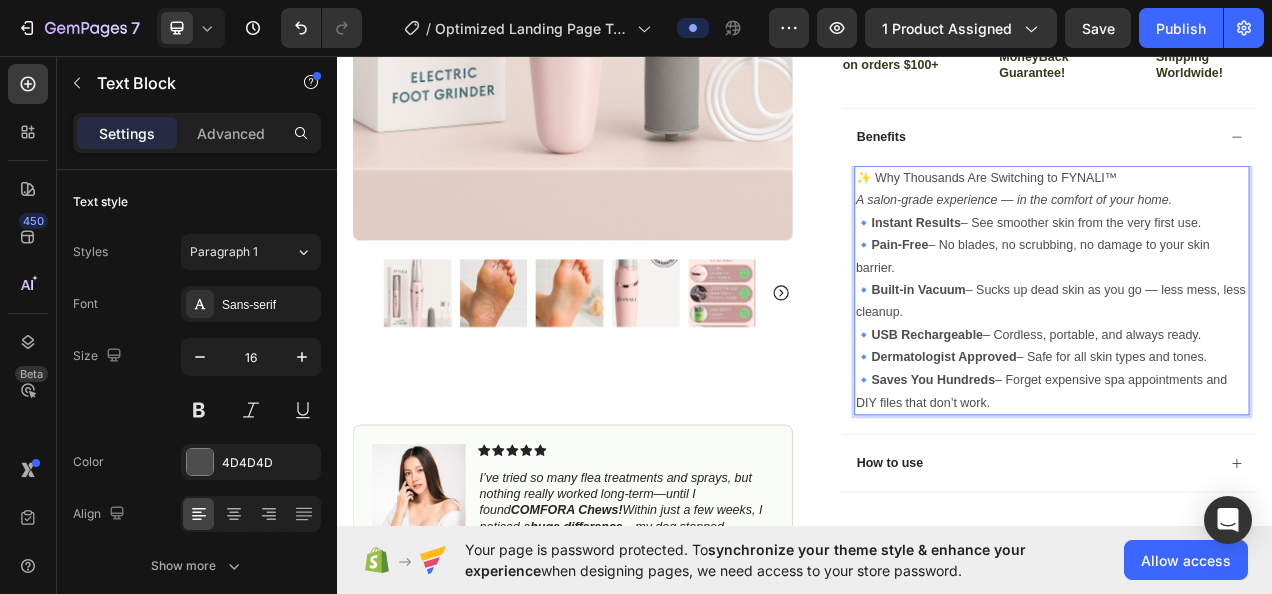 scroll, scrollTop: 932, scrollLeft: 0, axis: vertical 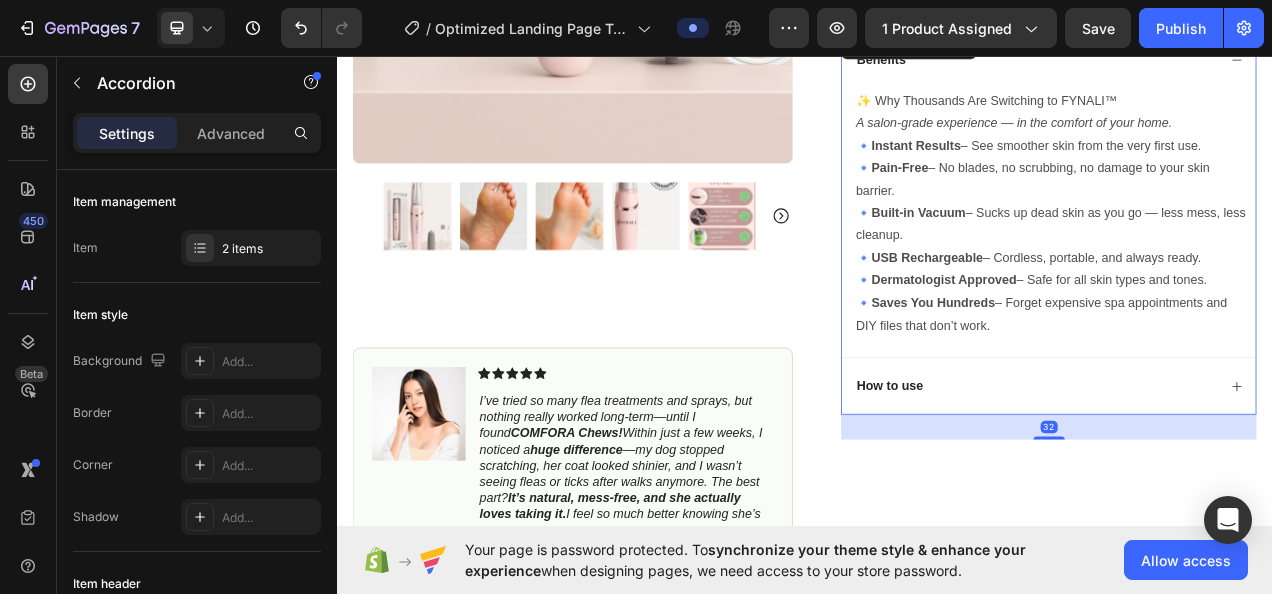 click on "How to use" at bounding box center [1234, 480] 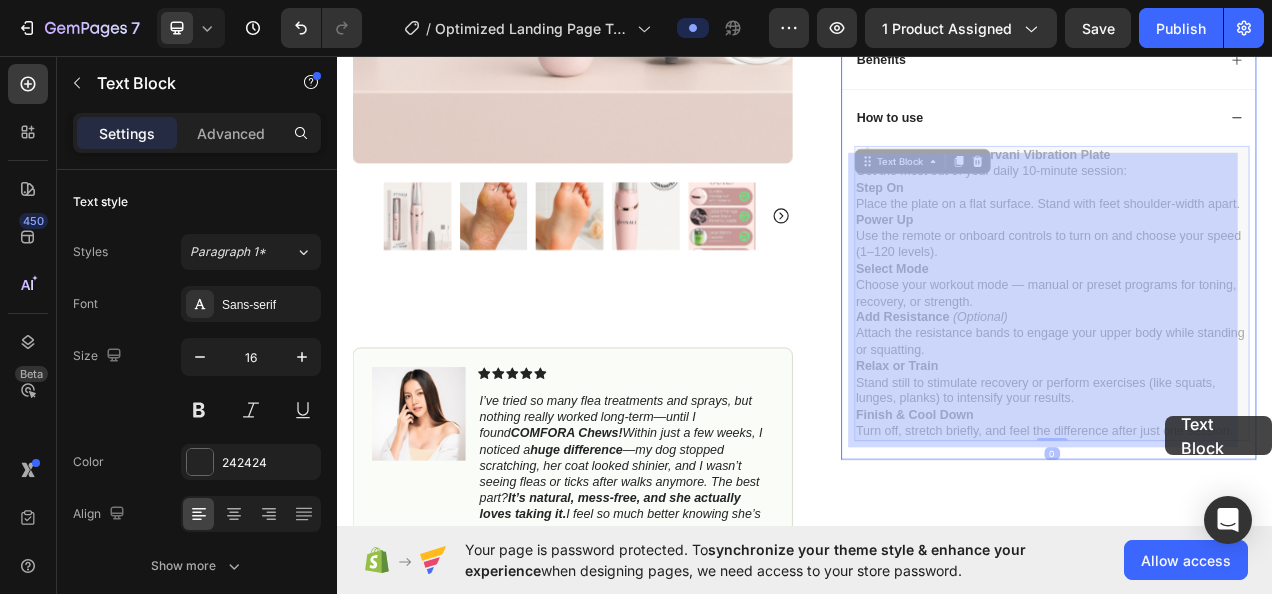 drag, startPoint x: 1475, startPoint y: 547, endPoint x: 1400, endPoint y: 520, distance: 79.71198 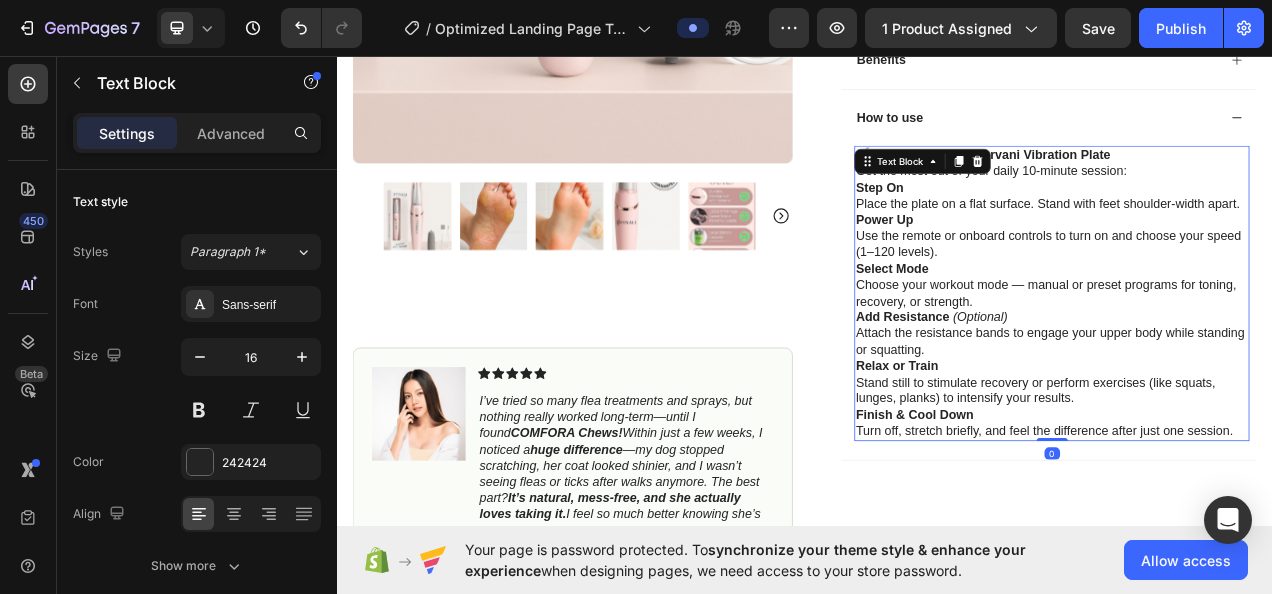click on "Finish & Cool Down Turn off, stretch briefly, and feel the difference after just one session." at bounding box center [1254, 528] 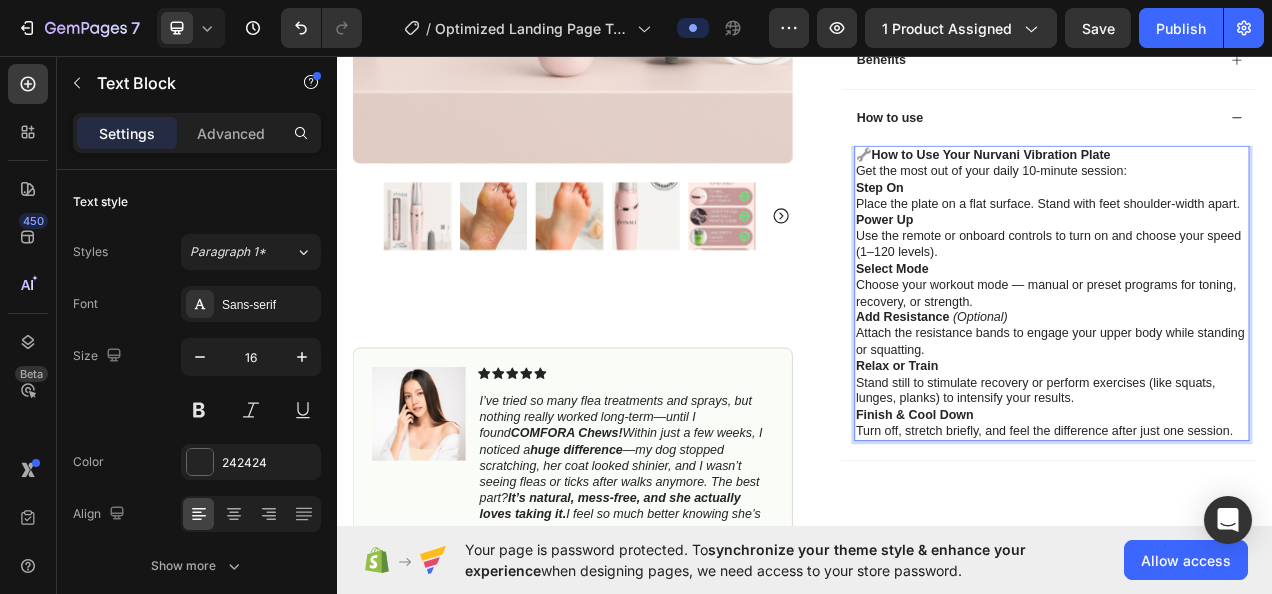 click on "Finish & Cool Down Turn off, stretch briefly, and feel the difference after just one session." at bounding box center (1254, 528) 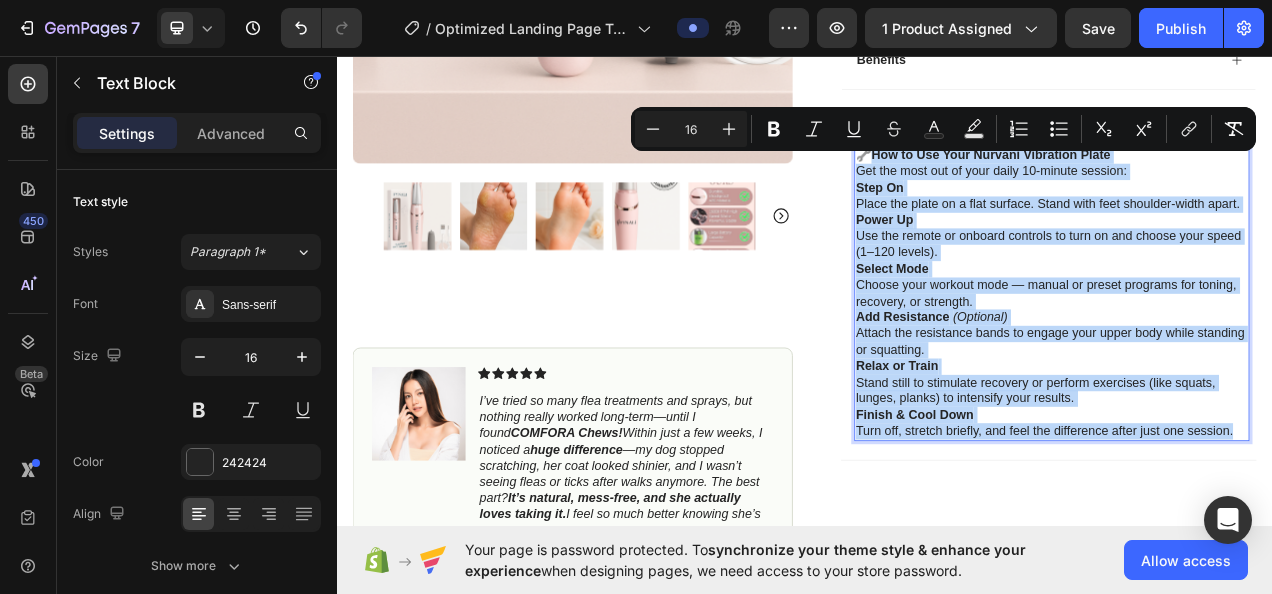 drag, startPoint x: 1478, startPoint y: 545, endPoint x: 1008, endPoint y: 191, distance: 588.40125 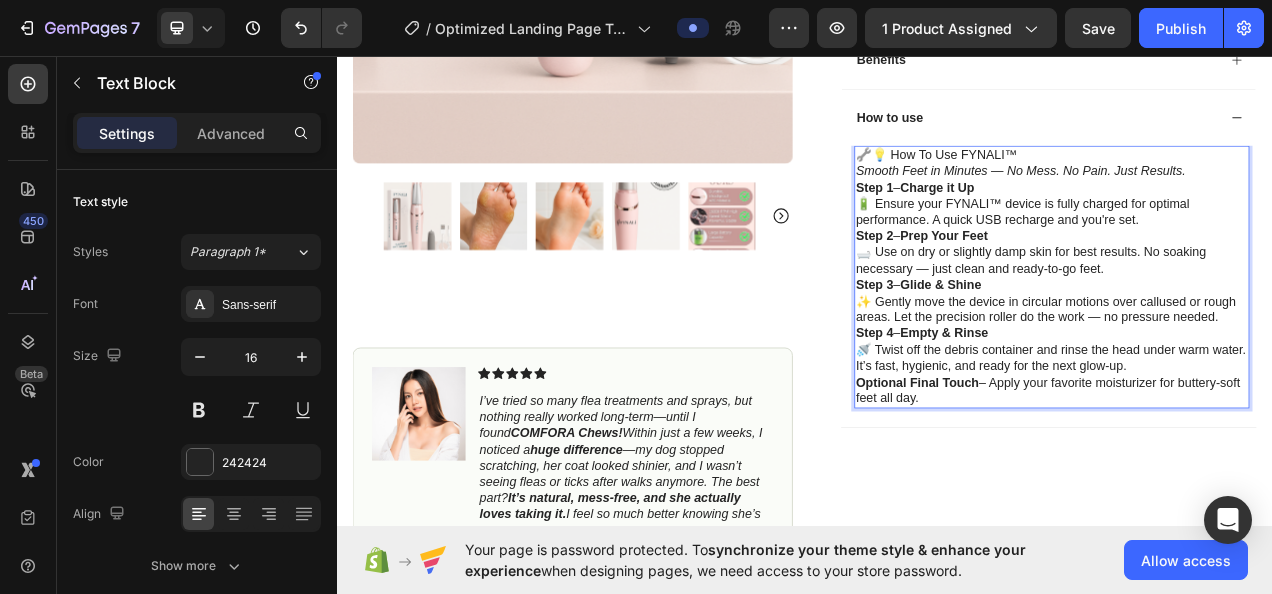 click on "🔧💡 How To Use FYNALI™" at bounding box center [1254, 184] 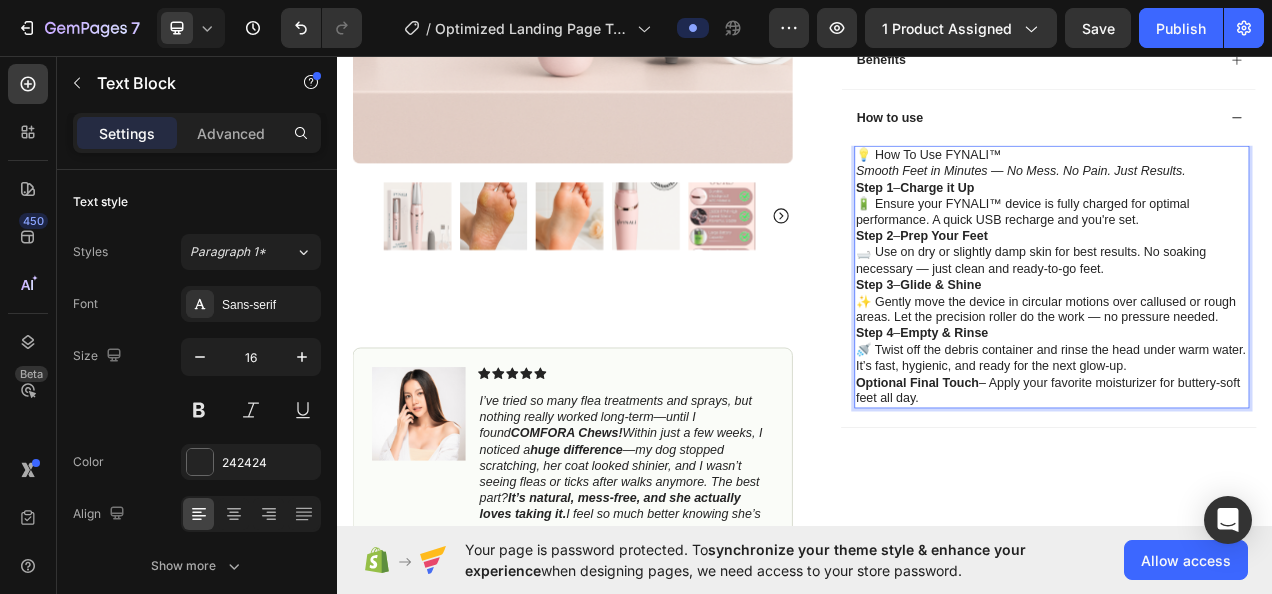 click on "Smooth Feet in Minutes — No Mess. No Pain. Just Results." at bounding box center (1254, 205) 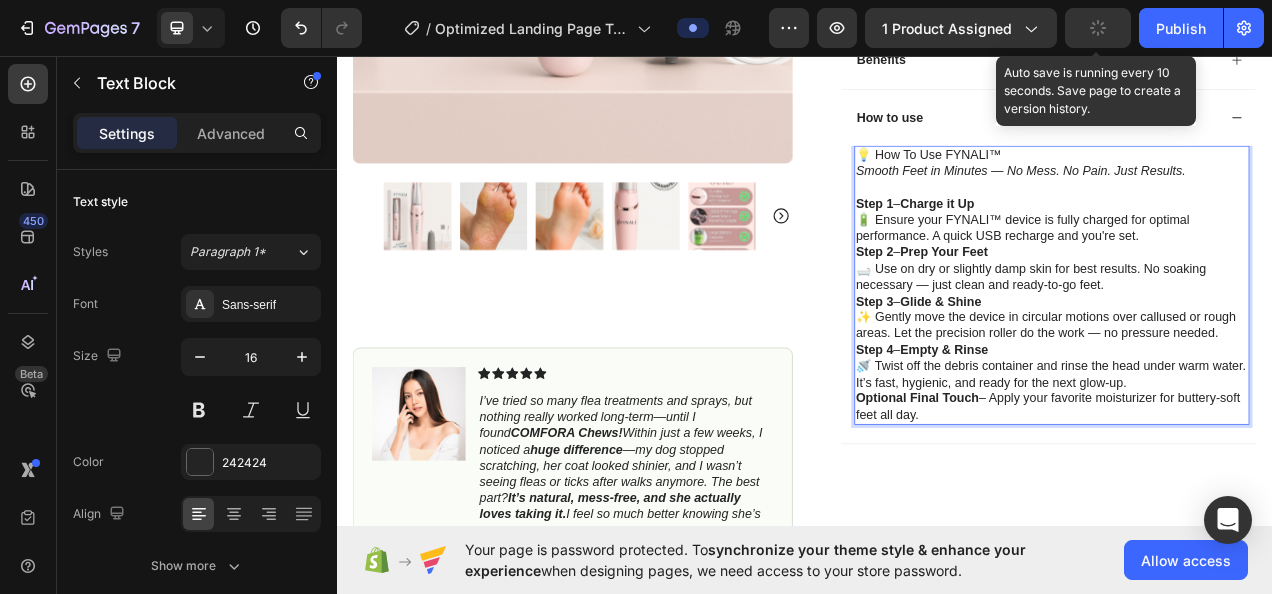 click 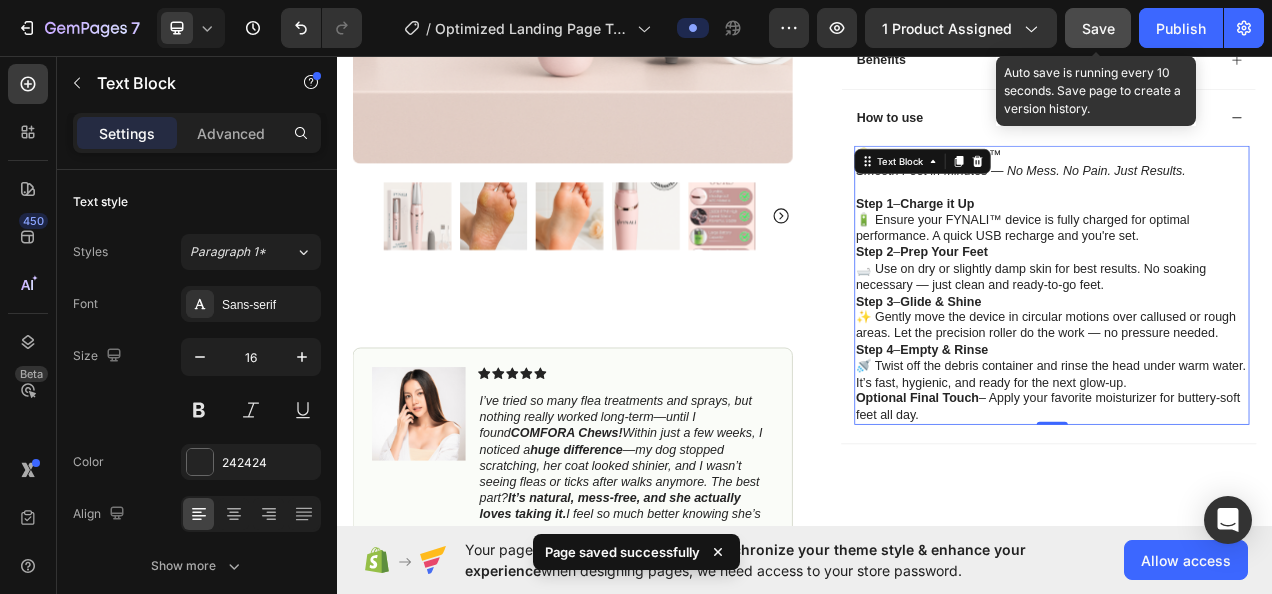 click on "Save" 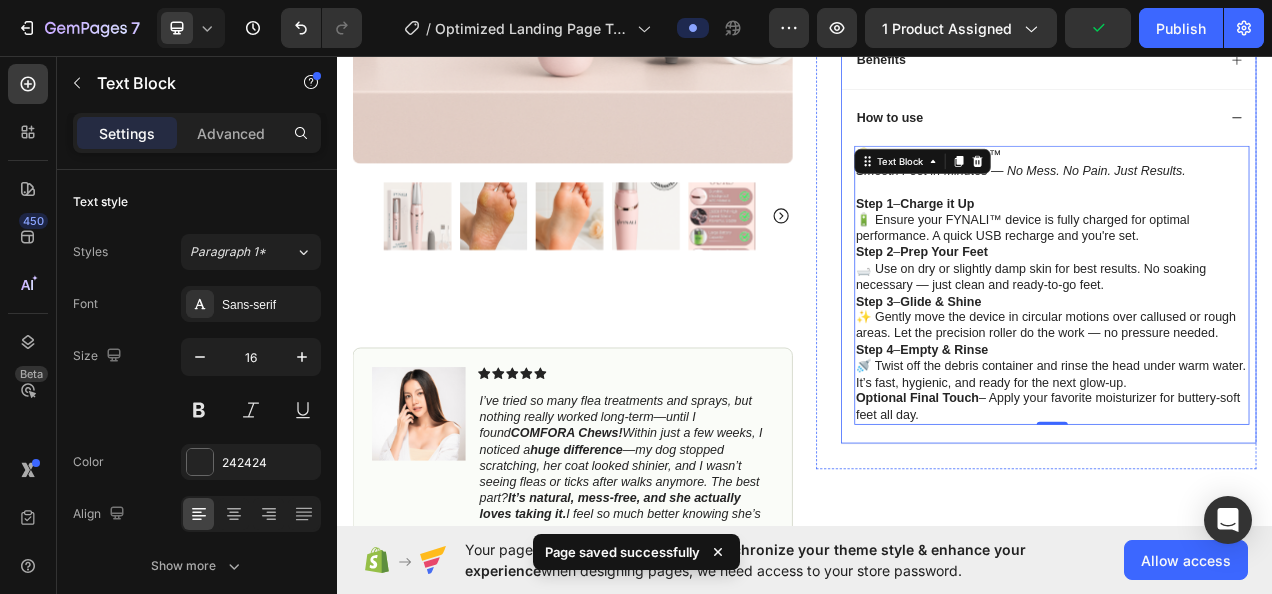 click on "How to use" at bounding box center (1234, 136) 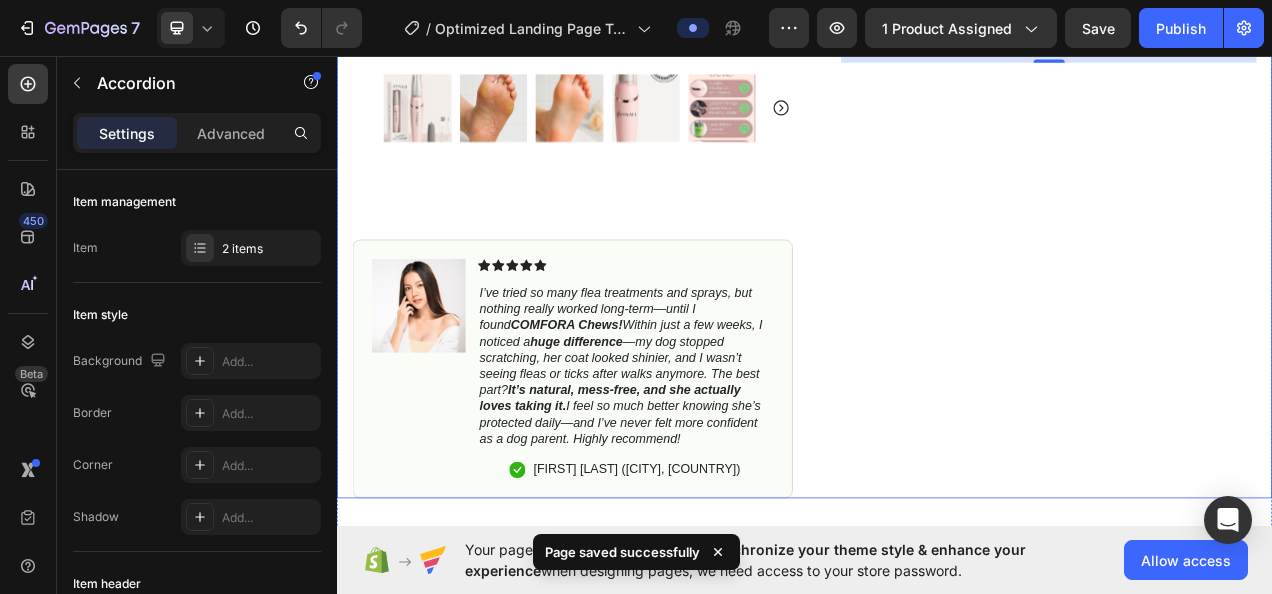 scroll, scrollTop: 1132, scrollLeft: 0, axis: vertical 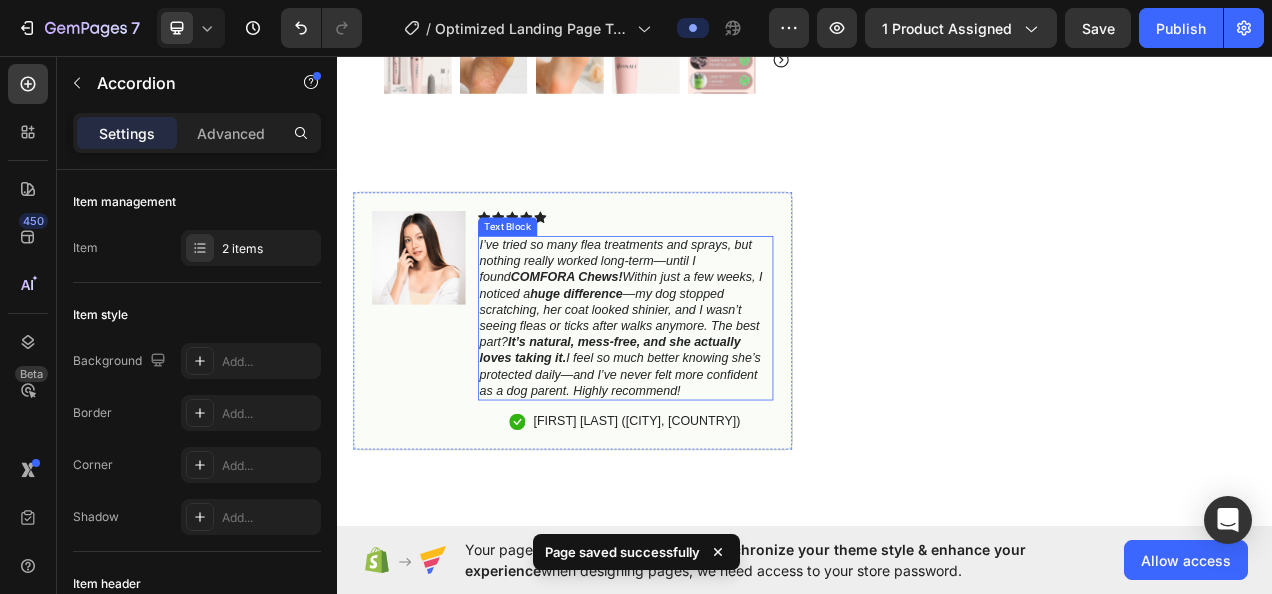 click on "I’ve tried so many flea treatments and sprays, but nothing really worked long-term—until I found  COMFORA Chews!  Within just a few weeks, I noticed a  huge difference —my dog stopped scratching, her coat looked shinier, and I wasn’t seeing fleas or ticks after walks anymore. The best part?  It’s natural, mess-free, and she actually loves taking it.  I feel so much better knowing she’s protected daily—and I’ve never felt more confident as a dog parent. Highly recommend!" at bounding box center (701, 393) 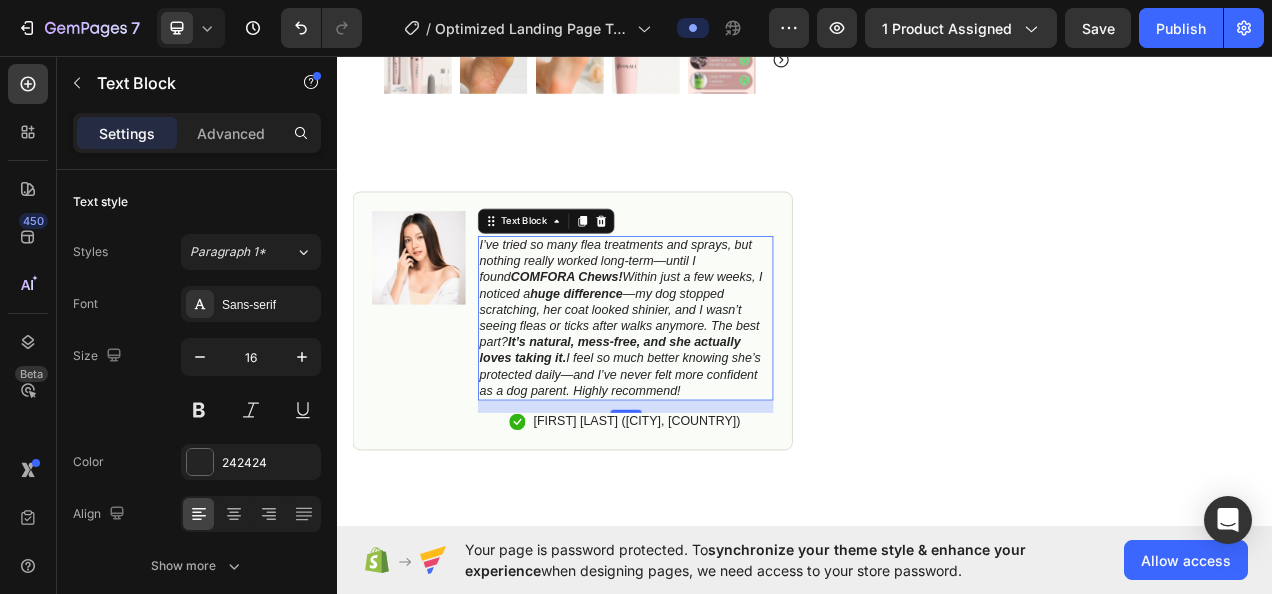 click on "huge difference" at bounding box center (644, 361) 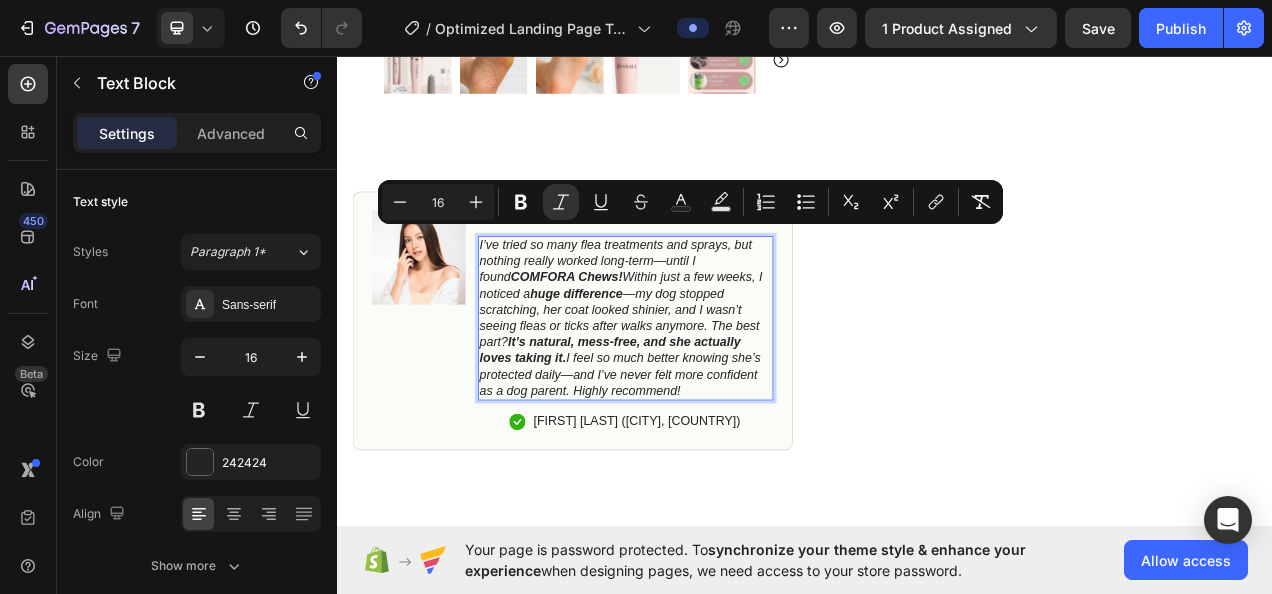 drag, startPoint x: 781, startPoint y: 471, endPoint x: 524, endPoint y: 282, distance: 319.0141 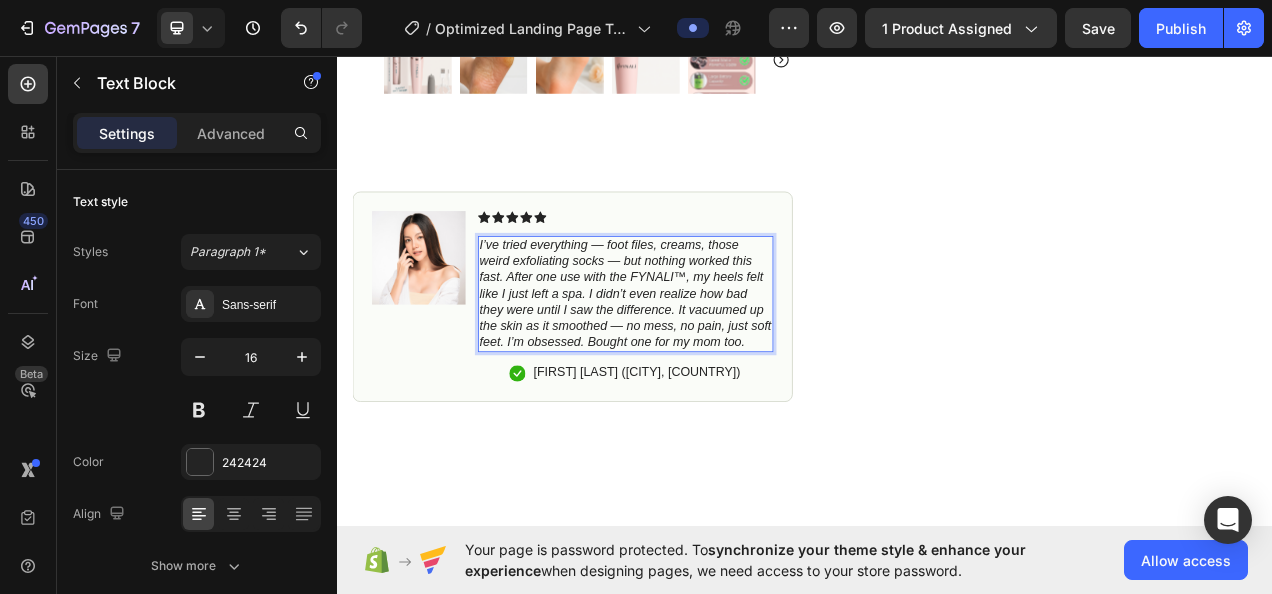 click on "I’ve tried everything — foot files, creams, those weird exfoliating socks — but nothing worked this fast. After one use with the FYNALI™, my heels felt like I just left a spa. I didn’t even realize how bad they were until I saw the difference. It vacuumed up the skin as it smoothed — no mess, no pain, just soft feet. I’m obsessed. Bought one for my mom too." at bounding box center (707, 362) 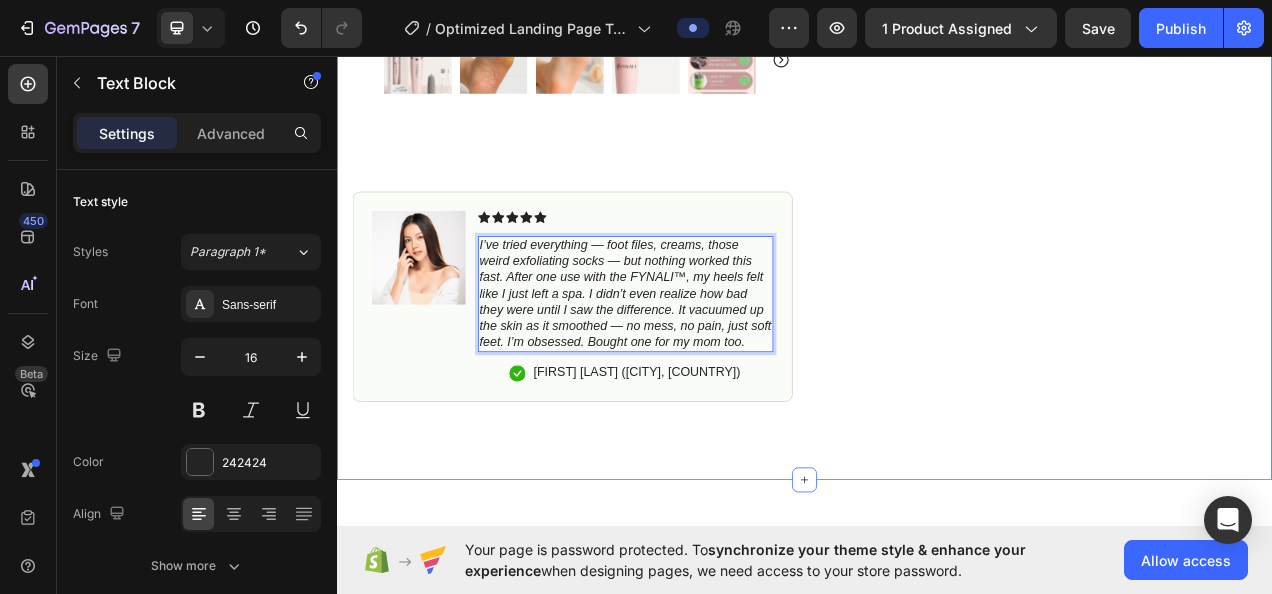 click on "Icon Free Shipping on orders $100+ Text Block Row
Icon 56,000+ Happy Customers Text Block Row Carousel Row
Product Images #1 Home fitness Product of 2024 Text Block Image Icon Icon Icon Icon Icon Icon List I’ve tried everything — foot files, creams, those weird exfoliating socks — but nothing worked this fast. After one use with the FYNALI™, my heels felt like I just left a spa. I didn’t even realize how bad they were until I saw the difference. It vacuumed up the skin as it smoothed — no mess, no pain, just soft feet. I’m obsessed. Bought one for my mom too. Text Block   16
Icon [FIRST] [LAST]. ([STATE], [COUNTRY]) Text Block Row Row Row Icon Icon Icon Icon Icon Icon List 4.8 based on 56,400 Customers Text Block Row FYNALI™ Electric Callus Remover – Smooth Feet & Hands Fast | Rechargeable, Waterproof & Safe for Home Use Product Title
Full-Body Results in Minutes
Low-Impact, Joint-Friendly Movement
Item List 50%" at bounding box center (937, -221) 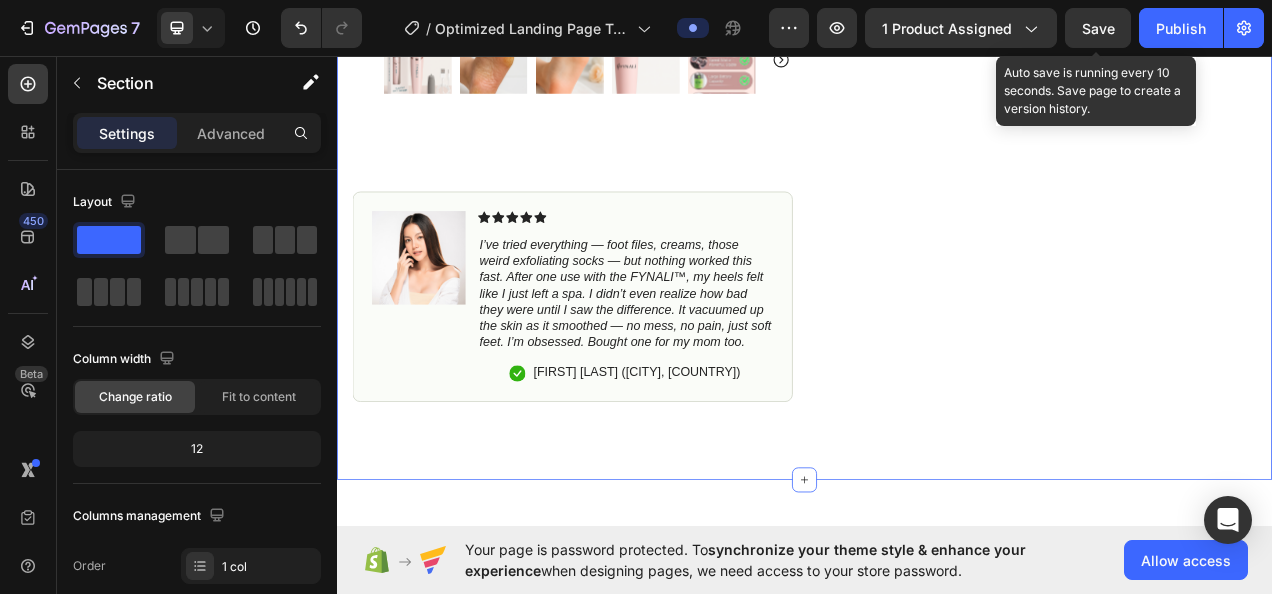 drag, startPoint x: 1080, startPoint y: 38, endPoint x: 1080, endPoint y: 51, distance: 13 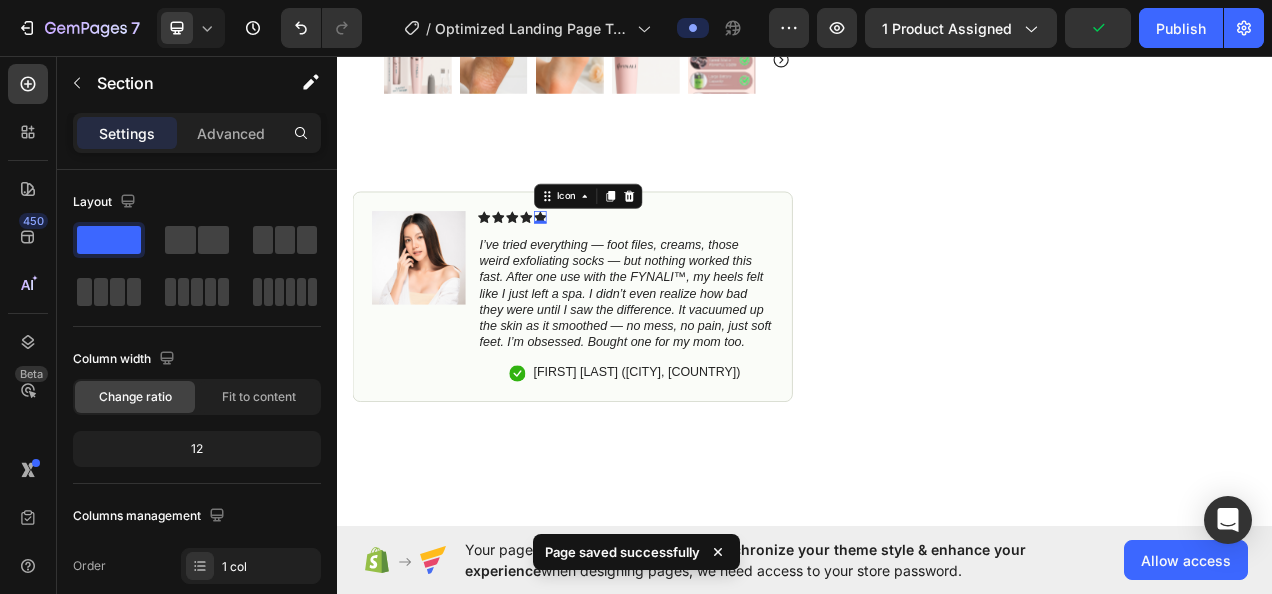 click 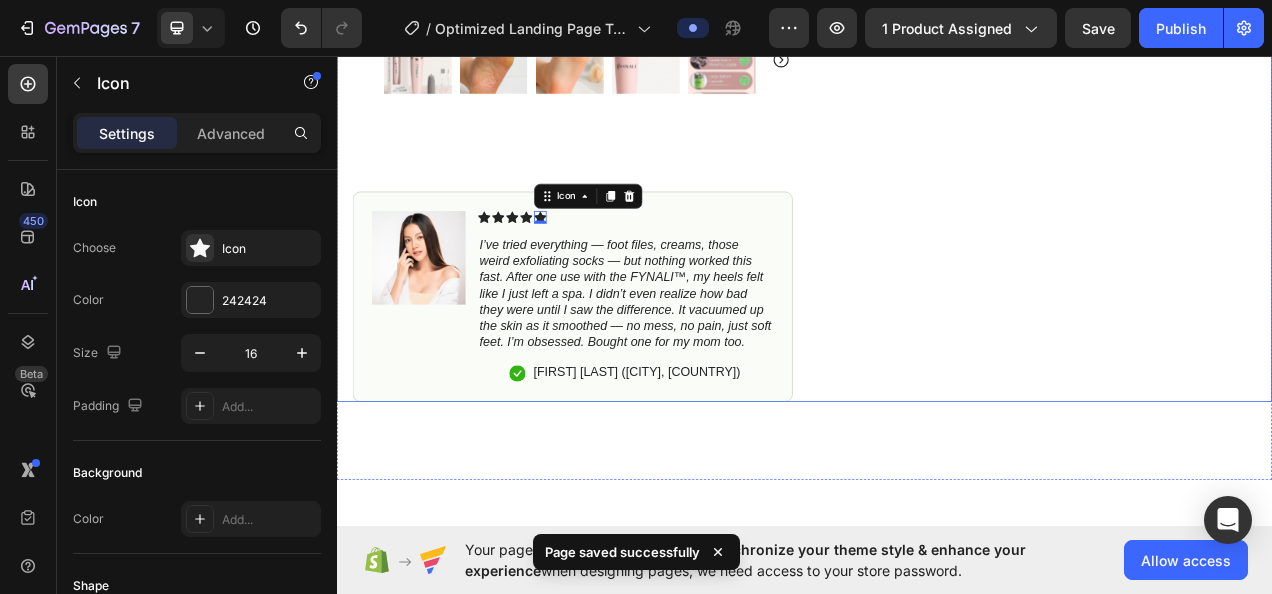 click on "Icon Icon Icon Icon Icon Icon List 4.8 based on 56,400 Customers Text Block Row FYNALI™ Electric Callus Remover – Smooth Feet & Hands Fast | Rechargeable, Waterproof & Safe for Home Use Product Title
Full-Body Results in Minutes
Low-Impact, Joint-Friendly Movement
Supports Recovery & Flexibility
Compact, Quiet & Easy to Use Item List $39.99 Product Price Product Price $39.99 Product Price Product Price 50% OFF Discount Tag Row Setup options like colors, sizes with product variant.       Add new variant   or   sync data Product Variants & Swatches
Icon Sold out Twice | Limited Stock Available Text Block Row Add to cart Add to Cart
Icon Free Shipping on orders $100+ Text Block
Icon 60-Day MoneyBack Guarantee! Text Block
Icon Fast Tracked Shipping Worldwide! Text Block Row Image Icon Icon Icon Icon Icon Icon List Text Block
Icon [FIRST] [LAST]. ([CITY], [COUNTRY]) Row Row" at bounding box center [1234, -229] 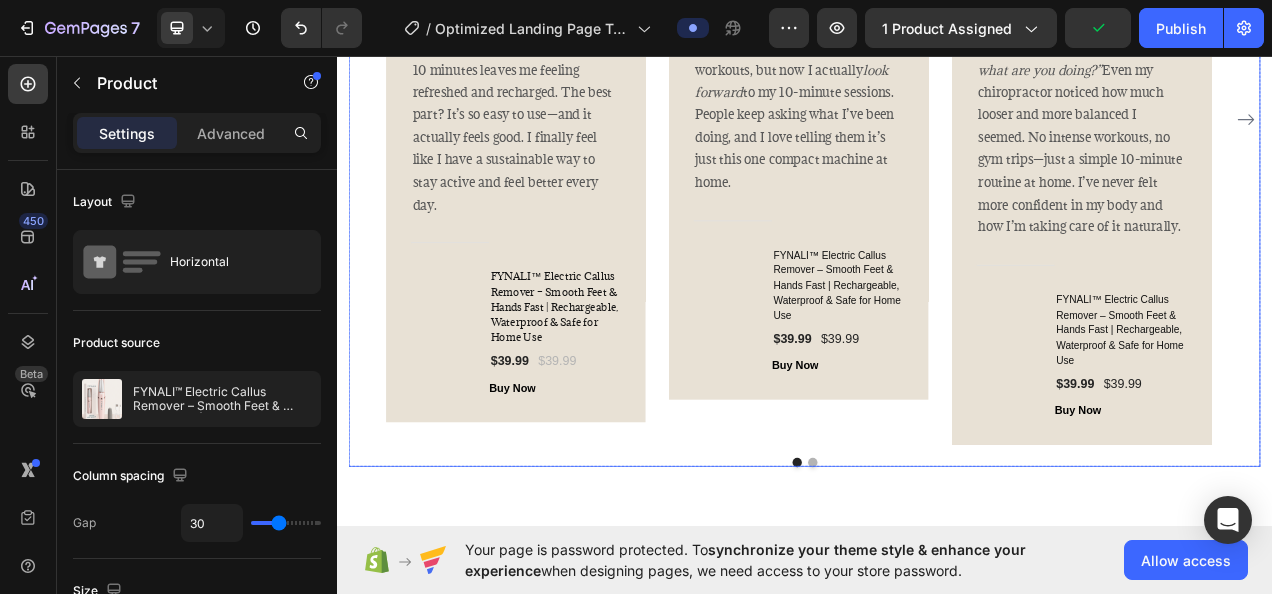 scroll, scrollTop: 4561, scrollLeft: 0, axis: vertical 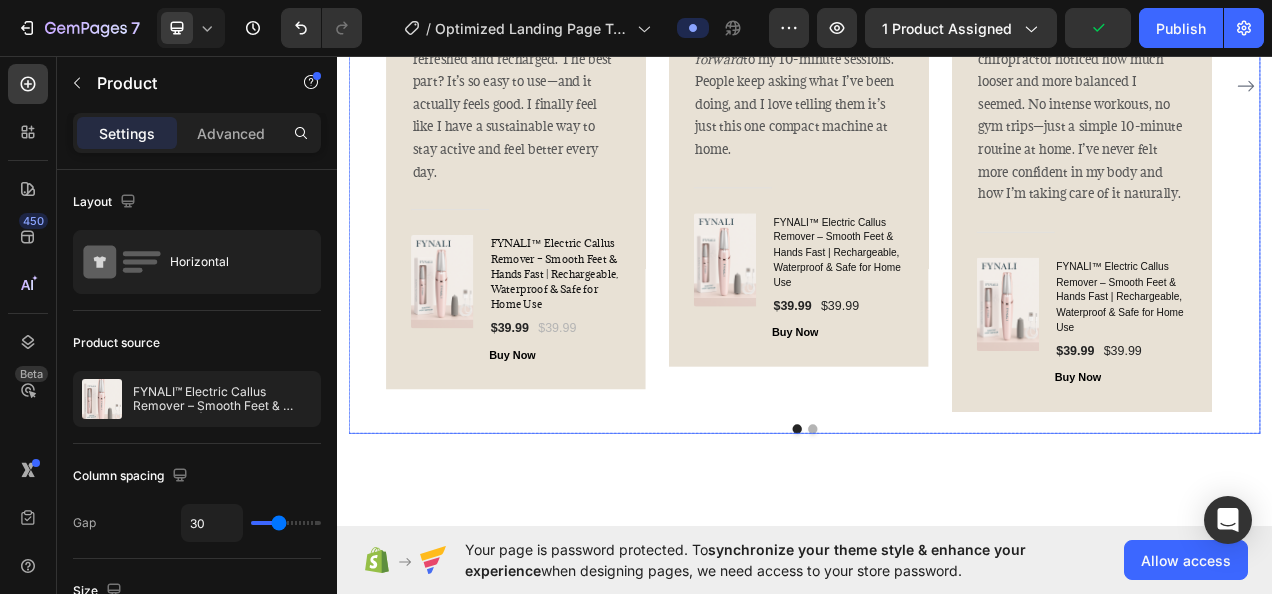 click 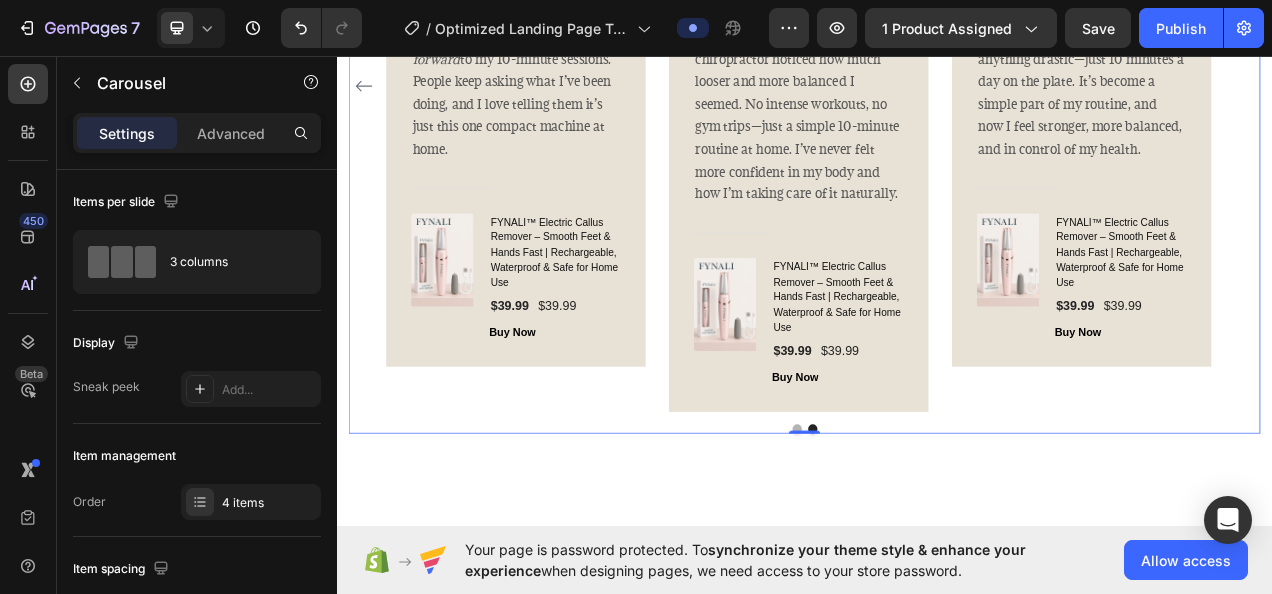 click 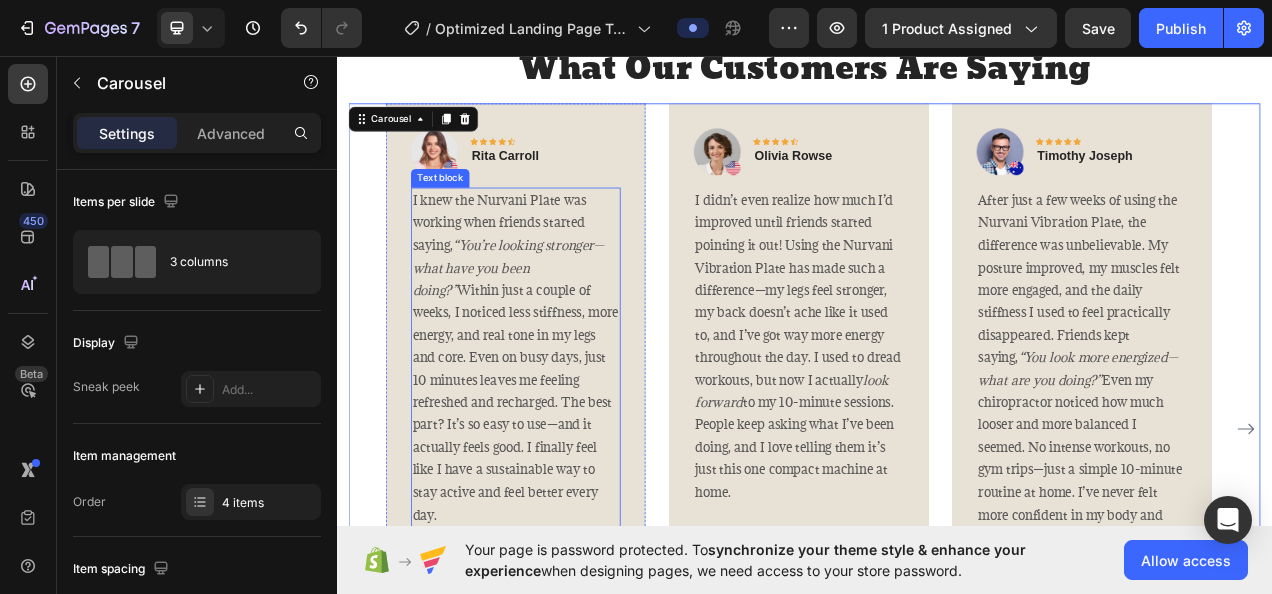 scroll, scrollTop: 4161, scrollLeft: 0, axis: vertical 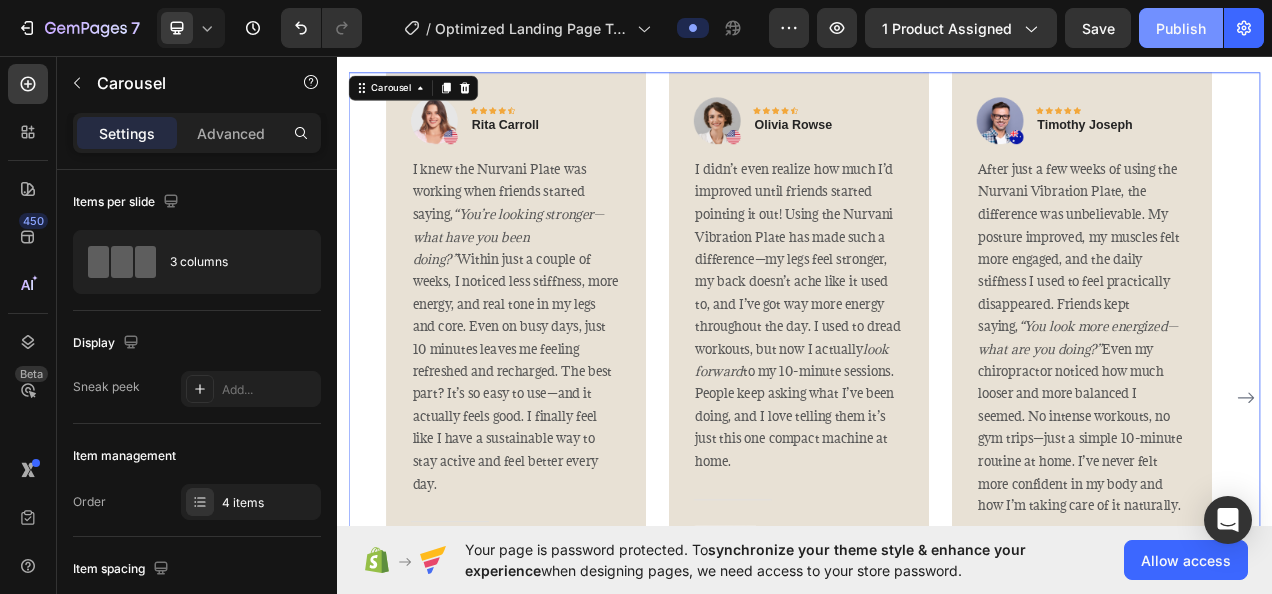 click on "Publish" 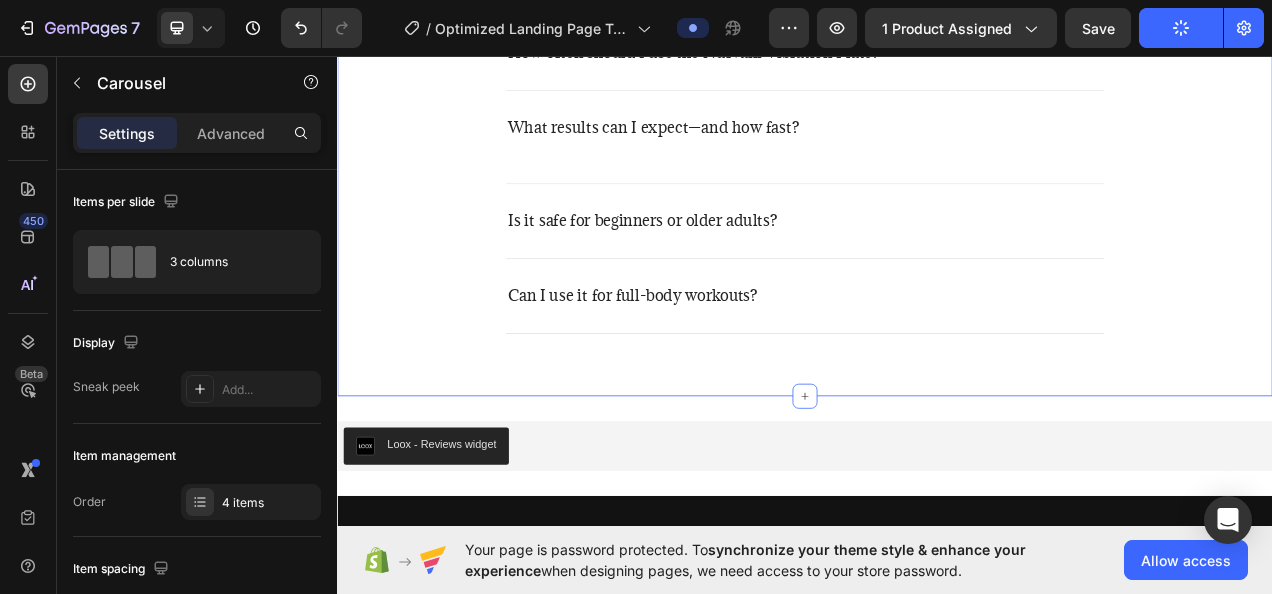 scroll, scrollTop: 5661, scrollLeft: 0, axis: vertical 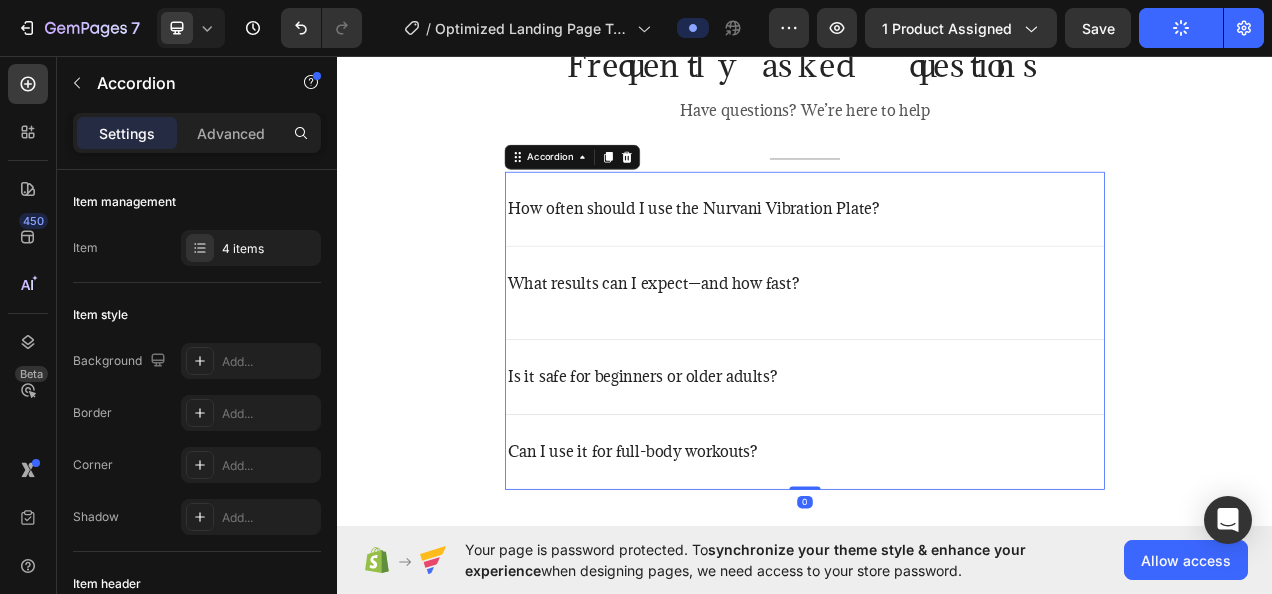 click on "How often should I use the Nurvani Vibration Plate?" at bounding box center [937, 253] 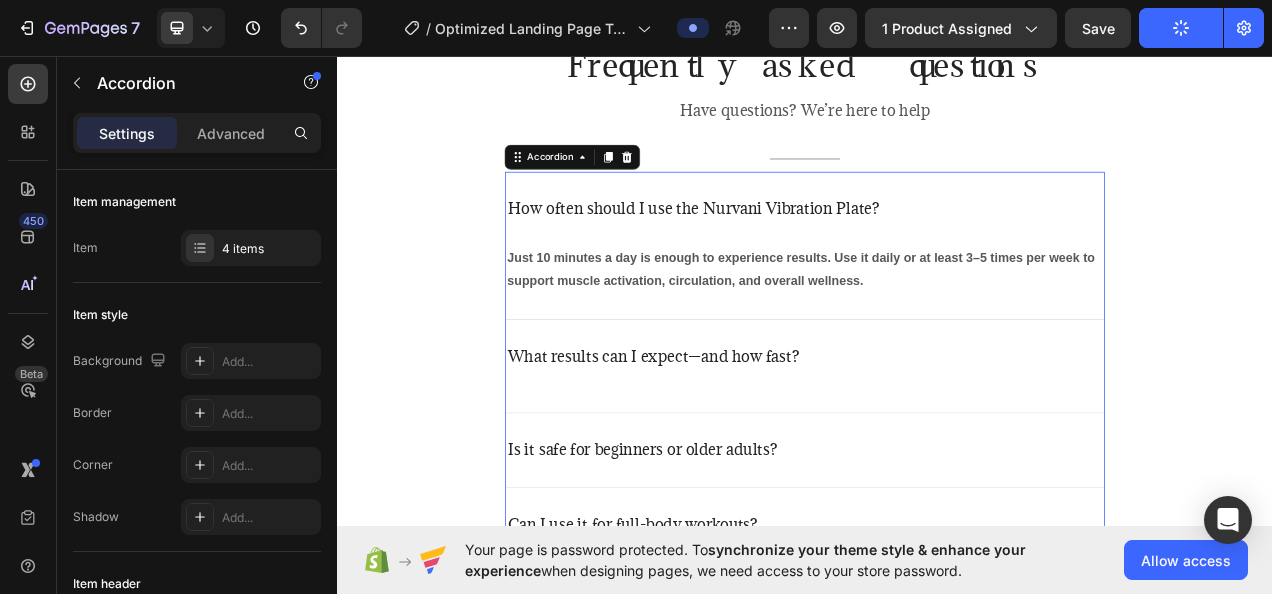click on "How often should I use the Nurvani Vibration Plate?" at bounding box center [794, 253] 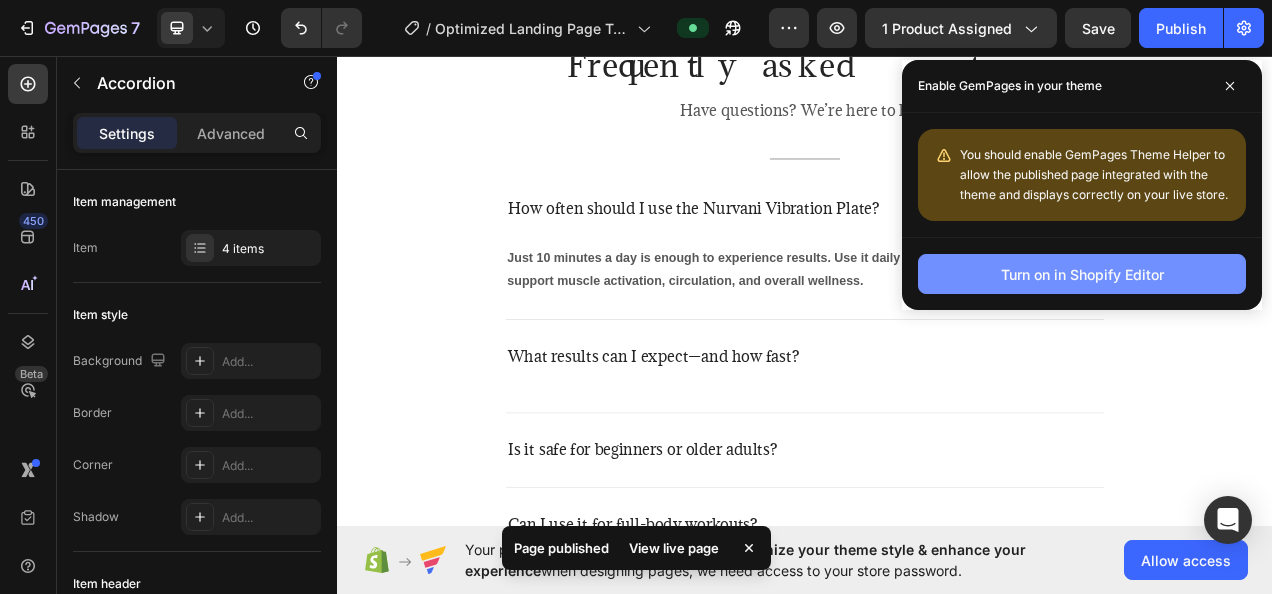 click on "Turn on in Shopify Editor" at bounding box center [1082, 274] 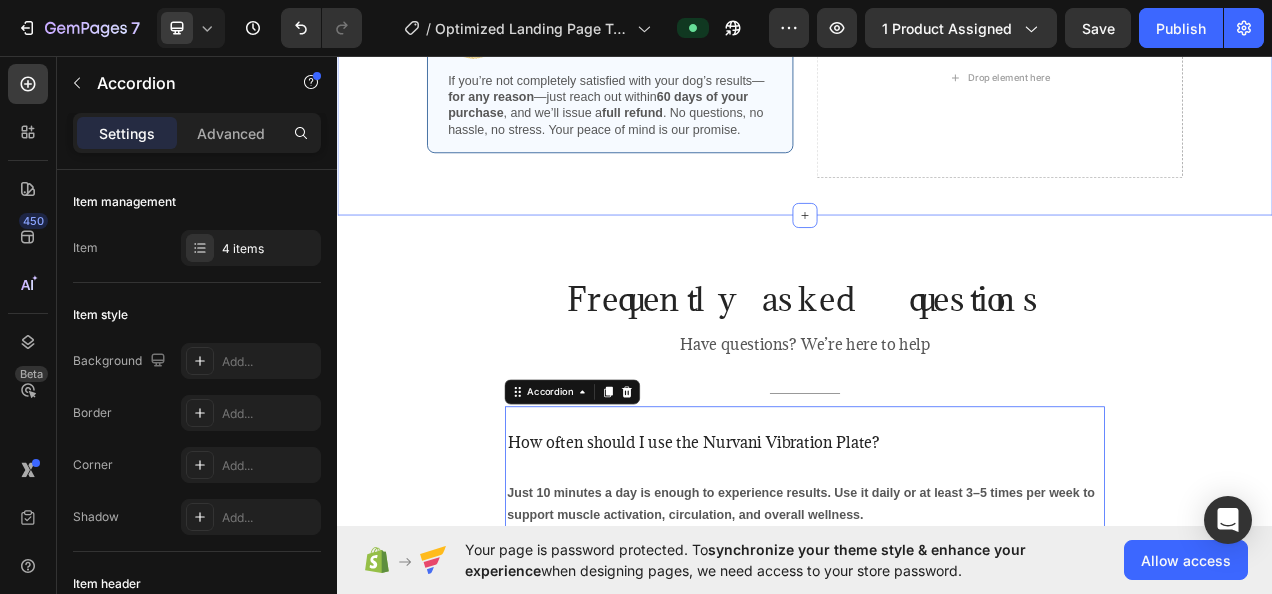 scroll, scrollTop: 5661, scrollLeft: 0, axis: vertical 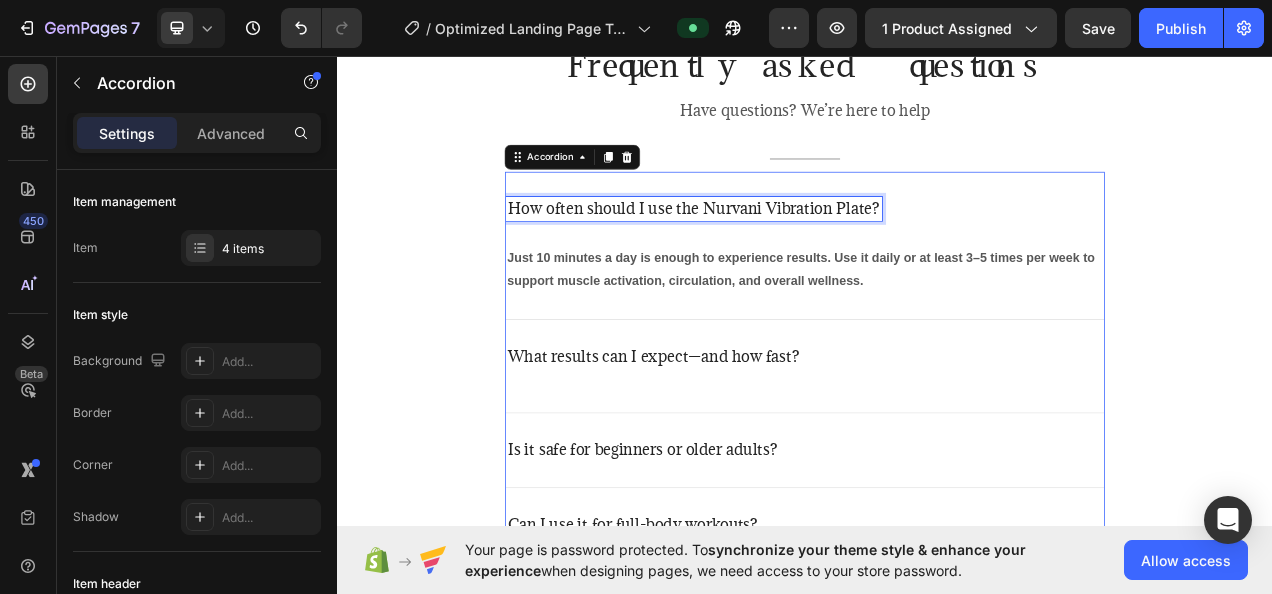 click on "How often should I use the Nurvani Vibration Plate?" at bounding box center (794, 253) 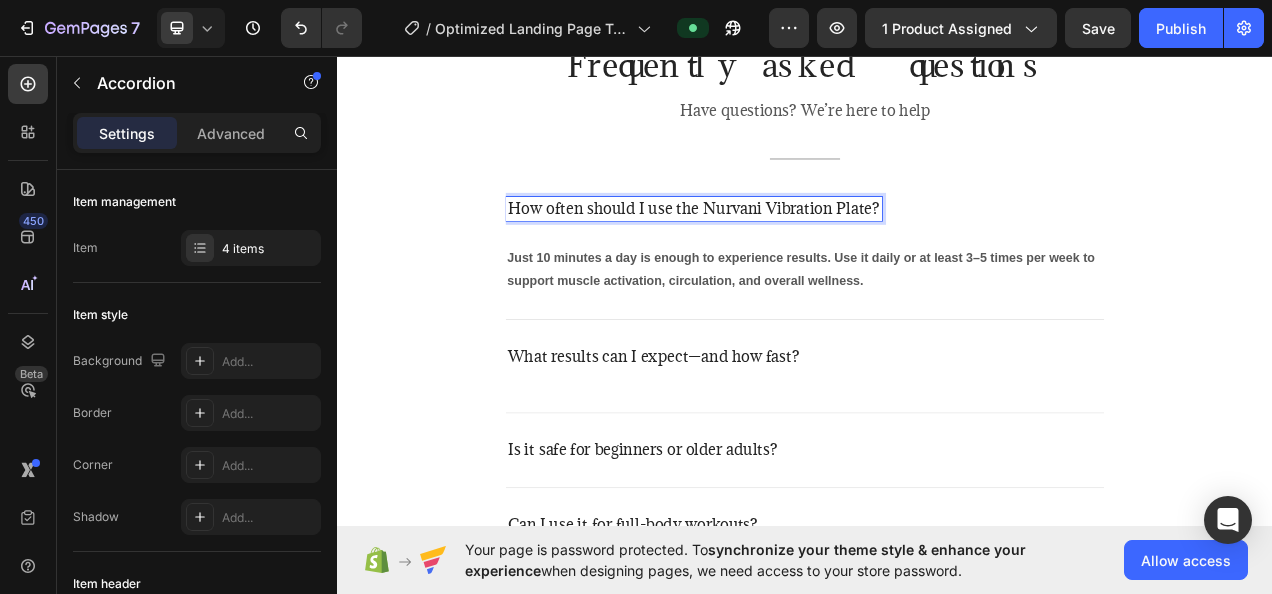click on "How often should I use the Nurvani Vibration Plate?" at bounding box center [794, 253] 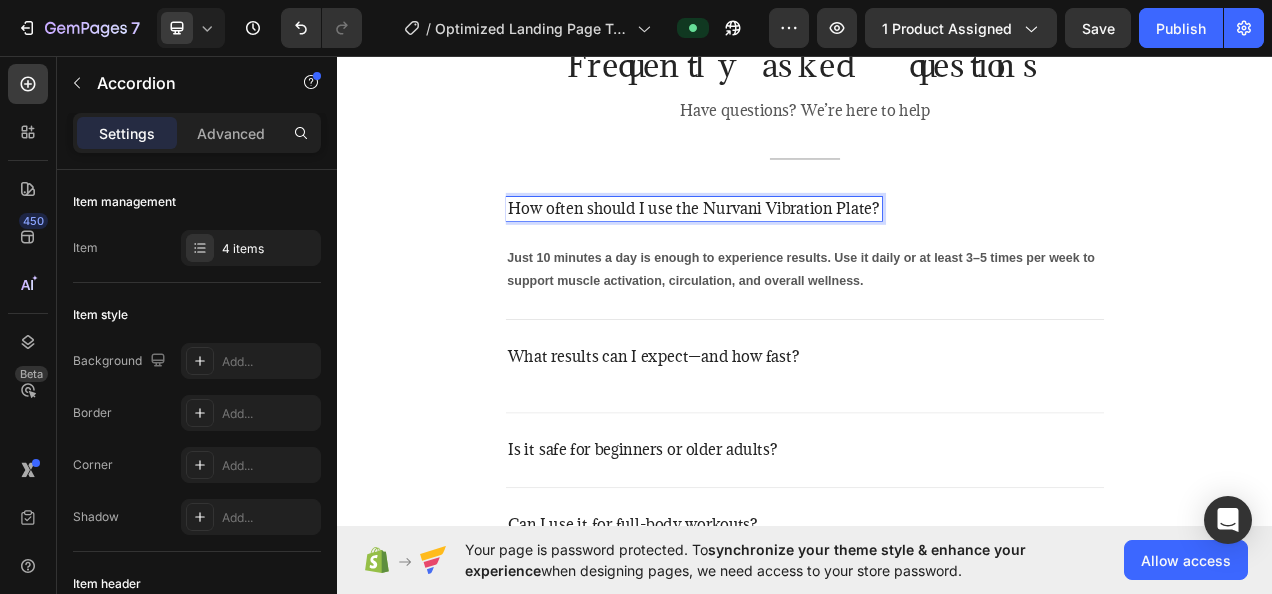 click on "How often should I use the Nurvani Vibration Plate?" at bounding box center [794, 253] 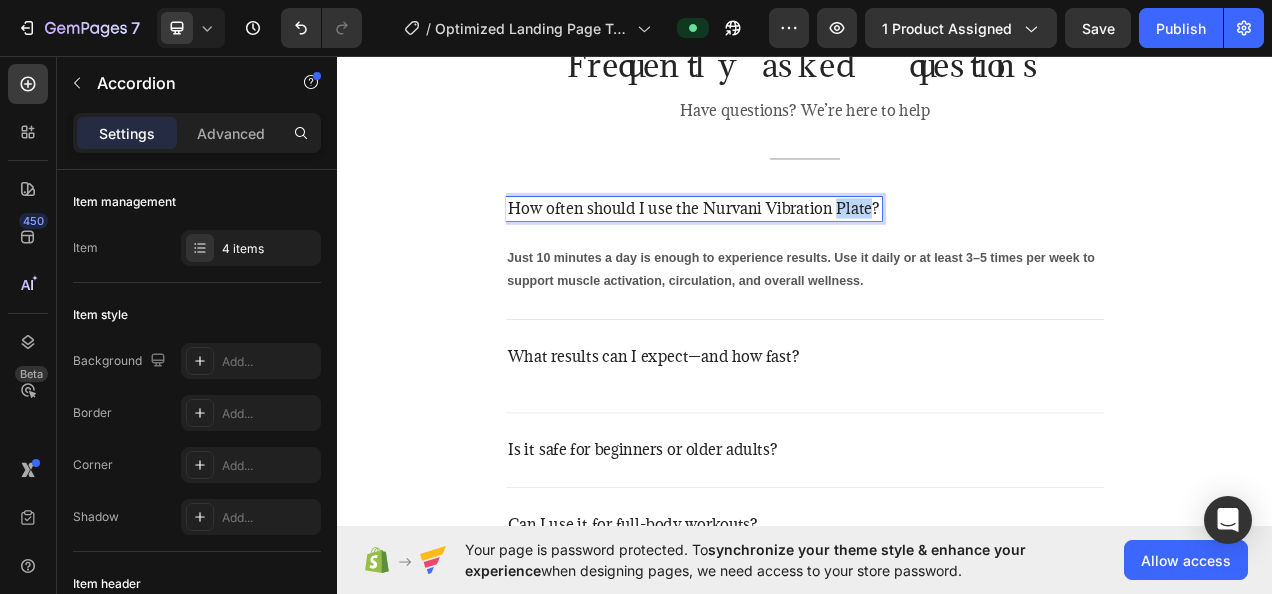 click on "How often should I use the Nurvani Vibration Plate?" at bounding box center [794, 253] 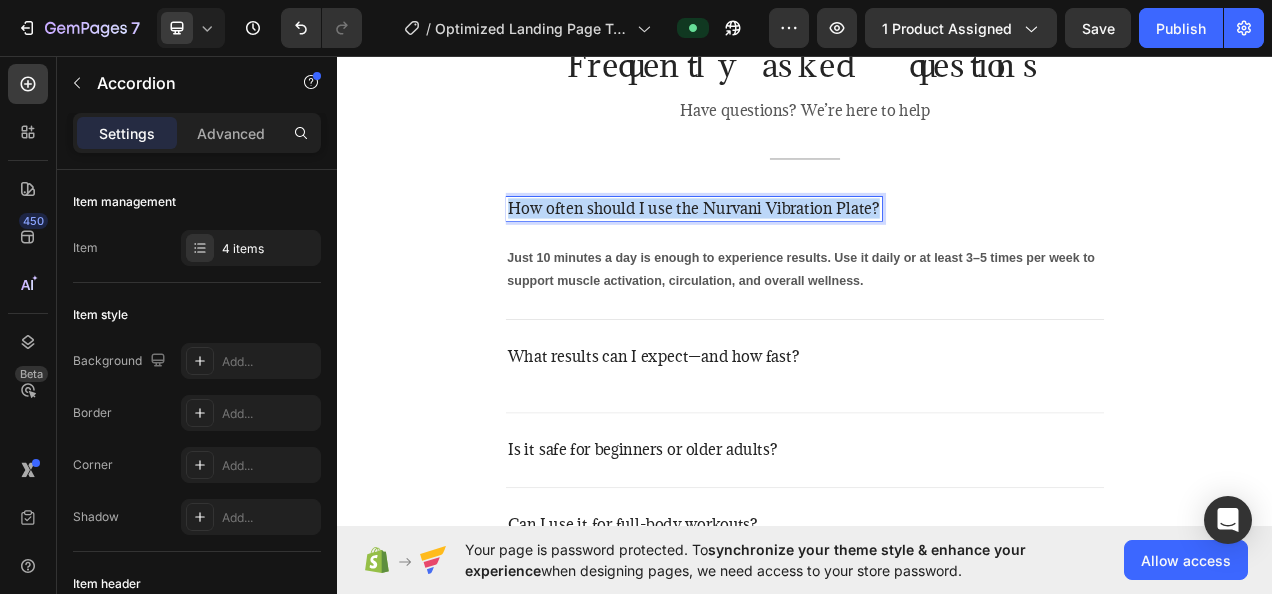 click on "How often should I use the Nurvani Vibration Plate?" at bounding box center [794, 253] 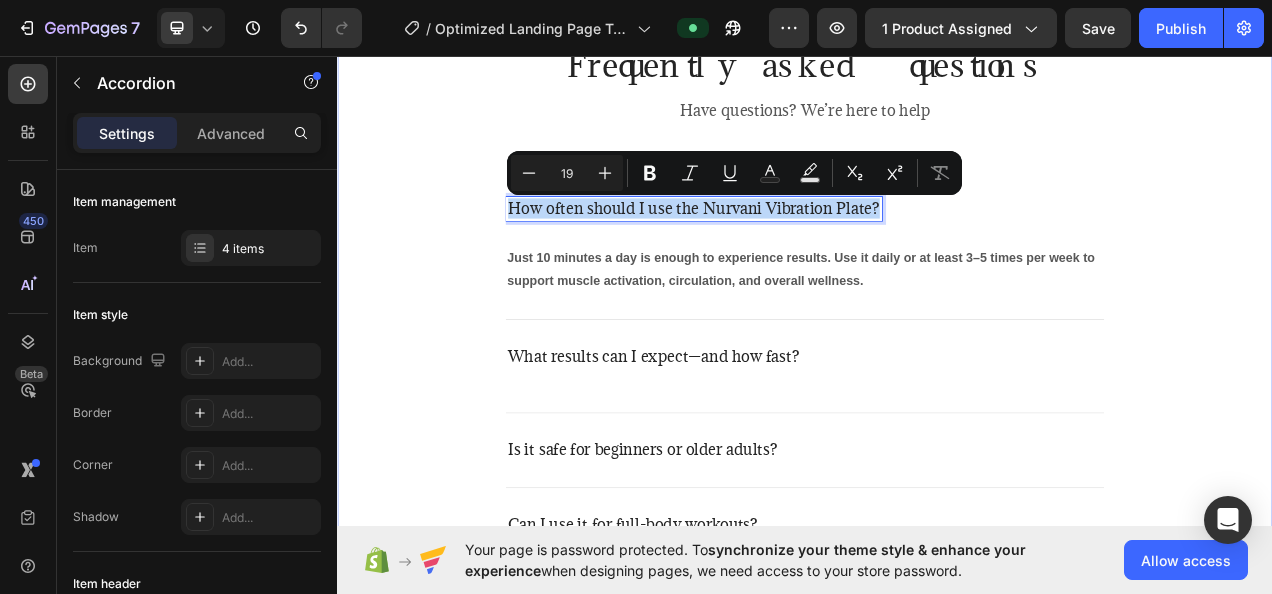 click on "Frequently asked questions Heading Have questions? We’re here to help Text block Title Line How often should I use the Nurvani Vibration Plate? Just 10 minutes a day is enough to experience results. Use it daily or at least 3–5 times per week to support muscle activation, circulation, and overall wellness. Text block What results can I expect—and how fast? Is it safe for beginners or older adults? Can I use it for full-body workouts? Accordion 0 Row" at bounding box center [937, 374] 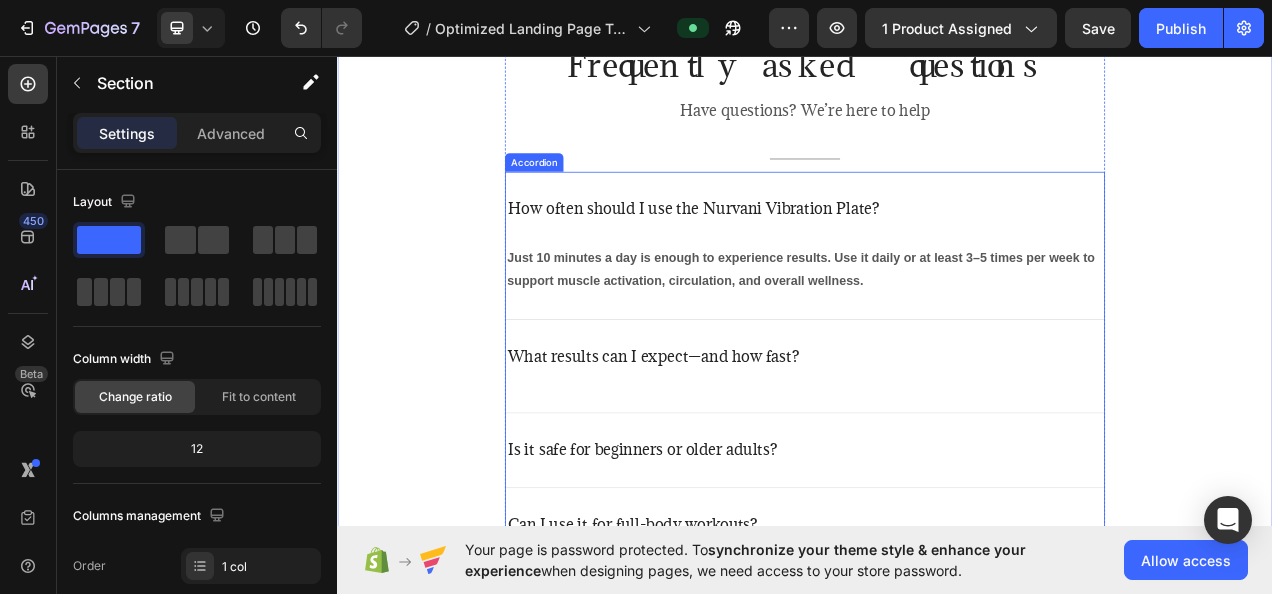 click on "How often should I use the Nurvani Vibration Plate?" at bounding box center (794, 253) 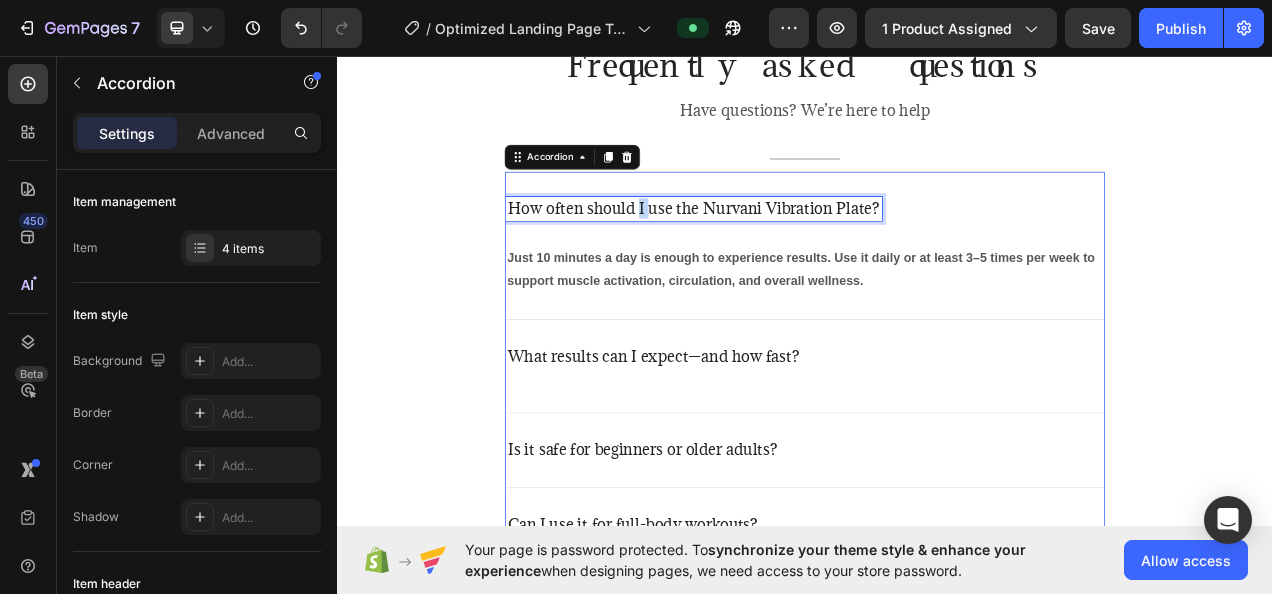 click on "How often should I use the Nurvani Vibration Plate?" at bounding box center [794, 253] 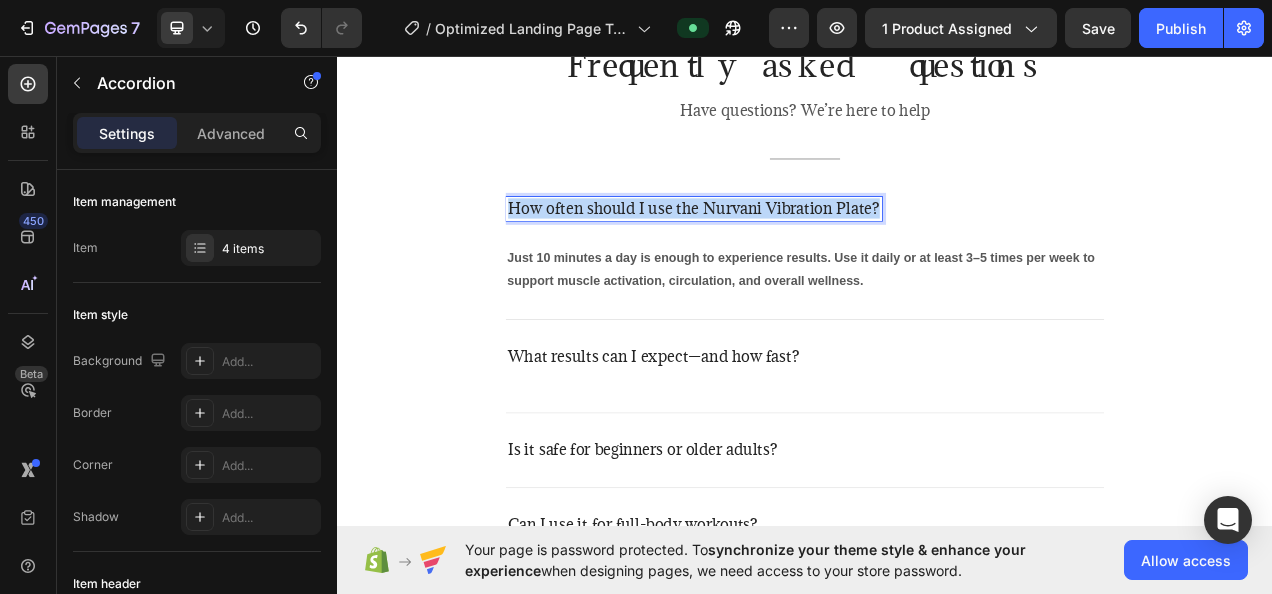 click on "How often should I use the Nurvani Vibration Plate?" at bounding box center [794, 253] 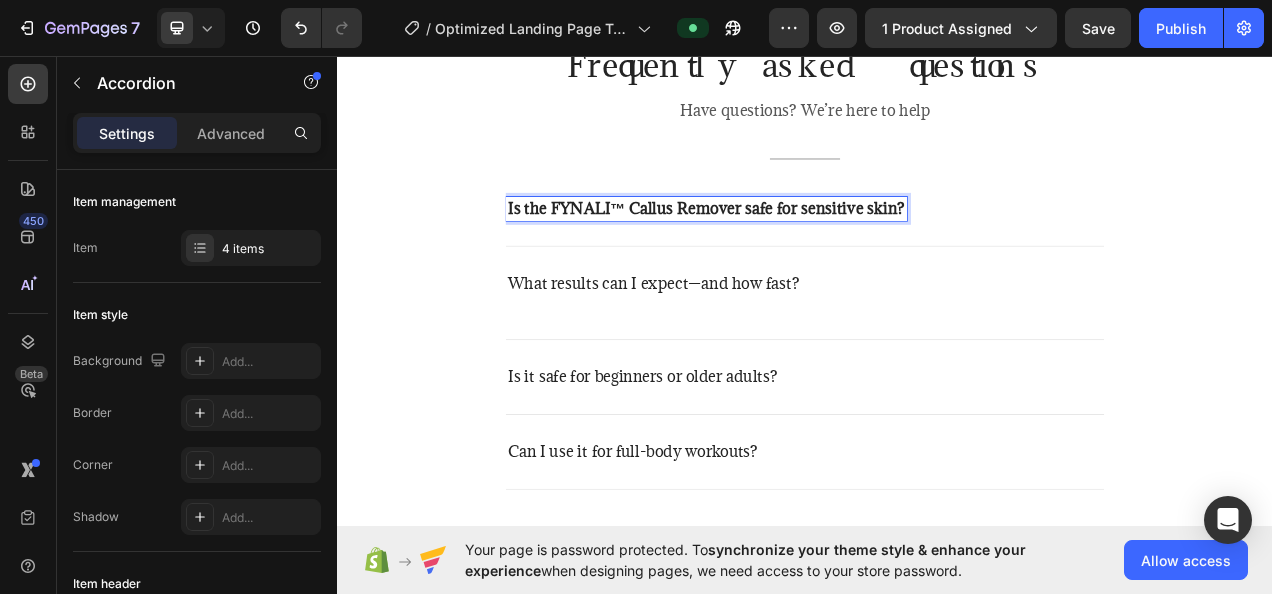click on "Is the FYNALI™ Callus Remover safe for sensitive skin?" at bounding box center [937, 254] 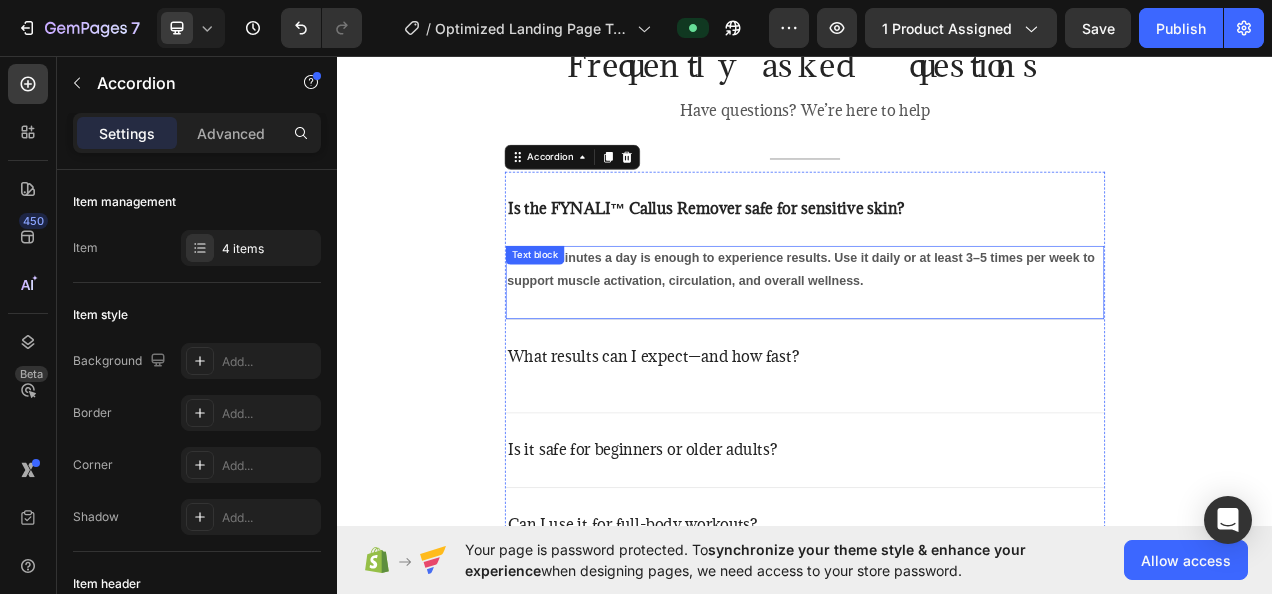 click on "Just 10 minutes a day is enough to experience results. Use it daily or at least 3–5 times per week to support muscle activation, circulation, and overall wellness." at bounding box center (932, 331) 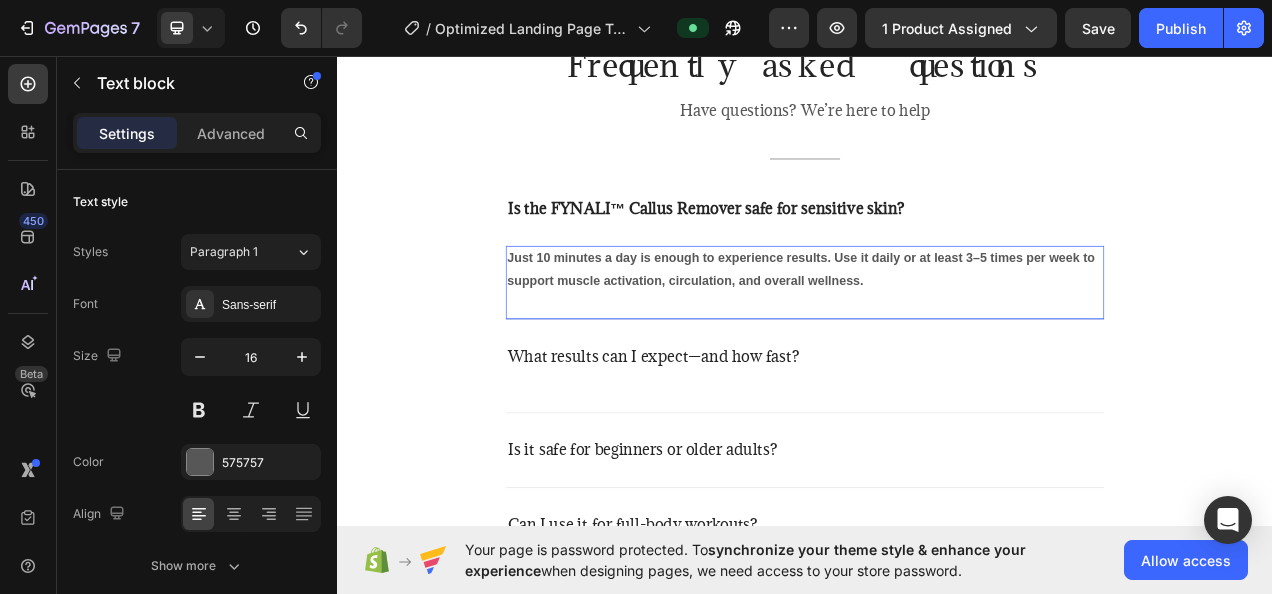 click on "Just 10 minutes a day is enough to experience results. Use it daily or at least 3–5 times per week to support muscle activation, circulation, and overall wellness." at bounding box center (932, 331) 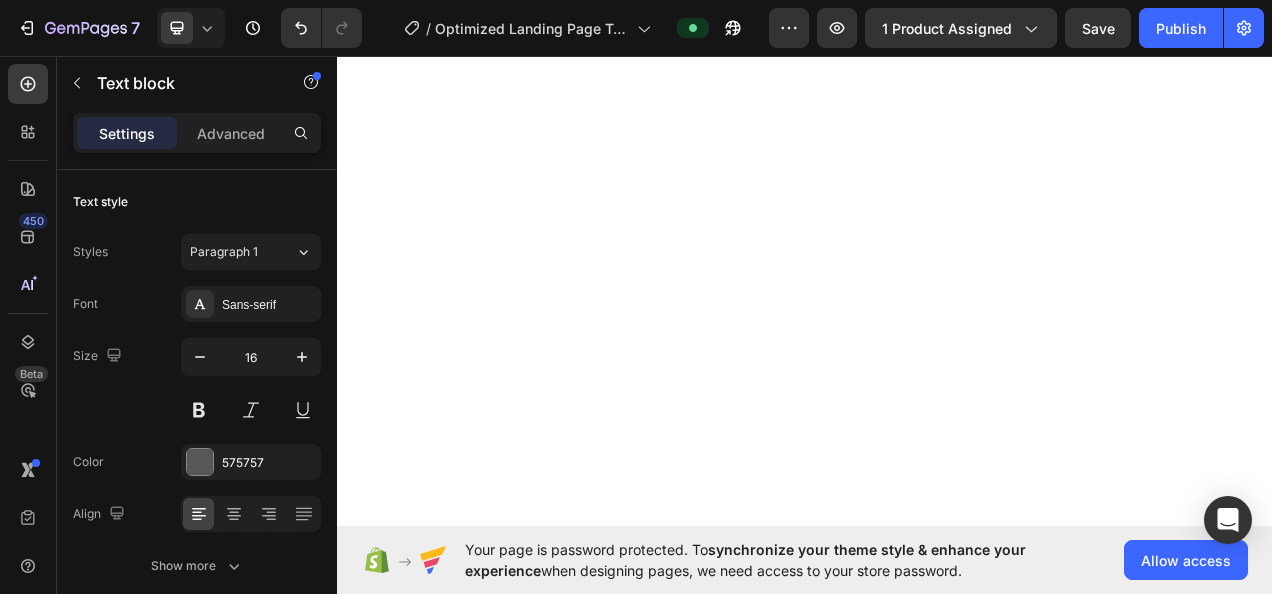 scroll, scrollTop: 0, scrollLeft: 0, axis: both 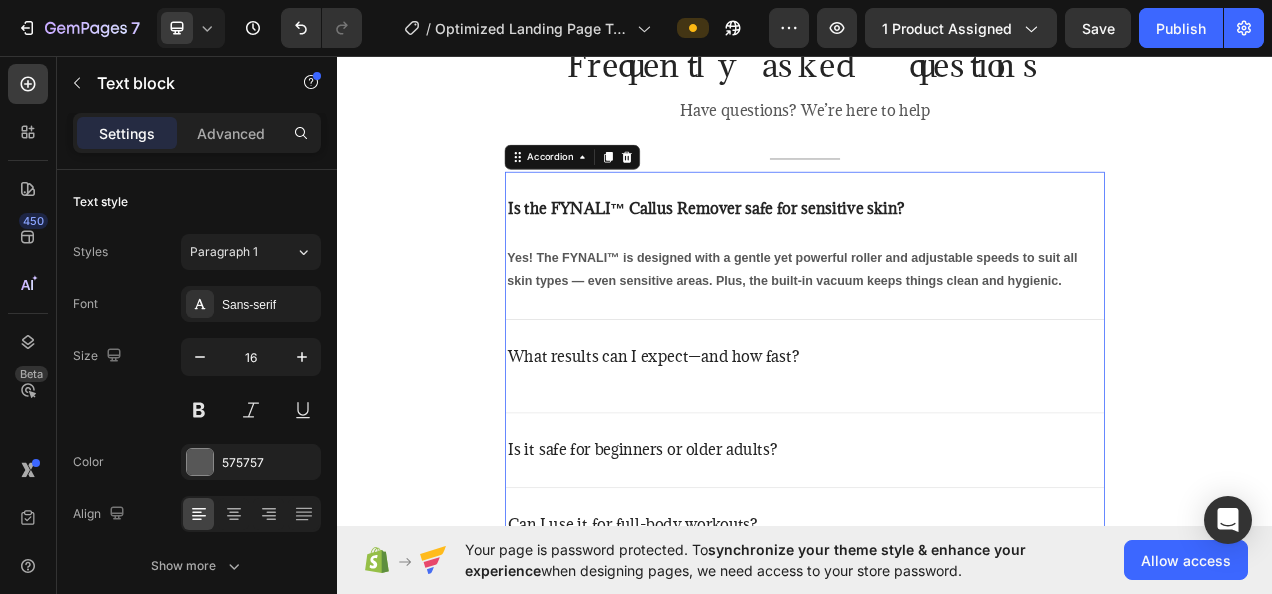 click on "What results can I expect—and how fast?" at bounding box center [937, 455] 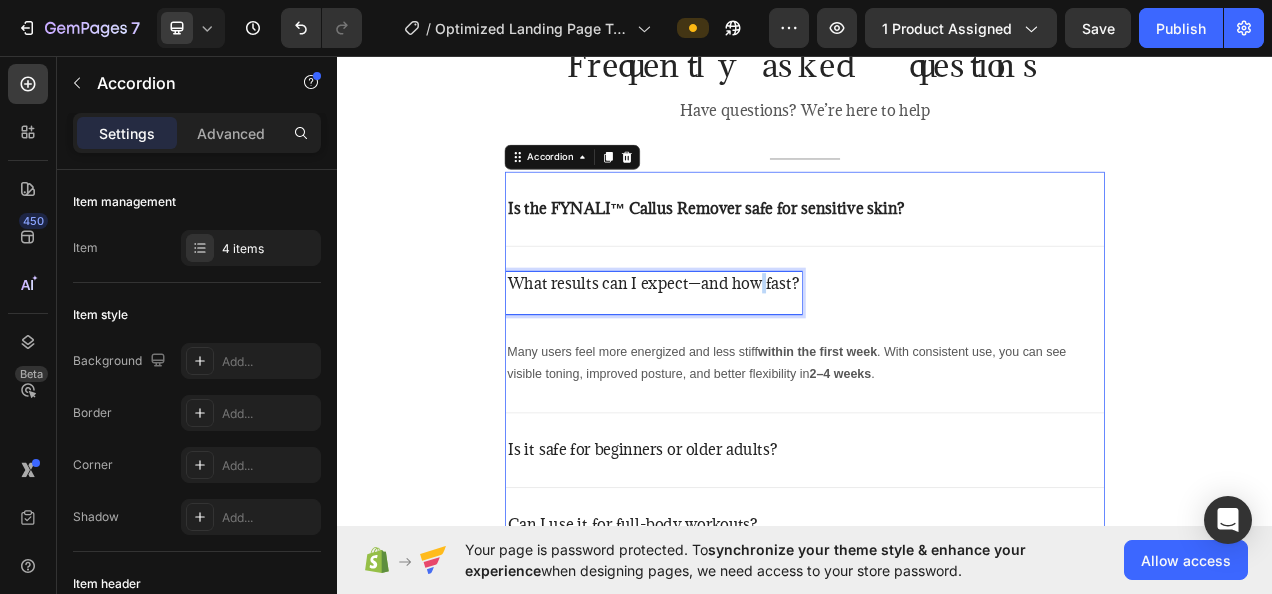 click on "What results can I expect—and how fast?" at bounding box center (743, 349) 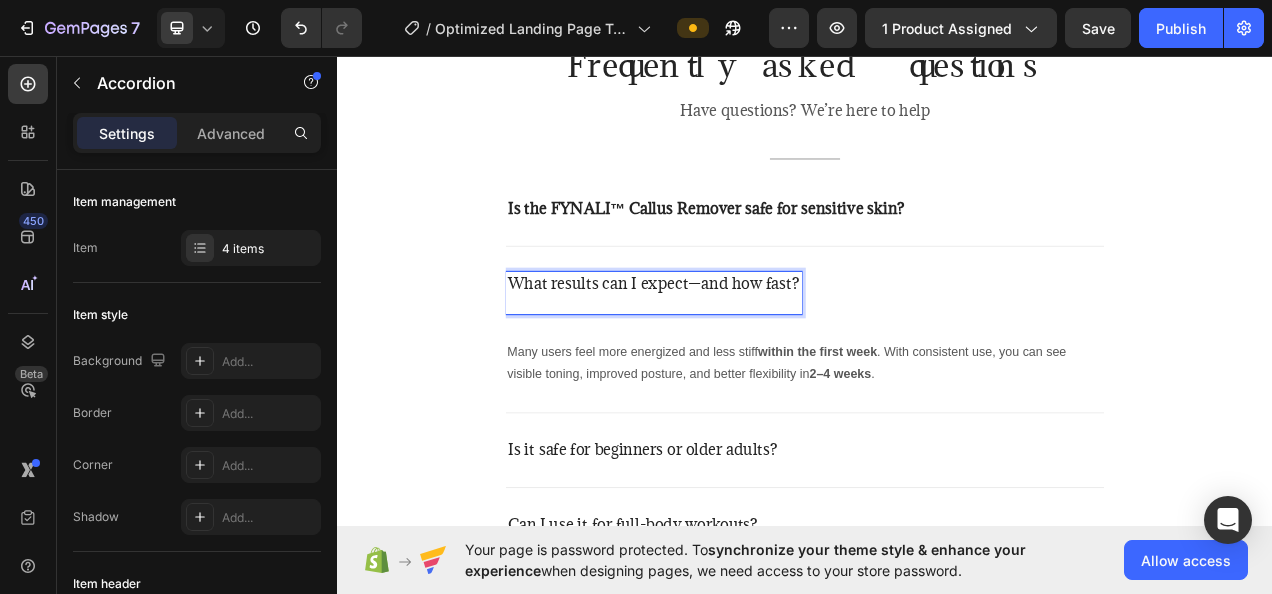 click on "What results can I expect—and how fast?" at bounding box center (743, 349) 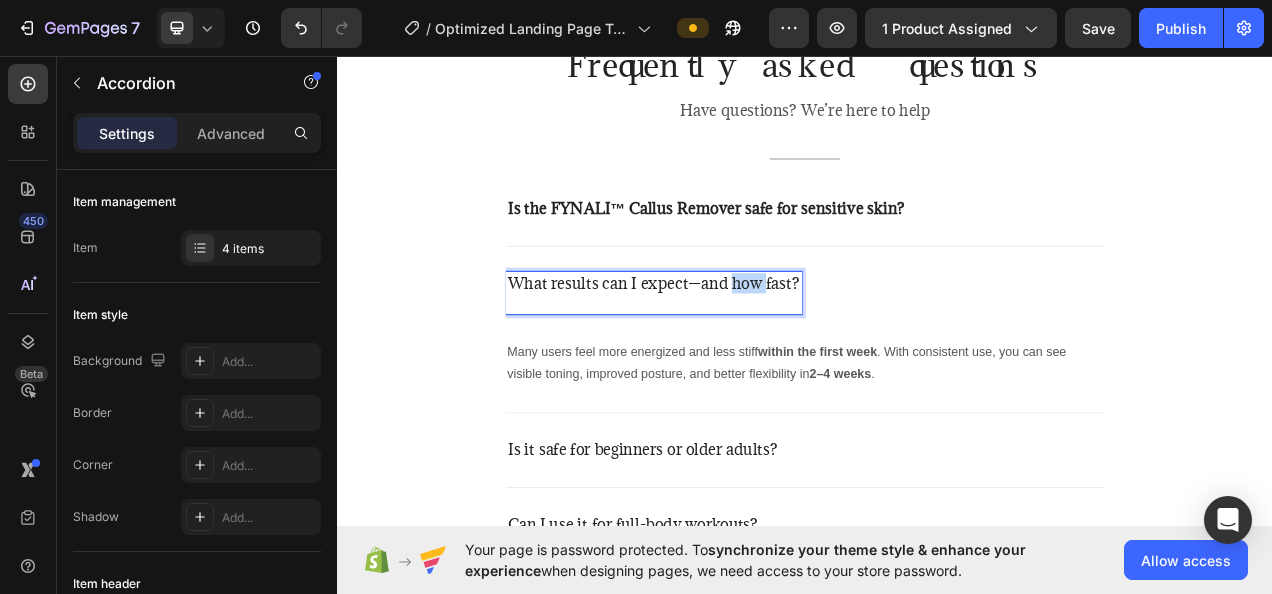 click on "What results can I expect—and how fast?" at bounding box center [743, 349] 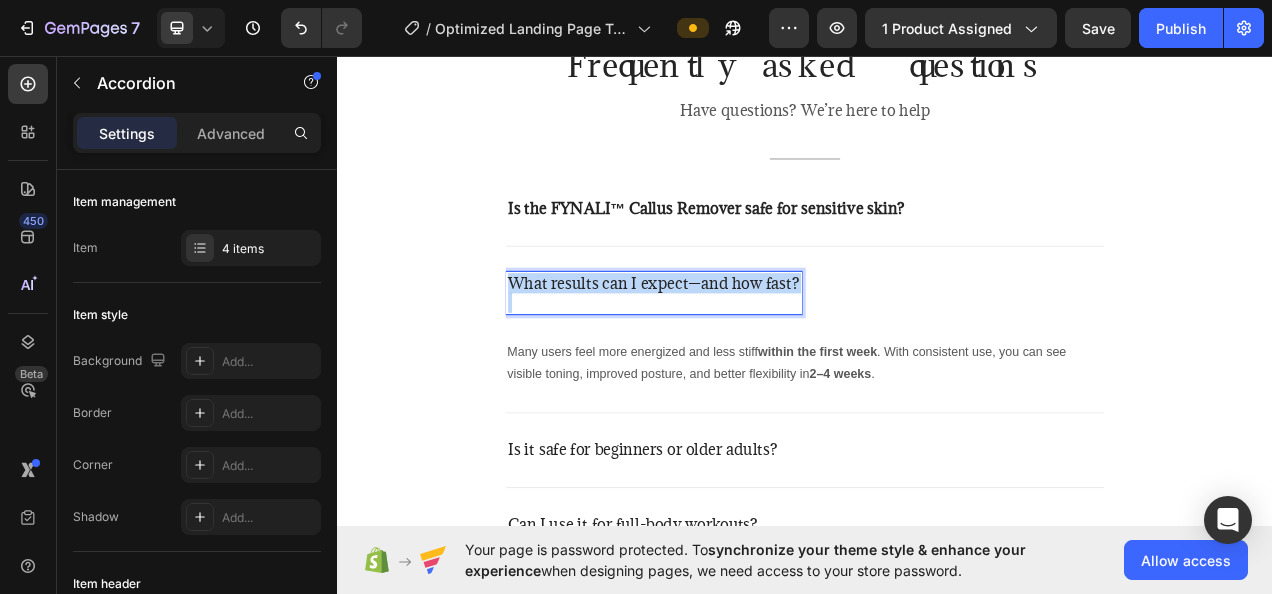 click on "What results can I expect—and how fast?" at bounding box center (743, 349) 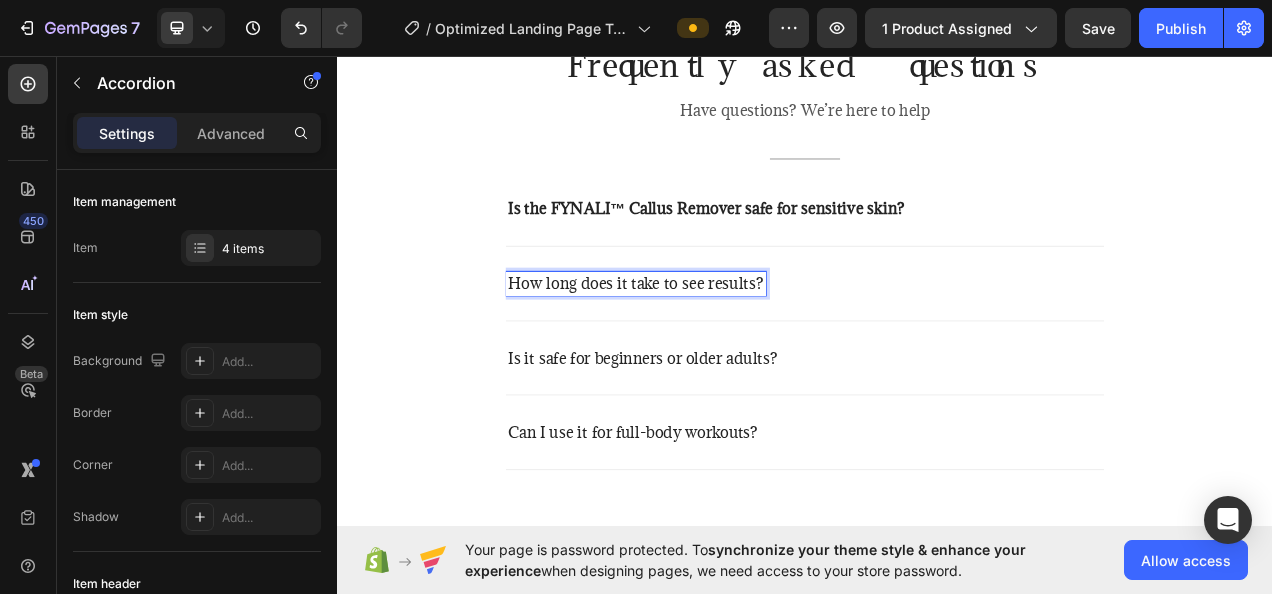 click on "Is the FYNALI™ Callus Remover safe for sensitive skin?" at bounding box center [810, 253] 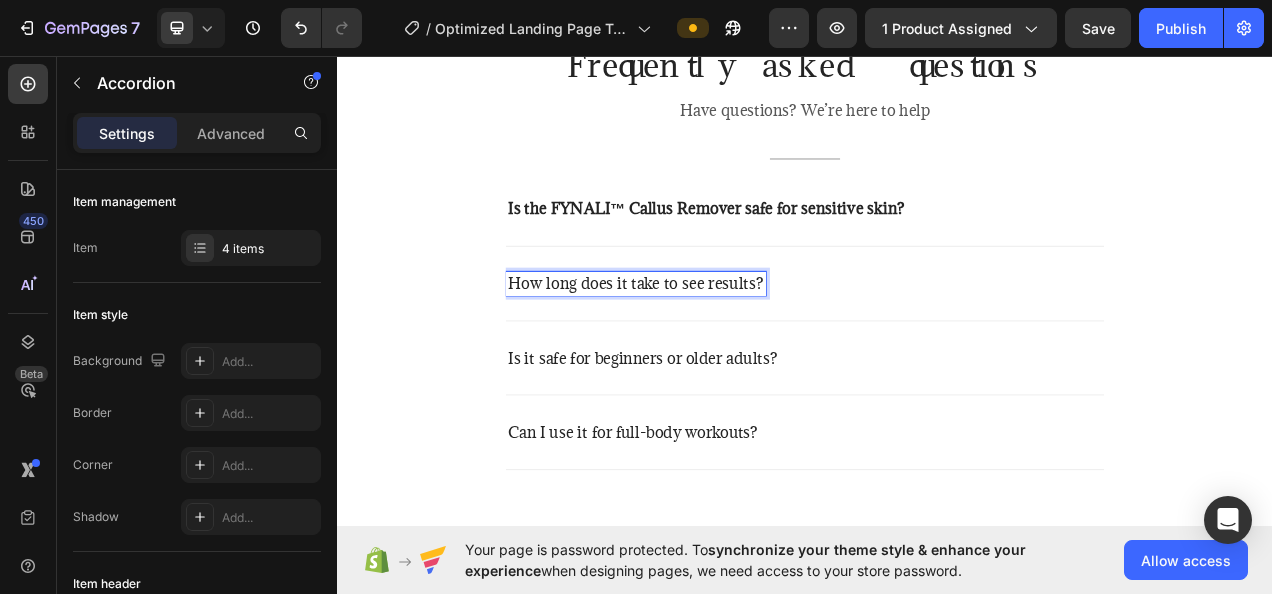 click on "How long does it take to see results?" at bounding box center [720, 349] 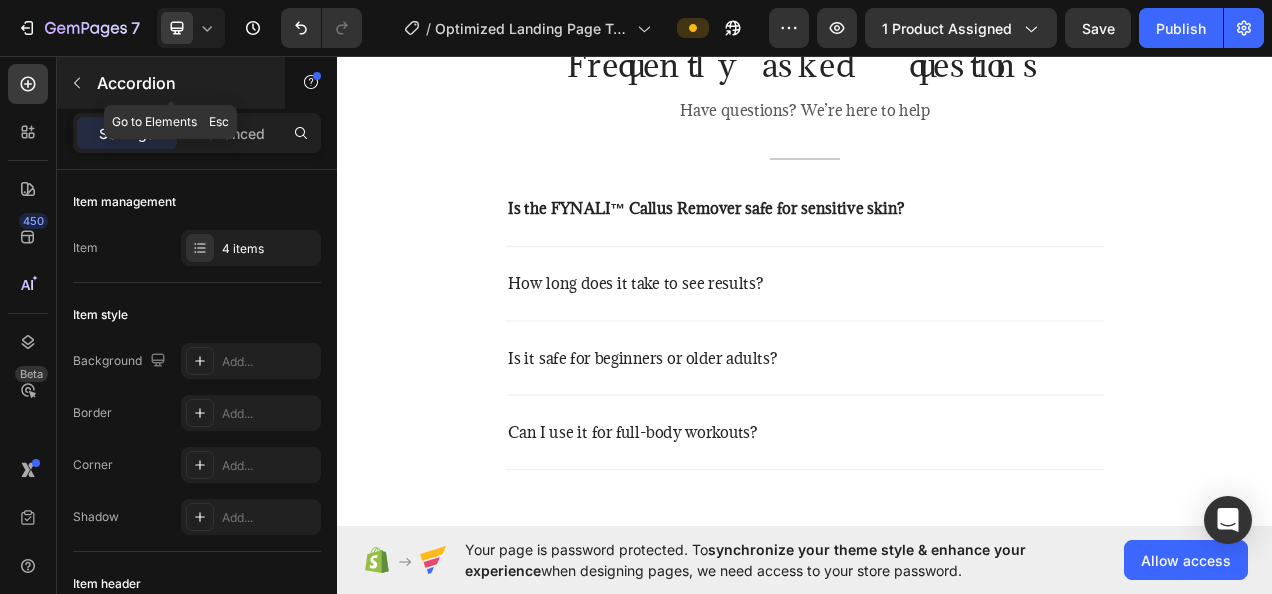 click 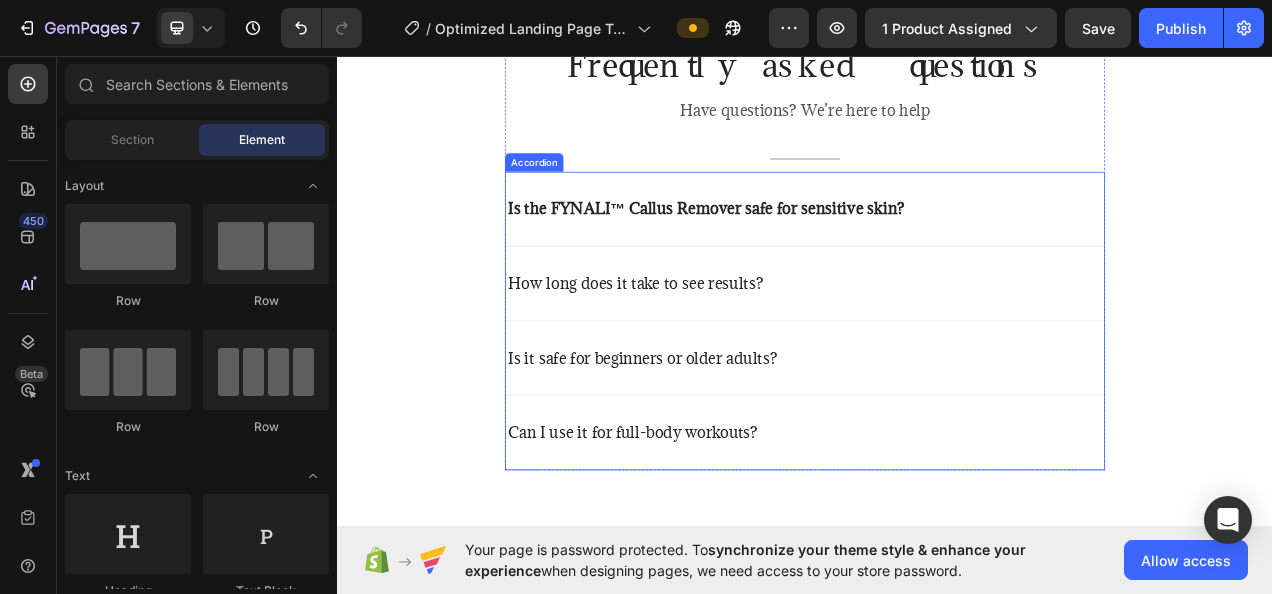 click on "Is the FYNALI™ Callus Remover safe for sensitive skin?" at bounding box center [810, 253] 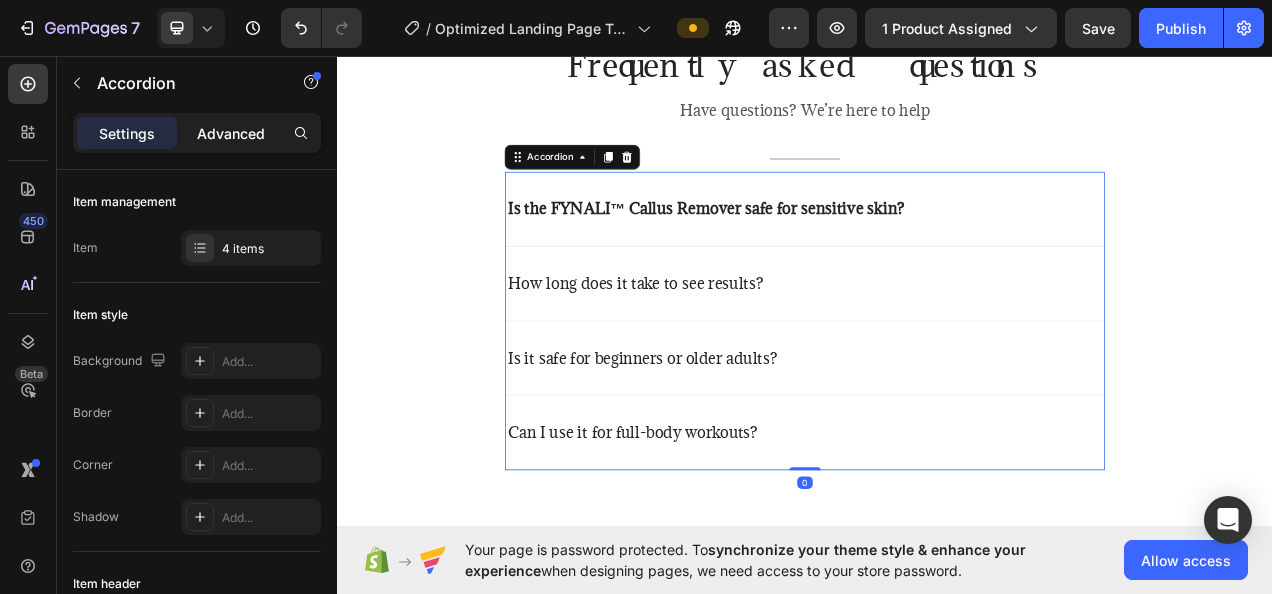 click on "Advanced" at bounding box center (231, 133) 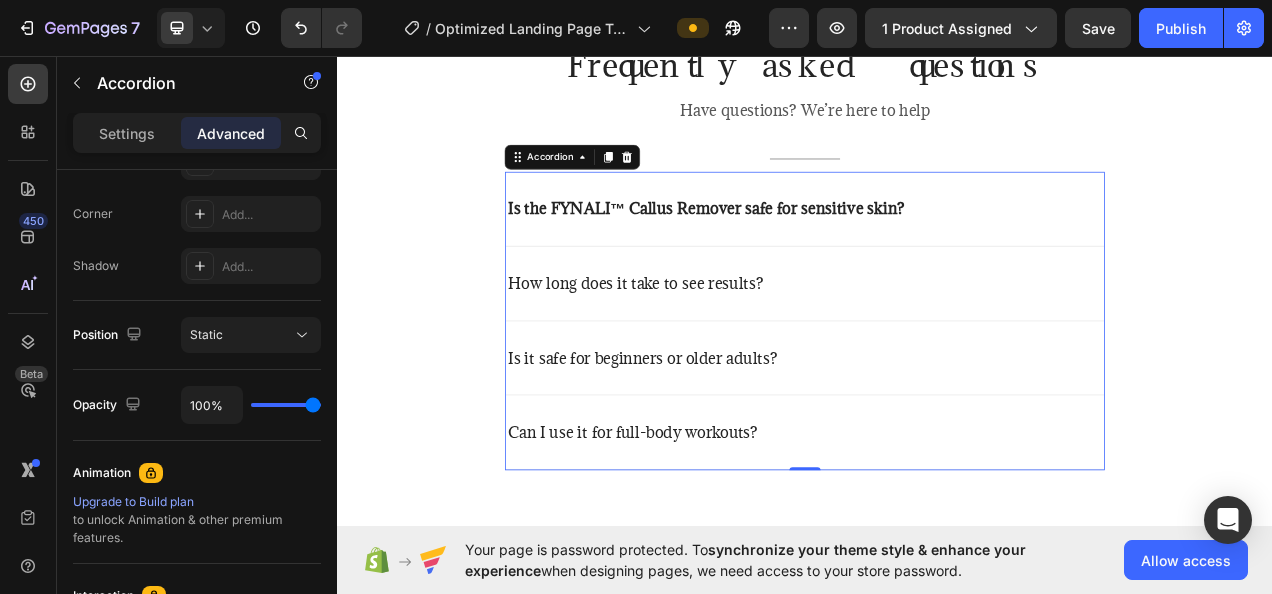 scroll, scrollTop: 904, scrollLeft: 0, axis: vertical 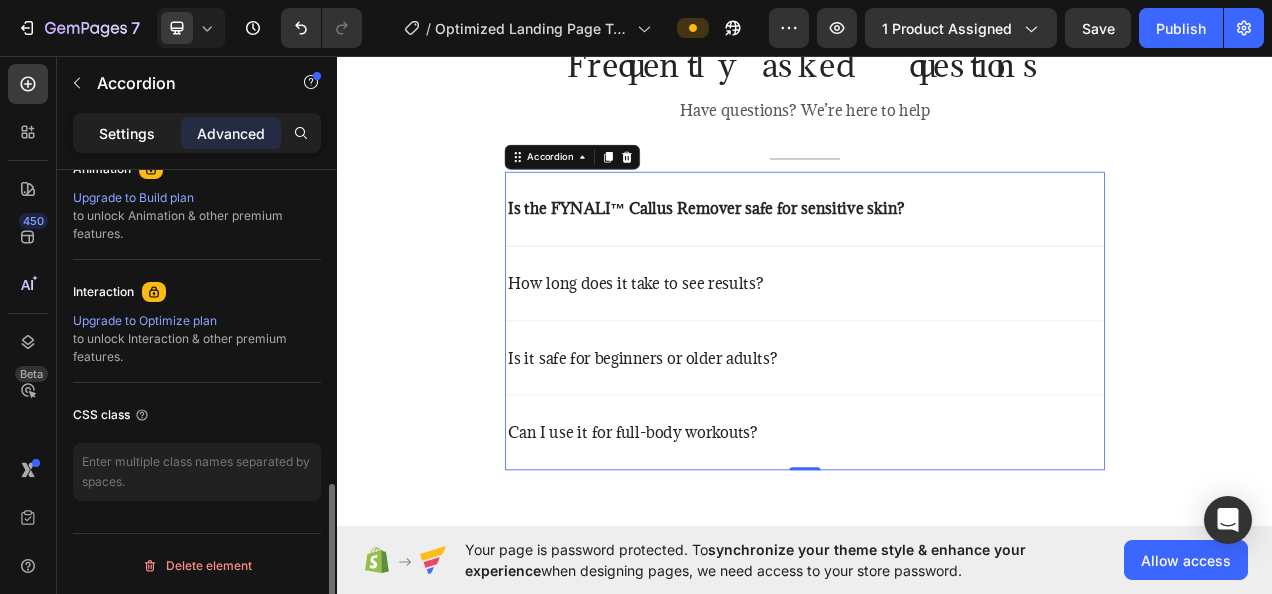 click on "Settings" at bounding box center [127, 133] 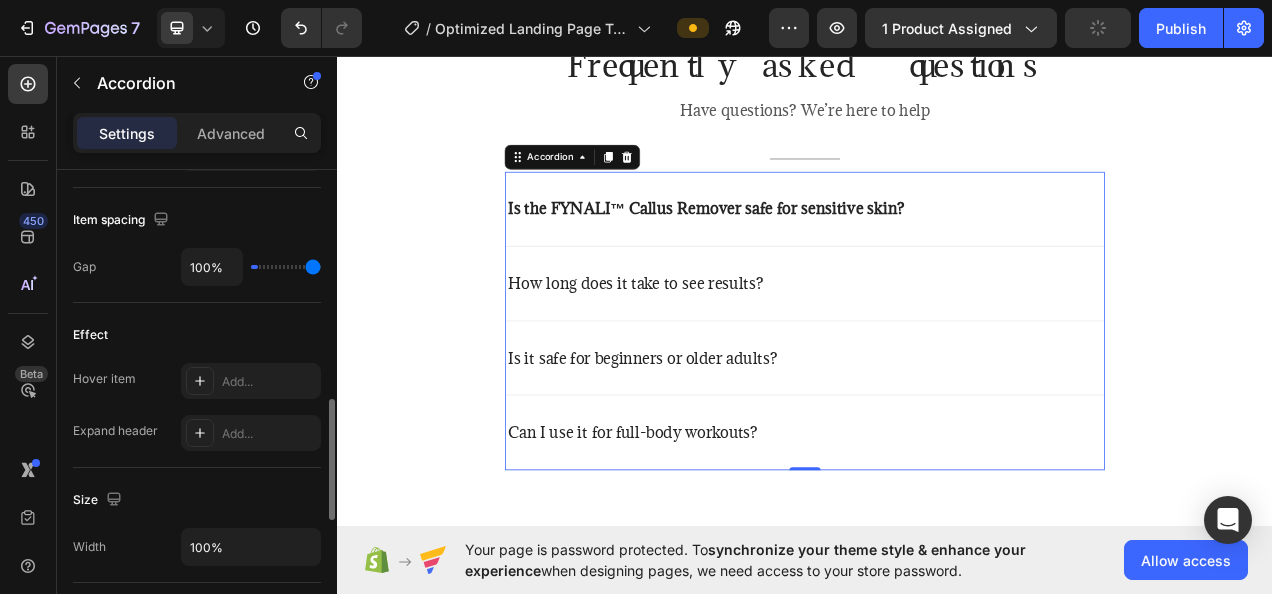 type on "0" 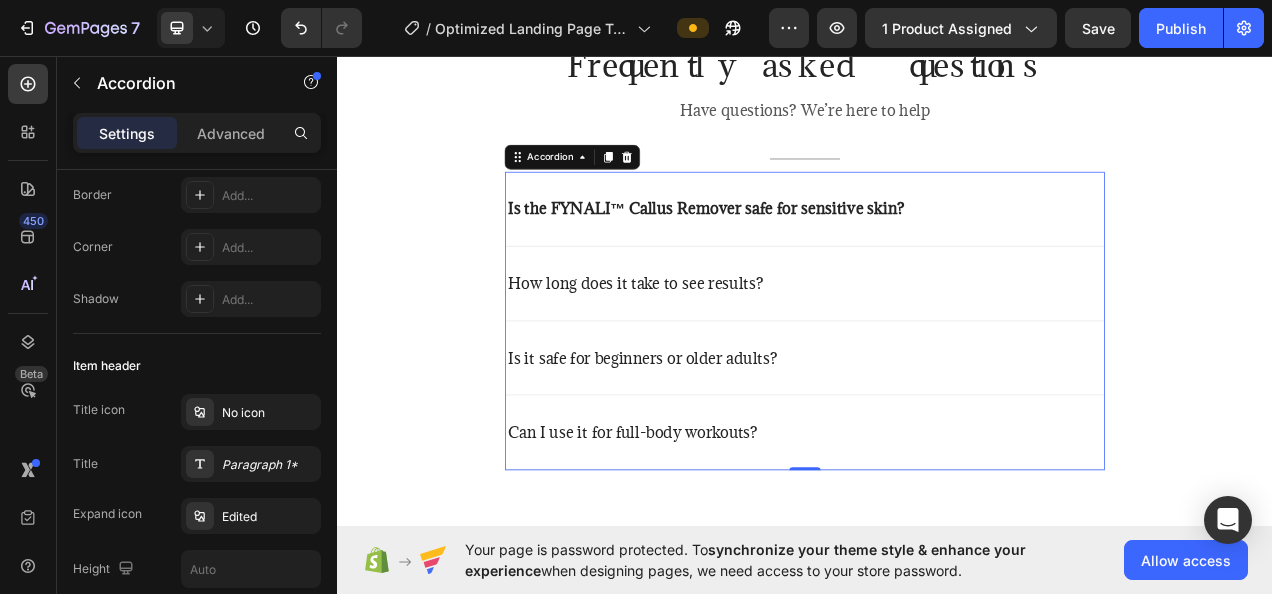scroll, scrollTop: 0, scrollLeft: 0, axis: both 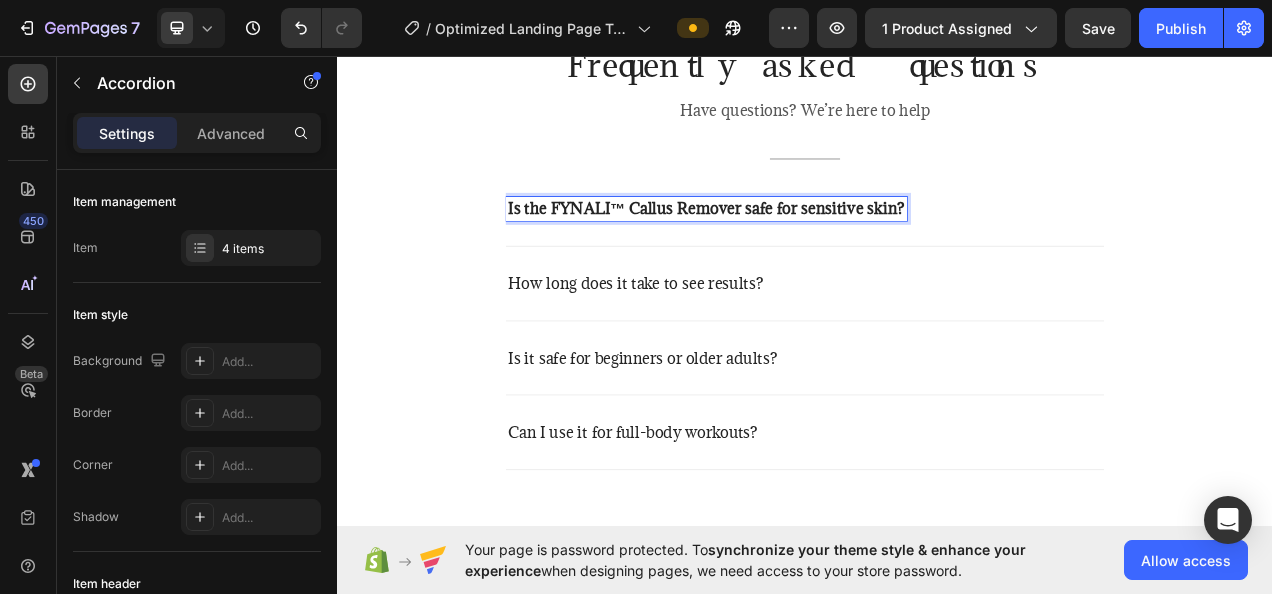 click on "Is the FYNALI™ Callus Remover safe for sensitive skin?" at bounding box center [810, 253] 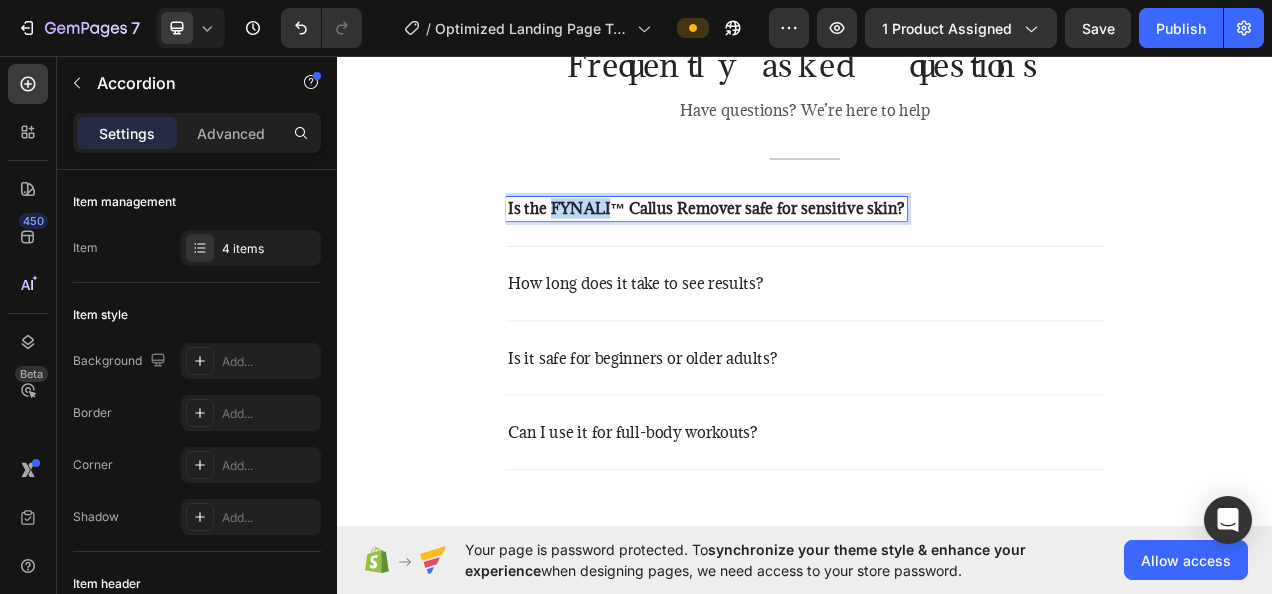 click on "Is the FYNALI™ Callus Remover safe for sensitive skin?" at bounding box center [810, 253] 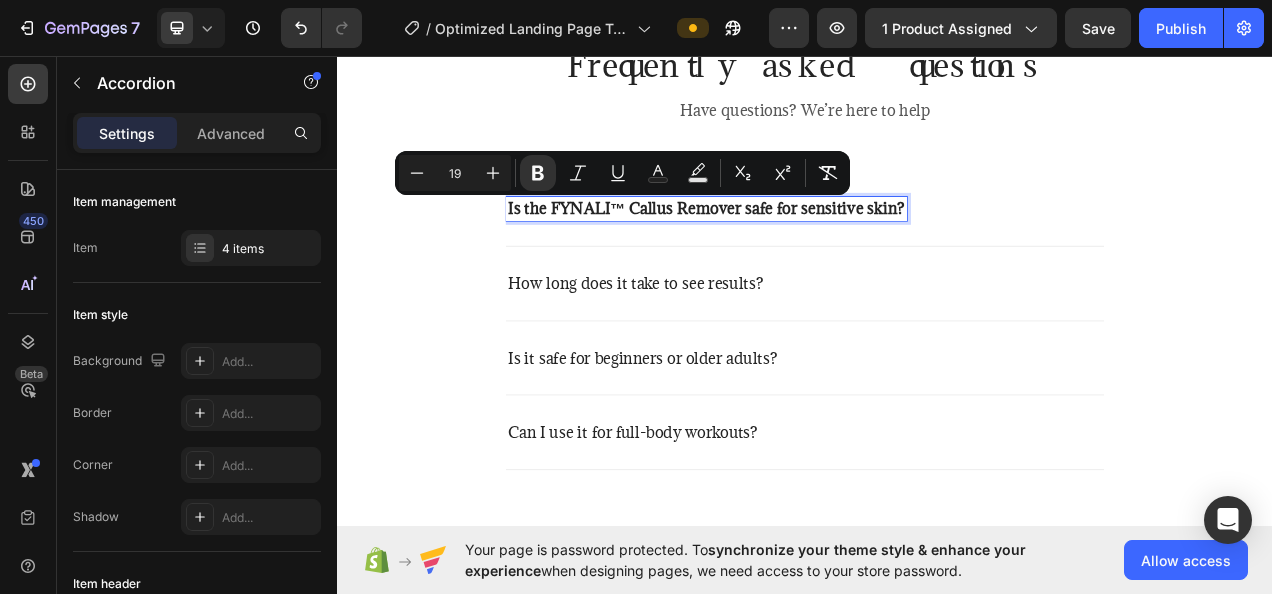 click on "How long does it take to see results?" at bounding box center (720, 349) 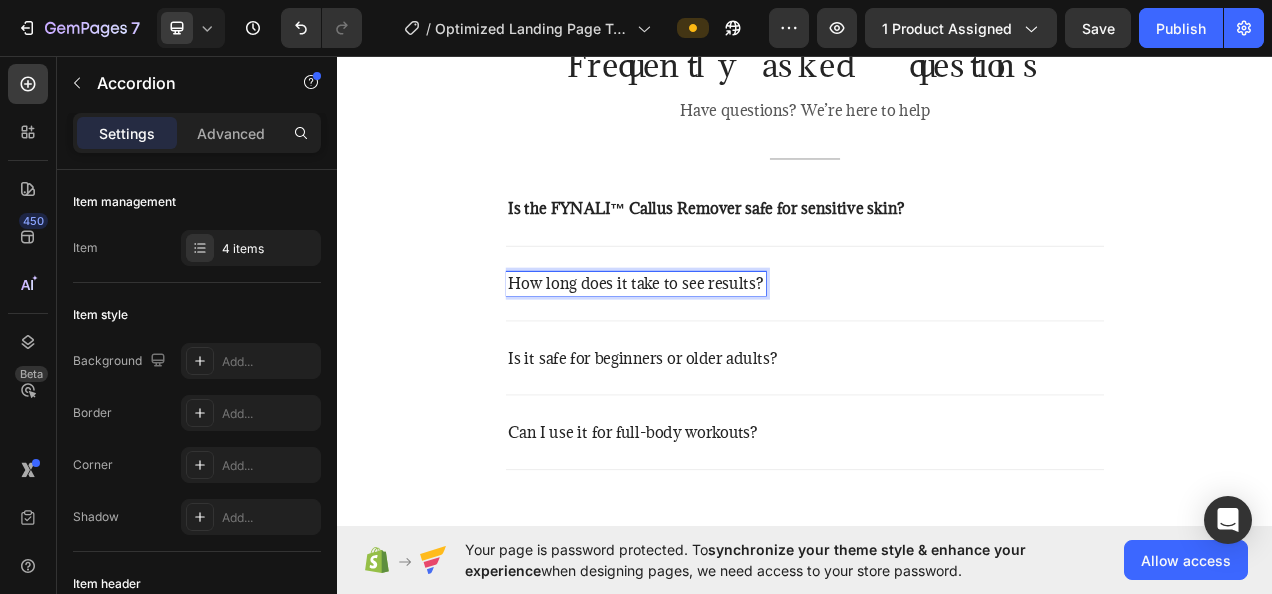 click on "Is the FYNALI™ Callus Remover safe for sensitive skin?" at bounding box center (810, 253) 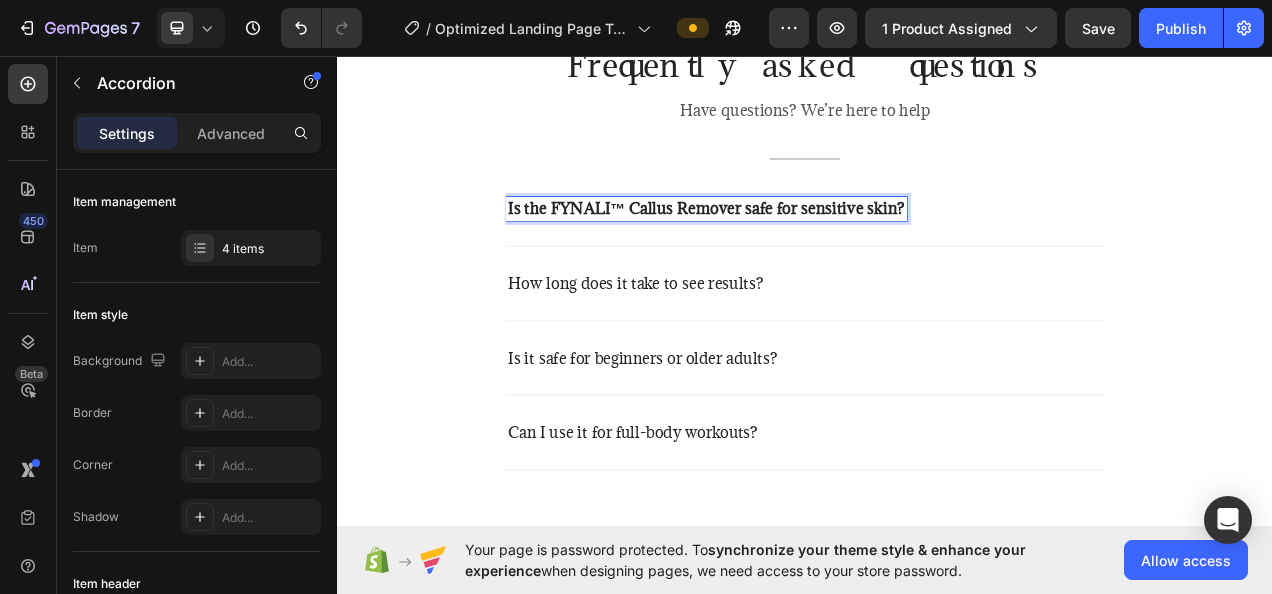 click on "Is the FYNALI™ Callus Remover safe for sensitive skin?" at bounding box center [810, 253] 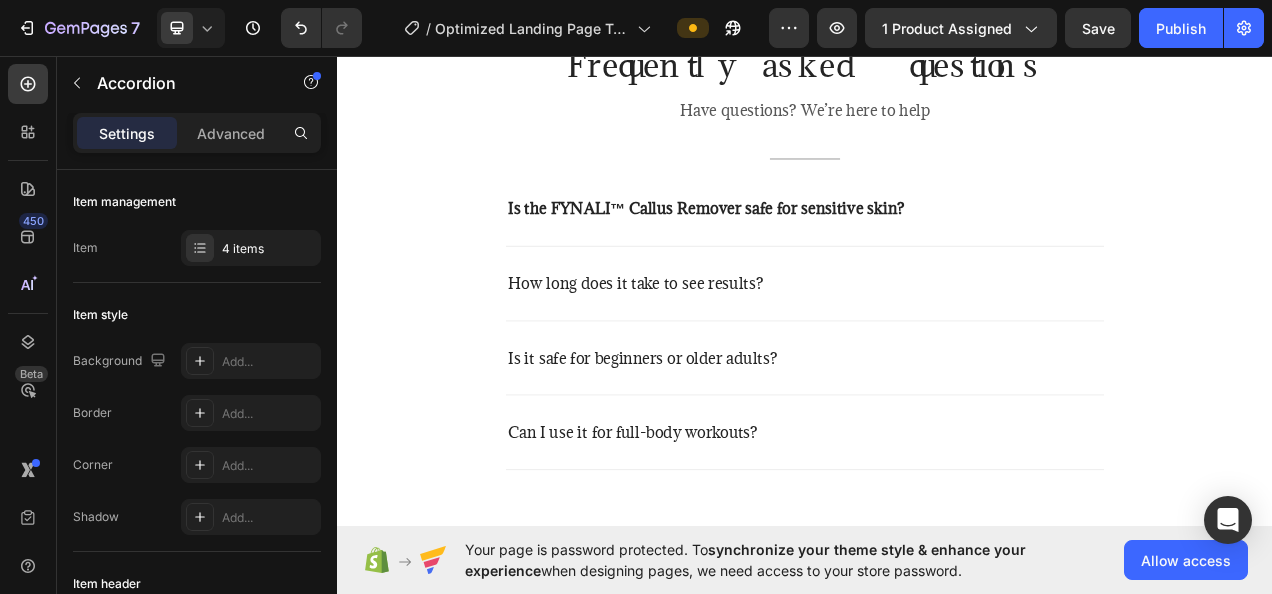 click on "Is the FYNALI™ Callus Remover safe for sensitive skin?" at bounding box center [937, 254] 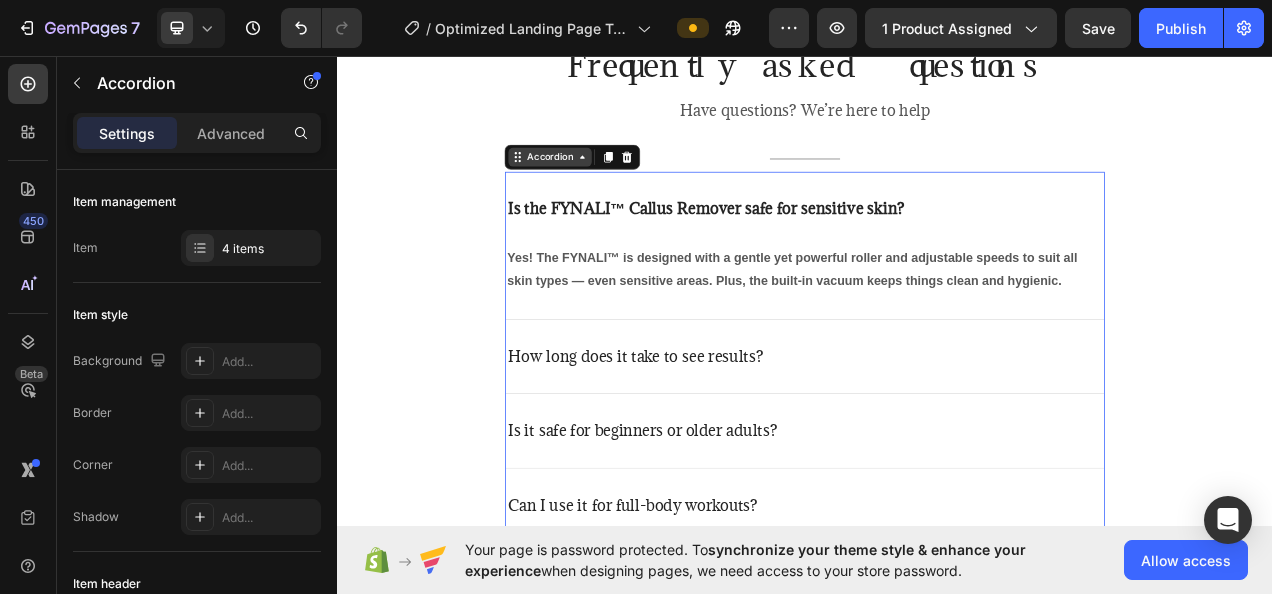 click on "Accordion" at bounding box center [610, 187] 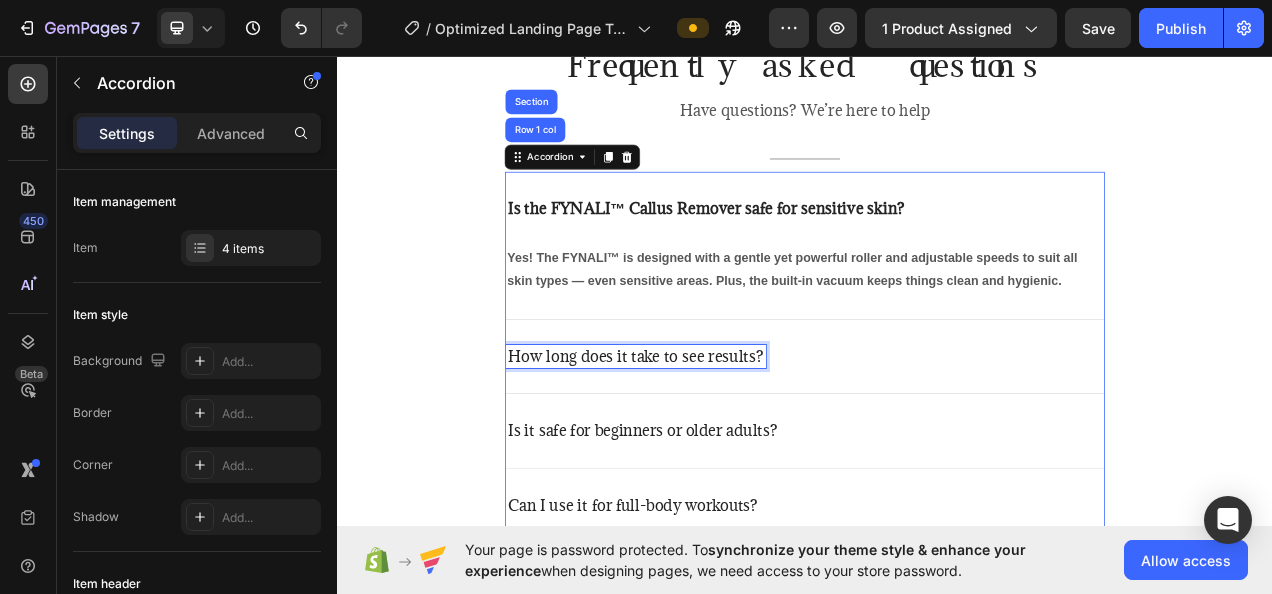 click on "How long does it take to see results?" at bounding box center [720, 443] 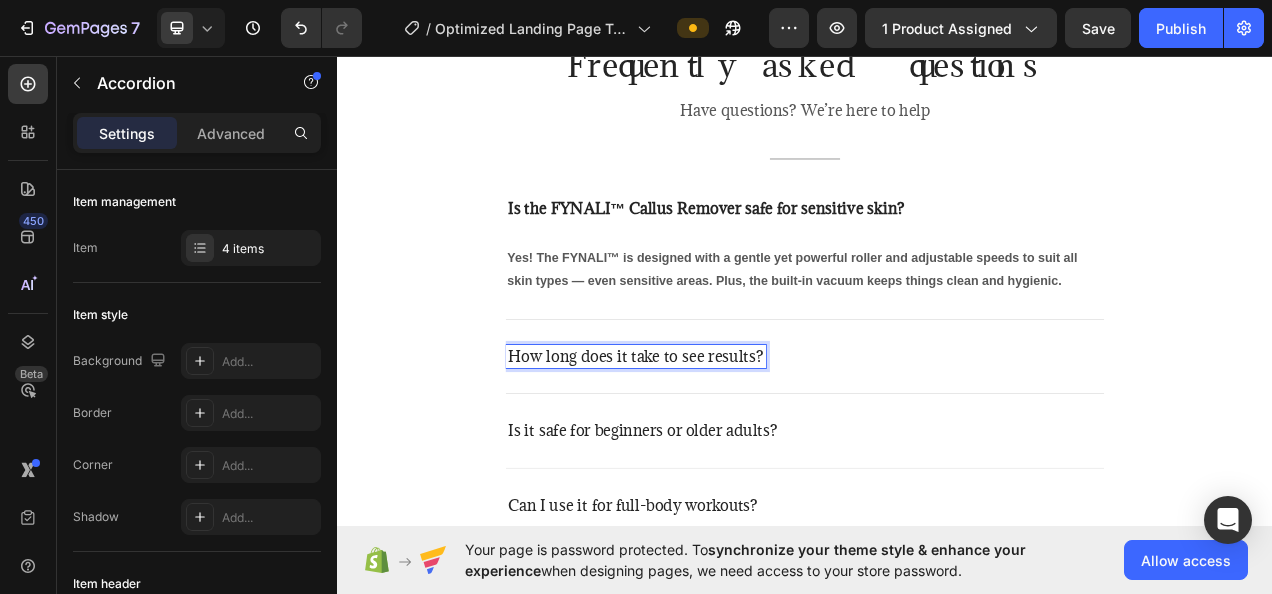 click on "How long does it take to see results?" at bounding box center (720, 443) 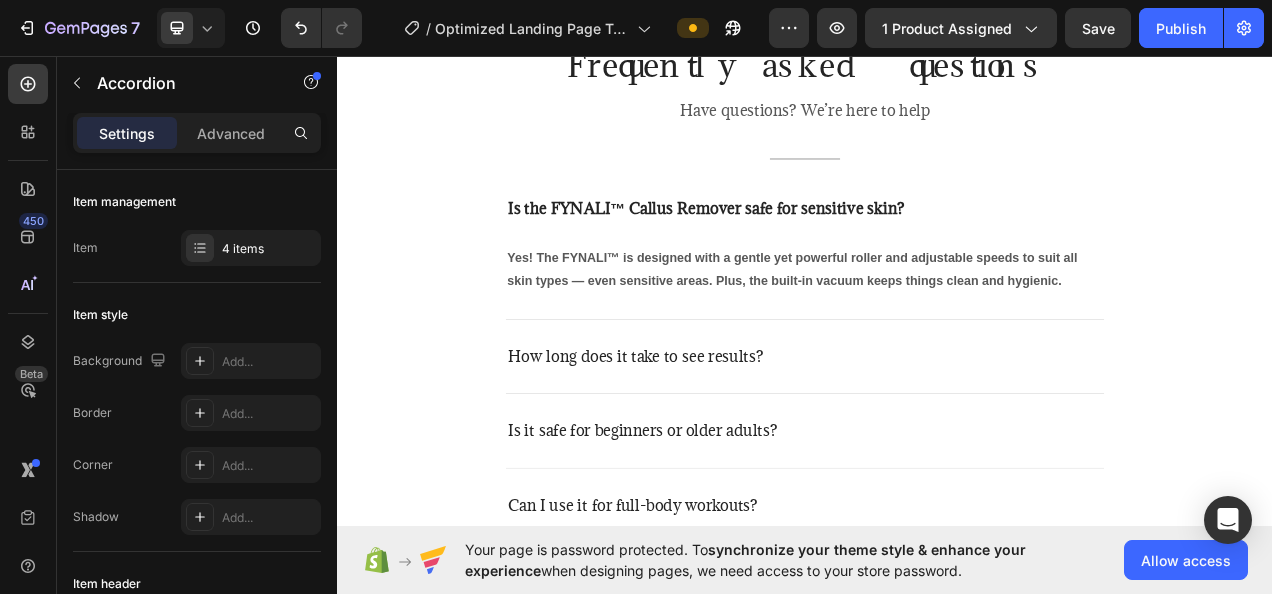 click on "Is the FYNALI™ Callus Remover safe for sensitive skin?" at bounding box center [937, 253] 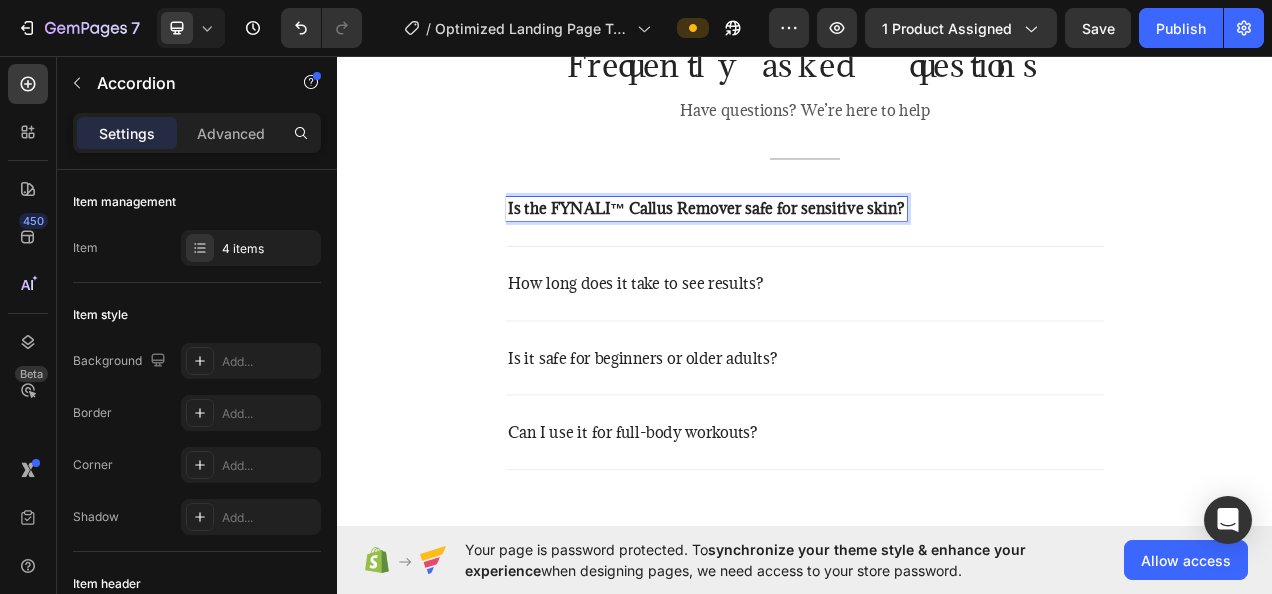 click on "Is the FYNALI™ Callus Remover safe for sensitive skin?" at bounding box center (810, 253) 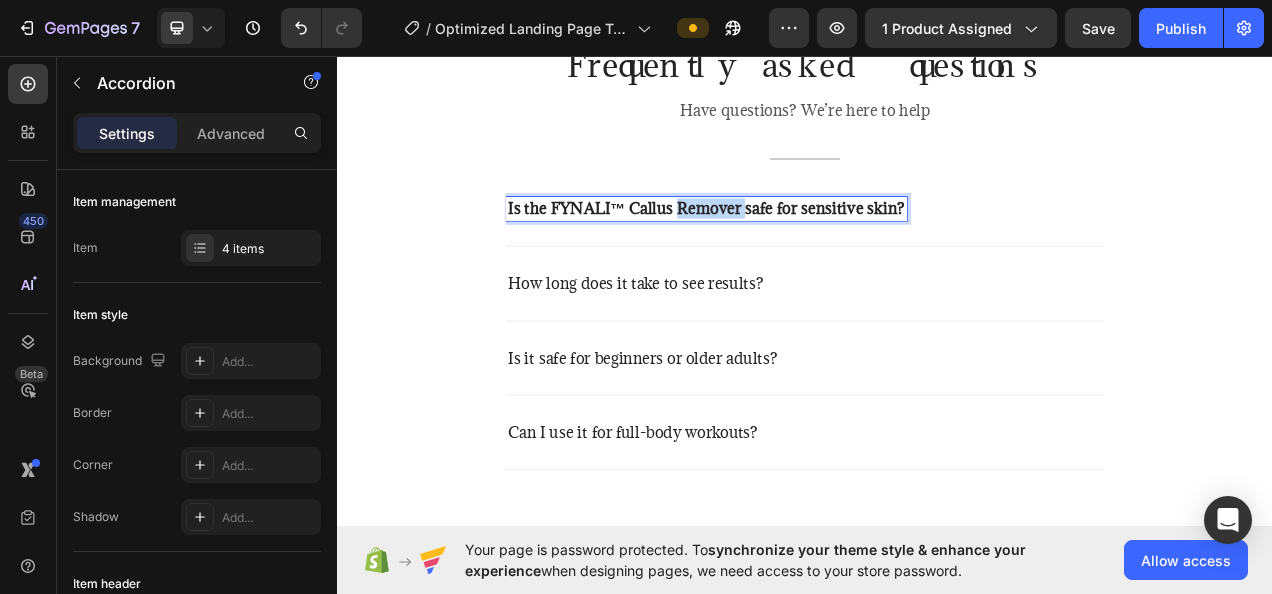 click on "Is the FYNALI™ Callus Remover safe for sensitive skin?" at bounding box center (810, 253) 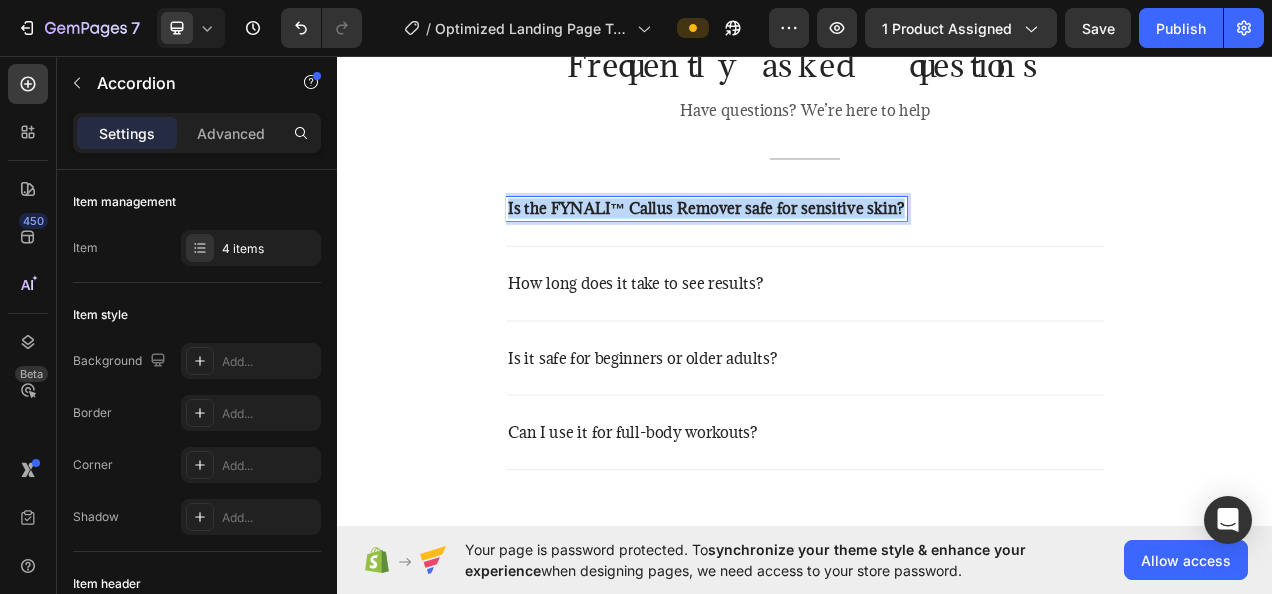 click on "Is the FYNALI™ Callus Remover safe for sensitive skin?" at bounding box center (810, 253) 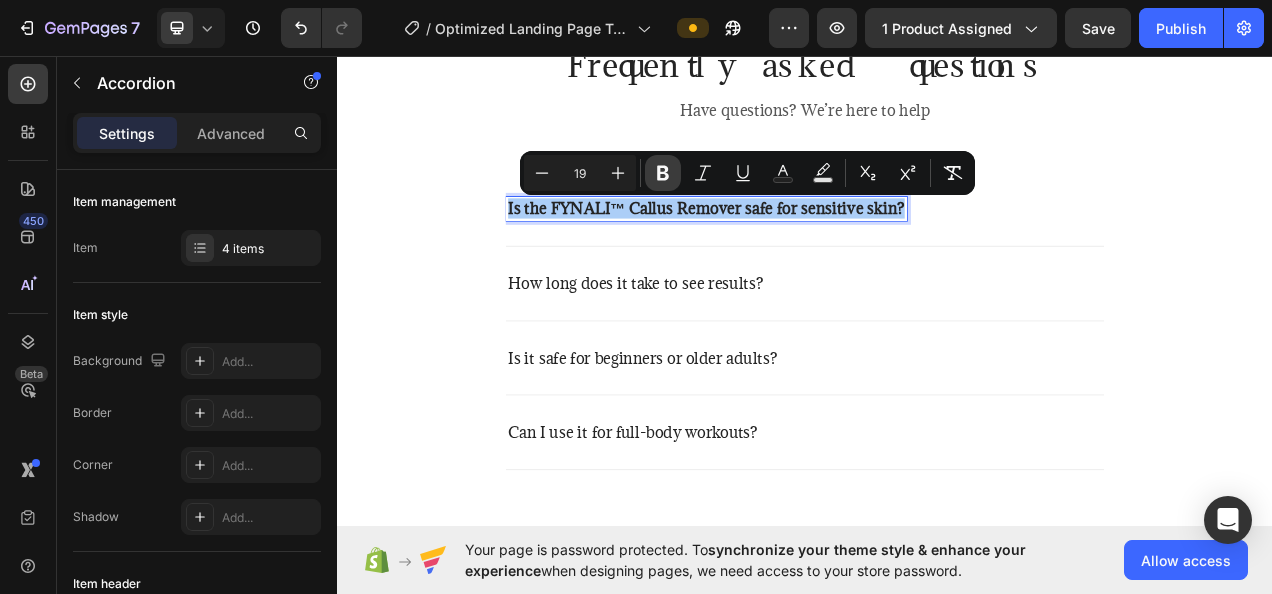 click 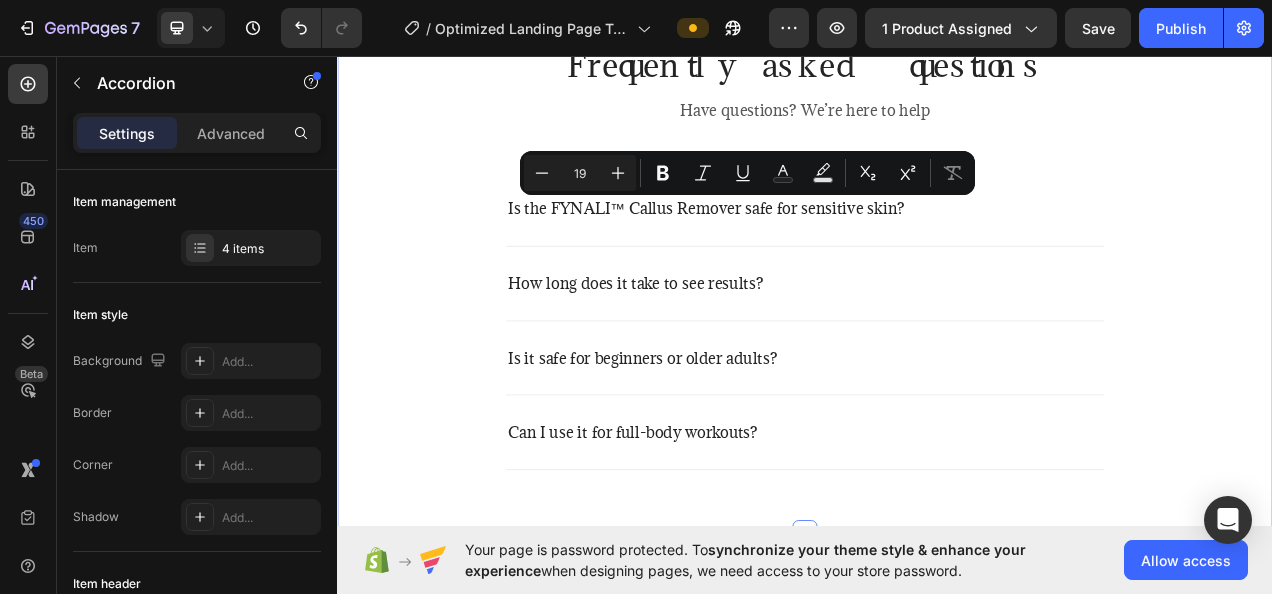 click on "Frequently asked questions Heading Have questions? We’re here to help Text block                Title Line Is the FYNALI™ Callus Remover safe for sensitive skin? How long does it take to see results? Is it safe for beginners or older adults? Can I use it for full-body workouts? Accordion Row" at bounding box center (937, 315) 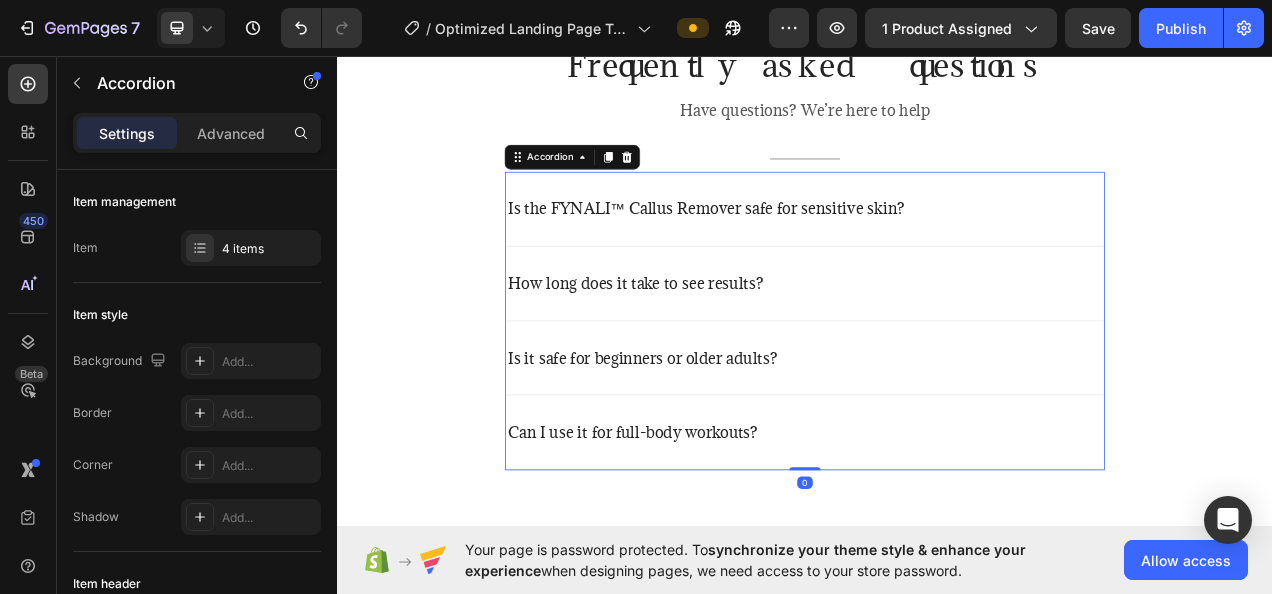 click on "How long does it take to see results?" at bounding box center [937, 349] 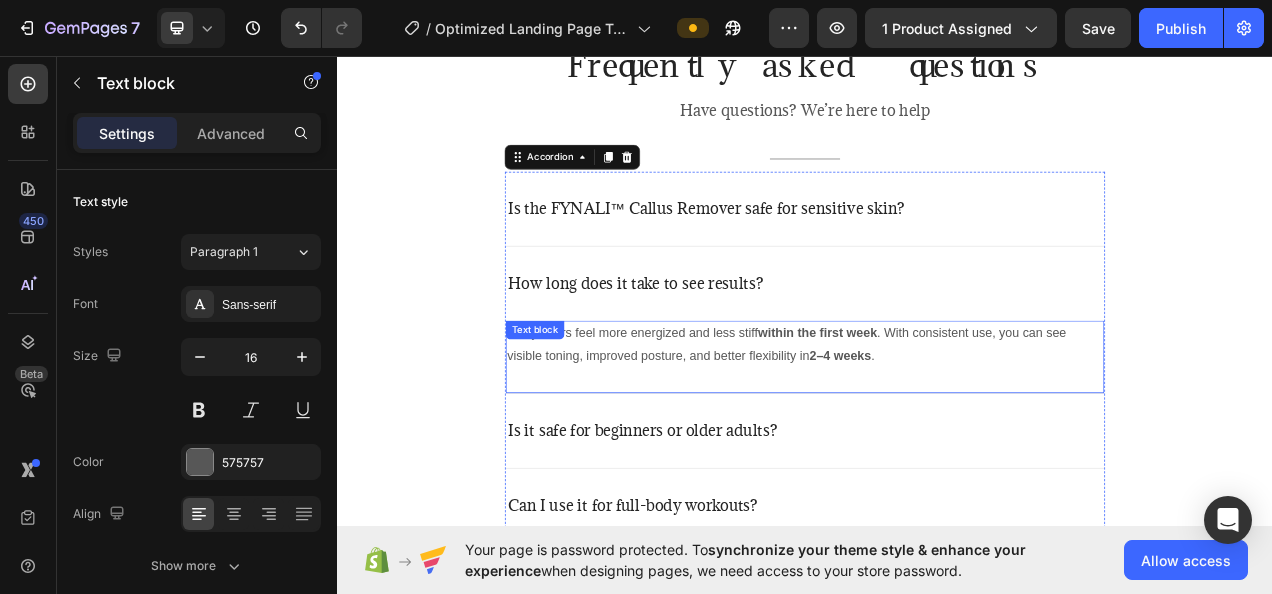 drag, startPoint x: 847, startPoint y: 439, endPoint x: 847, endPoint y: 426, distance: 13 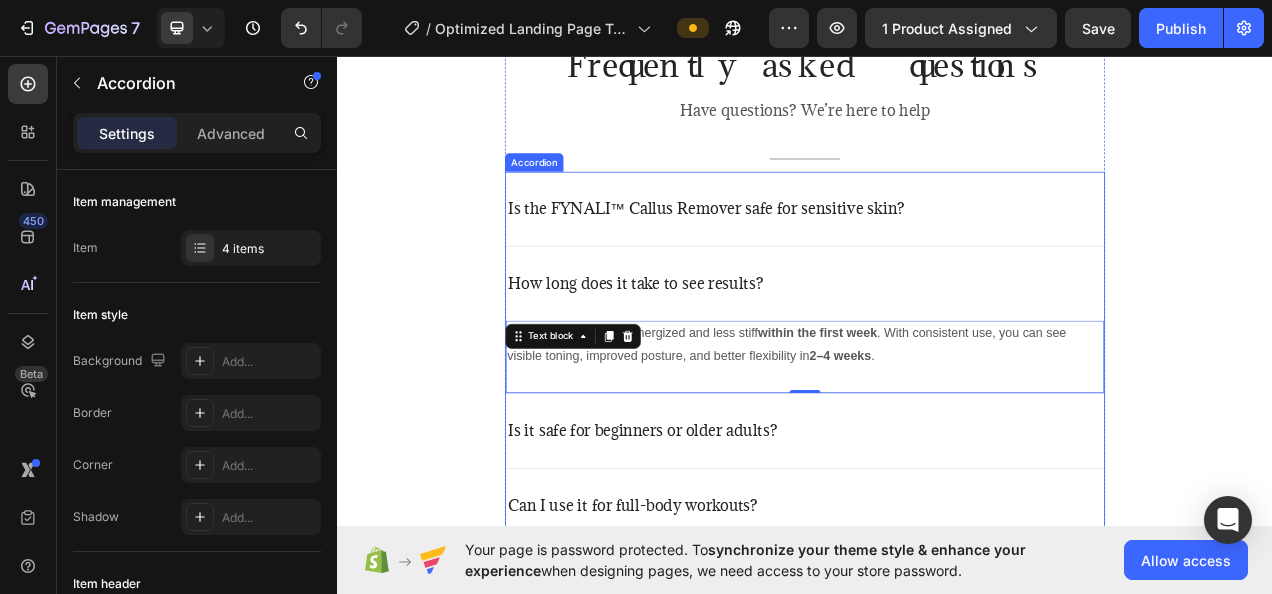 click on "Is the FYNALI™ Callus Remover safe for sensitive skin?" at bounding box center (810, 253) 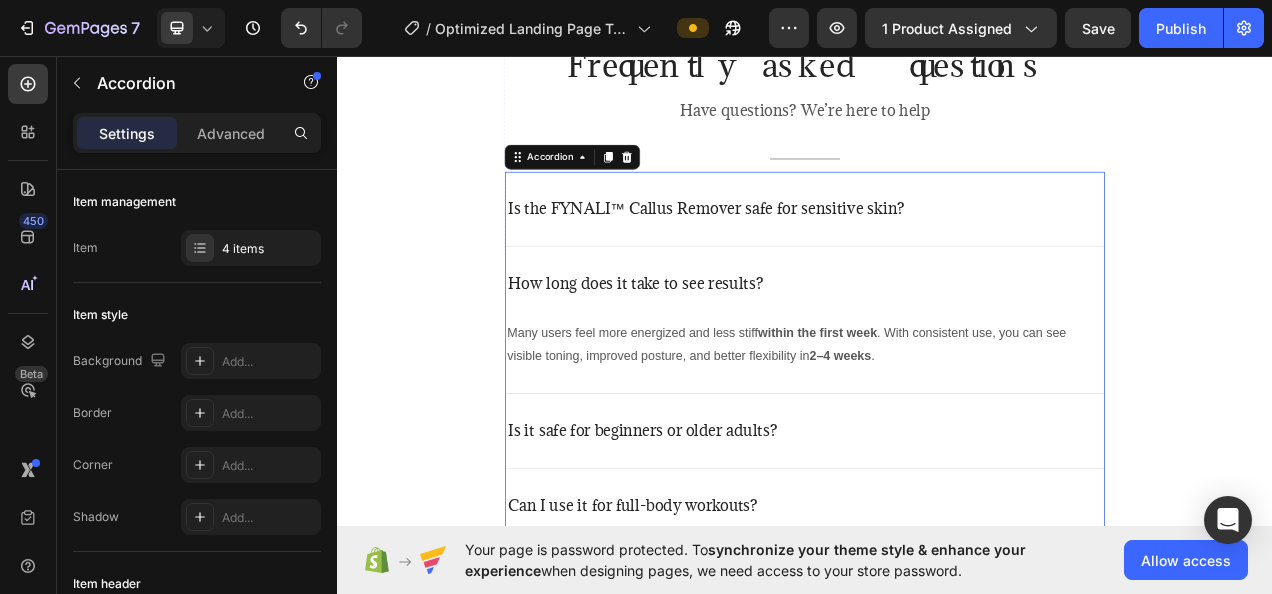 click on "Is the FYNALI™ Callus Remover safe for sensitive skin?" at bounding box center [810, 253] 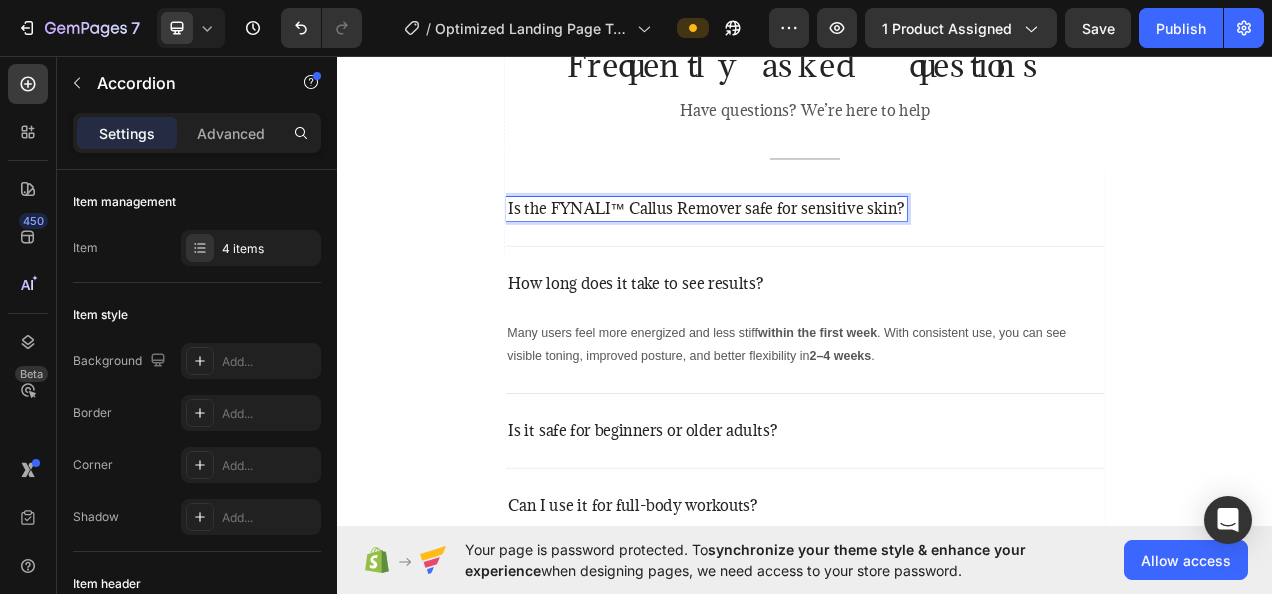 click on "Is the FYNALI™ Callus Remover safe for sensitive skin?" at bounding box center [937, 254] 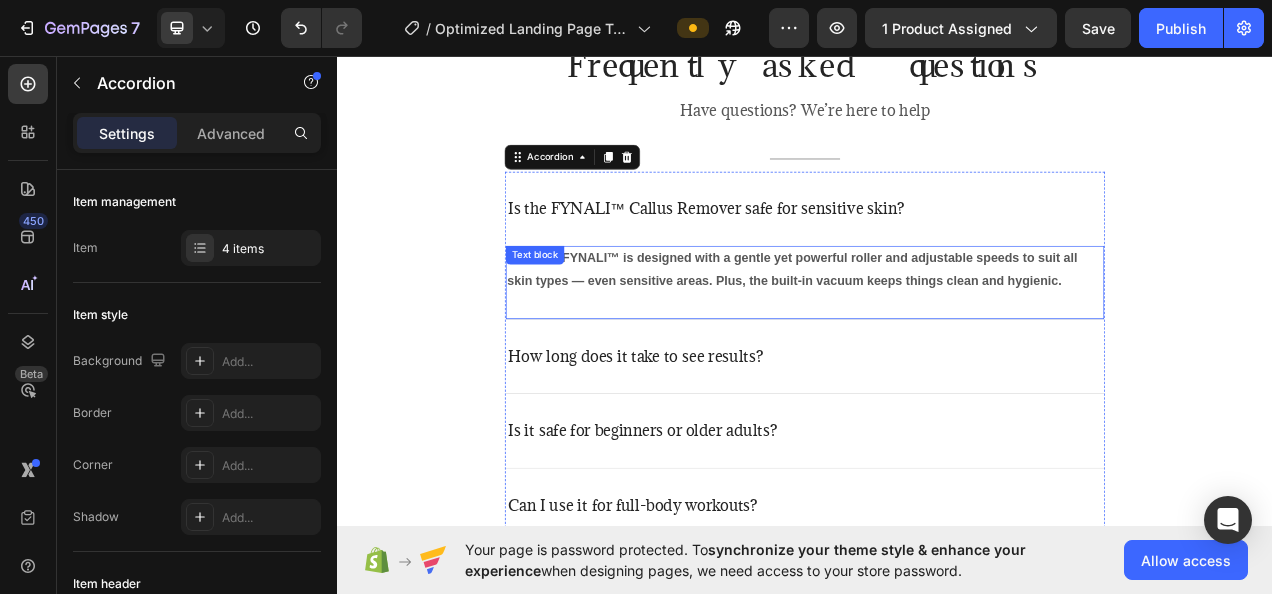 click on "Yes! The FYNALI™ is designed with a gentle yet powerful roller and adjustable speeds to suit all skin types — even sensitive areas. Plus, the built-in vacuum keeps things clean and hygienic." at bounding box center [937, 332] 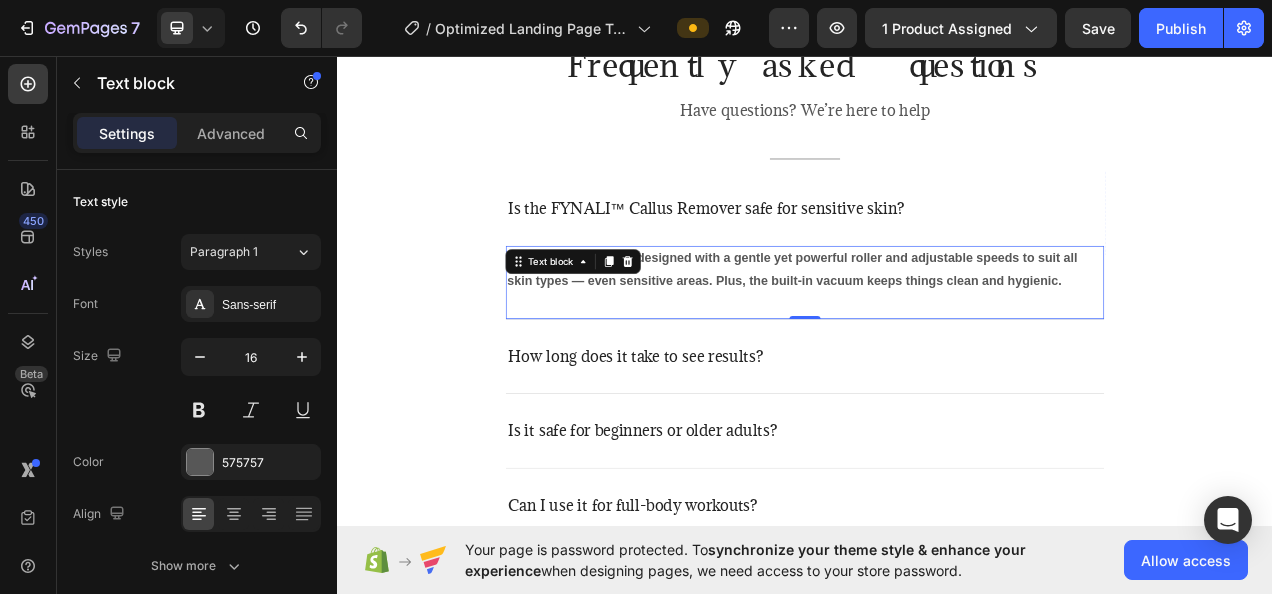 click on "Yes! The FYNALI™ is designed with a gentle yet powerful roller and adjustable speeds to suit all skin types — even sensitive areas. Plus, the built-in vacuum keeps things clean and hygienic." at bounding box center (937, 332) 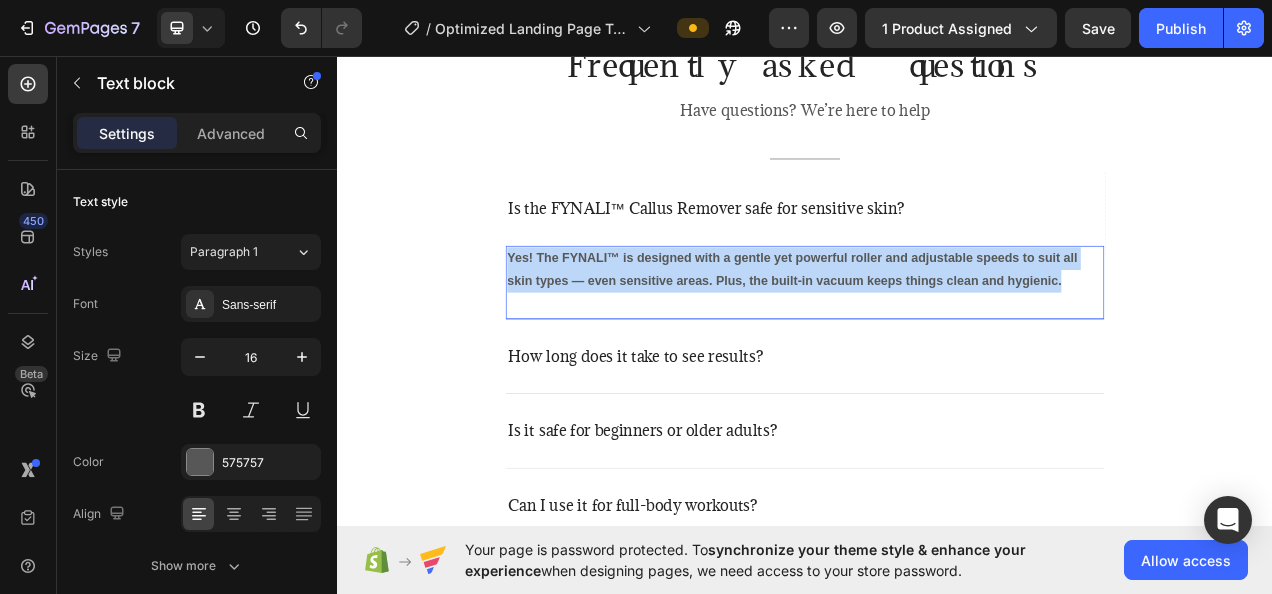 click on "Yes! The FYNALI™ is designed with a gentle yet powerful roller and adjustable speeds to suit all skin types — even sensitive areas. Plus, the built-in vacuum keeps things clean and hygienic." at bounding box center (937, 332) 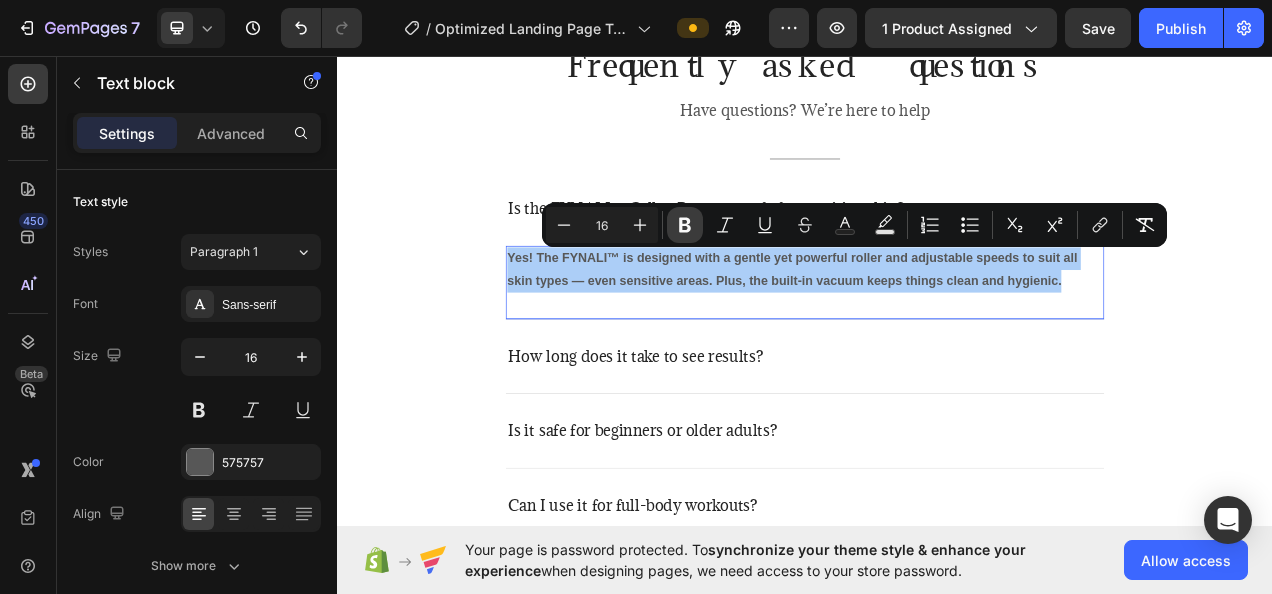 click 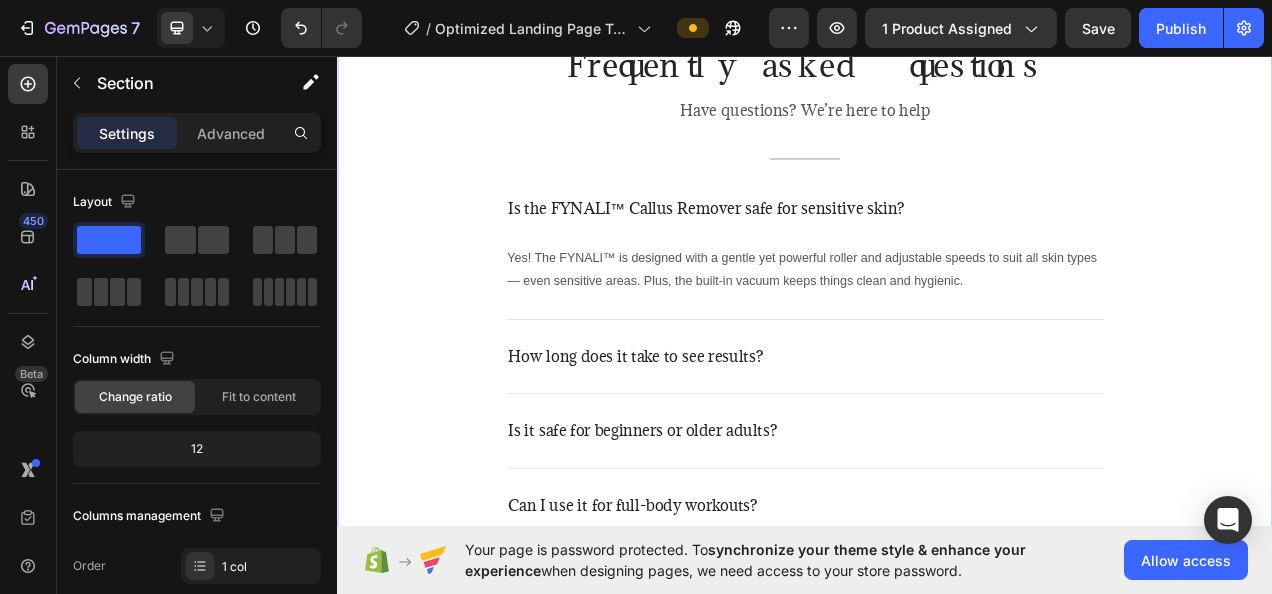 click on "Frequently asked questions Heading Have questions? We’re here to help Text block                Title Line Is the FYNALI™ Callus Remover safe for sensitive skin? Yes! The FYNALI™ is designed with a gentle yet powerful roller and adjustable speeds to suit all skin types — even sensitive areas. Plus, the built-in vacuum keeps things clean and hygienic. Text block How long does it take to see results? Is it safe for beginners or older adults? Can I use it for full-body workouts? Accordion Row" at bounding box center (937, 362) 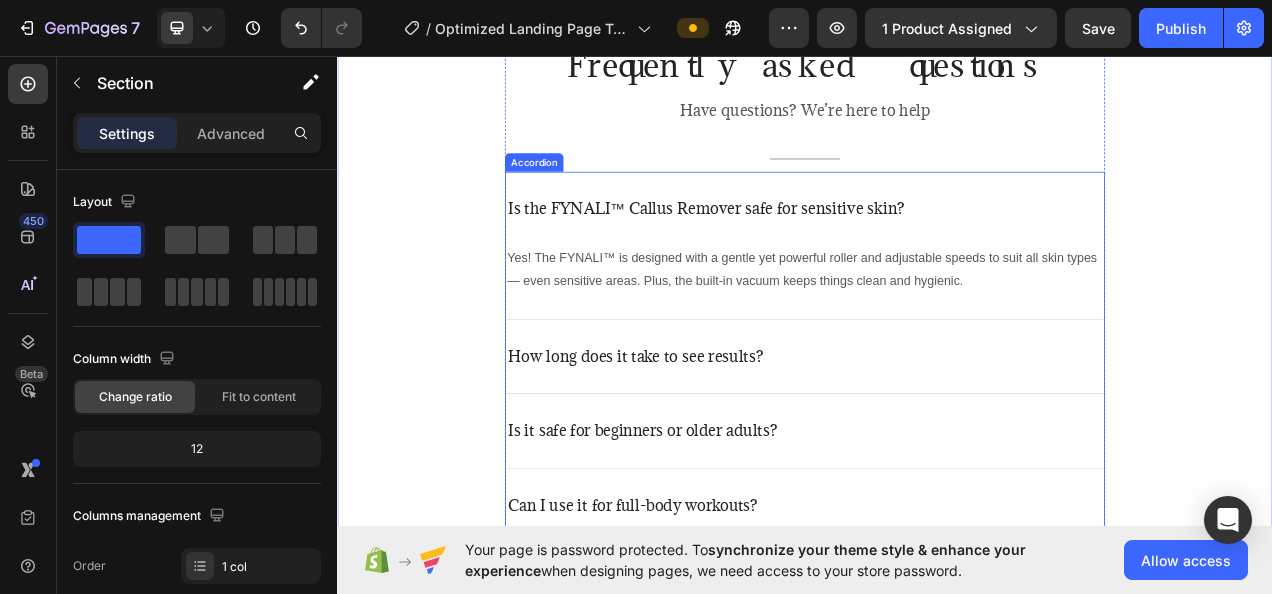 click on "How long does it take to see results?" at bounding box center [720, 443] 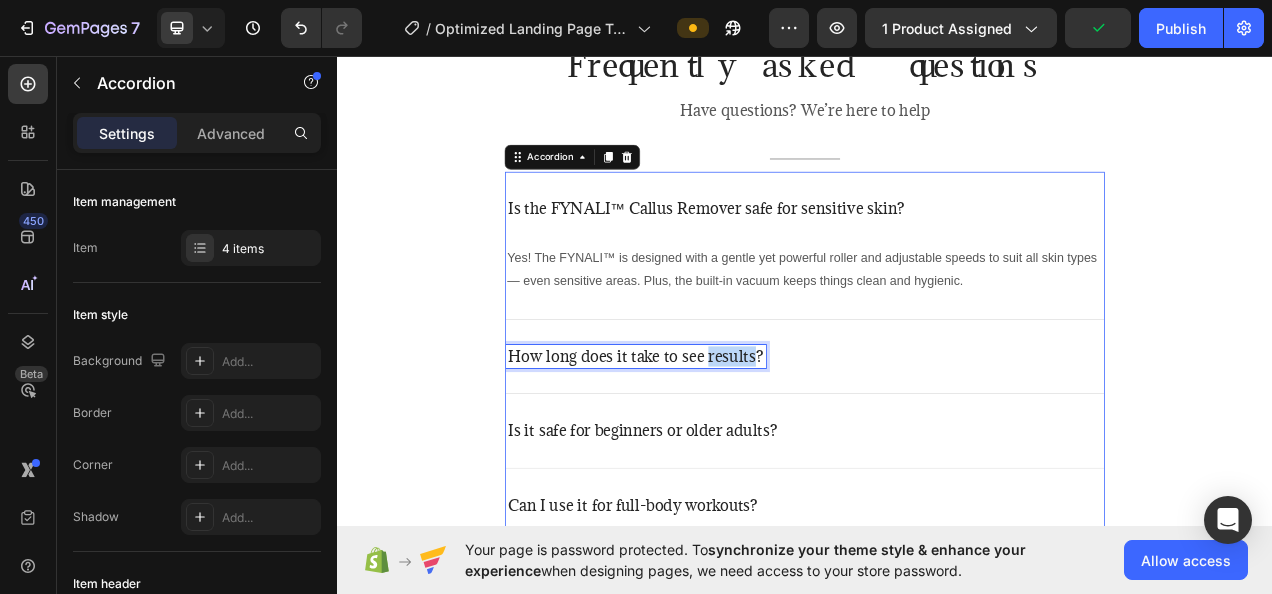 click on "How long does it take to see results?" at bounding box center [720, 443] 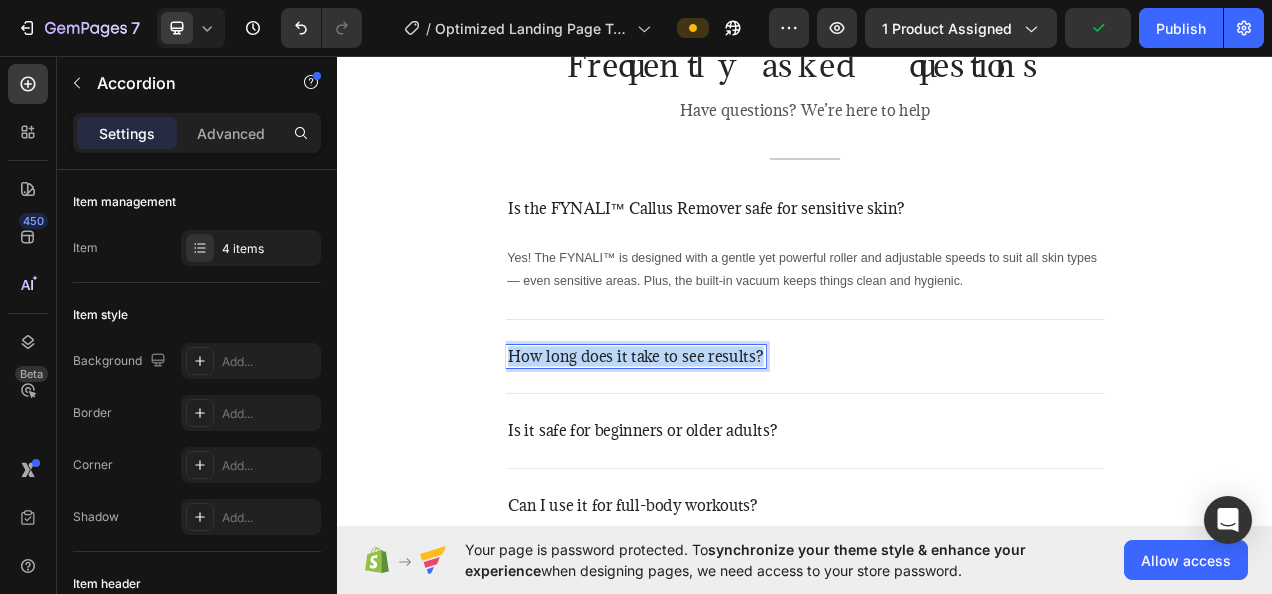 click on "How long does it take to see results?" at bounding box center [720, 443] 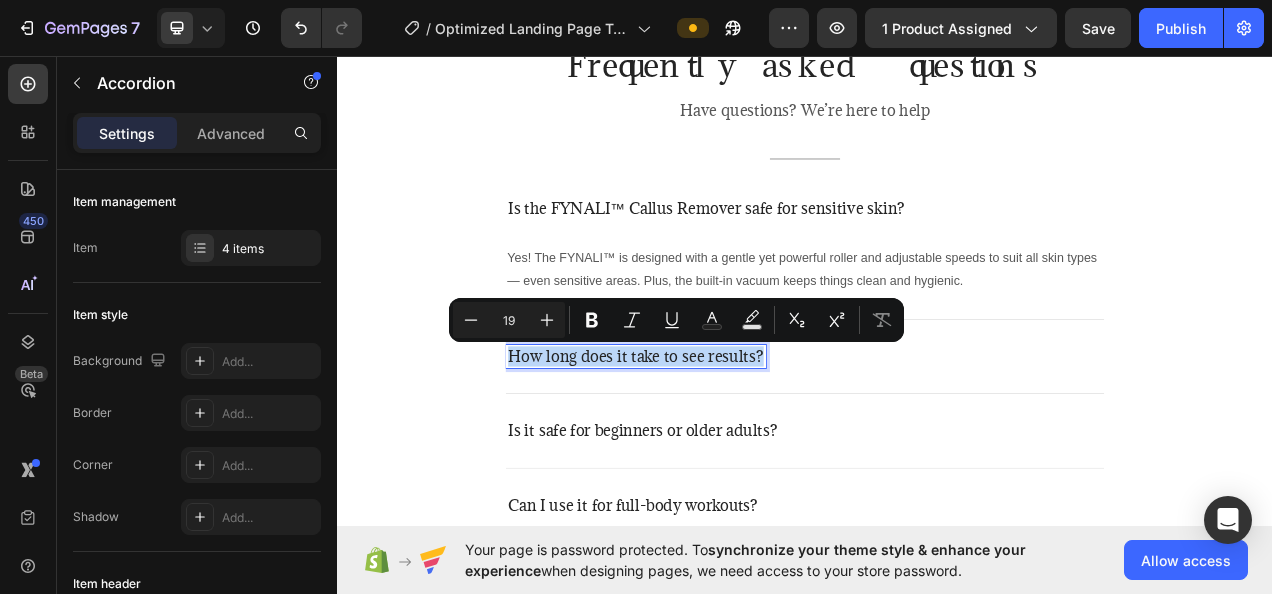 click on "How long does it take to see results?" at bounding box center (937, 444) 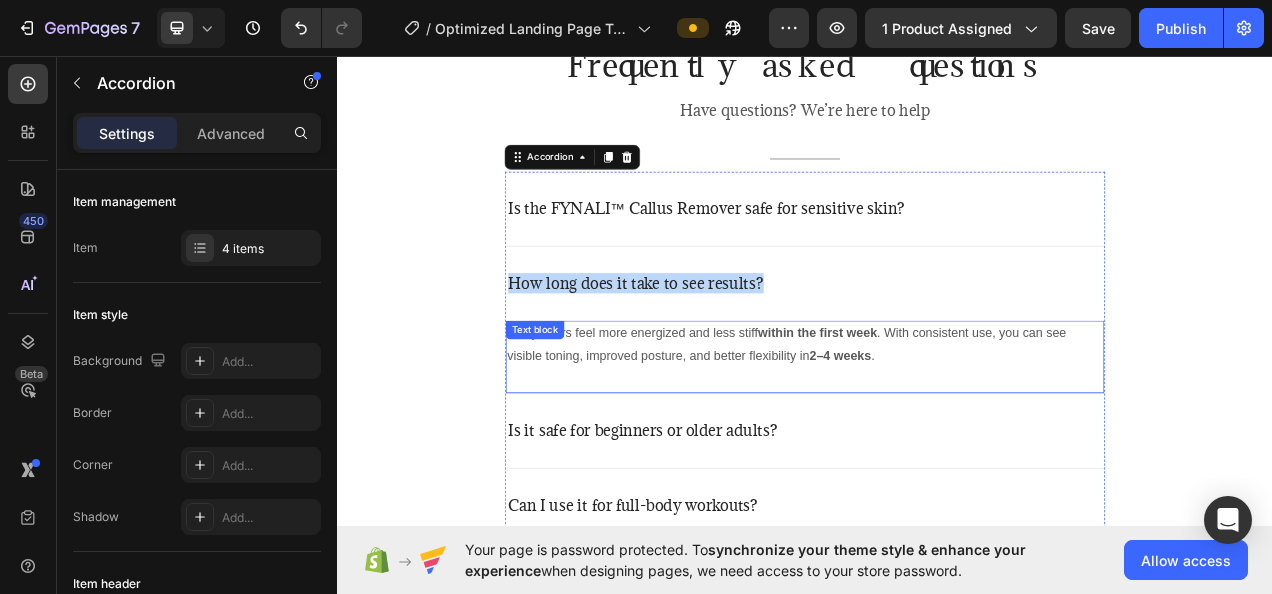 click on "Many users feel more energized and less stiff  within the first week . With consistent use, you can see visible toning, improved posture, and better flexibility in  2–4 weeks ." at bounding box center [937, 428] 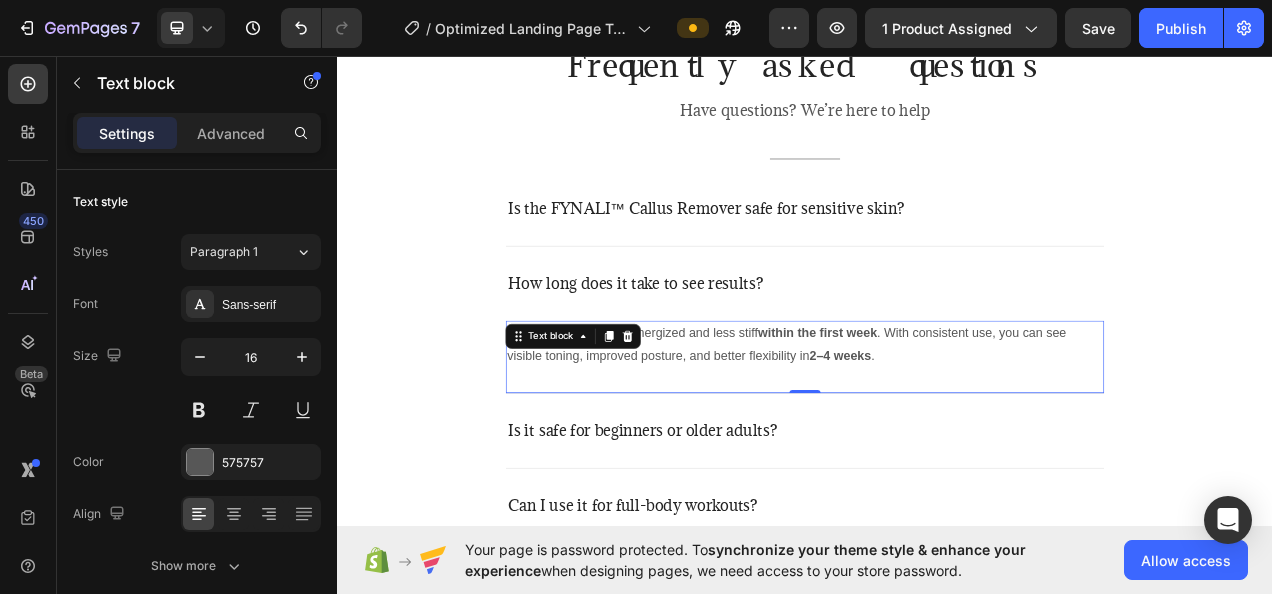 click on "Many users feel more energized and less stiff  within the first week . With consistent use, you can see visible toning, improved posture, and better flexibility in  2–4 weeks ." at bounding box center (937, 428) 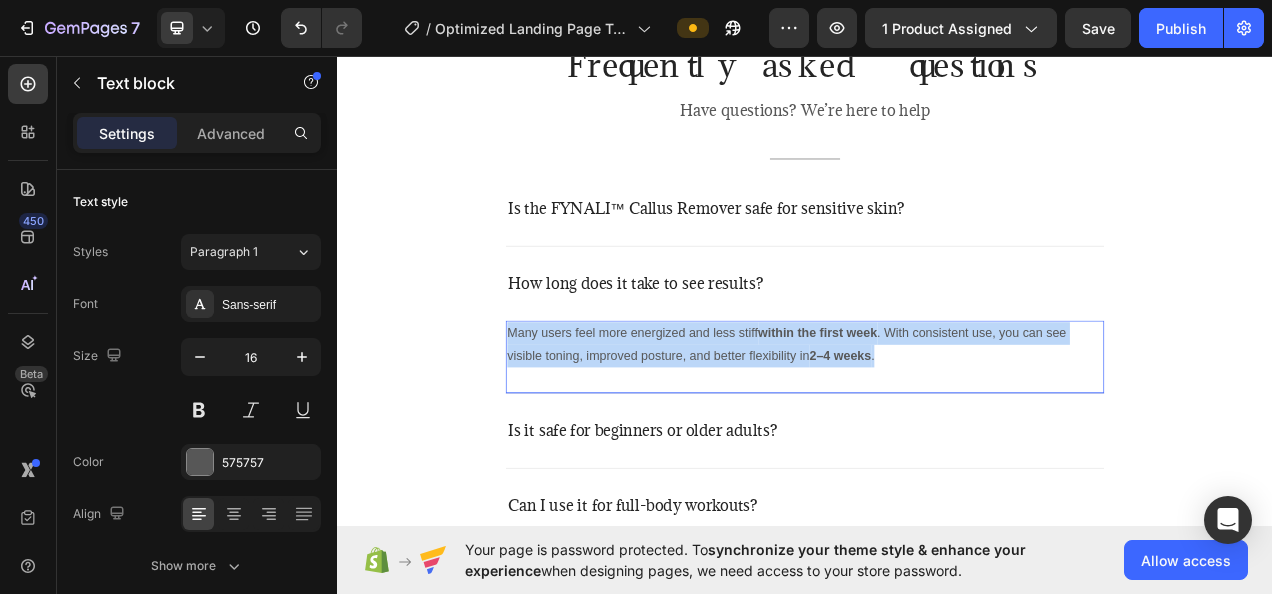 click on "Many users feel more energized and less stiff  within the first week . With consistent use, you can see visible toning, improved posture, and better flexibility in  2–4 weeks ." at bounding box center (937, 428) 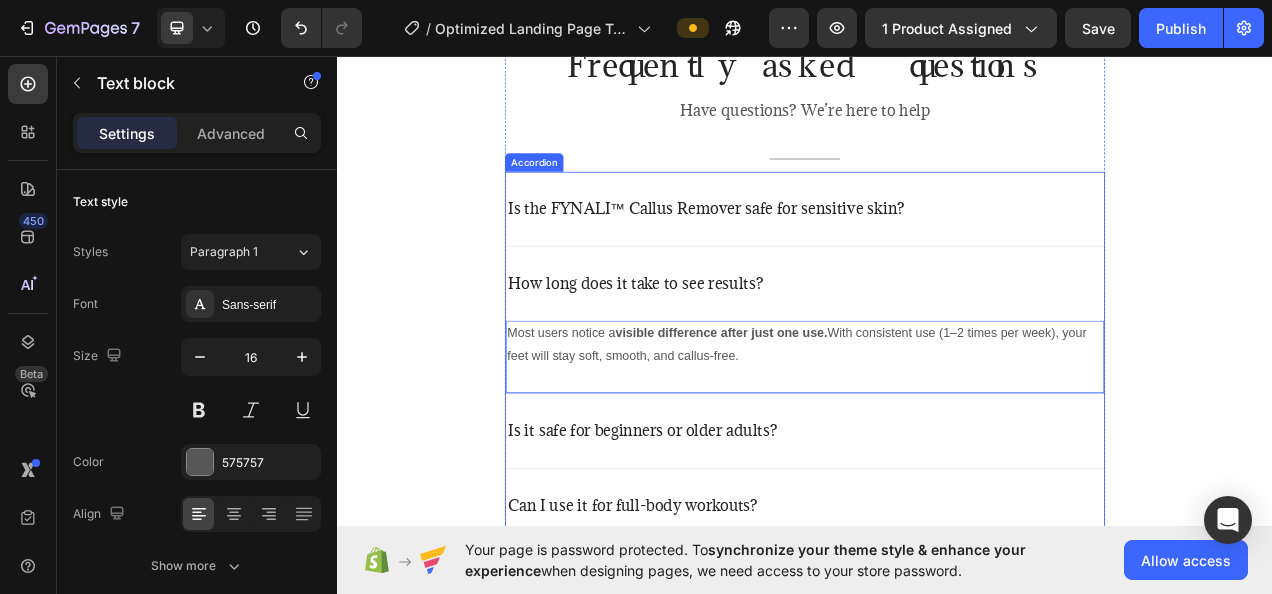 click on "Is it safe for beginners or older adults?" at bounding box center [729, 538] 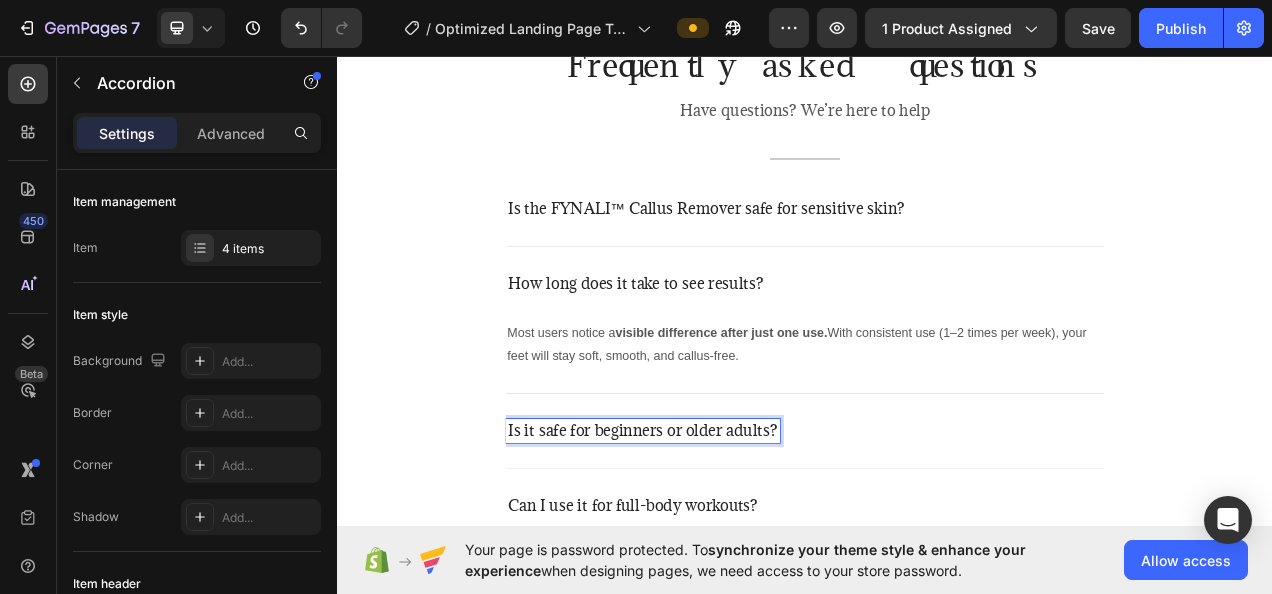 click on "Is it safe for beginners or older adults?" at bounding box center (729, 538) 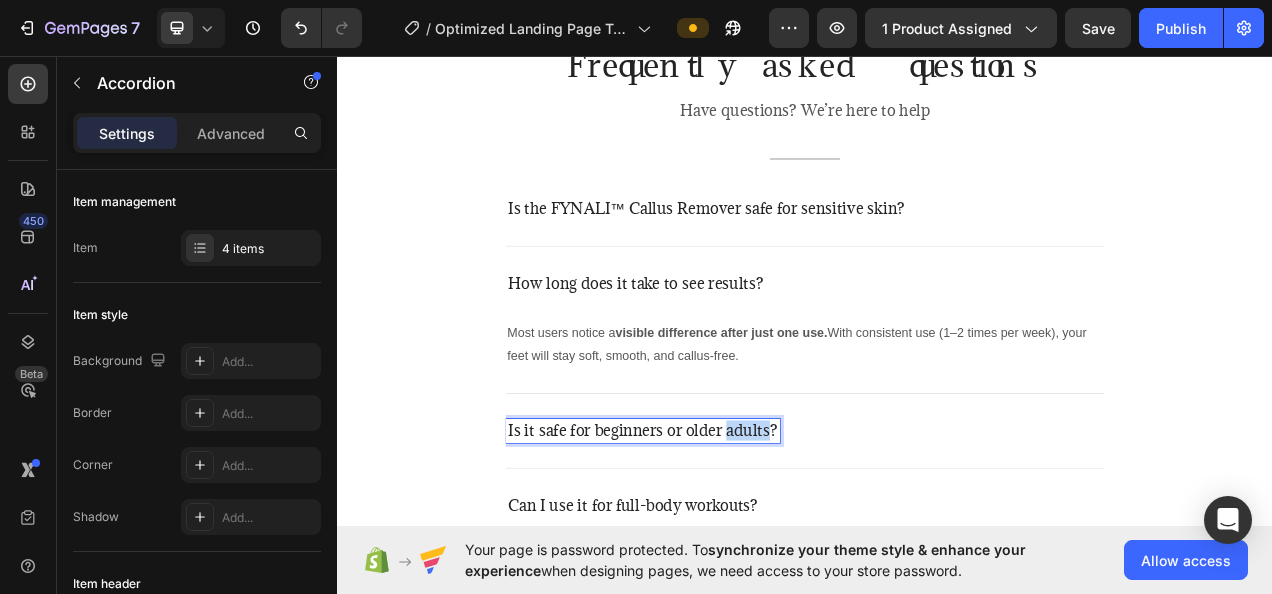 click on "Is it safe for beginners or older adults?" at bounding box center (729, 538) 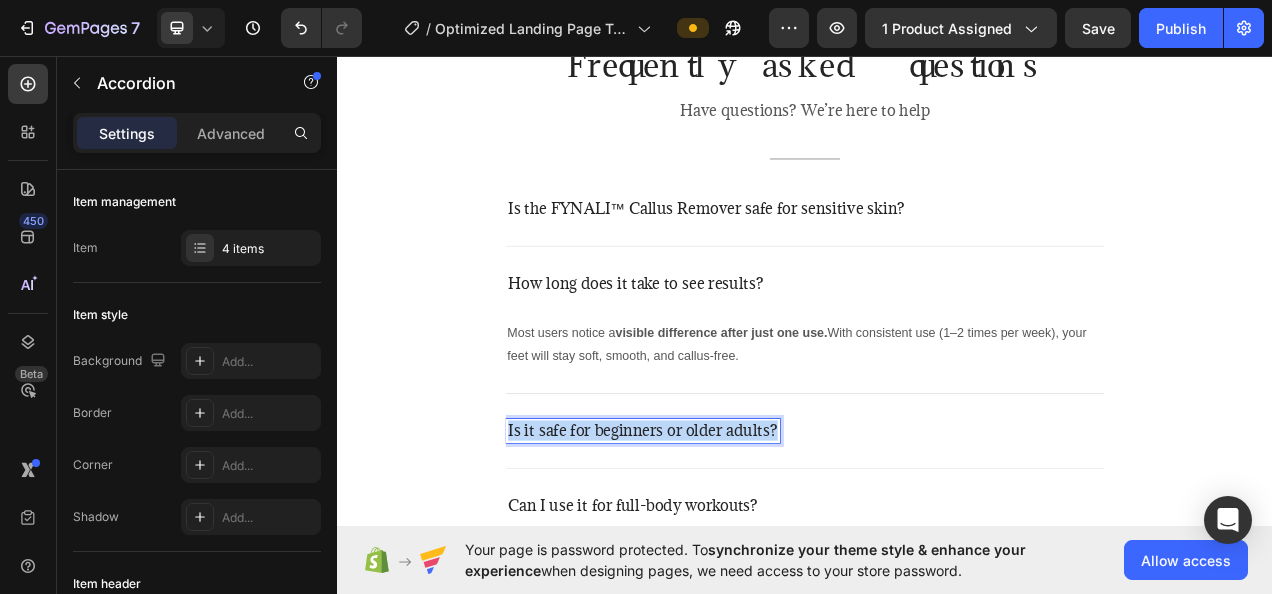 click on "Is it safe for beginners or older adults?" at bounding box center (729, 538) 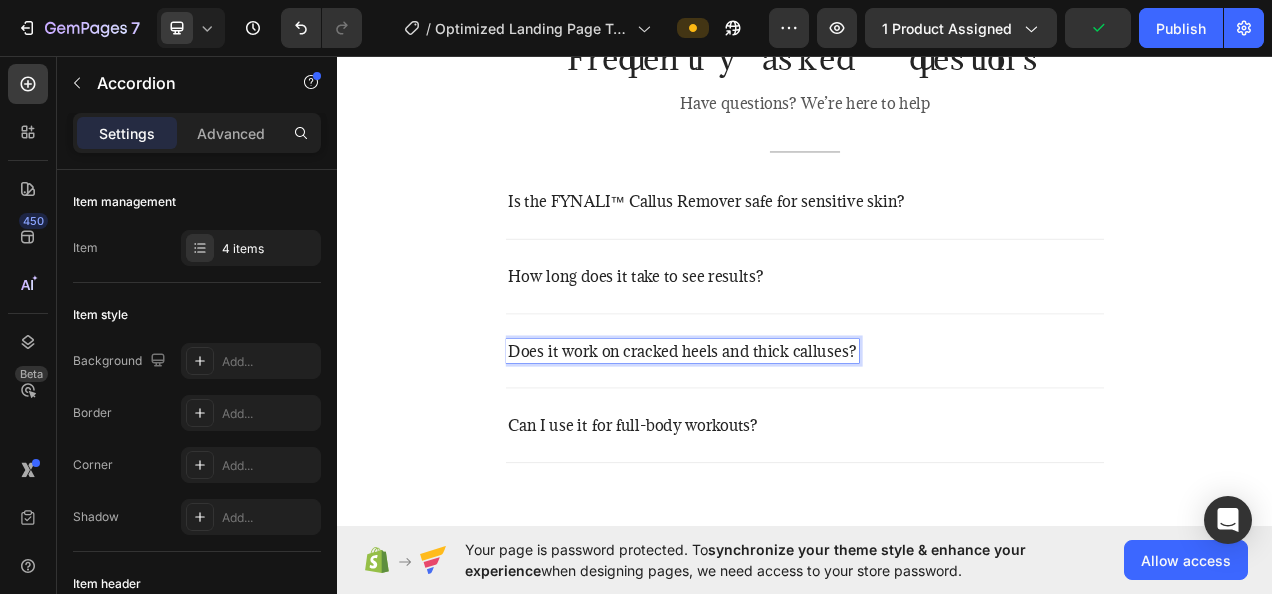 scroll, scrollTop: 5668, scrollLeft: 0, axis: vertical 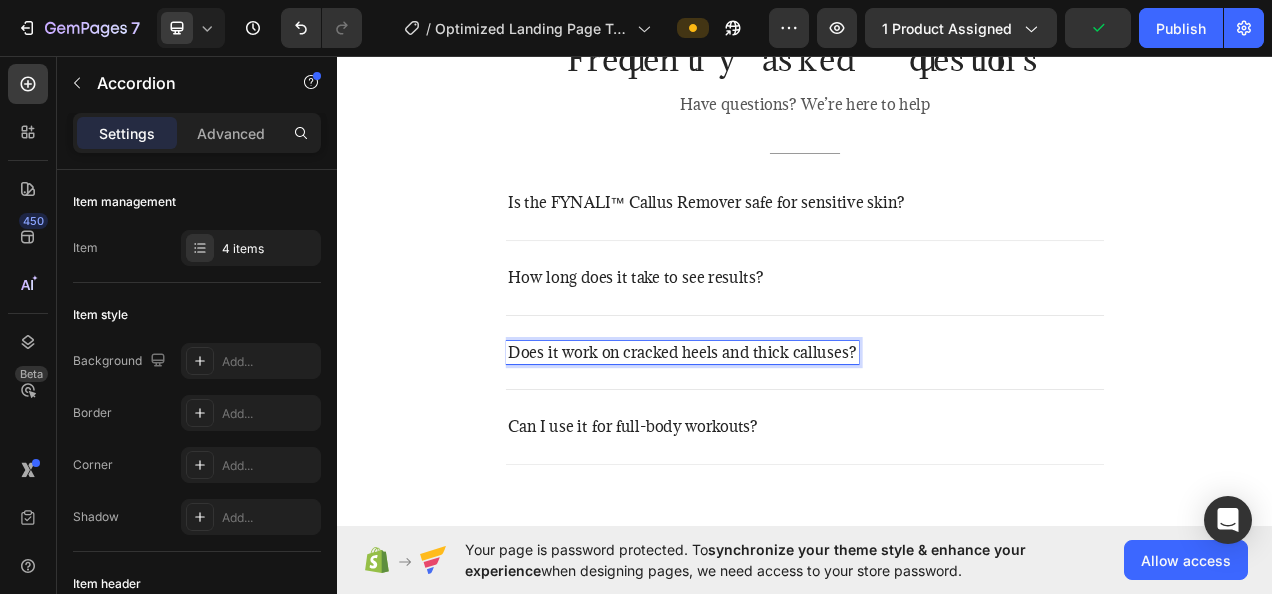 click on "Does it work on cracked heels and thick calluses?" at bounding box center (779, 438) 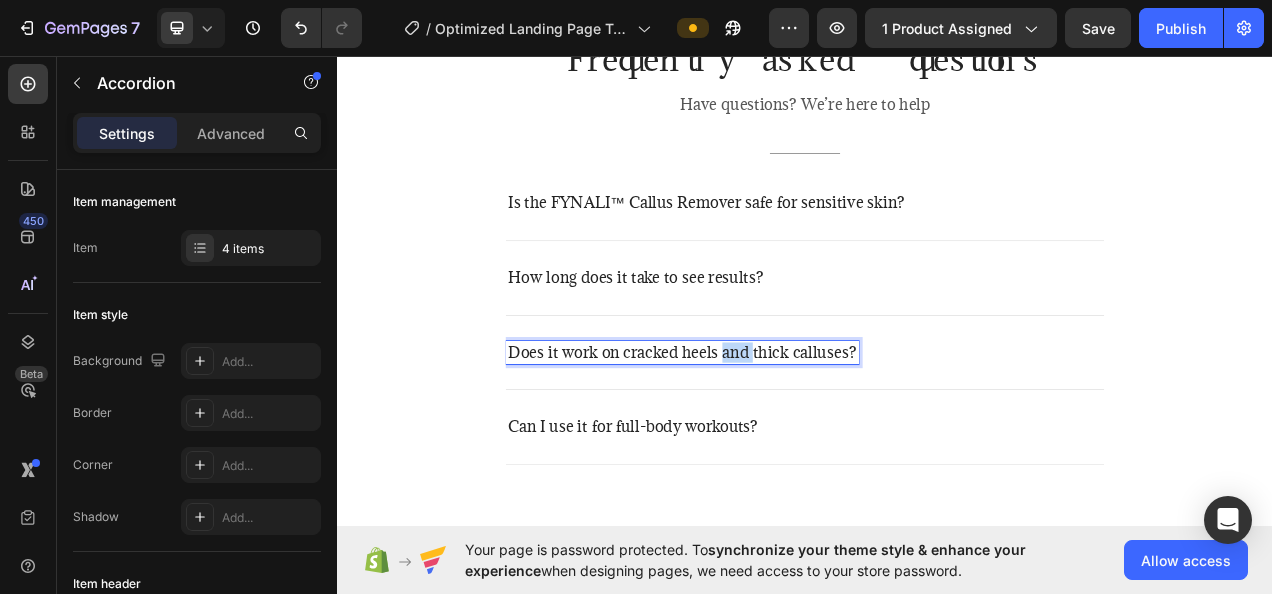click on "Does it work on cracked heels and thick calluses?" at bounding box center (779, 438) 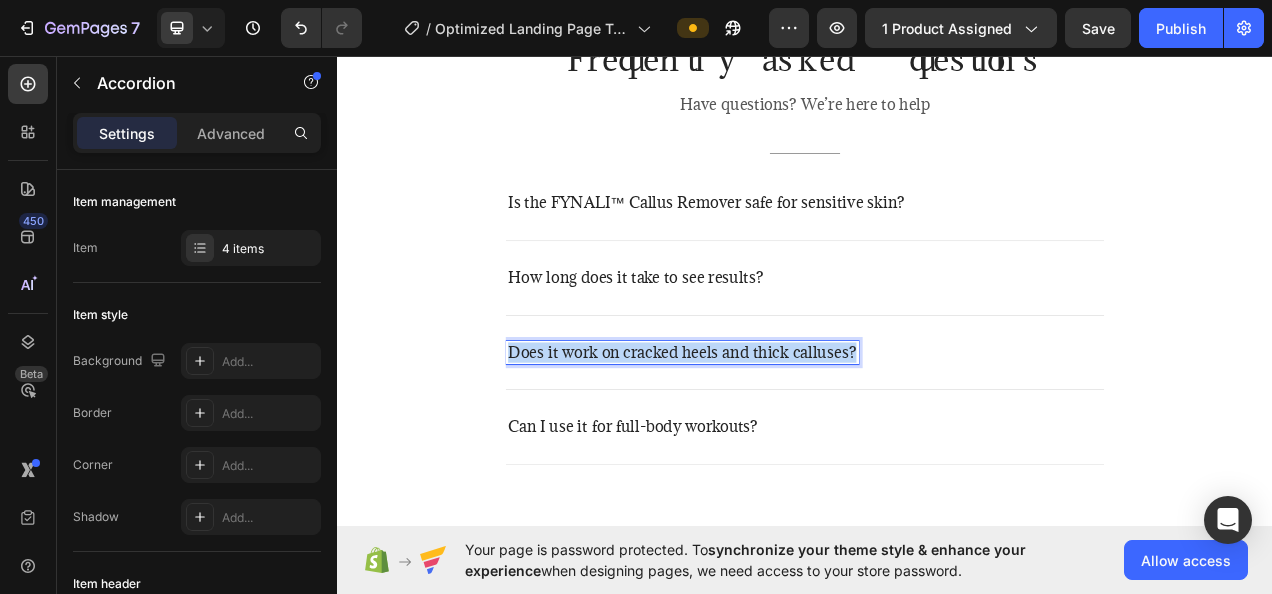 click on "Does it work on cracked heels and thick calluses?" at bounding box center [779, 438] 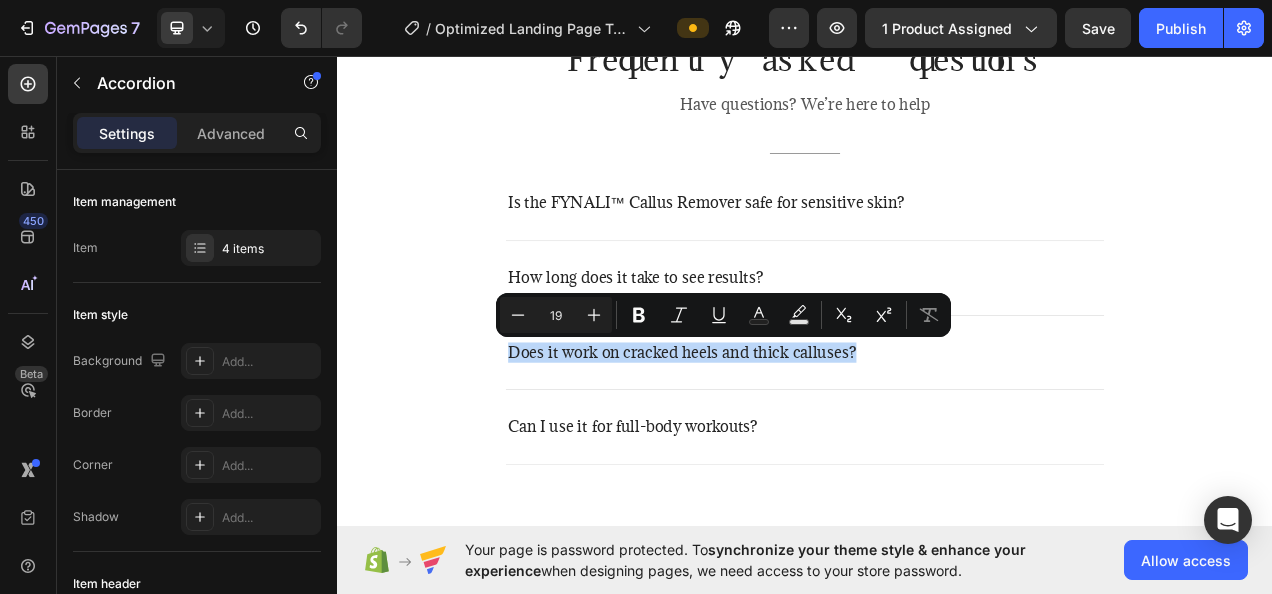 click on "Does it work on cracked heels and thick calluses?" at bounding box center (937, 439) 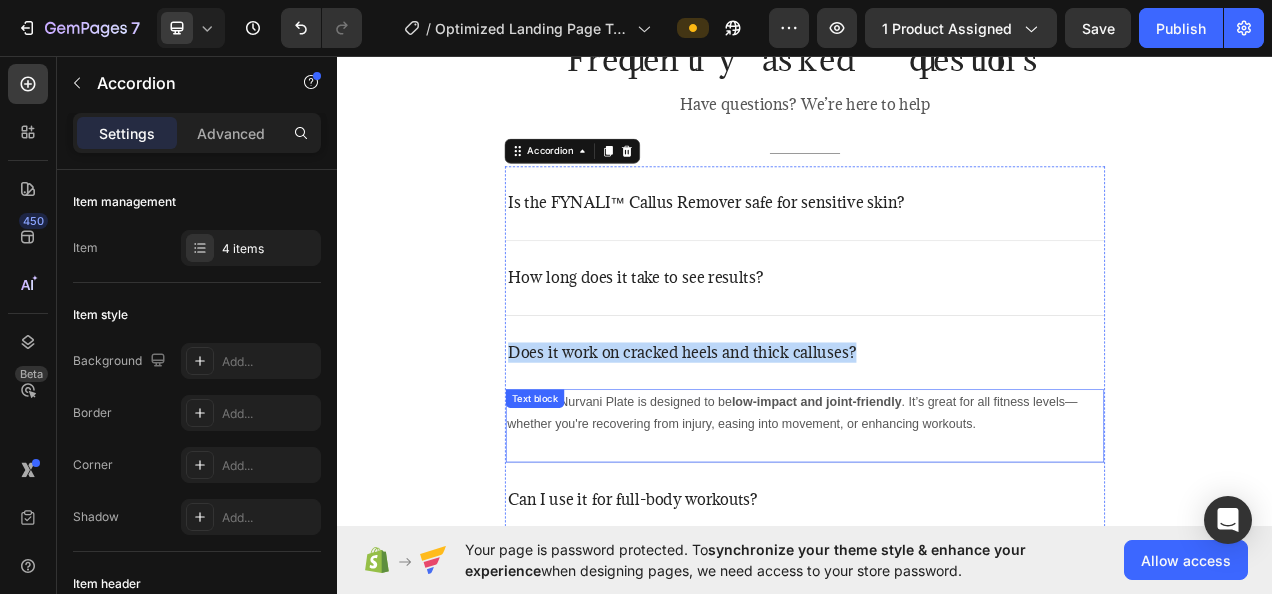 click on "Yes! The Nurvani Plate is designed to be  low-impact and joint-friendly . It’s great for all fitness levels—whether you're recovering from injury, easing into movement, or enhancing workouts." at bounding box center [937, 516] 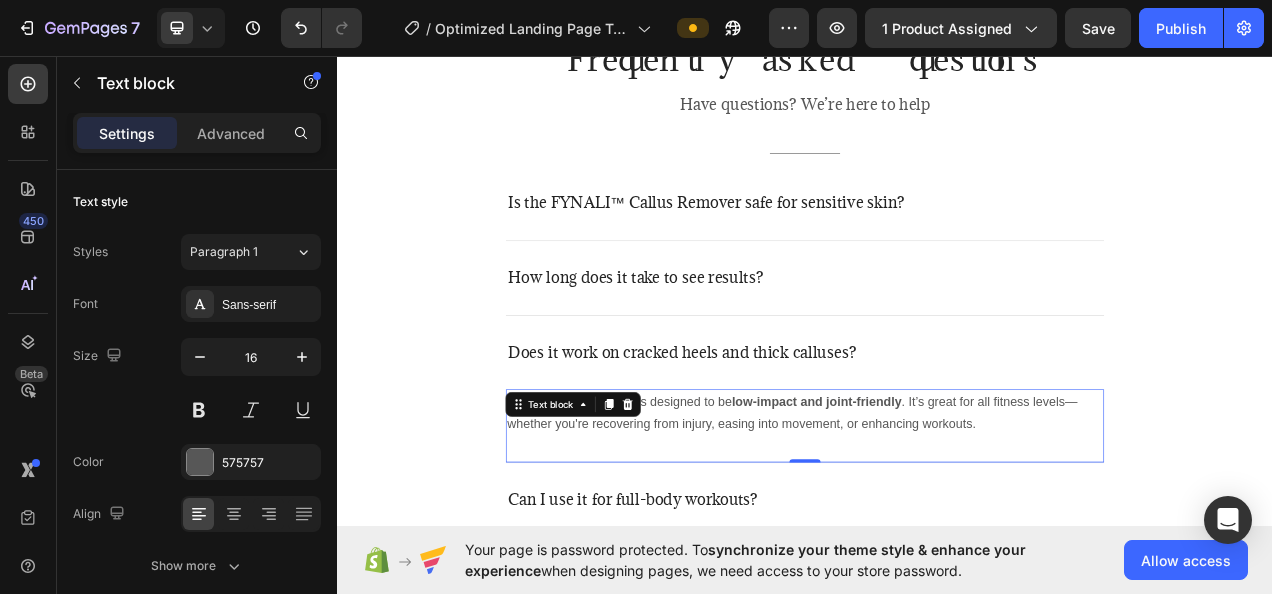 click on "Yes! The Nurvani Plate is designed to be  low-impact and joint-friendly . It’s great for all fitness levels—whether you're recovering from injury, easing into movement, or enhancing workouts." at bounding box center [937, 516] 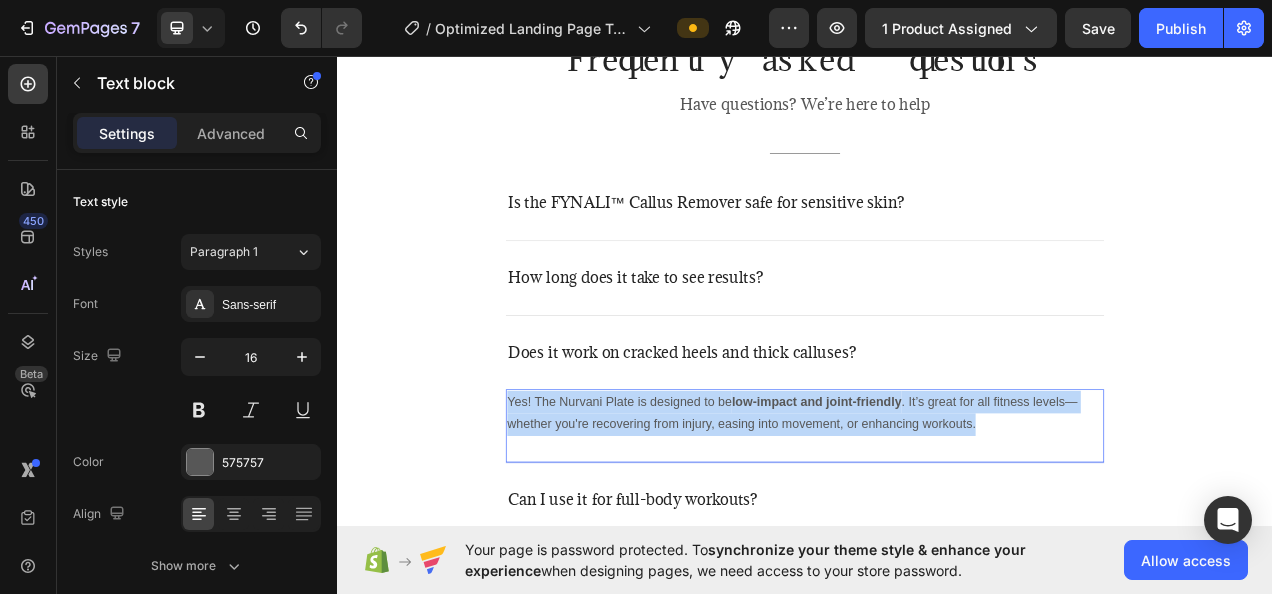 click on "Yes! The Nurvani Plate is designed to be  low-impact and joint-friendly . It’s great for all fitness levels—whether you're recovering from injury, easing into movement, or enhancing workouts." at bounding box center [937, 516] 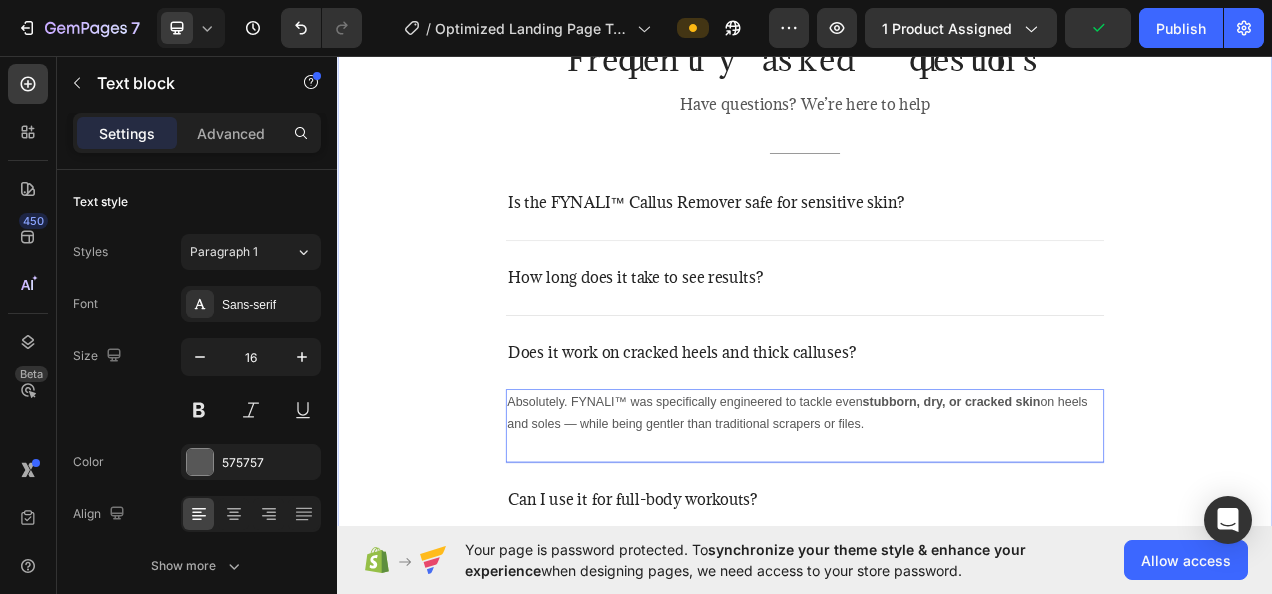 scroll, scrollTop: 5968, scrollLeft: 0, axis: vertical 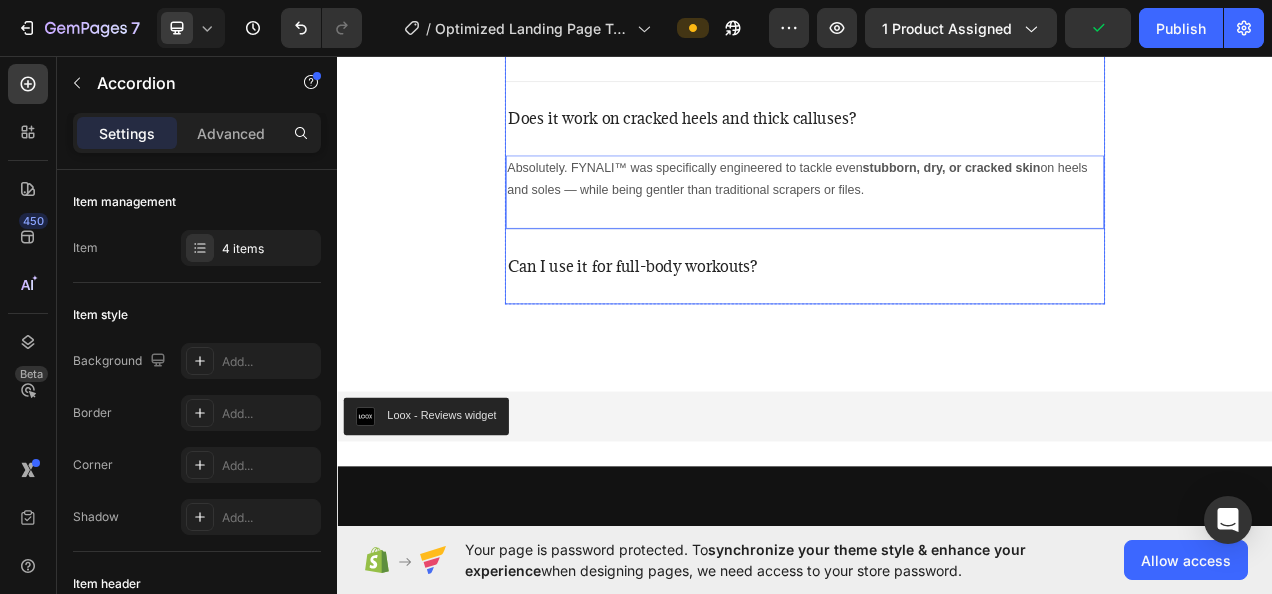 click on "Can I use it for full-body workouts?" at bounding box center [937, 327] 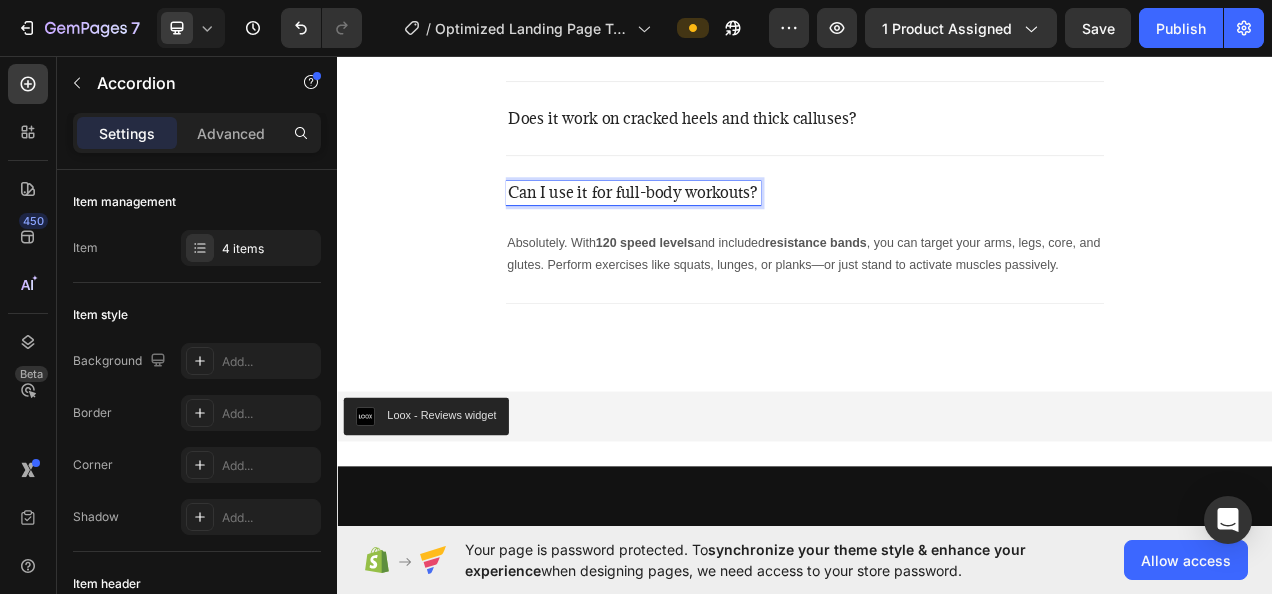 click on "Can I use it for full-body workouts?" at bounding box center (716, 233) 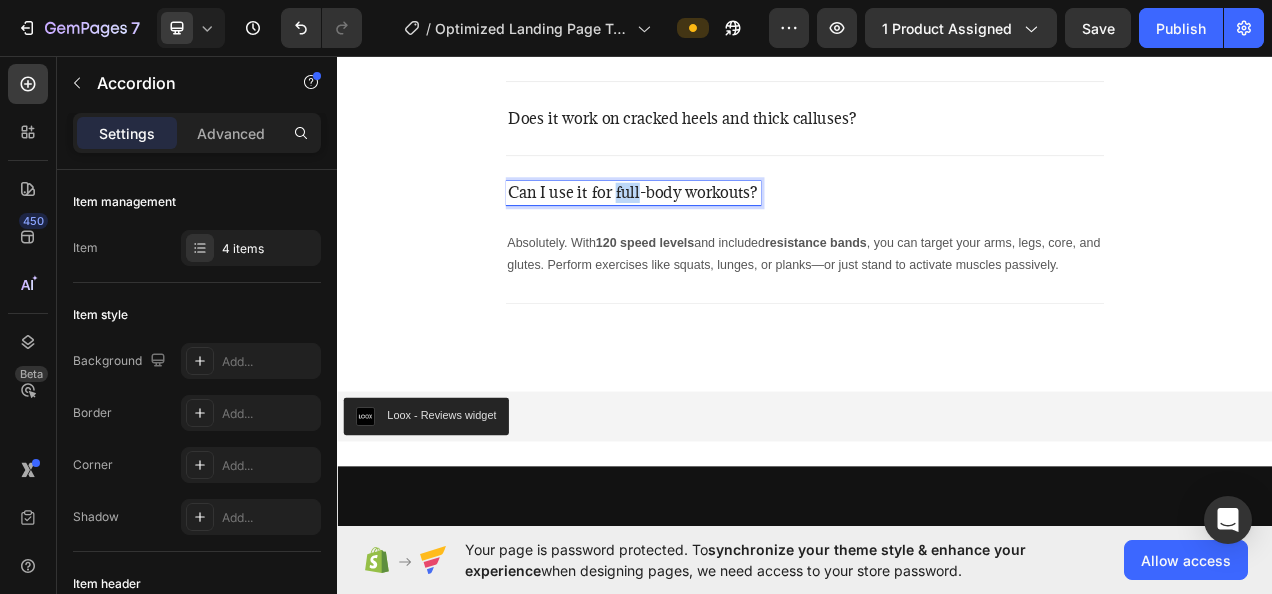 click on "Can I use it for full-body workouts?" at bounding box center (716, 233) 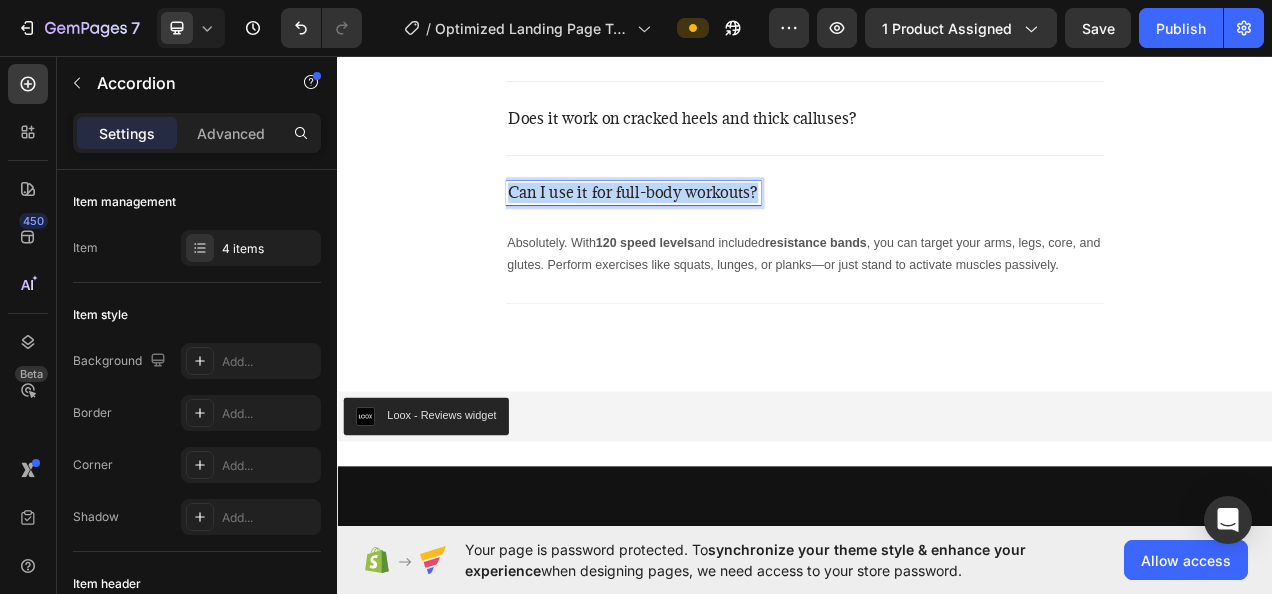click on "Can I use it for full-body workouts?" at bounding box center (716, 233) 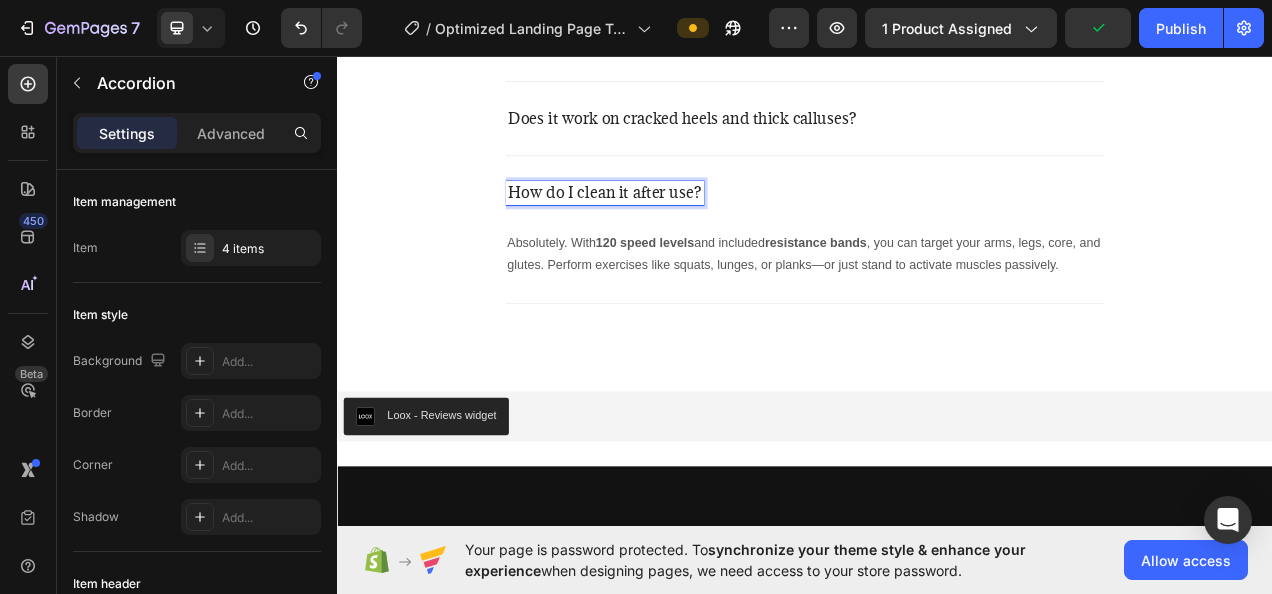 click on "Absolutely. With  120 speed levels  and included  resistance bands , you can target your arms, legs, core, and glutes. Perform exercises like squats, lunges, or planks—or just stand to activate muscles passively." at bounding box center (937, 312) 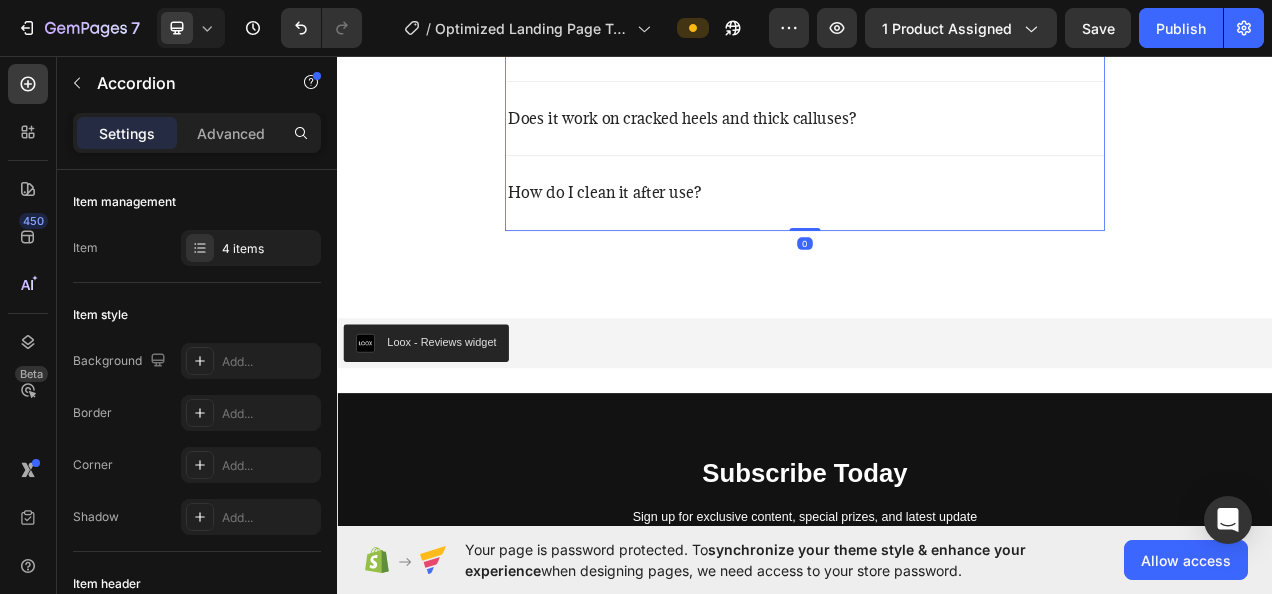 click on "How do I clean it after use?" at bounding box center (937, 233) 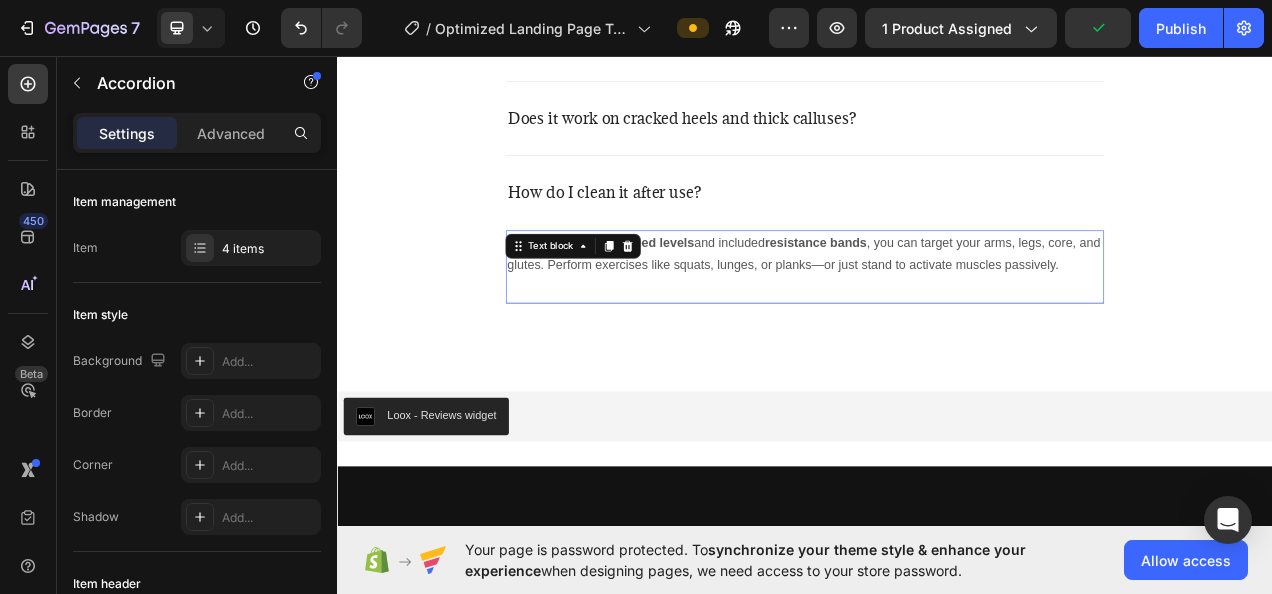 click on "Absolutely. With  120 speed levels  and included  resistance bands , you can target your arms, legs, core, and glutes. Perform exercises like squats, lunges, or planks—or just stand to activate muscles passively." at bounding box center (937, 312) 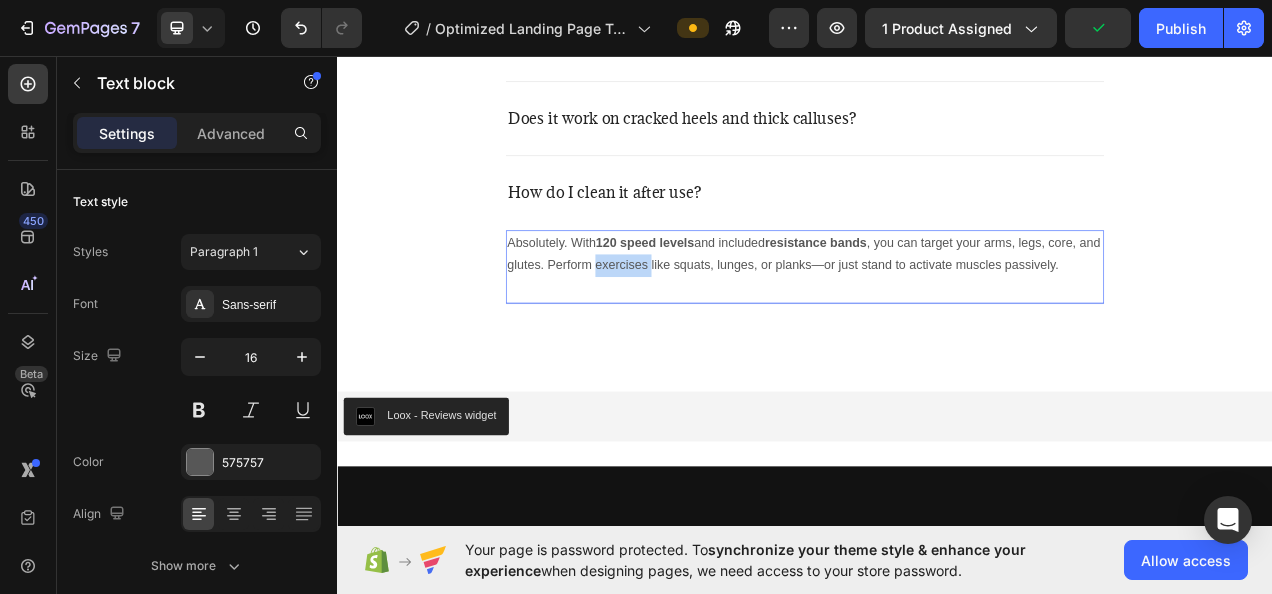 click on "Absolutely. With  120 speed levels  and included  resistance bands , you can target your arms, legs, core, and glutes. Perform exercises like squats, lunges, or planks—or just stand to activate muscles passively." at bounding box center (937, 312) 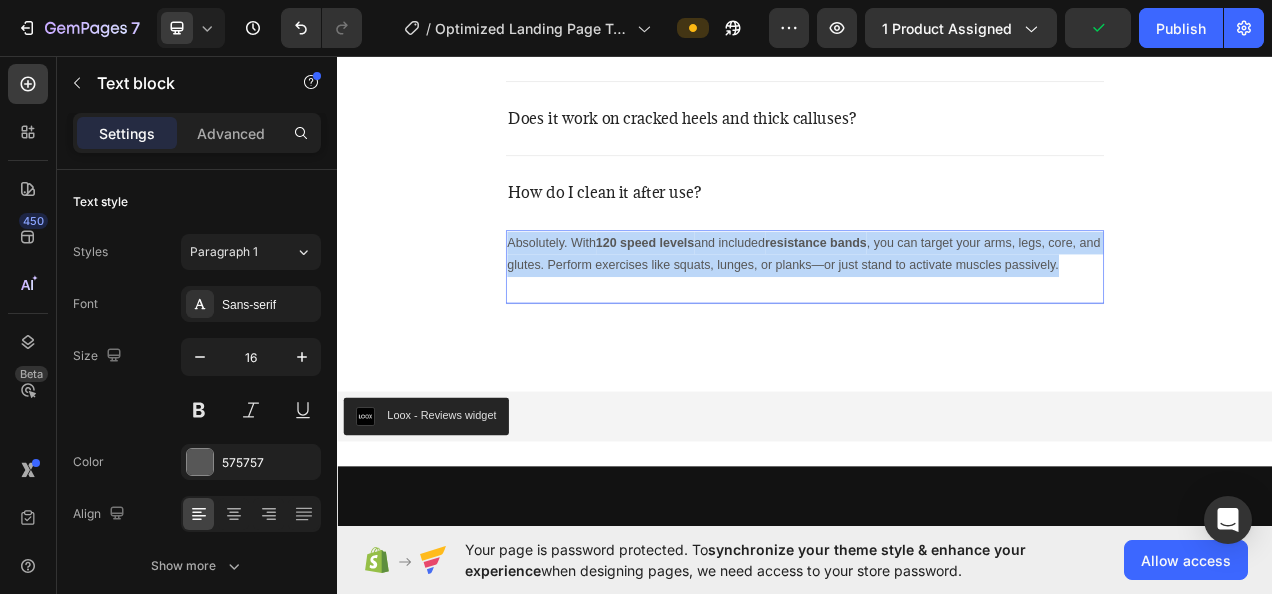 click on "Absolutely. With  120 speed levels  and included  resistance bands , you can target your arms, legs, core, and glutes. Perform exercises like squats, lunges, or planks—or just stand to activate muscles passively." at bounding box center (937, 312) 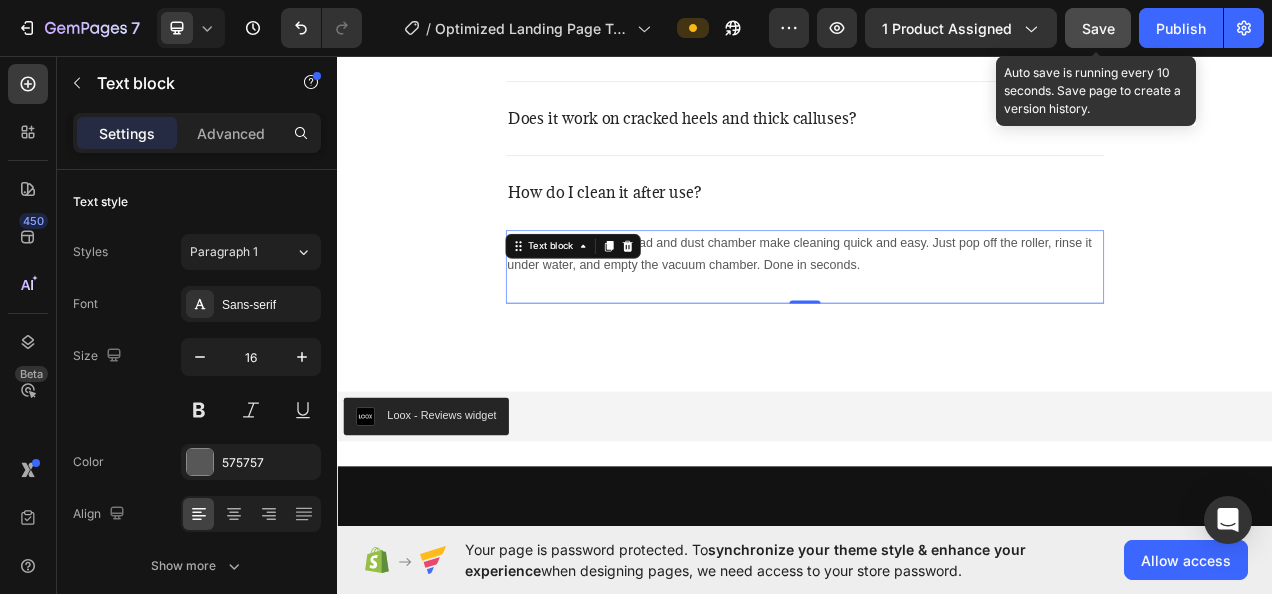 click on "Save" 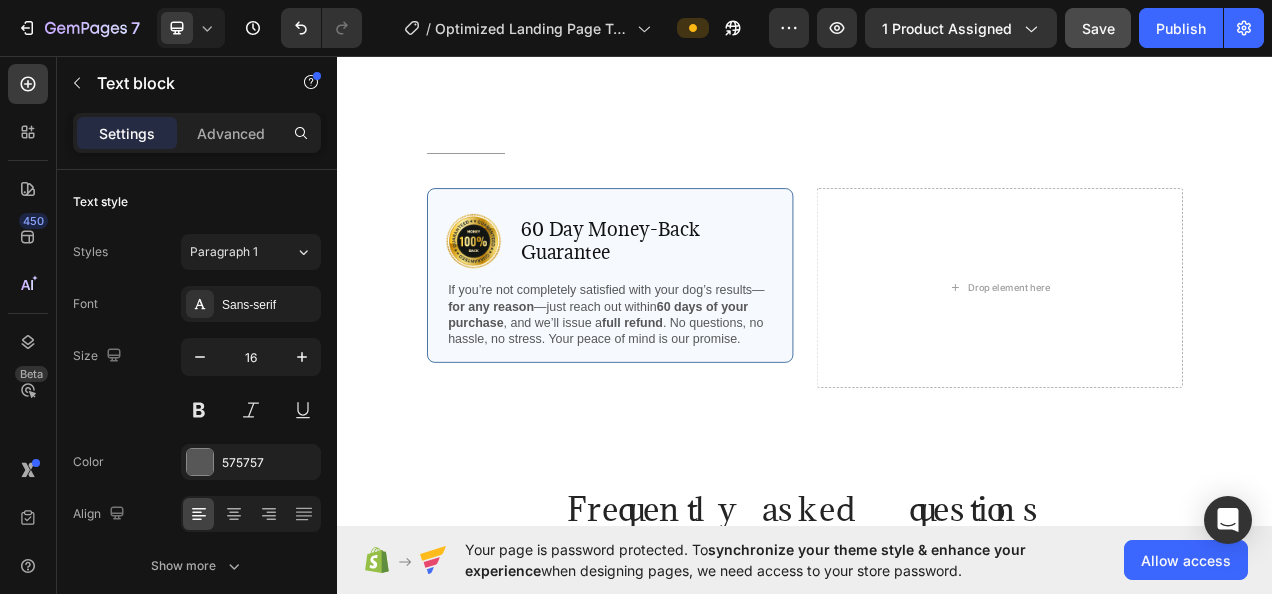 scroll, scrollTop: 5196, scrollLeft: 0, axis: vertical 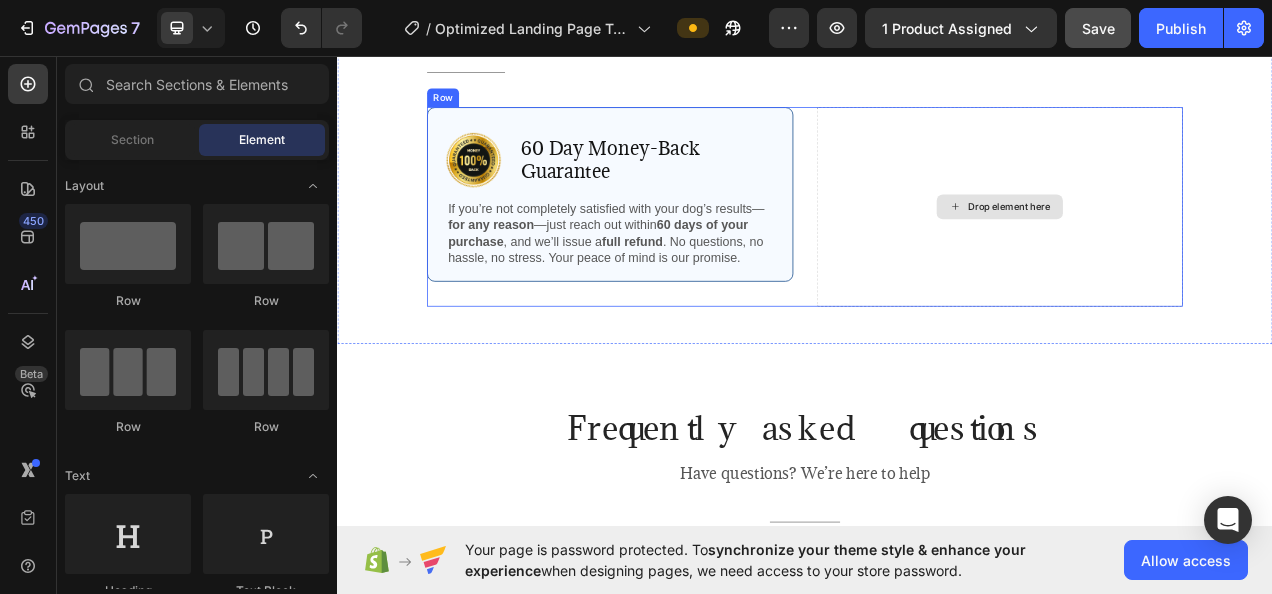 click on "Drop element here" at bounding box center (1187, 251) 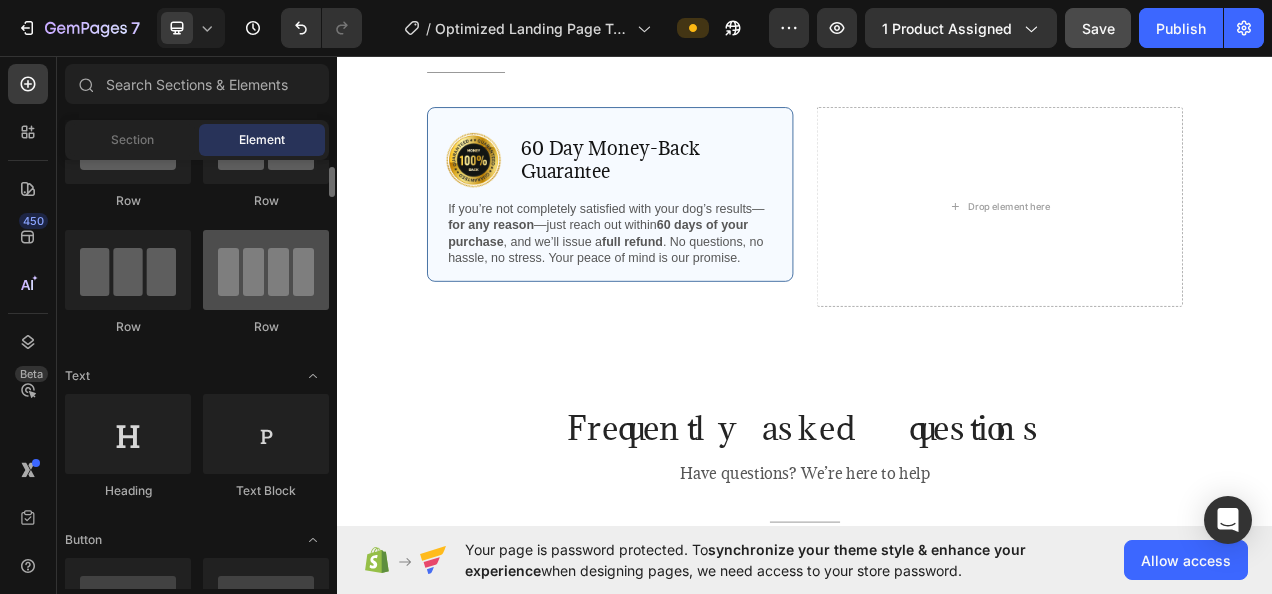 scroll, scrollTop: 0, scrollLeft: 0, axis: both 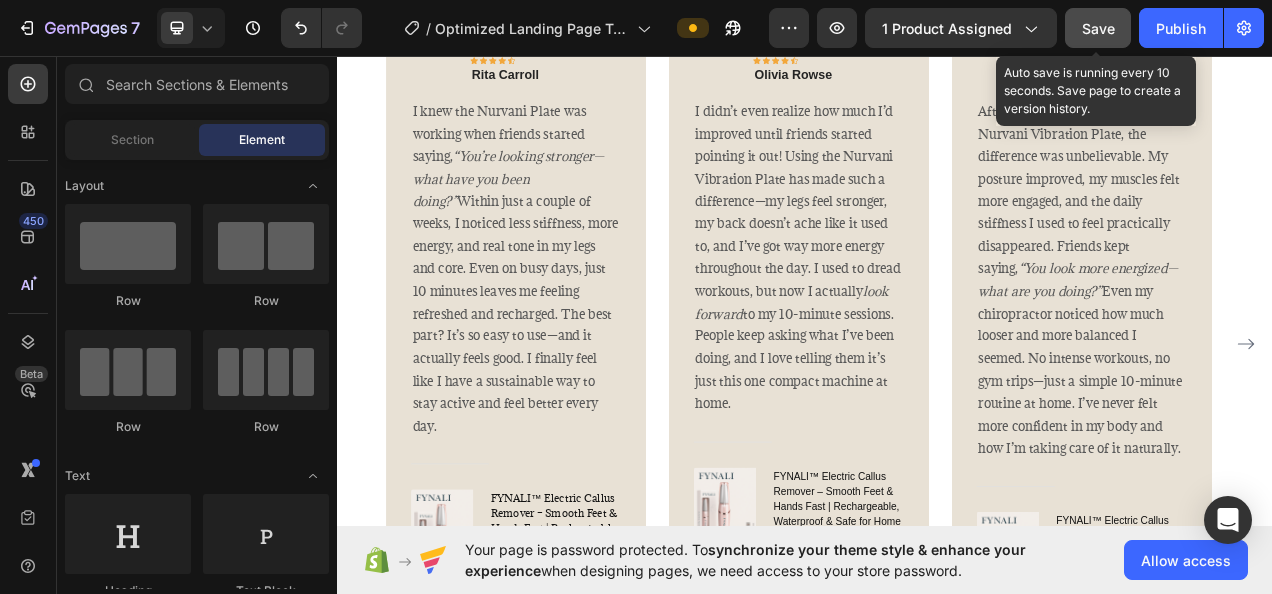 click on "Save" 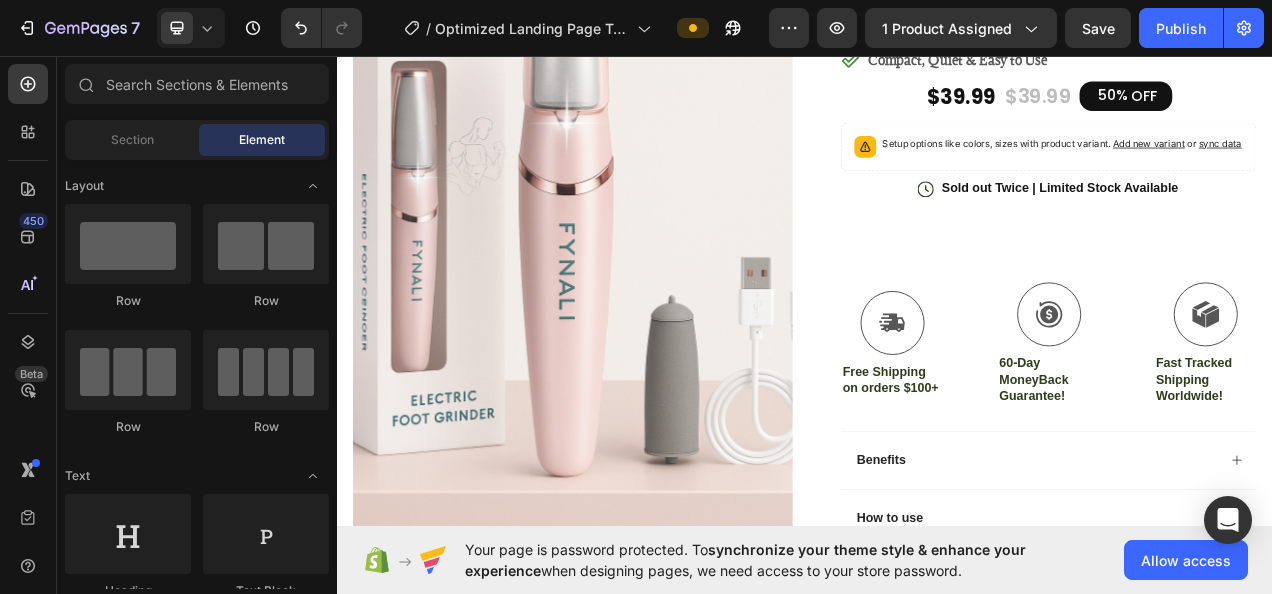 scroll, scrollTop: 0, scrollLeft: 0, axis: both 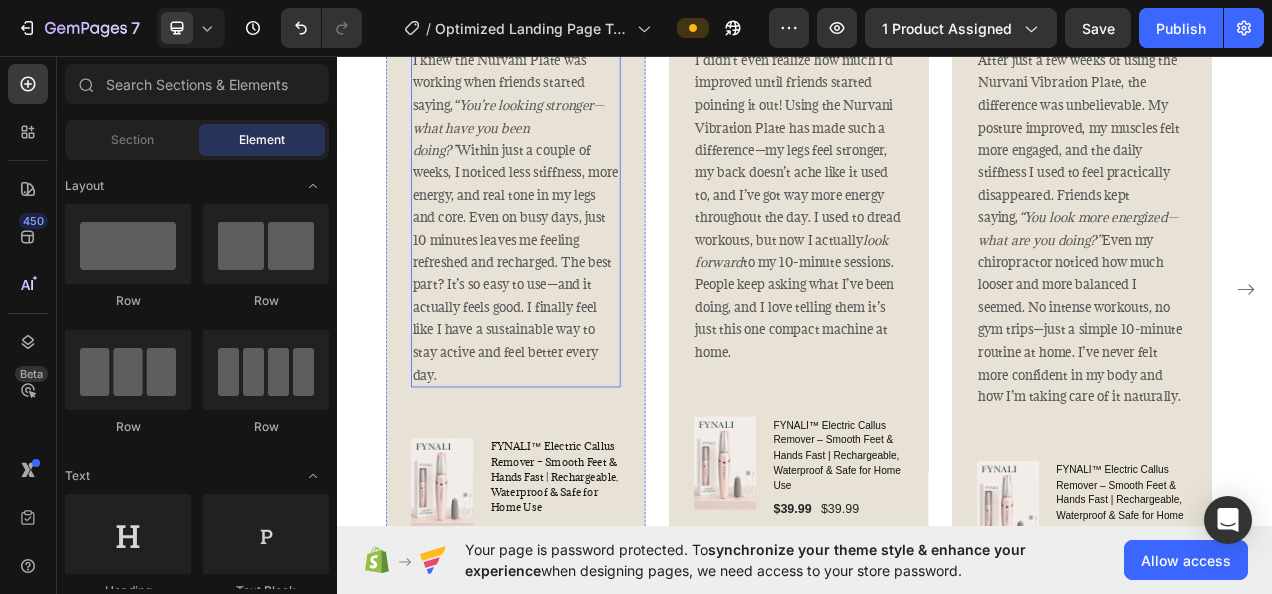 click on "I knew the Nurvani Plate was working when friends started saying,  “You’re looking stronger—what have you been doing?”  Within just a couple of weeks, I noticed less stiffness, more energy, and real tone in my legs and core. Even on busy days, just 10 minutes leaves me feeling refreshed and recharged. The best part? It’s so easy to use—and it actually feels good. I finally feel like I have a sustainable way to stay active and feel better every day." at bounding box center (566, 265) 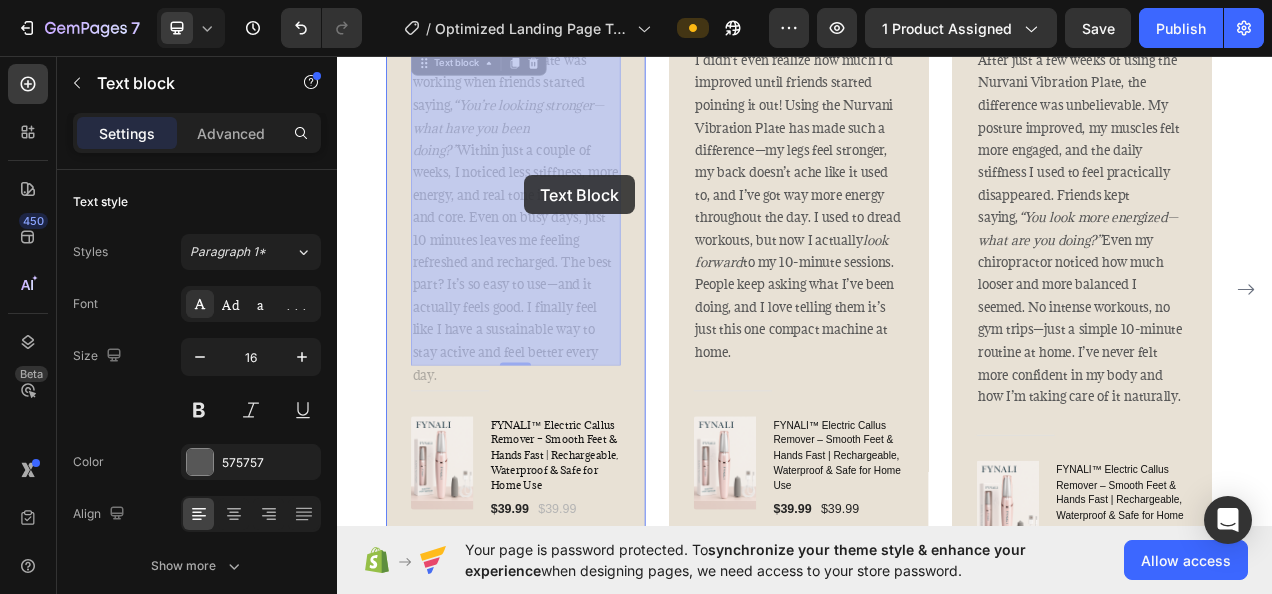 scroll, scrollTop: 4125, scrollLeft: 0, axis: vertical 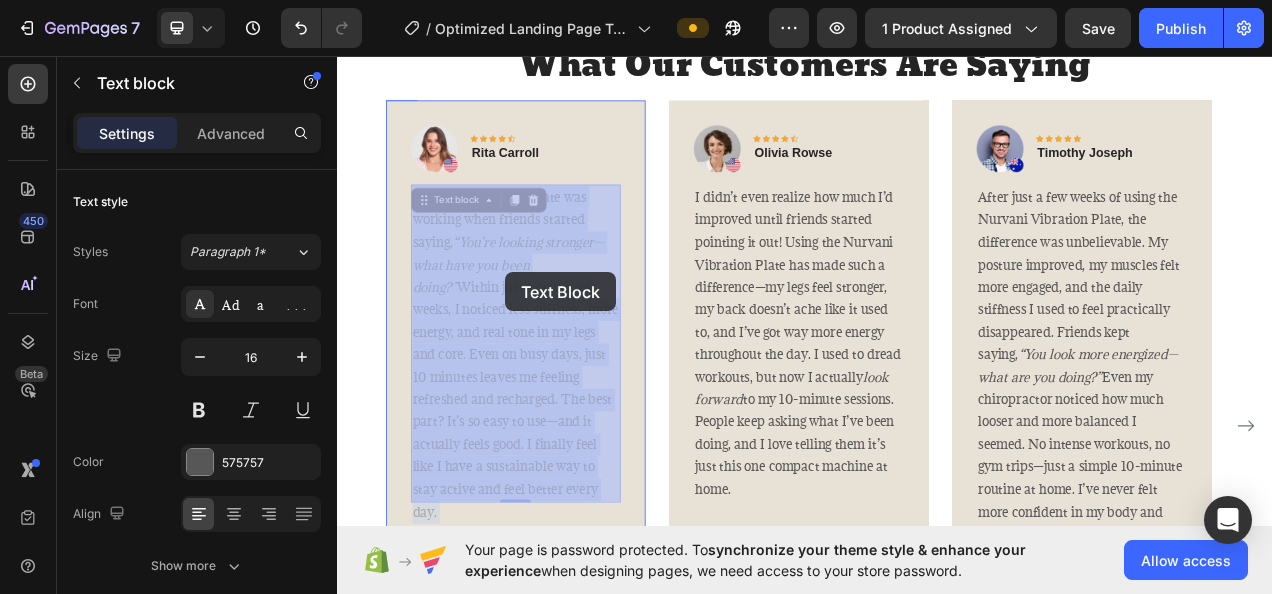 drag, startPoint x: 624, startPoint y: 435, endPoint x: 553, endPoint y: 335, distance: 122.641754 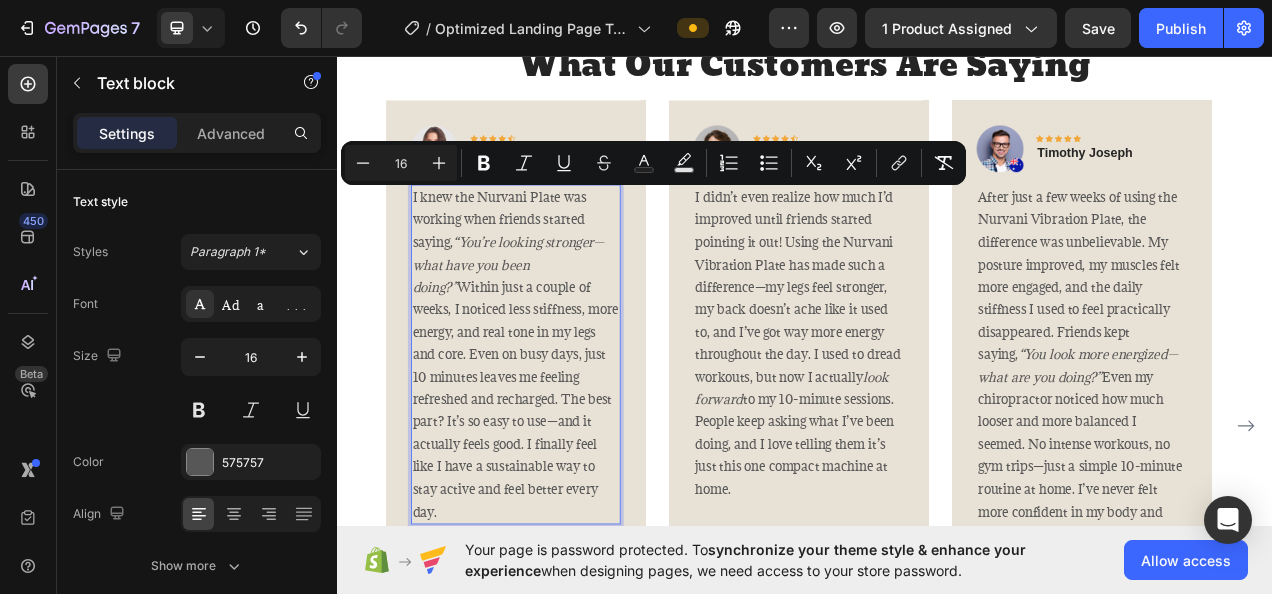 drag, startPoint x: 601, startPoint y: 612, endPoint x: 440, endPoint y: 239, distance: 406.26346 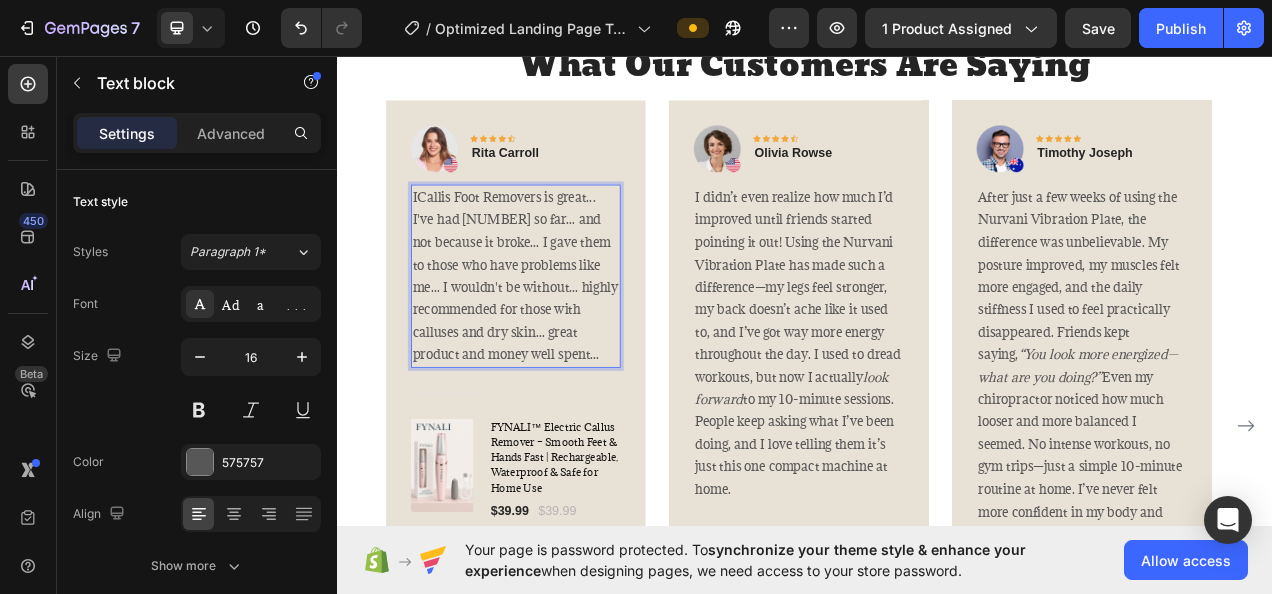 click on "ICallis Foot Removers is great... I've had 3 so far... and not because it broke... I gave them to those who have problems like me... I wouldn't be without... highly recommended for those with calluses and dry skin... great product and money well spent..." at bounding box center (566, 339) 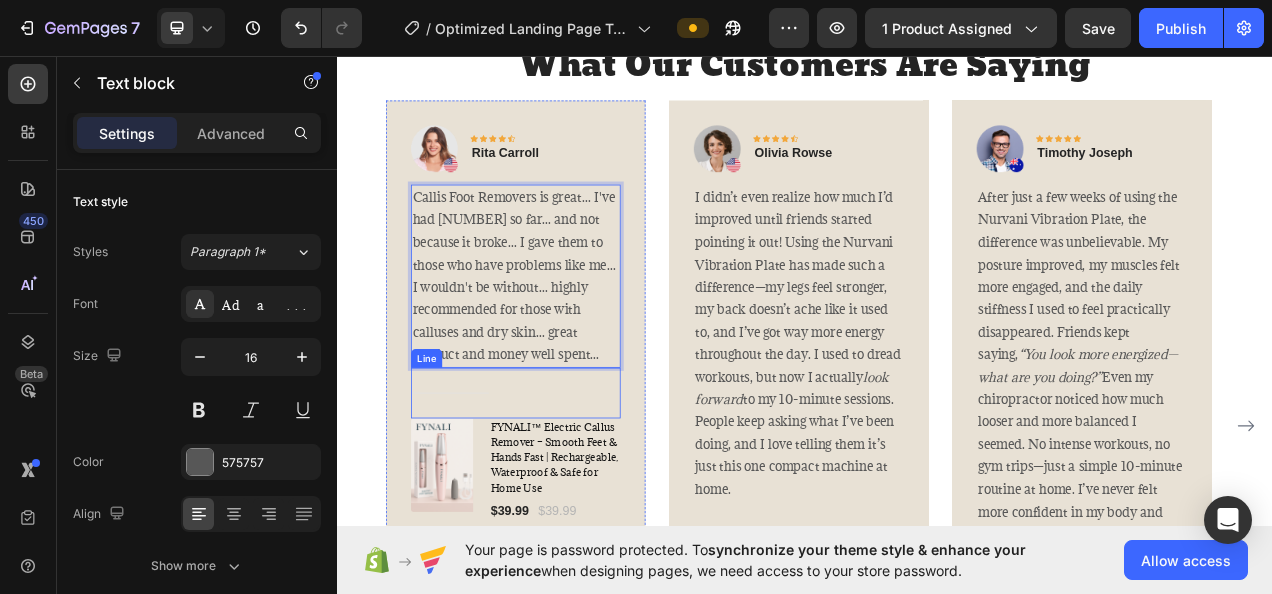 scroll, scrollTop: 4225, scrollLeft: 0, axis: vertical 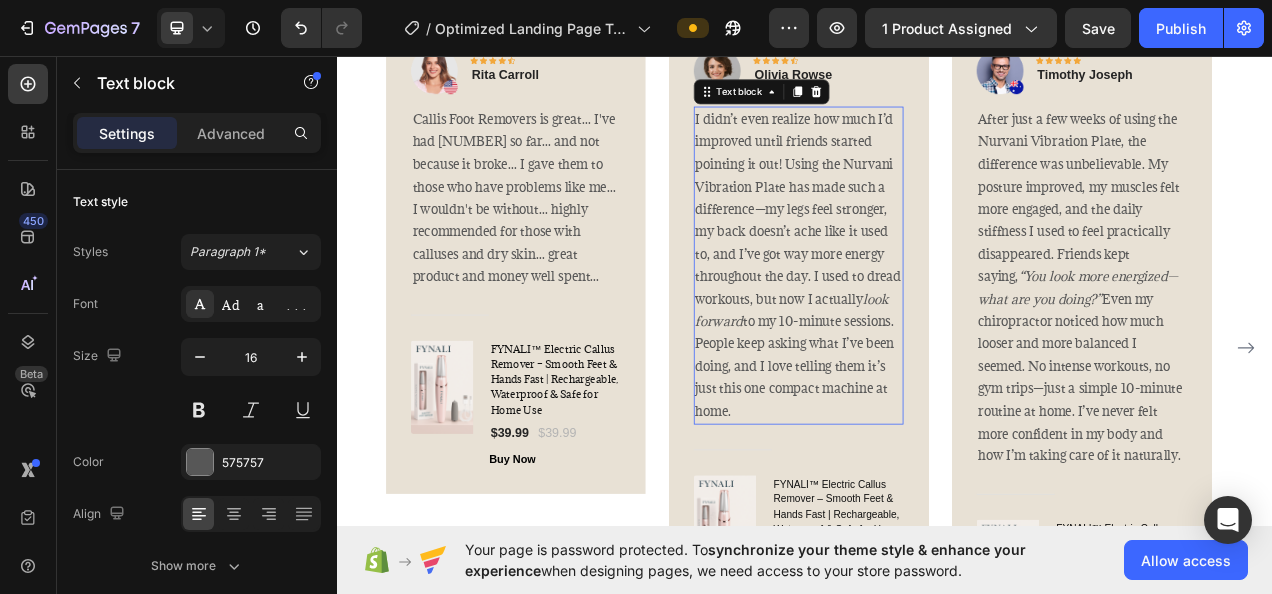 click on "I didn’t even realize how much I’d improved until friends started pointing it out! Using the Nurvani Vibration Plate has made such a difference—my legs feel stronger, my back doesn’t ache like it used to, and I’ve got way more energy throughout the day. I used to dread workouts, but now I actually  look forward  to my 10-minute sessions. People keep asking what I’ve been doing, and I love telling them it’s just this one compact machine at home." at bounding box center (929, 325) 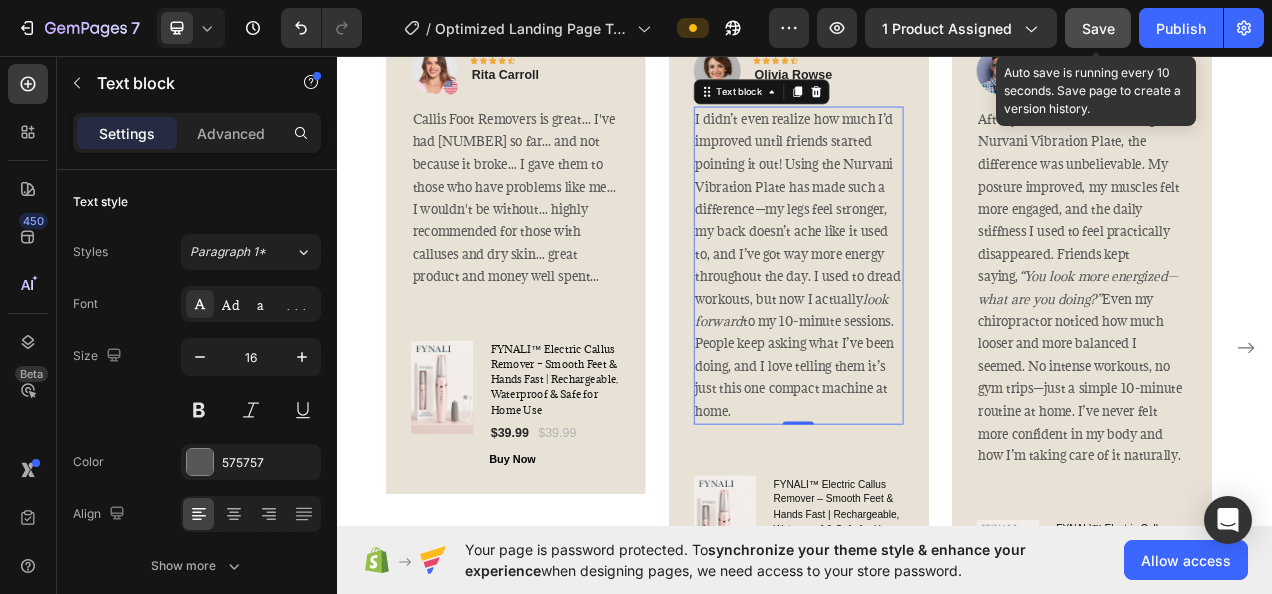 click on "Save" at bounding box center (1098, 28) 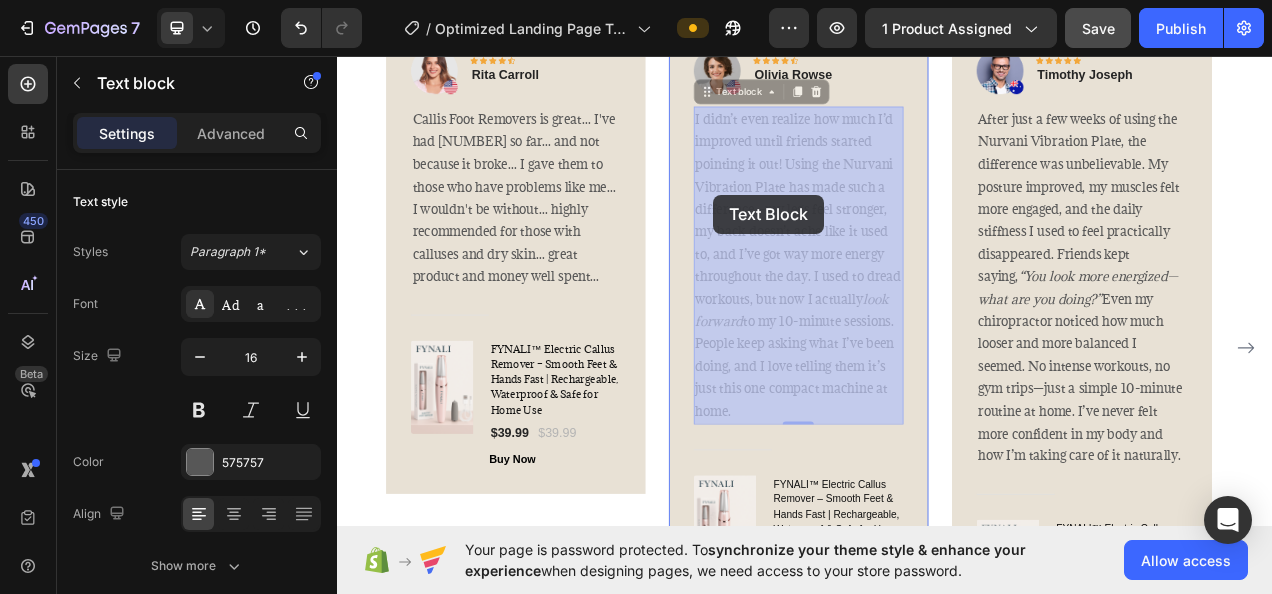 scroll, scrollTop: 4050, scrollLeft: 0, axis: vertical 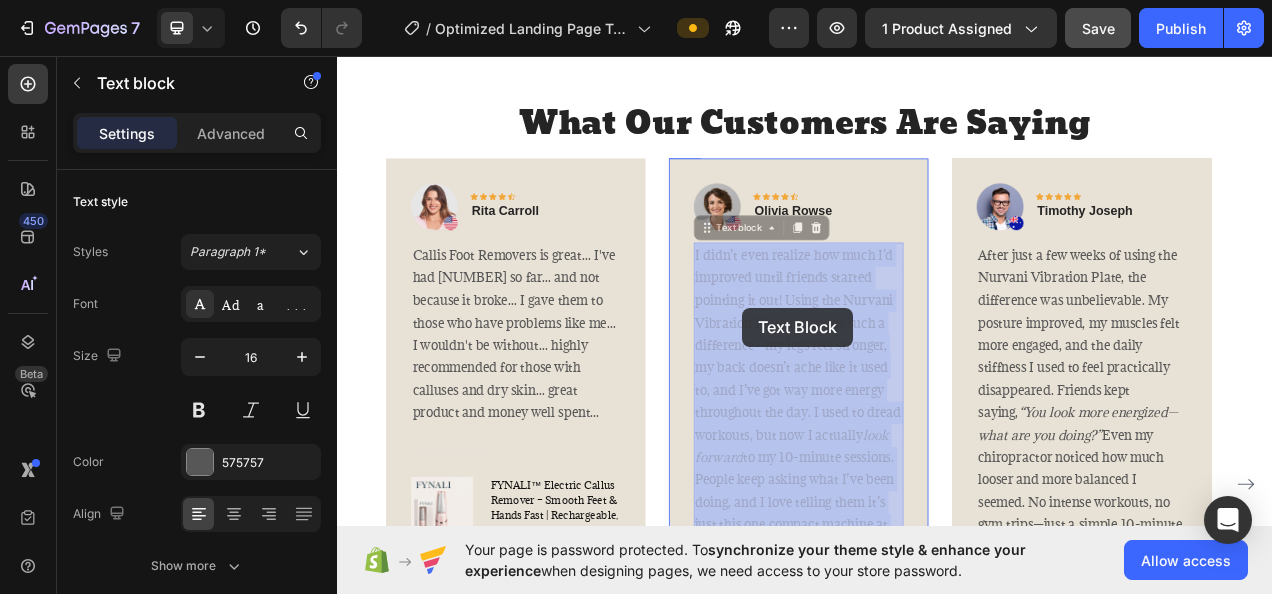 drag, startPoint x: 868, startPoint y: 508, endPoint x: 857, endPoint y: 381, distance: 127.47549 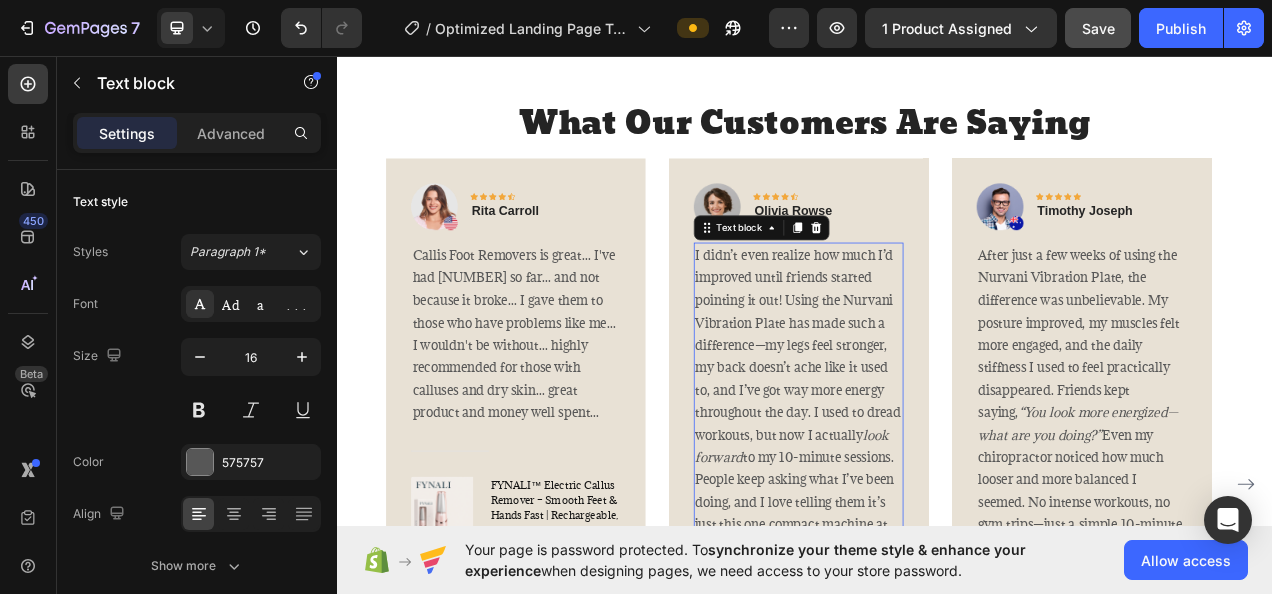 scroll, scrollTop: 4250, scrollLeft: 0, axis: vertical 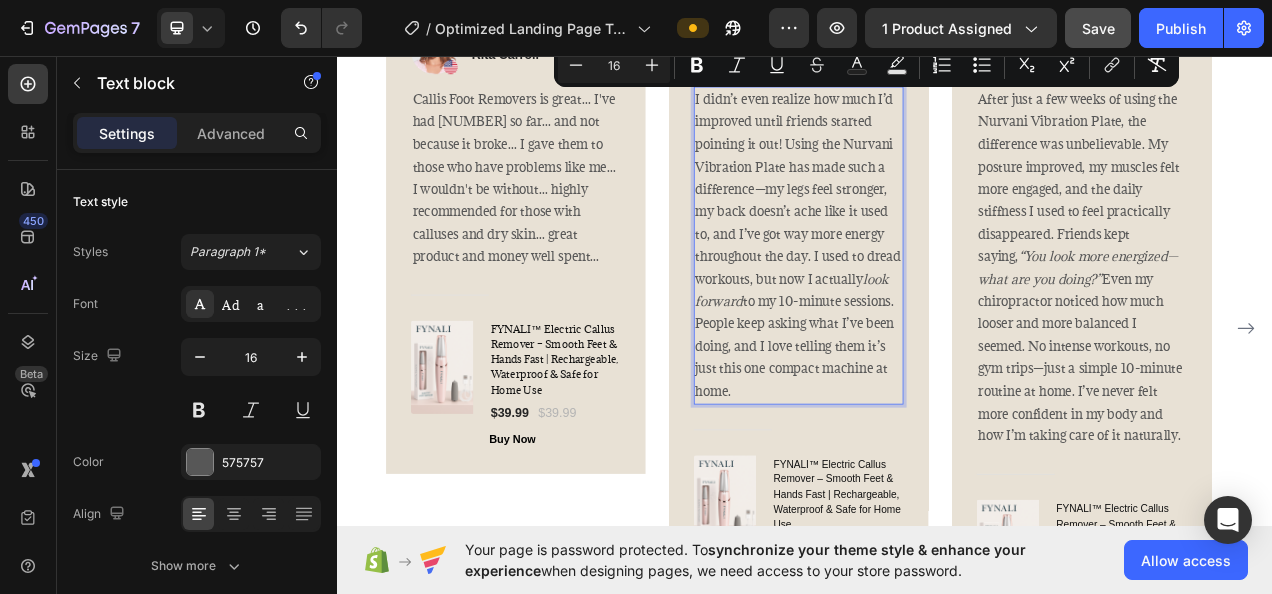 drag, startPoint x: 849, startPoint y: 488, endPoint x: 806, endPoint y: 118, distance: 372.49026 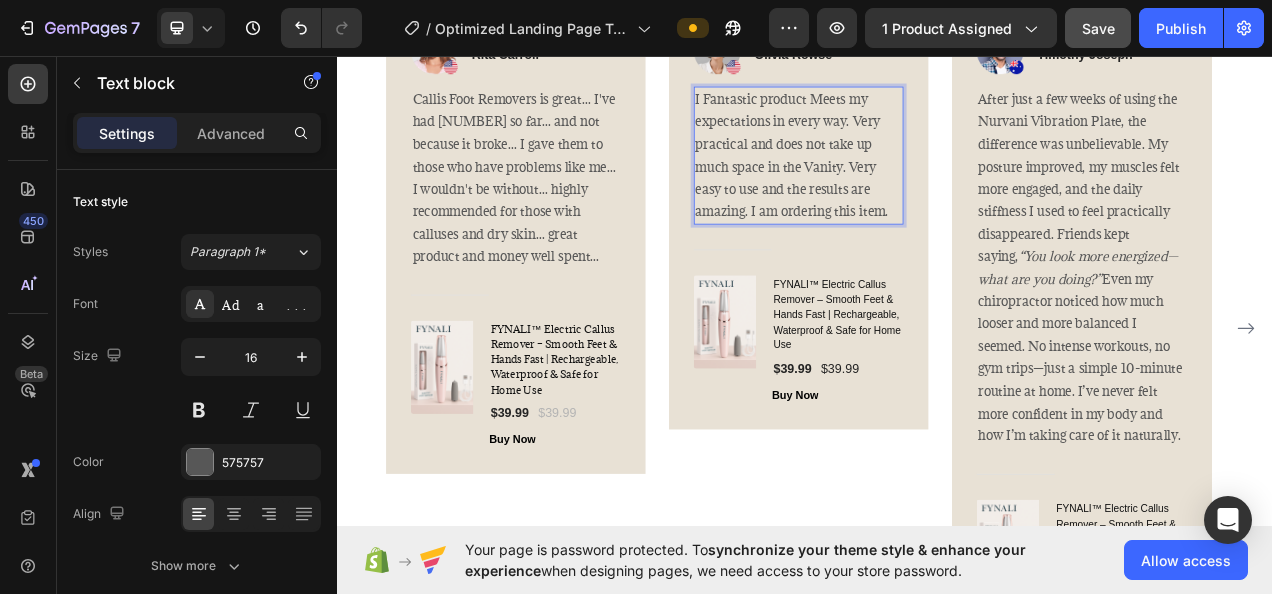 click on "I Fantastic product Meets my expectations in every way. Very practical and does not take up much space in the Vanity. Very easy to use and the results are amazing. I am ordering this item." at bounding box center (929, 185) 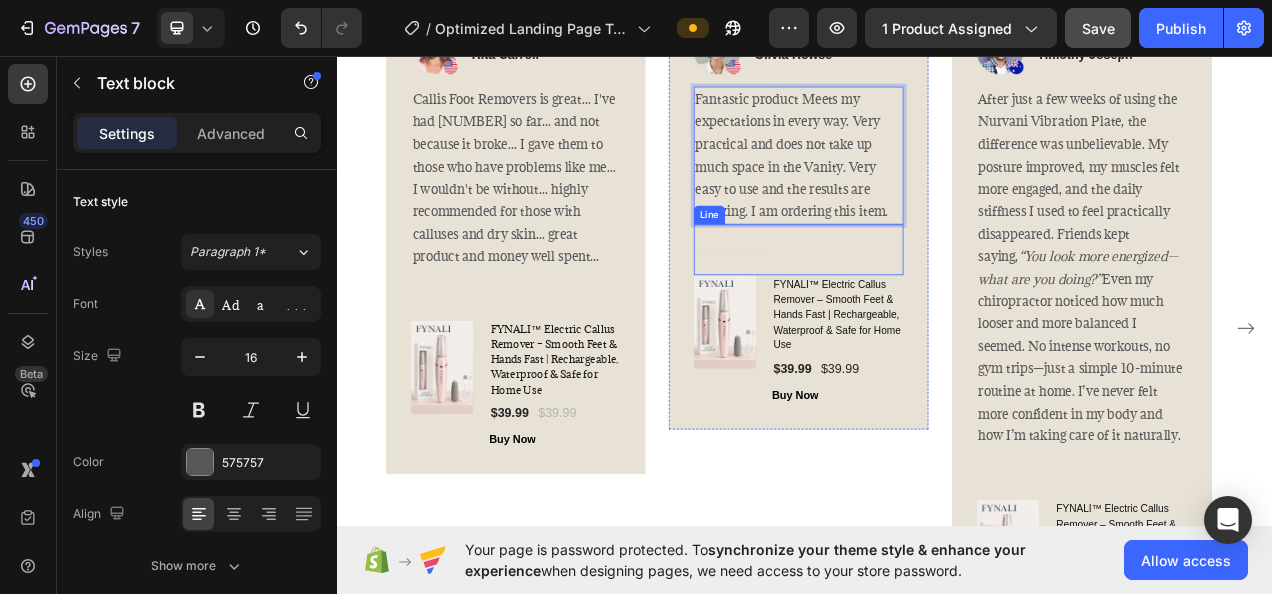 scroll, scrollTop: 4450, scrollLeft: 0, axis: vertical 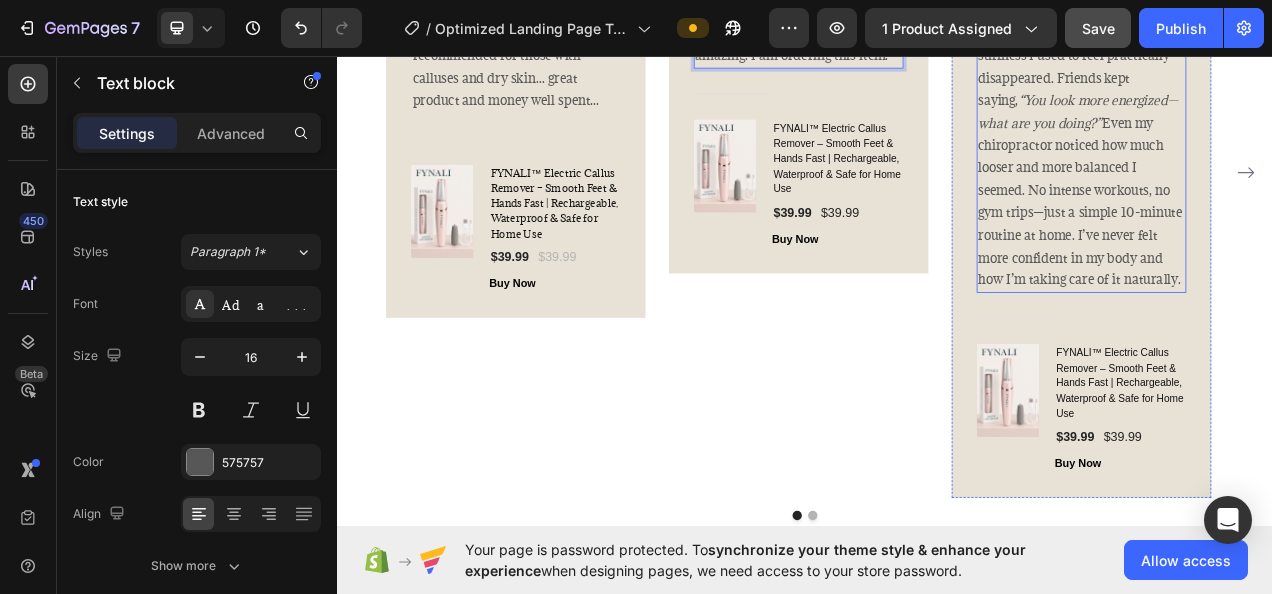 click on "After just a few weeks of using the Nurvani Vibration Plate, the difference was unbelievable. My posture improved, my muscles felt more engaged, and the daily stiffness I used to feel practically disappeared. Friends kept saying,  “You look more energized—what are you doing?”  Even my chiropractor noticed how much looser and more balanced I seemed. No intense workouts, no gym trips—just a simple 10-minute routine at home. I’ve never felt more confident in my body and how I’m taking care of it naturally." at bounding box center [1292, 129] 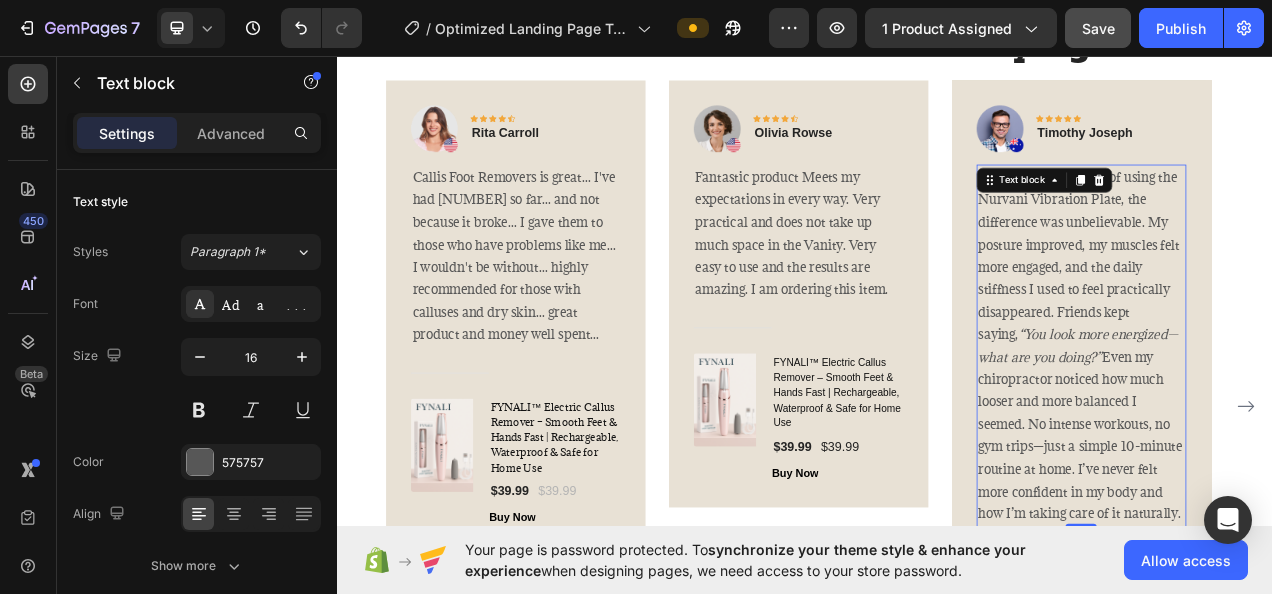 scroll, scrollTop: 4350, scrollLeft: 0, axis: vertical 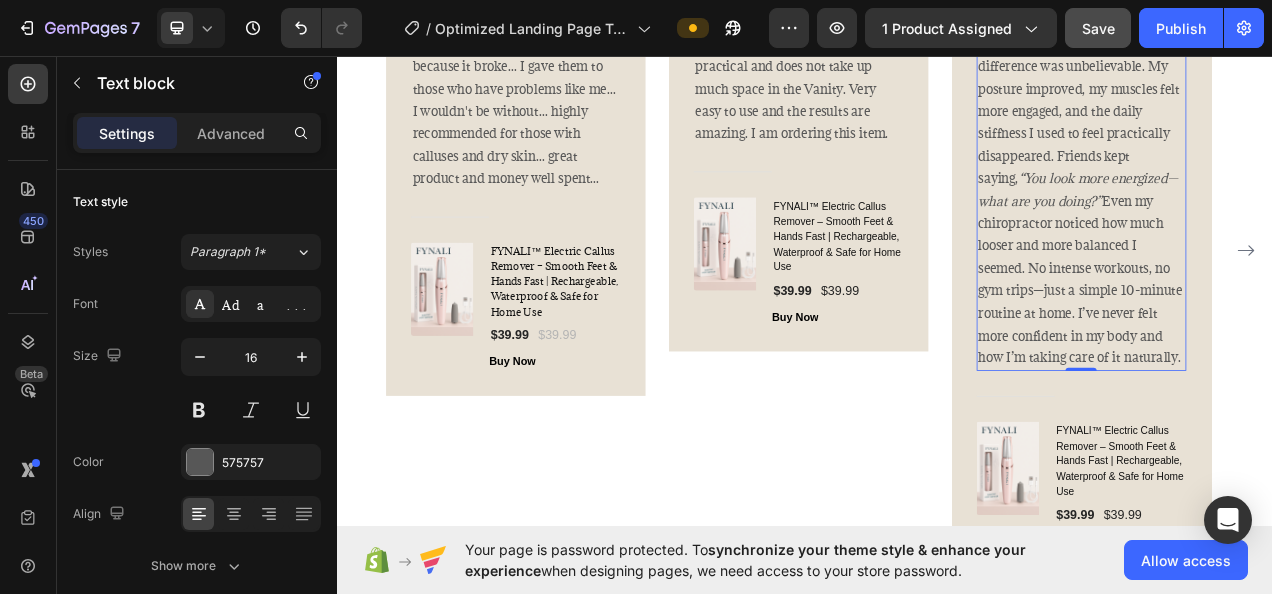 click on "After just a few weeks of using the Nurvani Vibration Plate, the difference was unbelievable. My posture improved, my muscles felt more engaged, and the daily stiffness I used to feel practically disappeared. Friends kept saying,  “You look more energized—what are you doing?”  Even my chiropractor noticed how much looser and more balanced I seemed. No intense workouts, no gym trips—just a simple 10-minute routine at home. I’ve never felt more confident in my body and how I’m taking care of it naturally." at bounding box center [1292, 229] 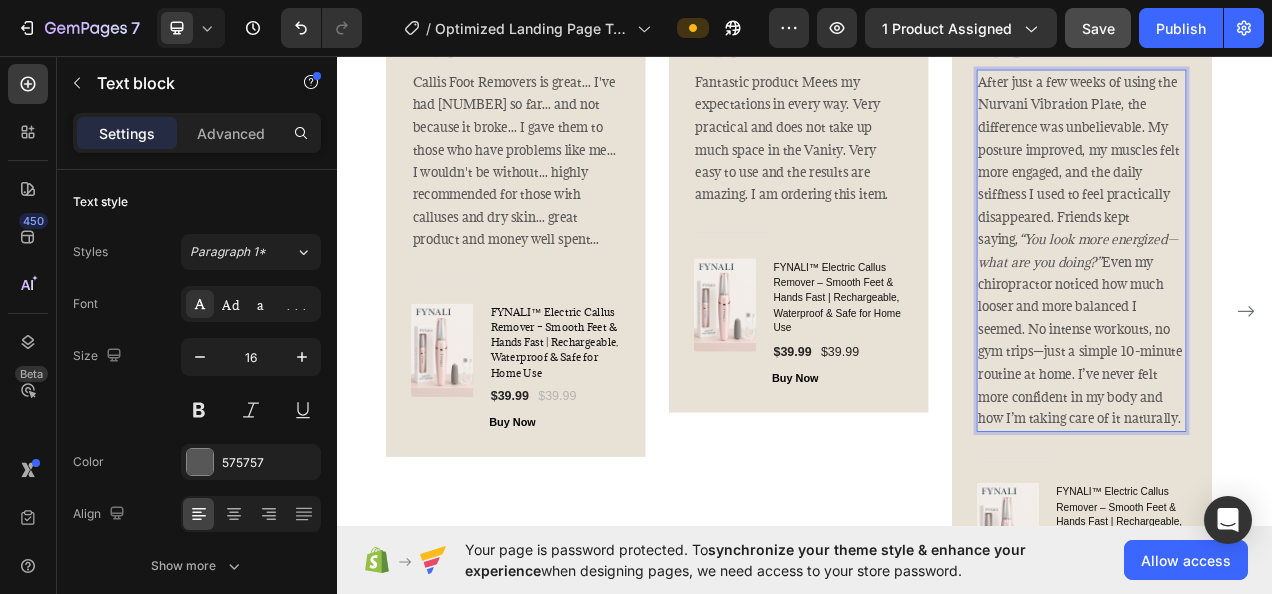 scroll, scrollTop: 4262, scrollLeft: 0, axis: vertical 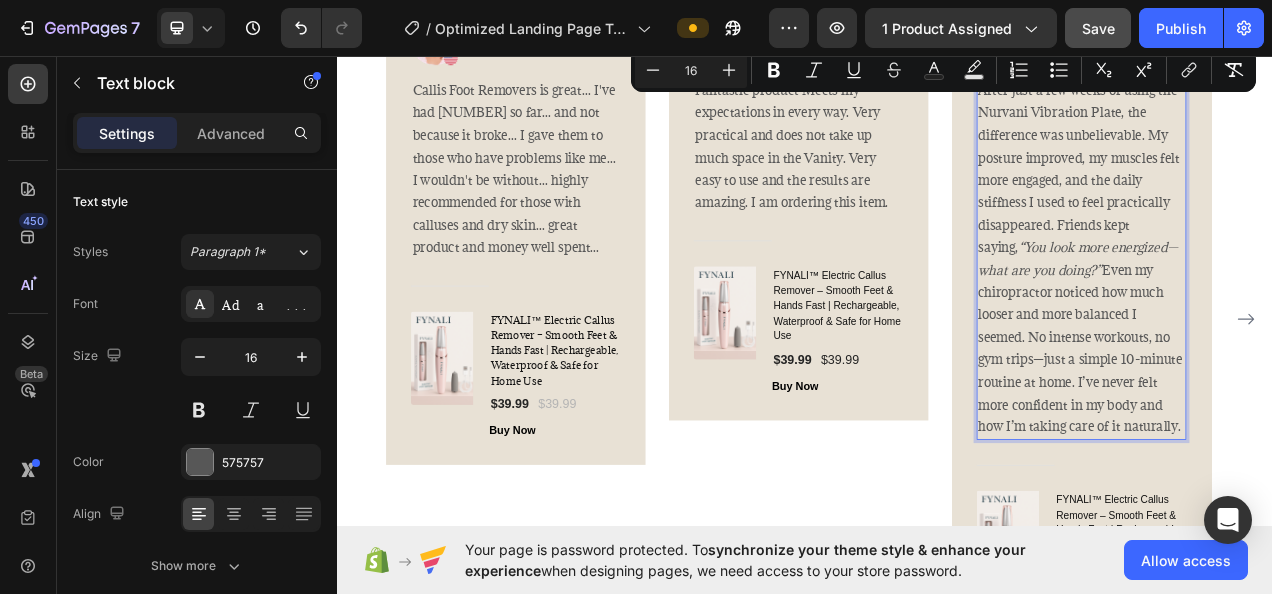 drag, startPoint x: 1418, startPoint y: 447, endPoint x: 1176, endPoint y: 105, distance: 418.96063 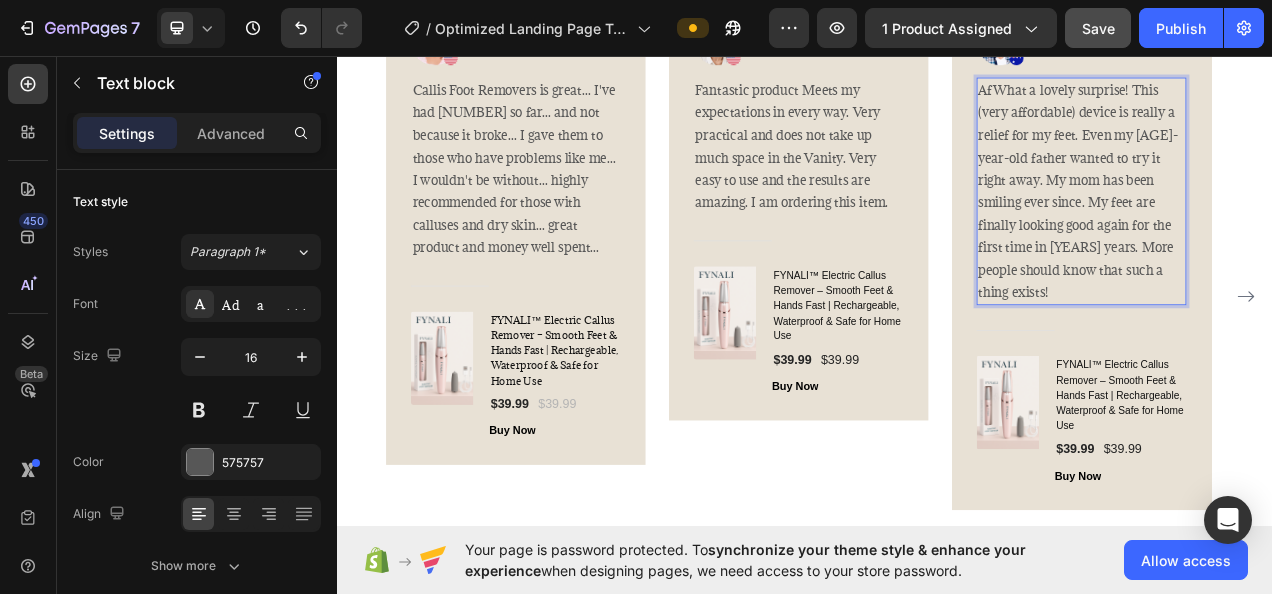click on "AfWhat a lovely surprise! This (very affordable) device is really a relief for my feet. Even my 81-year-old father wanted to try it right away. My mom has been smiling ever since. My feet are finally looking good again for the first time in 3 years. More people should know that such a thing exists!" at bounding box center (1292, 231) 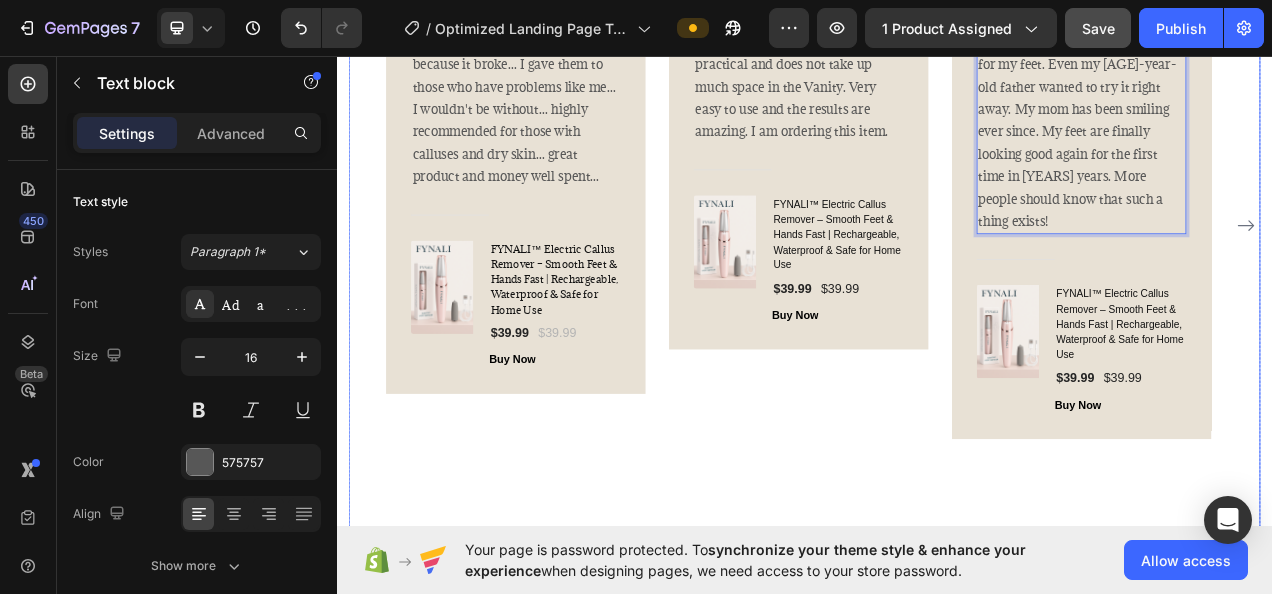 scroll, scrollTop: 4362, scrollLeft: 0, axis: vertical 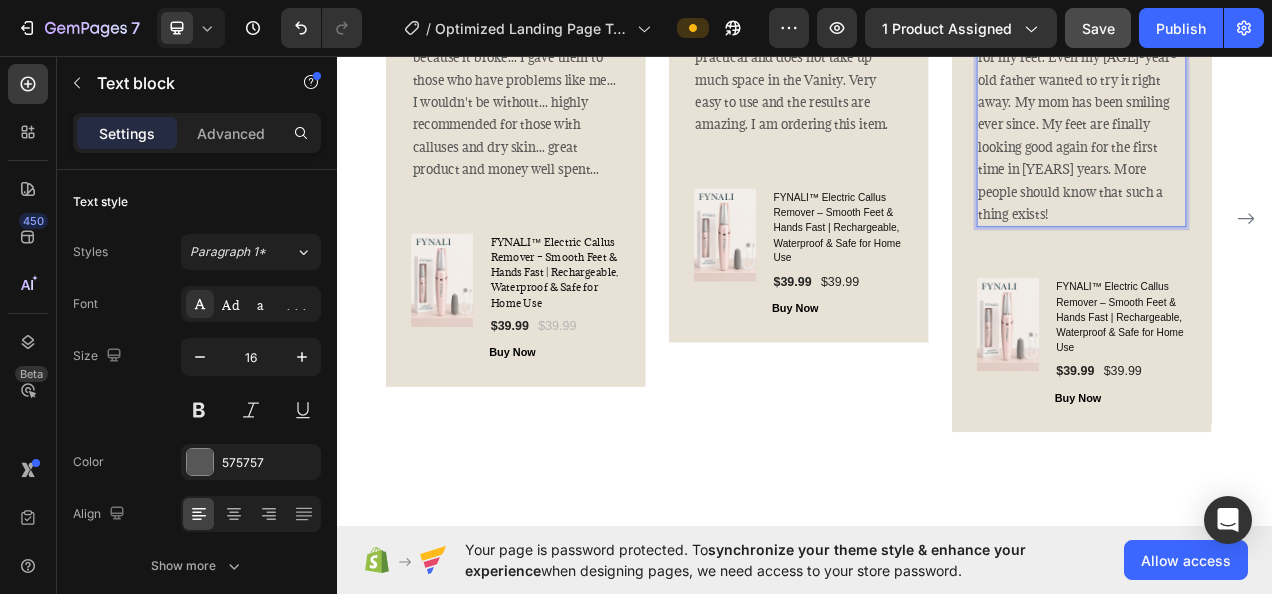click on "7   /  Optimized Landing Page Template Preview 1 product assigned  Save   Publish" 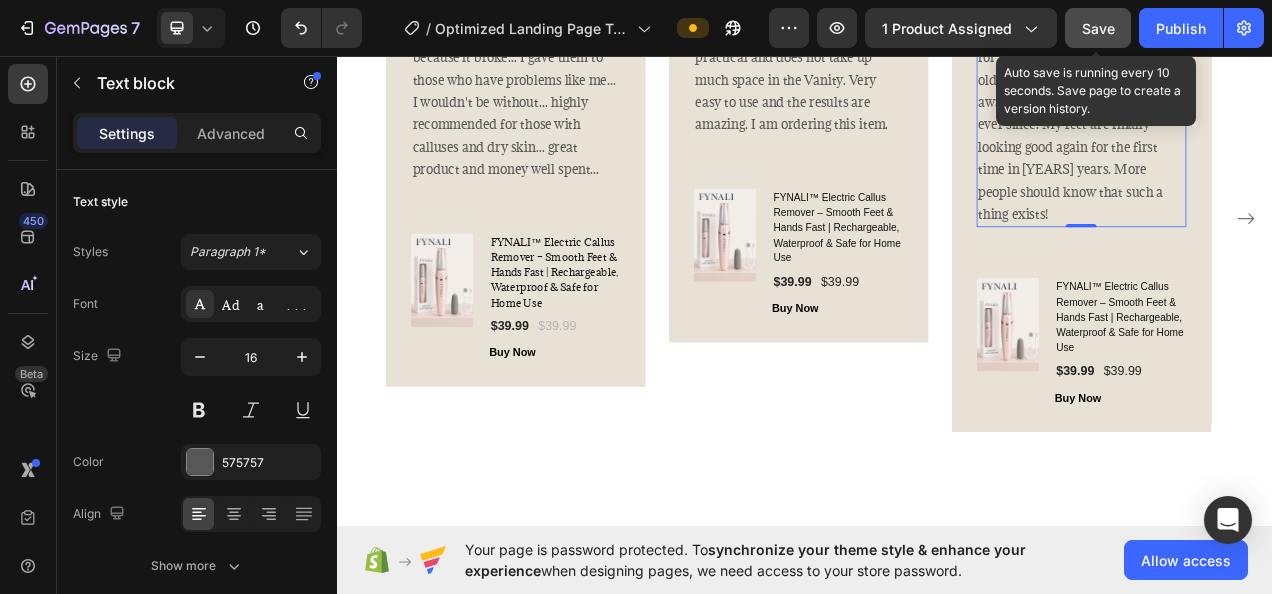 click on "Save" at bounding box center [1098, 28] 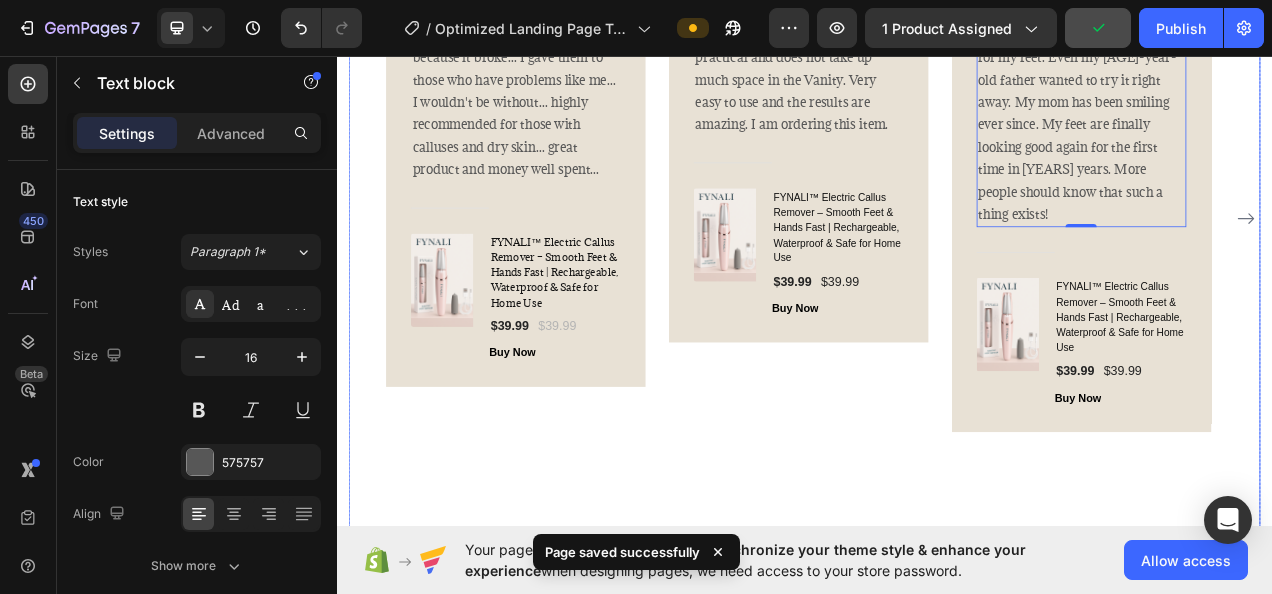click 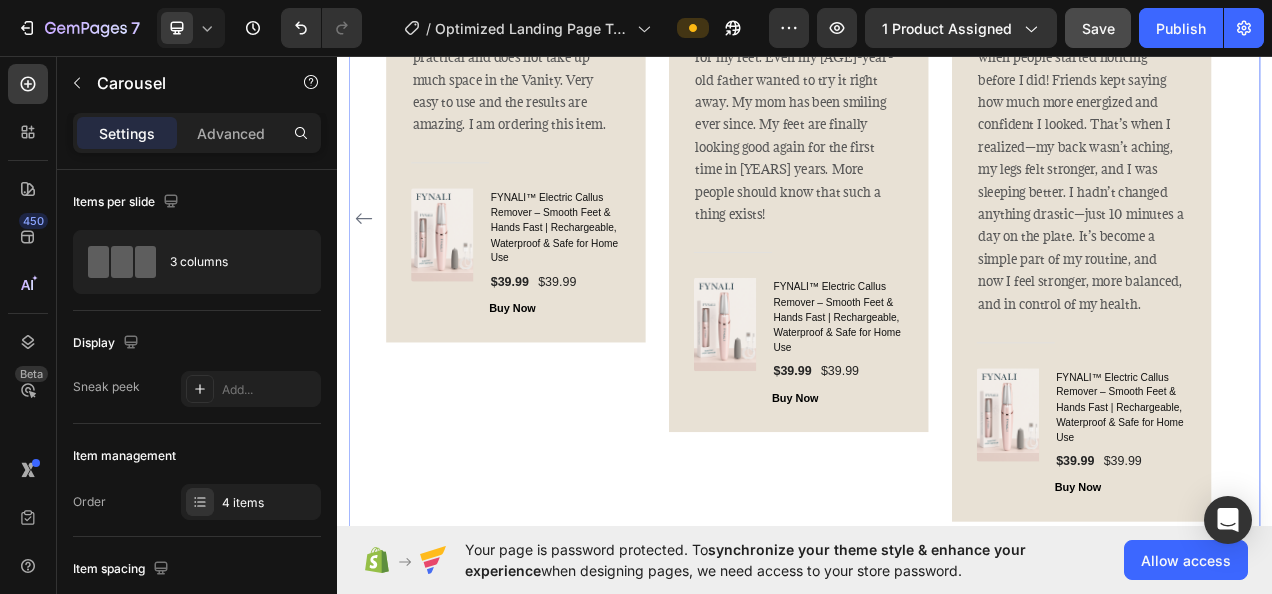 scroll, scrollTop: 4162, scrollLeft: 0, axis: vertical 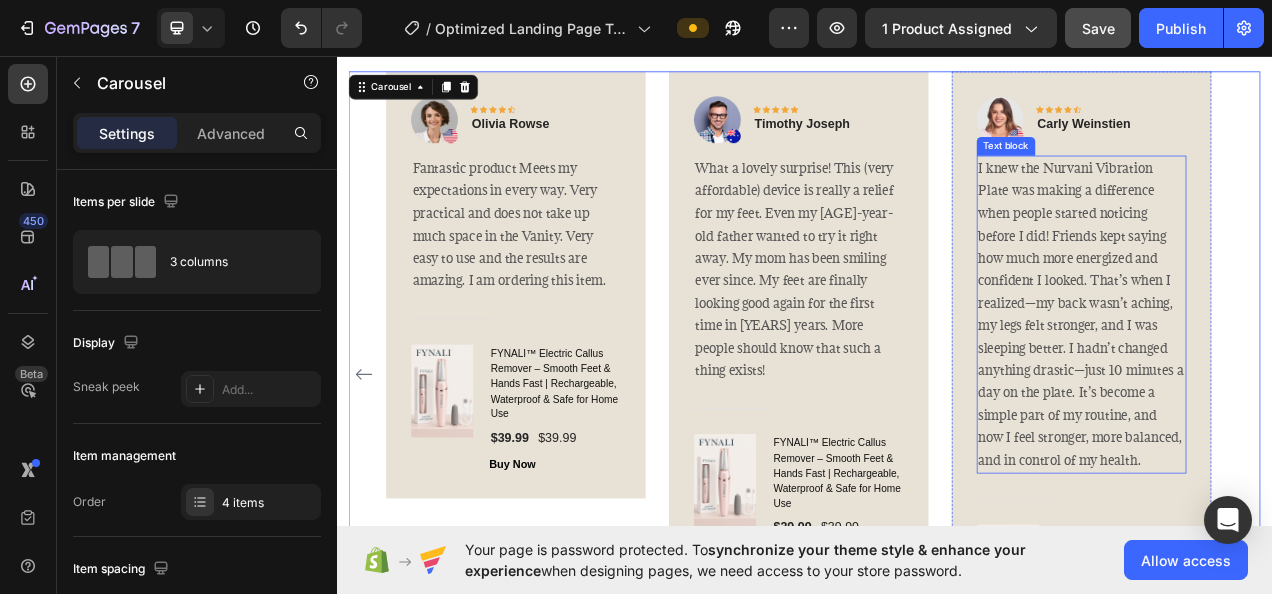 click on "I knew the Nurvani Vibration Plate was making a difference when people started noticing before I did! Friends kept saying how much more energized and confident I looked. That’s when I realized—my back wasn’t aching, my legs felt stronger, and I was sleeping better. I hadn’t changed anything drastic—just 10 minutes a day on the plate. It’s become a simple part of my routine, and now I feel stronger, more balanced, and in control of my health." at bounding box center [1292, 388] 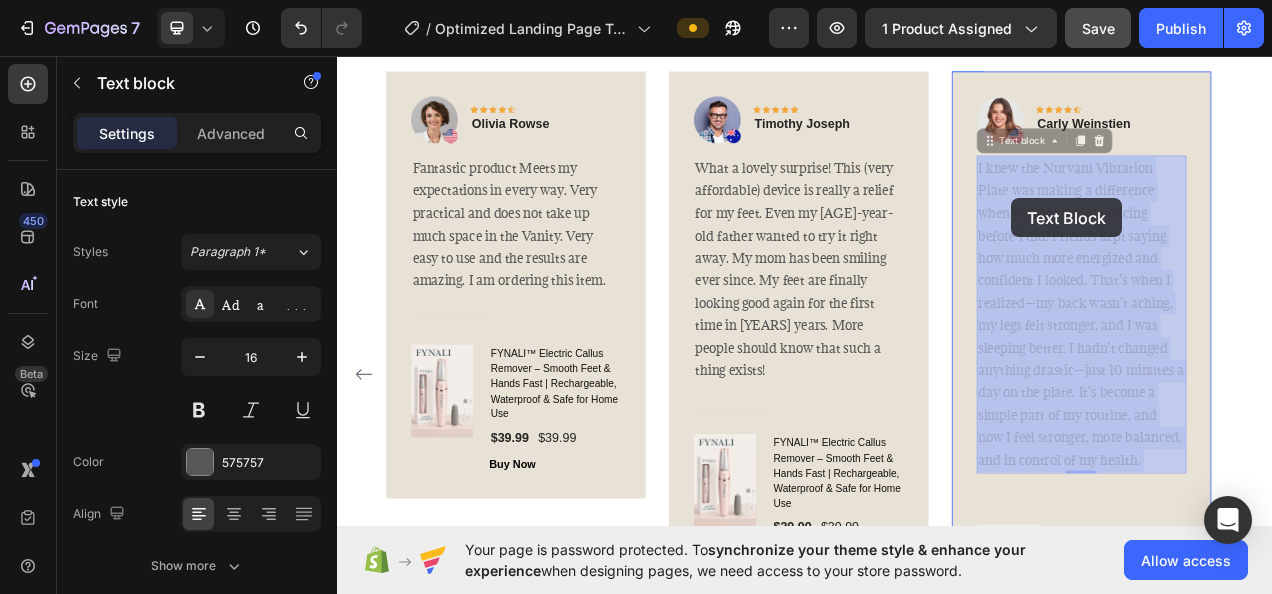 drag, startPoint x: 1378, startPoint y: 571, endPoint x: 1202, endPoint y: 240, distance: 374.88266 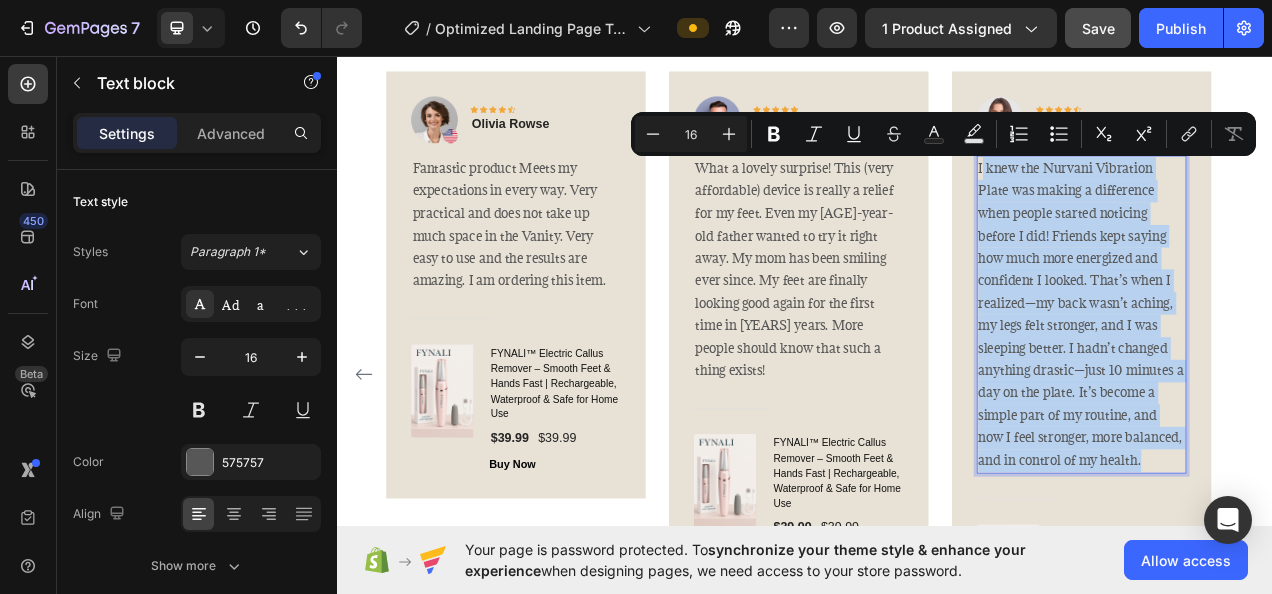 drag, startPoint x: 1369, startPoint y: 573, endPoint x: 1165, endPoint y: 206, distance: 419.8869 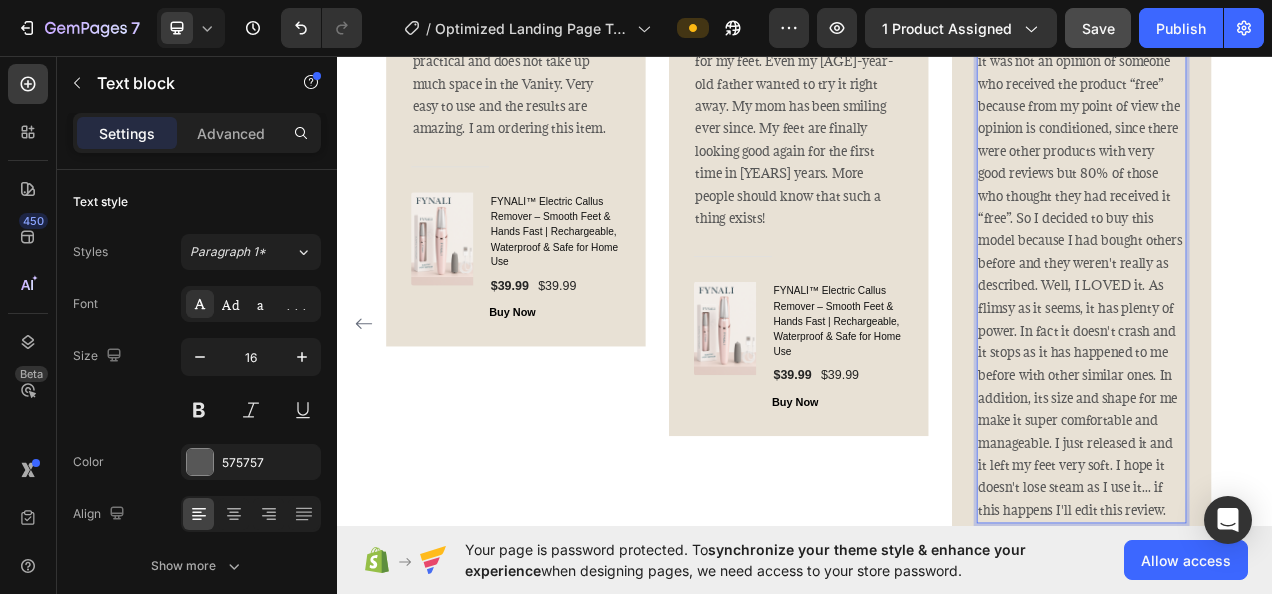 scroll, scrollTop: 4157, scrollLeft: 0, axis: vertical 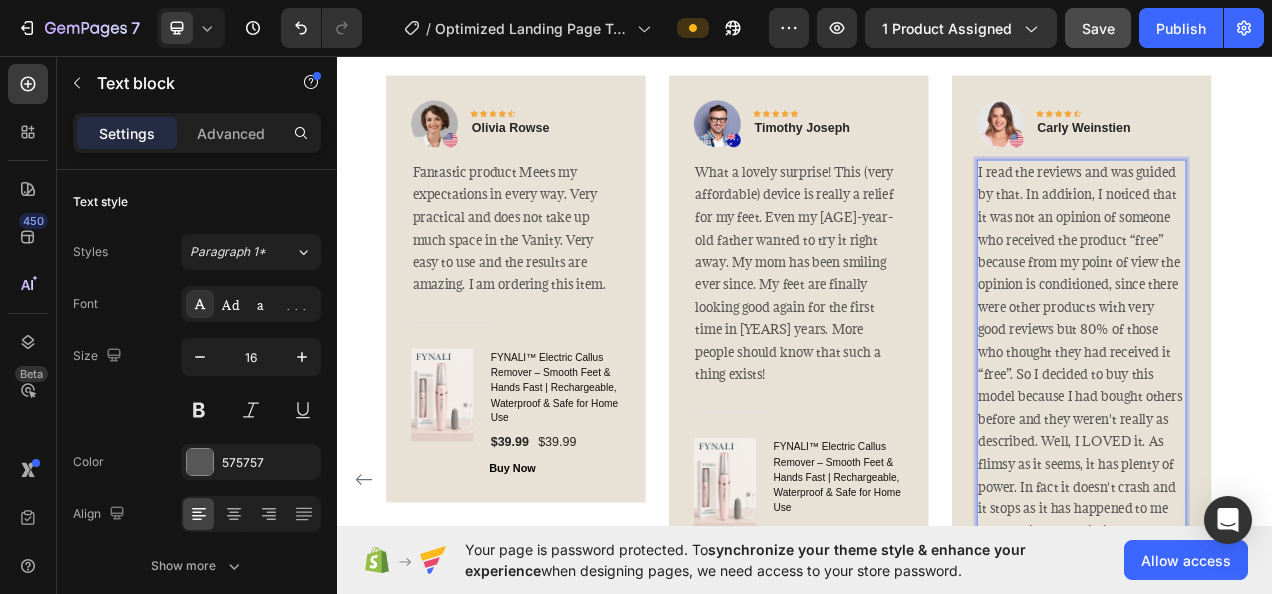 click on "II read the reviews and was guided by that. In addition, I noticed that it was not an opinion of someone who received the product “free” because from my point of view the opinion is conditioned, since there were other products with very good reviews but 80% of those who thought they had received it “free”. So I decided to buy this model because I had bought others before and they weren't really as described. Well, I LOVED it. As flimsy as it seems, it has plenty of power. In fact it doesn't crash and it stops as it has happened to me before with other similar ones. In addition, its size and shape for me make it super comfortable and manageable. I just released it and it left my feet very soft. I hope it doesn't lose steam as I use it... if this happens I'll edit this review." at bounding box center [1292, 523] 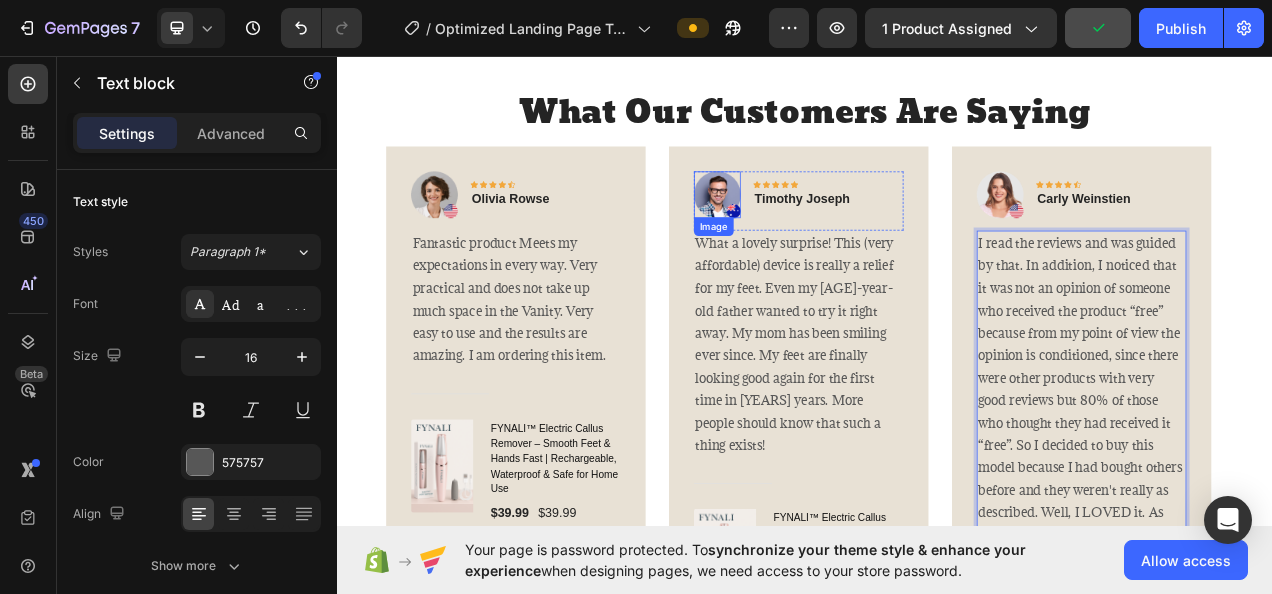 scroll, scrollTop: 4057, scrollLeft: 0, axis: vertical 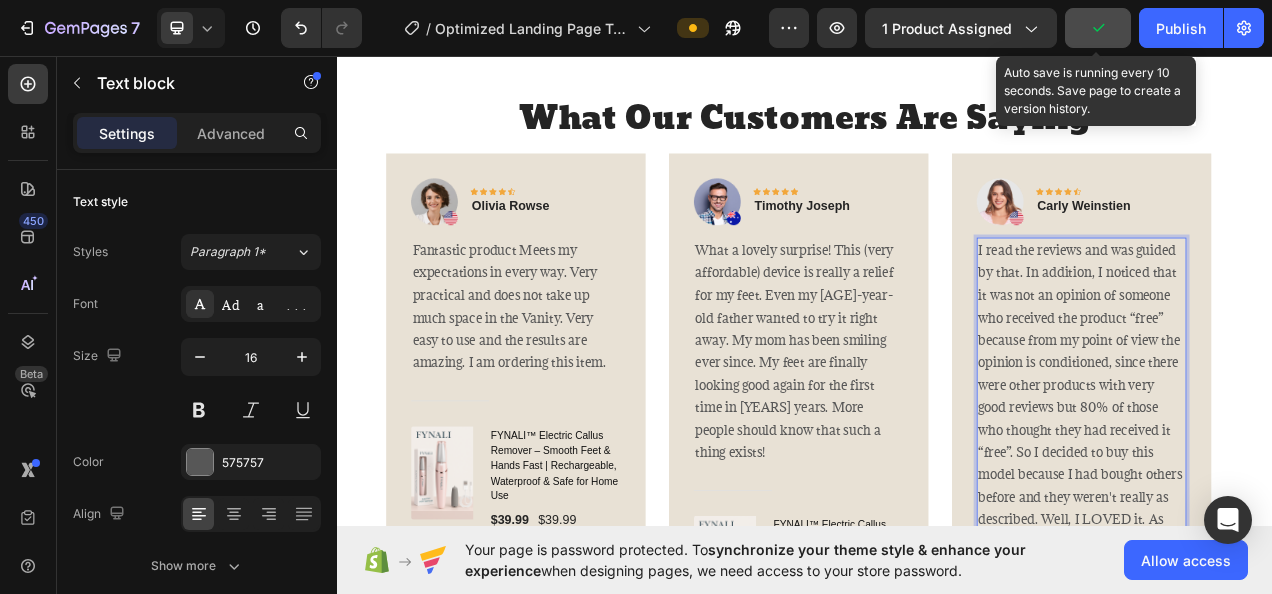 click 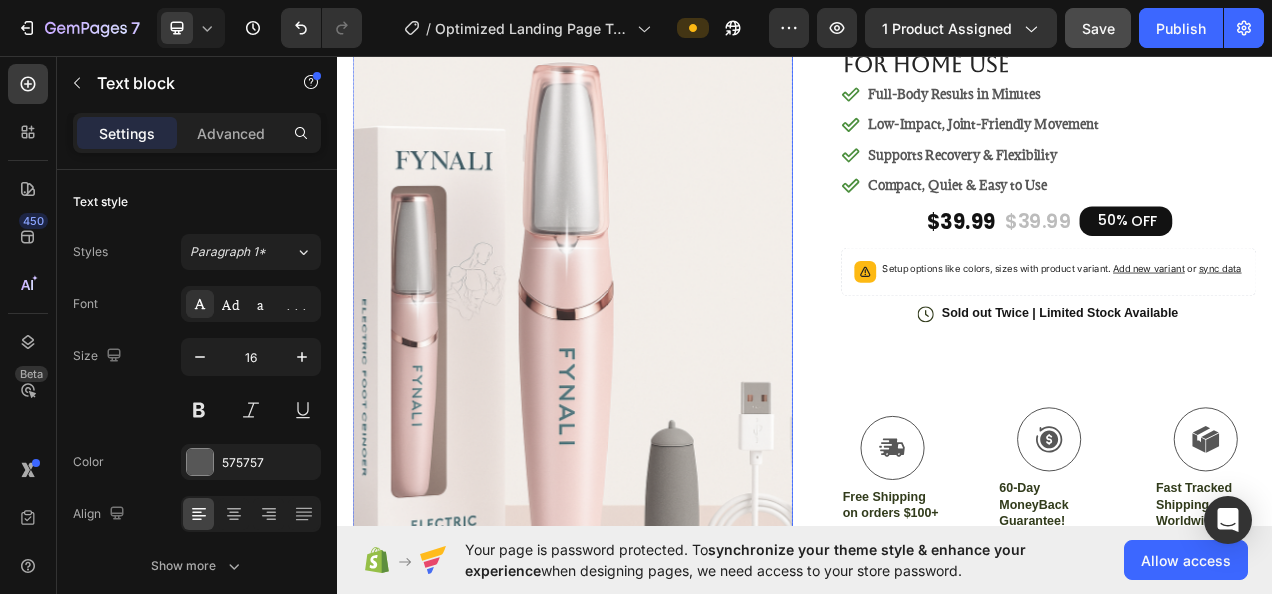 scroll, scrollTop: 0, scrollLeft: 0, axis: both 